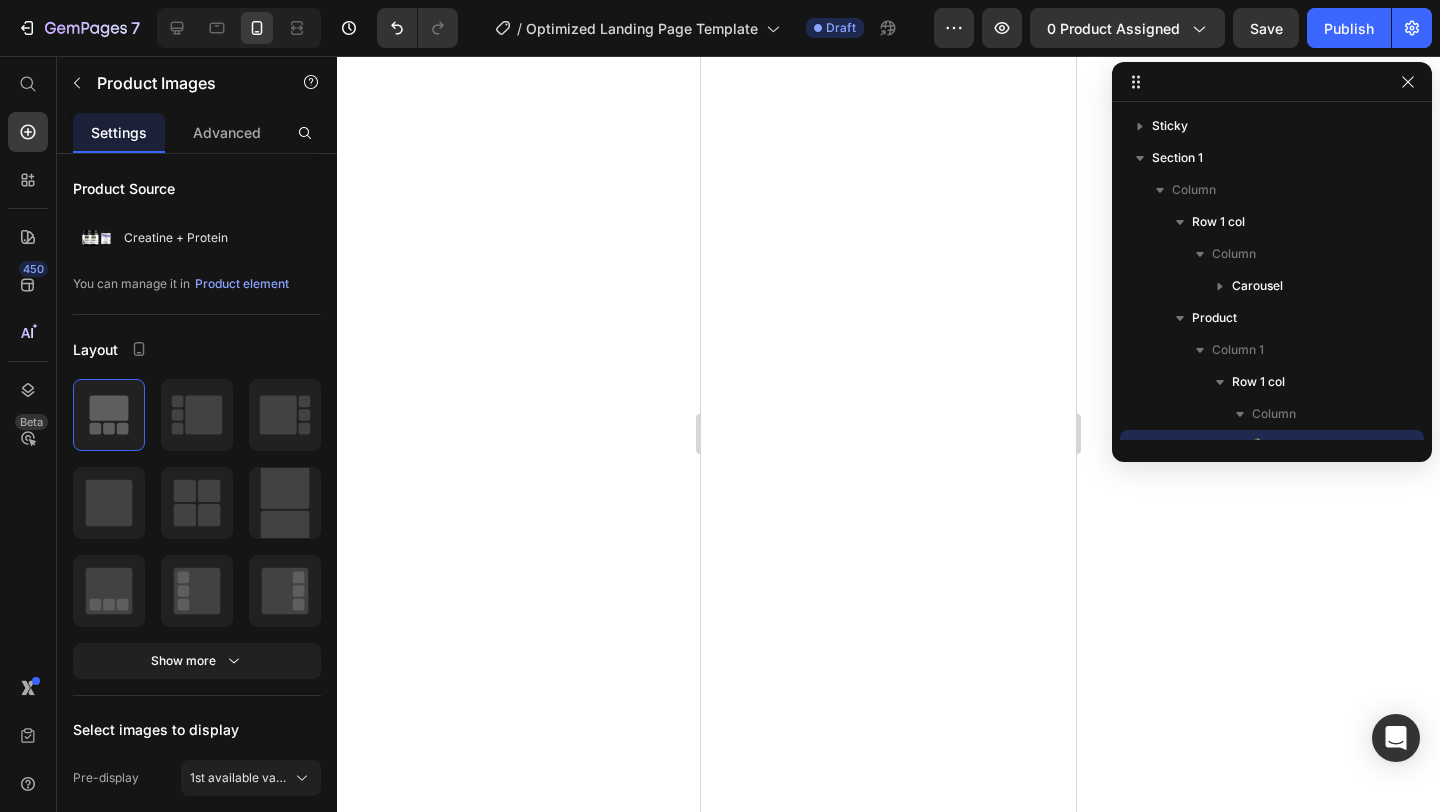 scroll, scrollTop: 0, scrollLeft: 0, axis: both 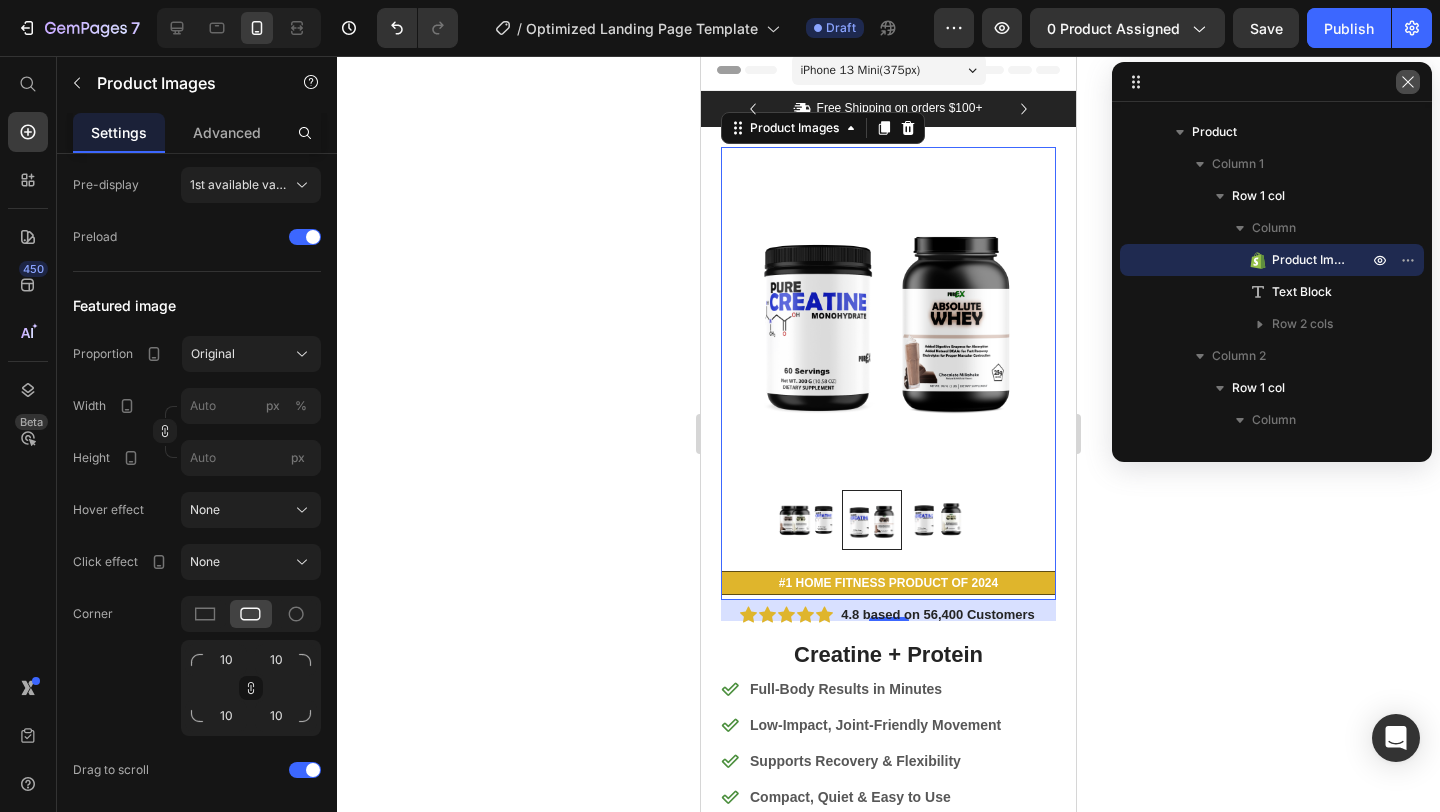 click 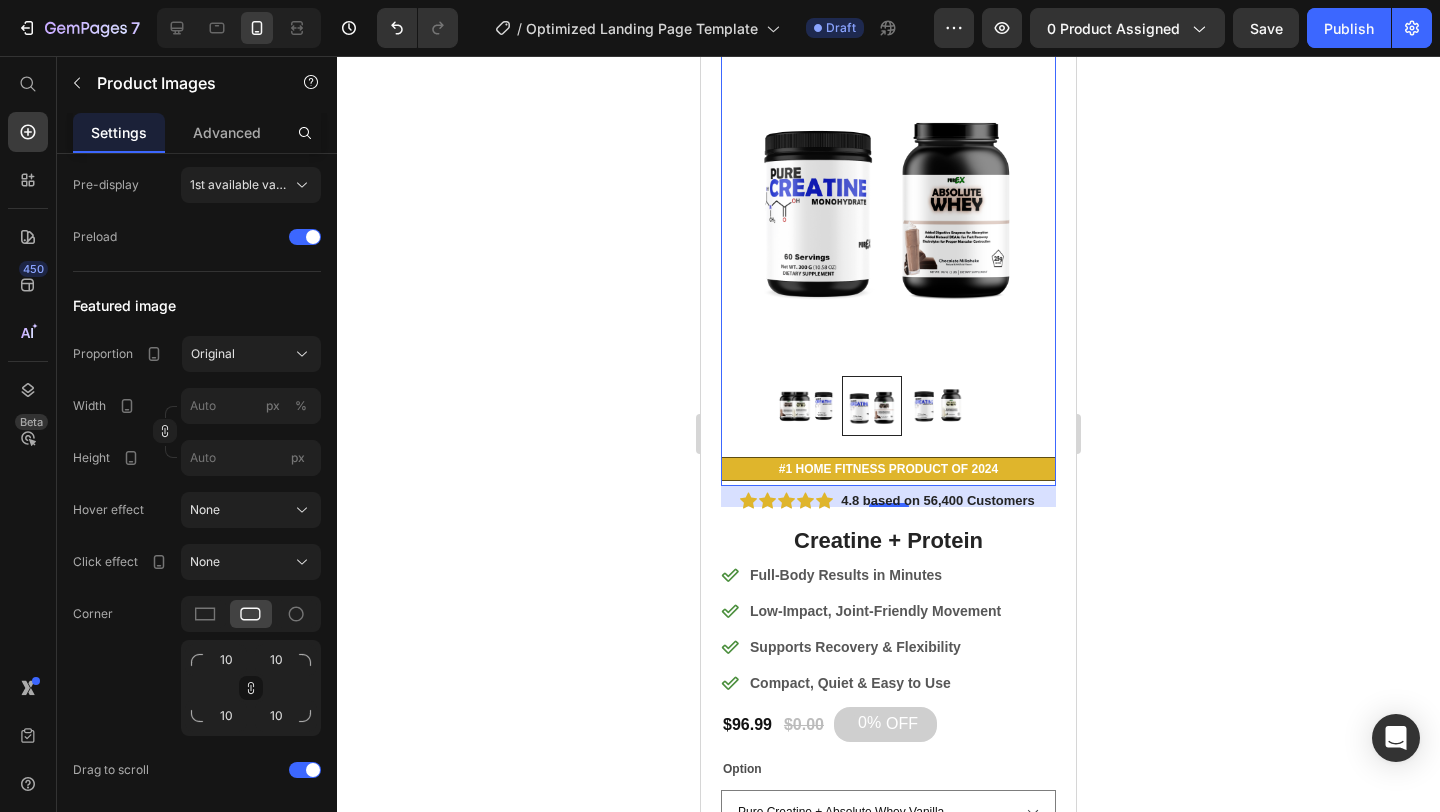 scroll, scrollTop: 0, scrollLeft: 0, axis: both 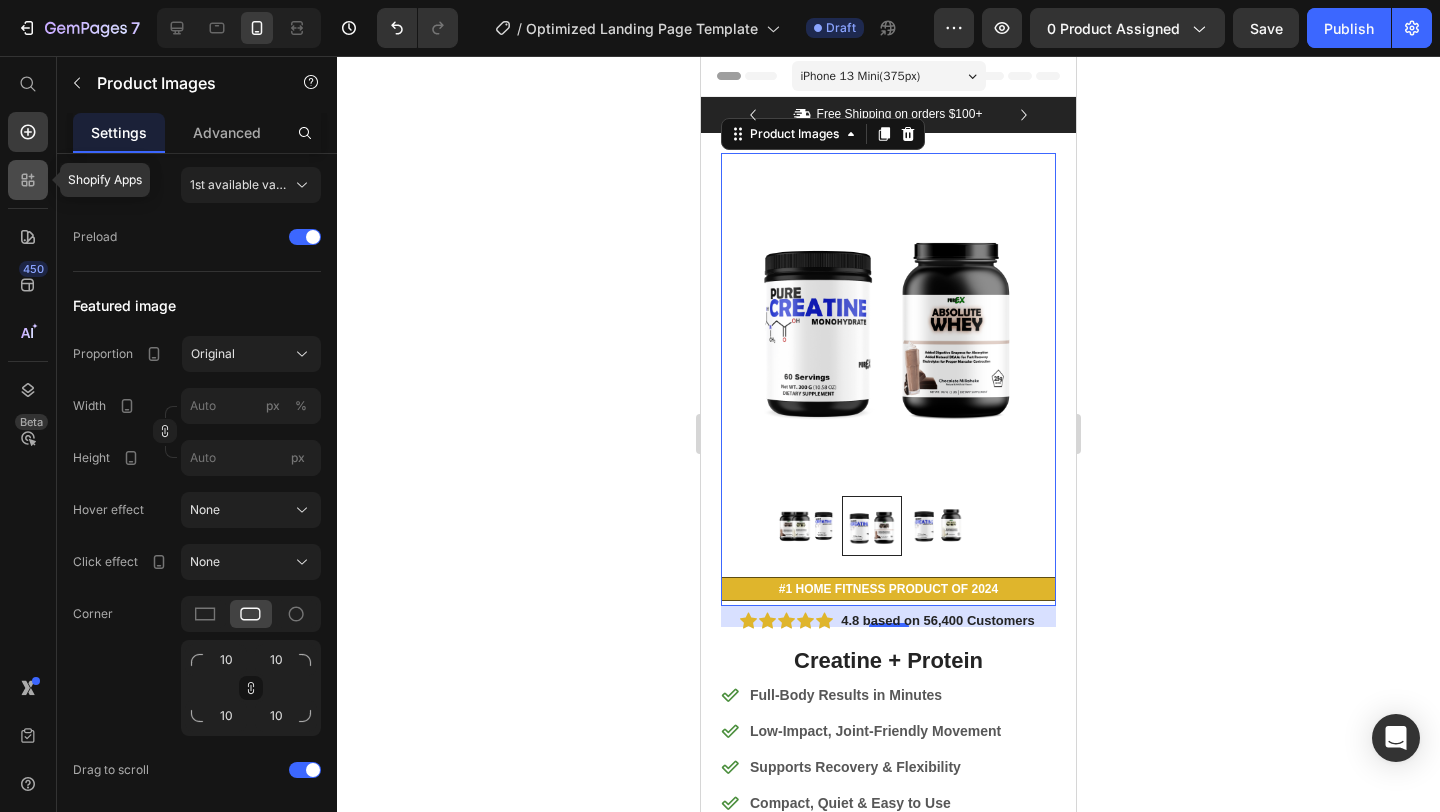 click 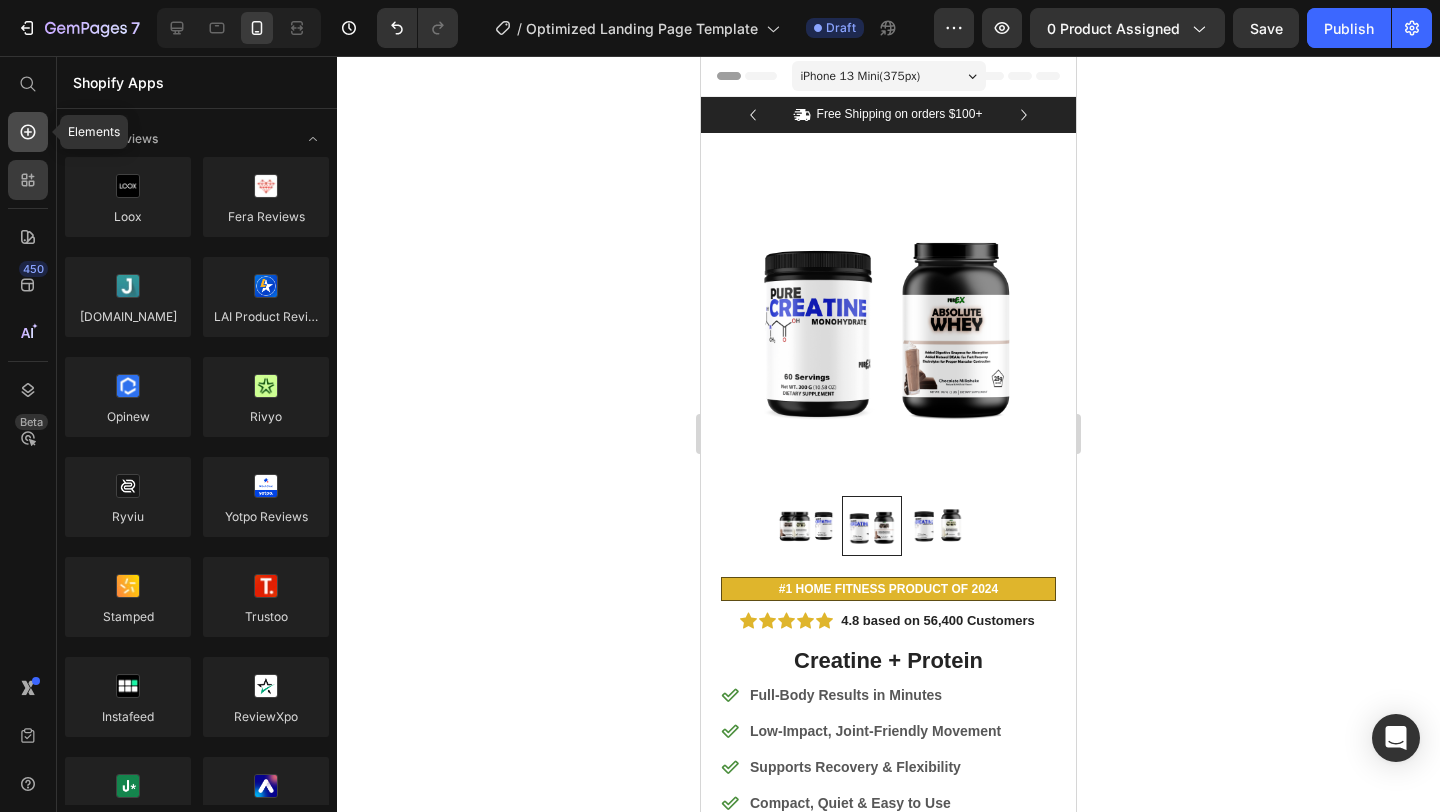 click 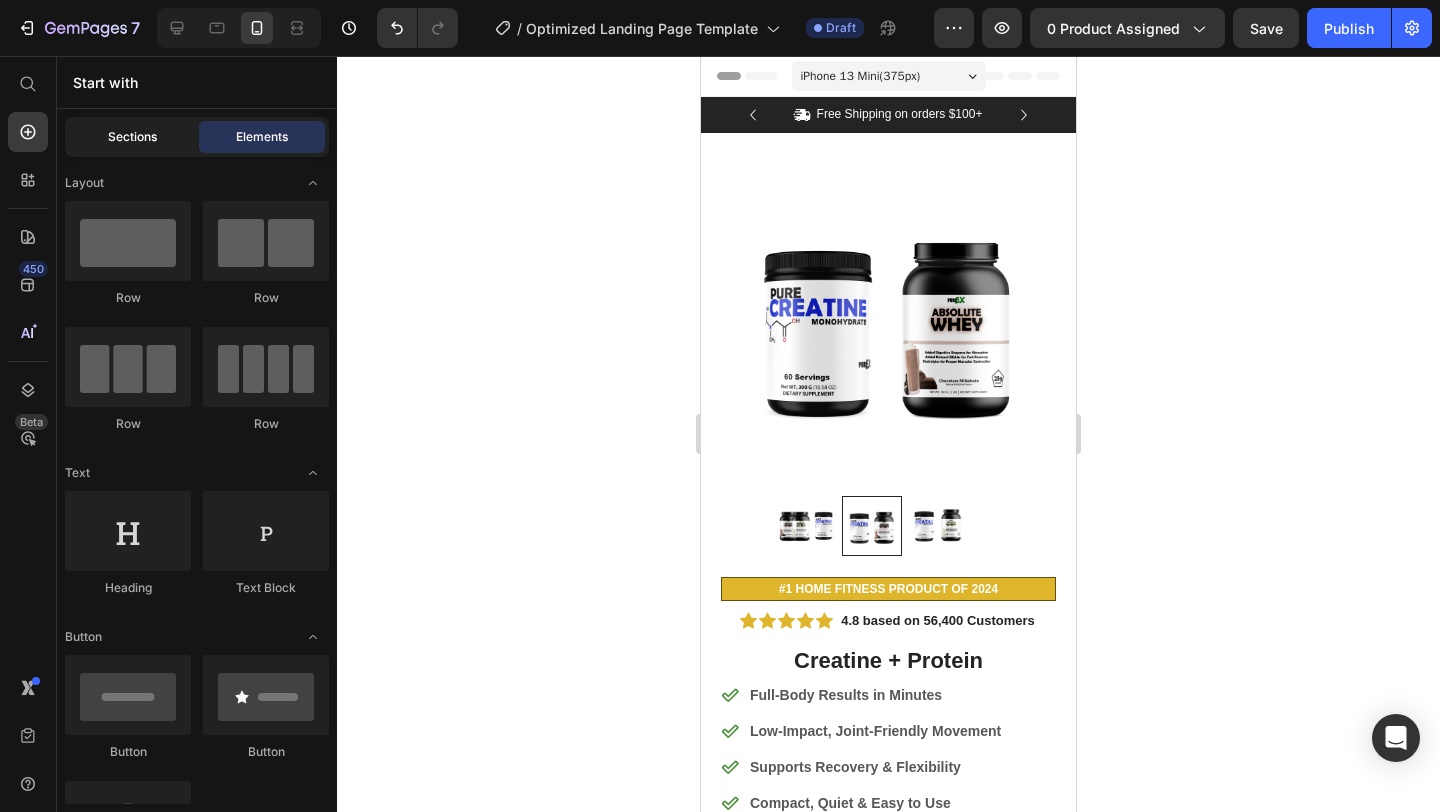 click on "Sections" 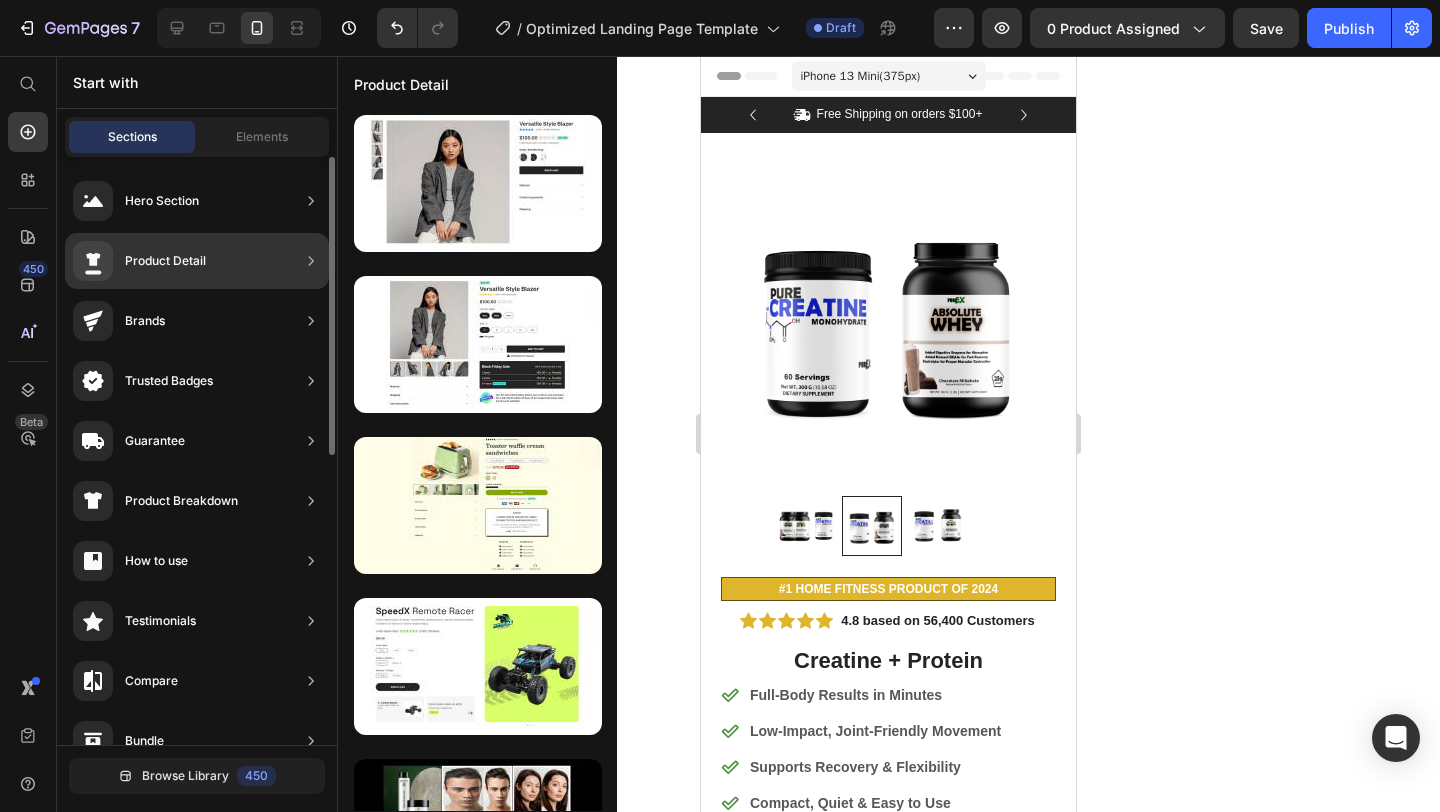 click on "Product Detail" at bounding box center (165, 261) 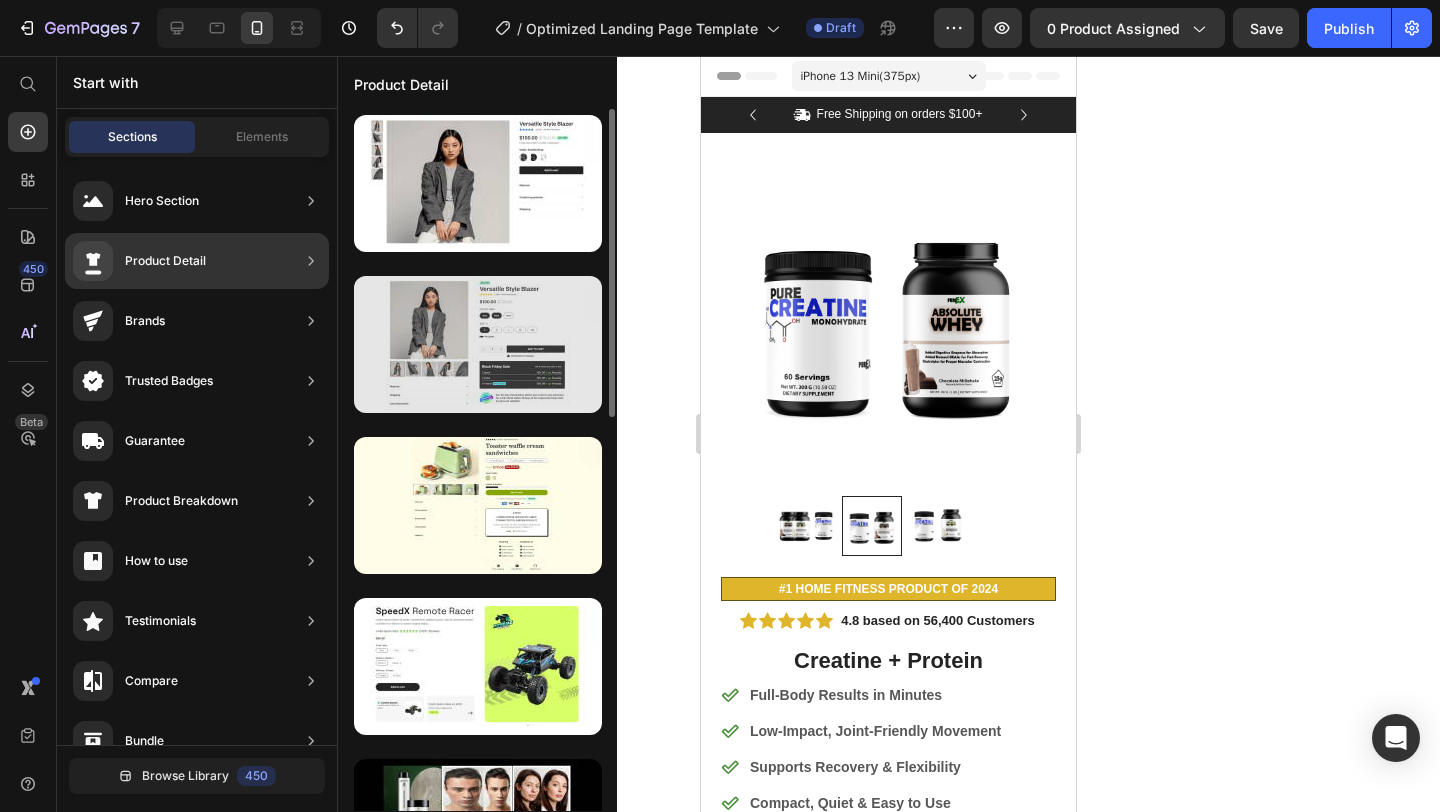 click at bounding box center [478, 344] 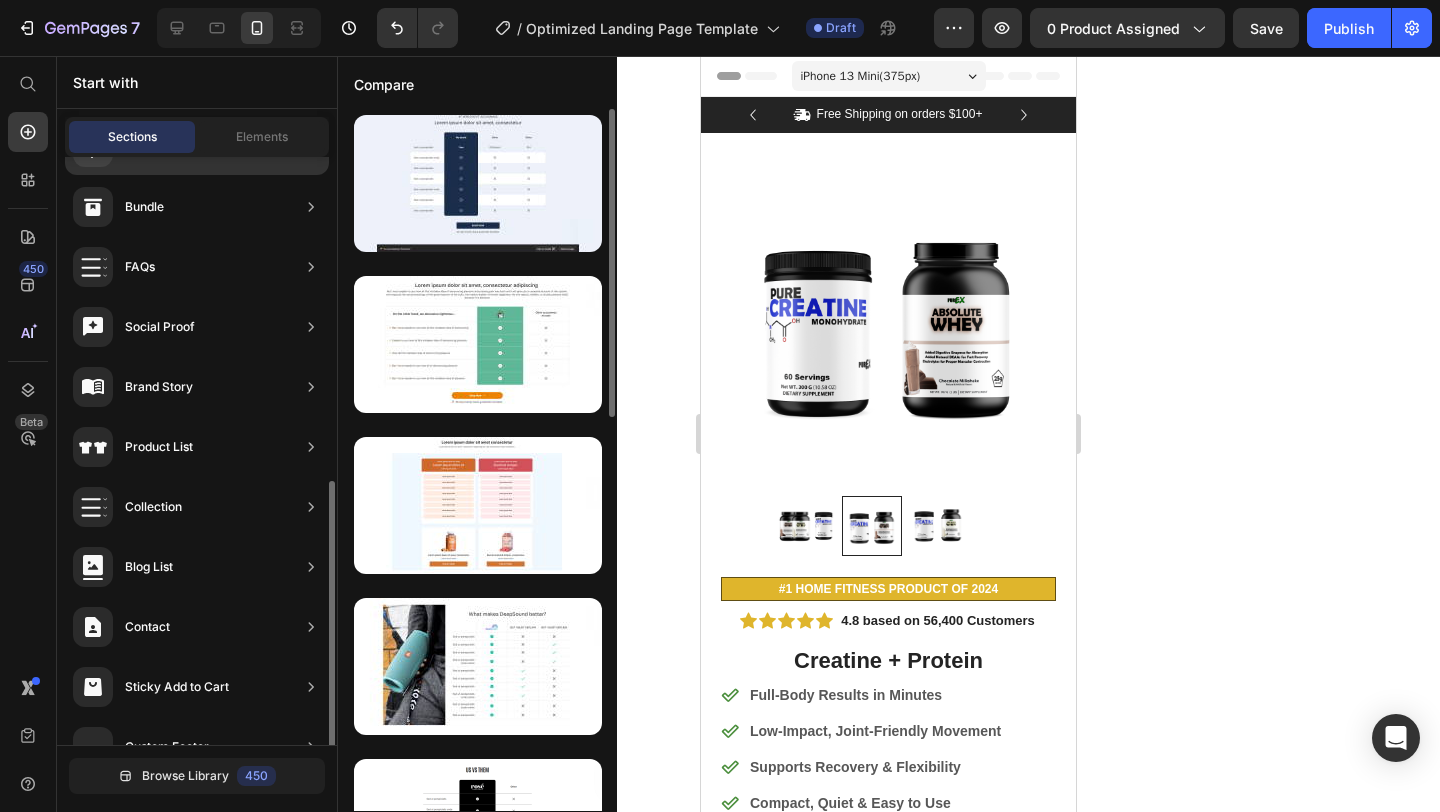 scroll, scrollTop: 572, scrollLeft: 0, axis: vertical 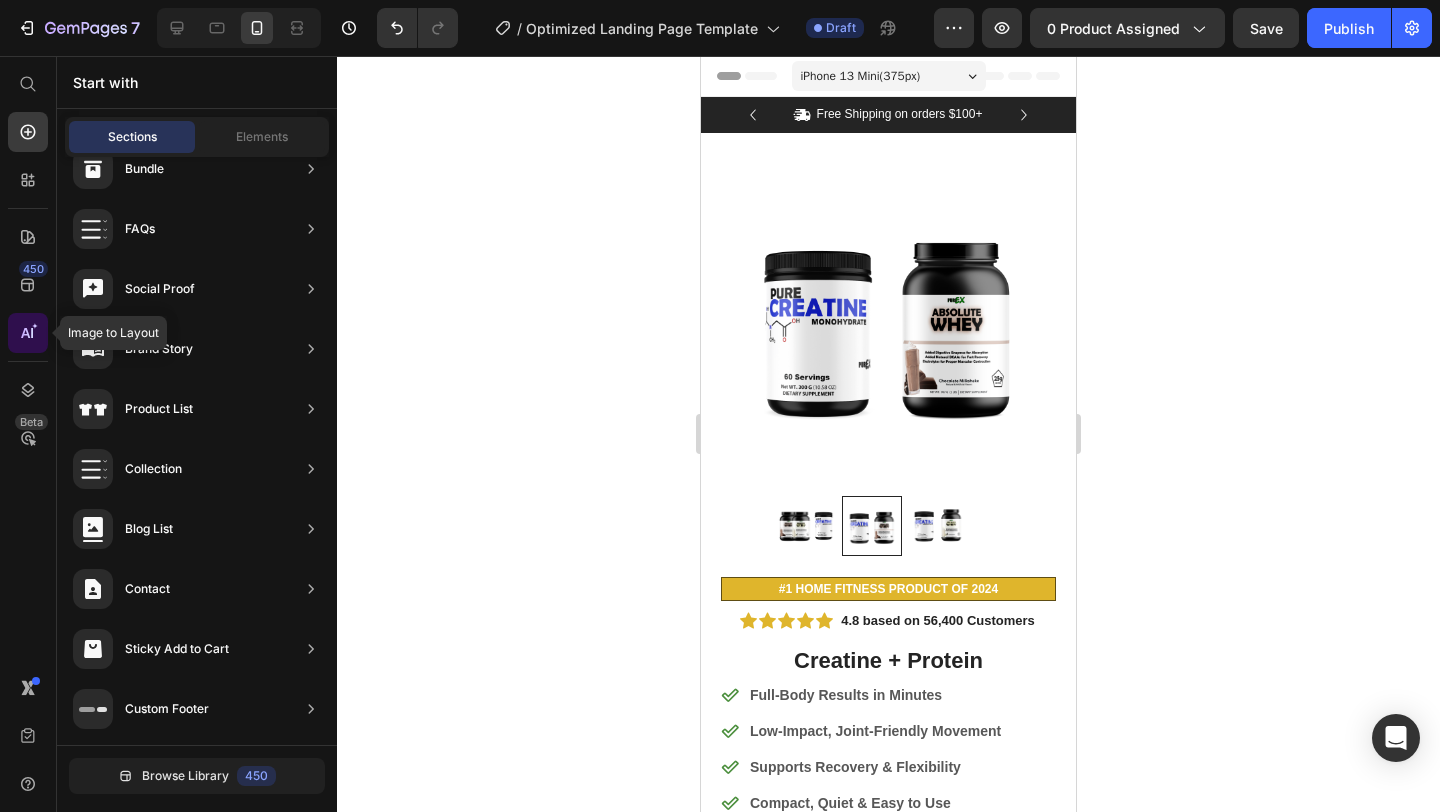 click 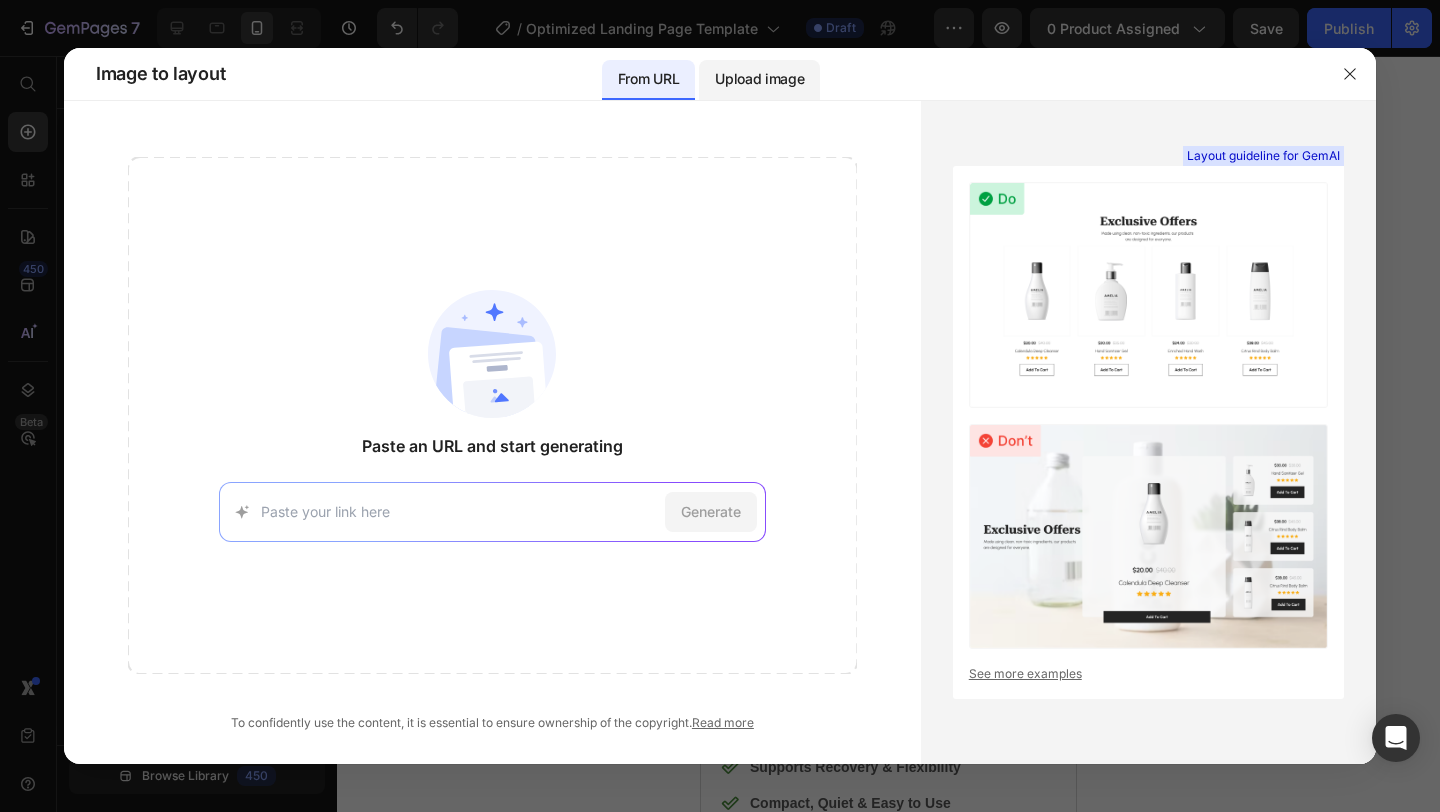 click on "Upload image" at bounding box center [759, 79] 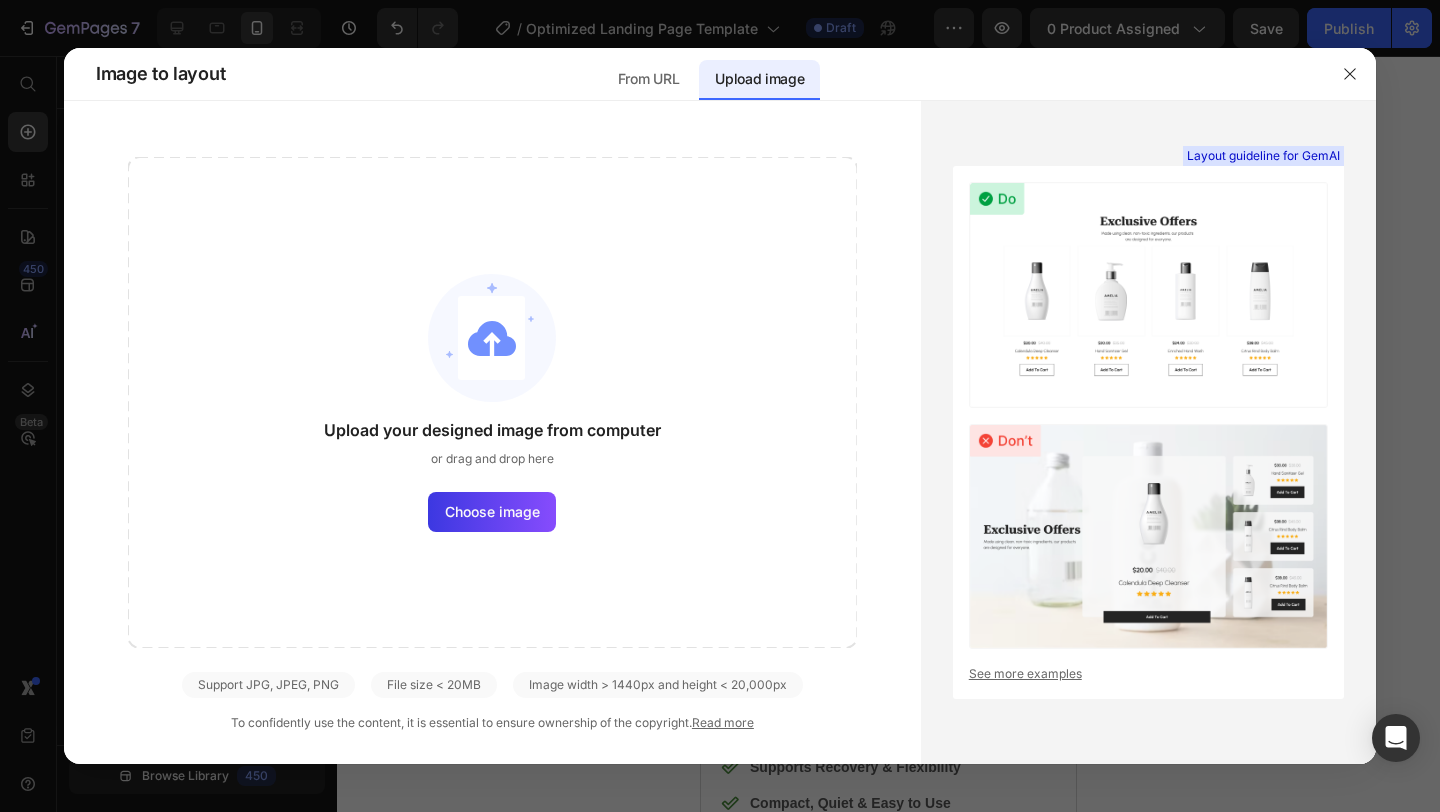 click on "Upload your designed image from computer or drag and drop here Choose image" 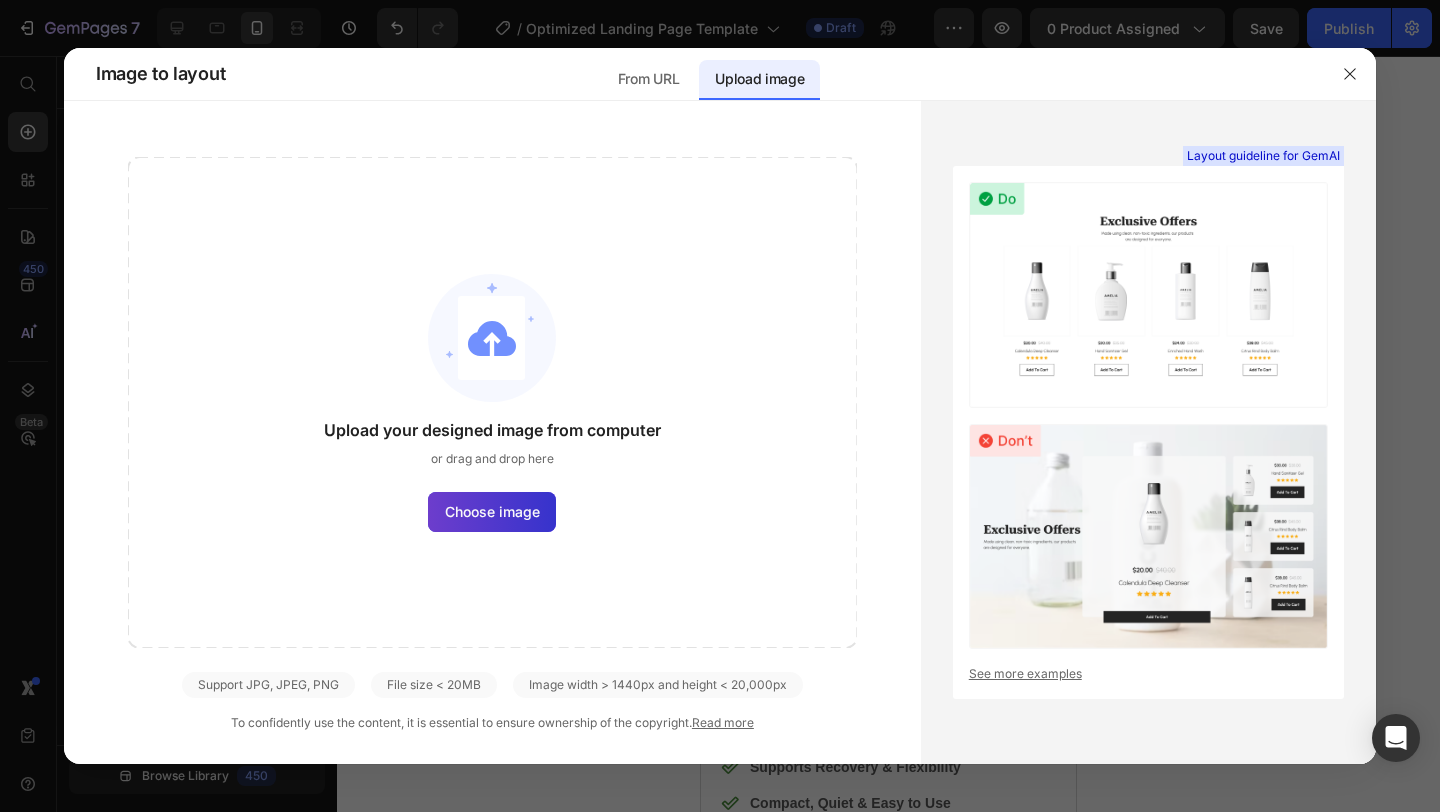 click on "Choose image" 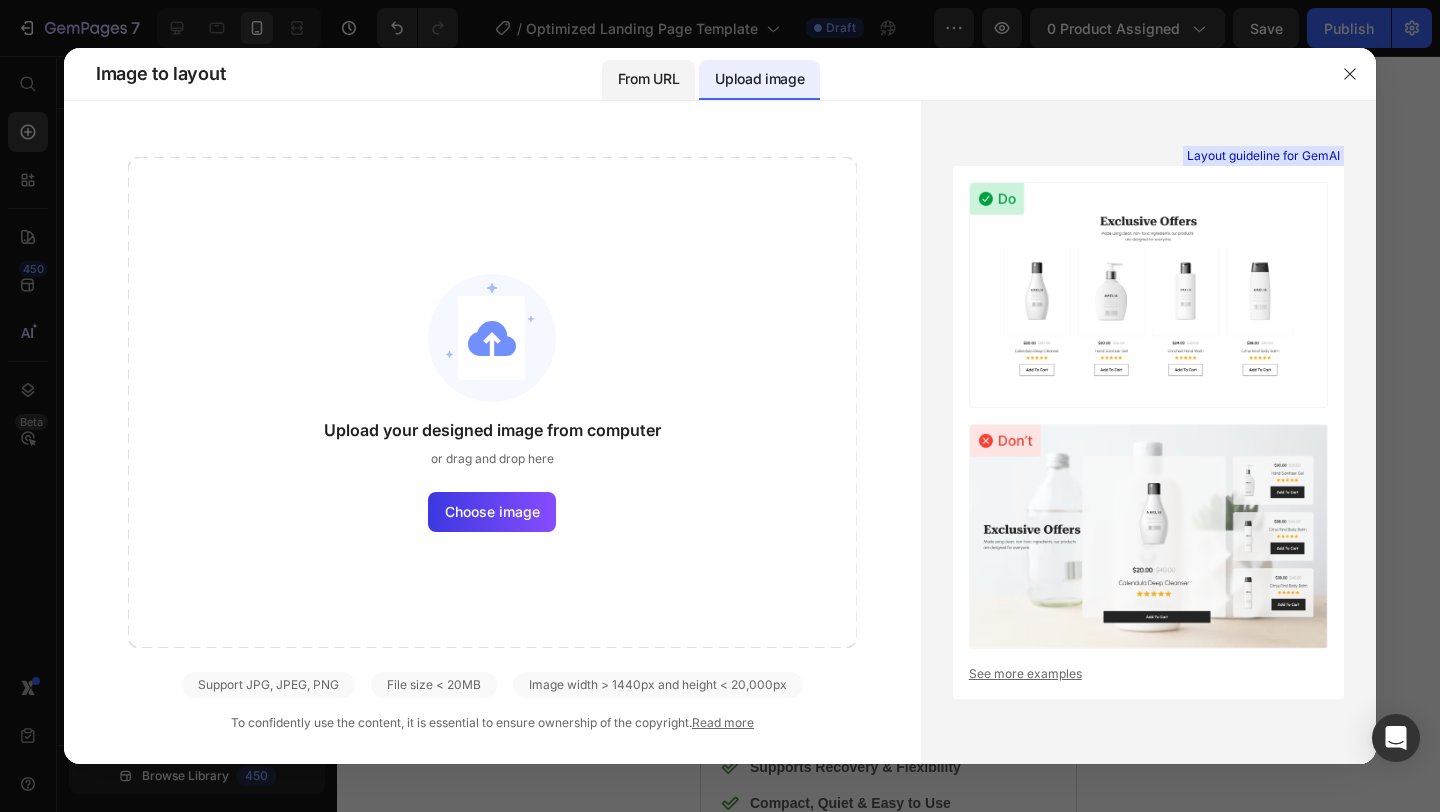 click on "From URL" at bounding box center (648, 79) 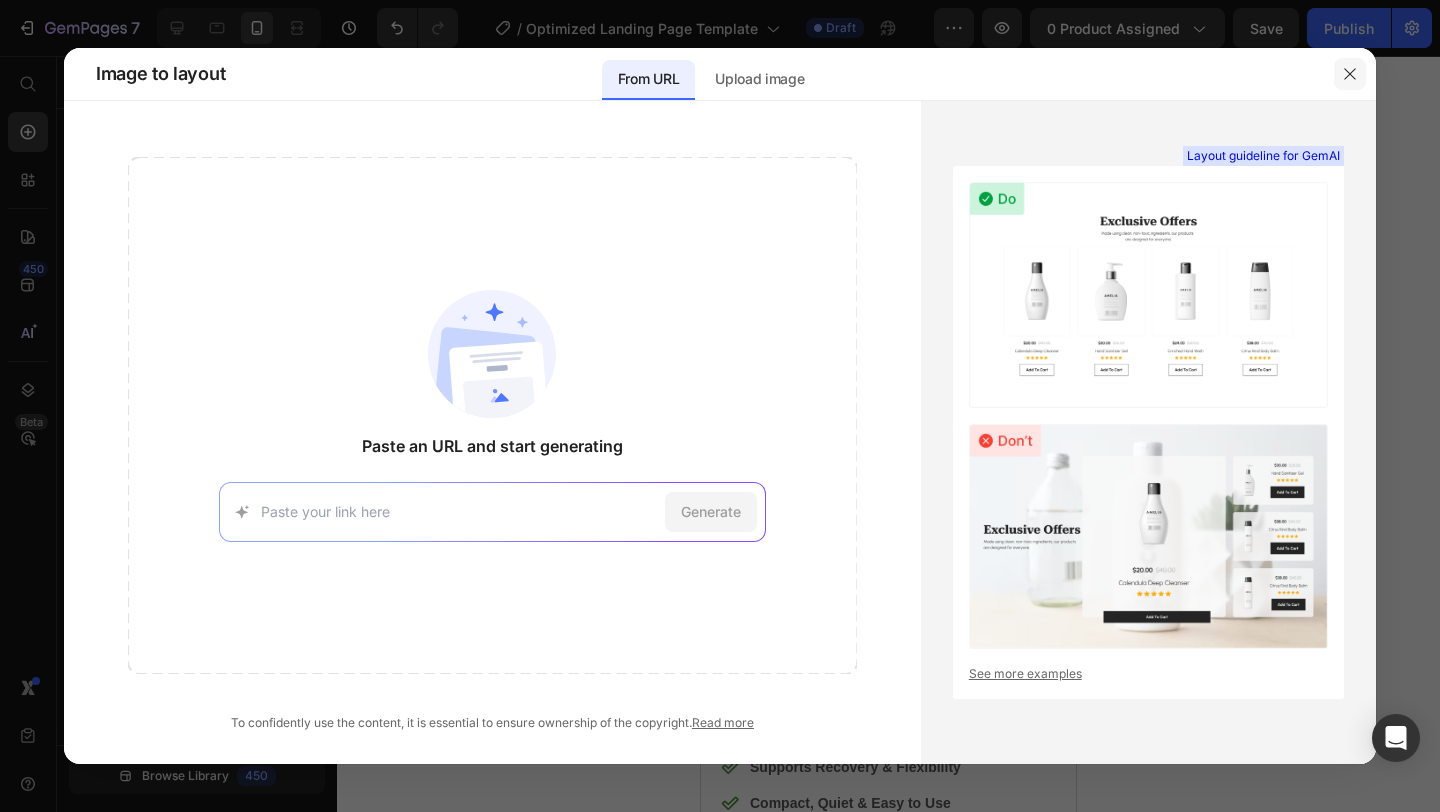 click at bounding box center [1350, 74] 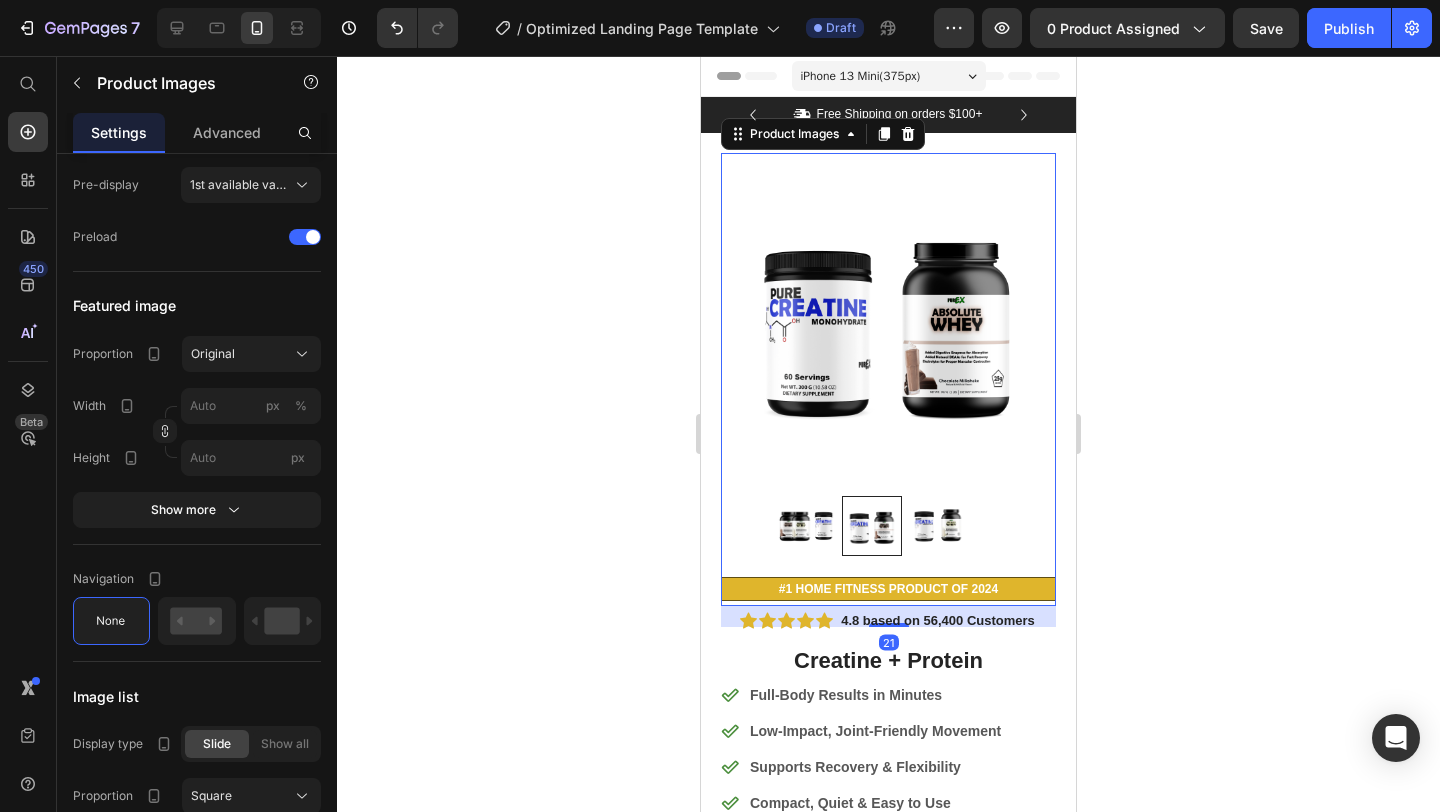 click at bounding box center [888, 320] 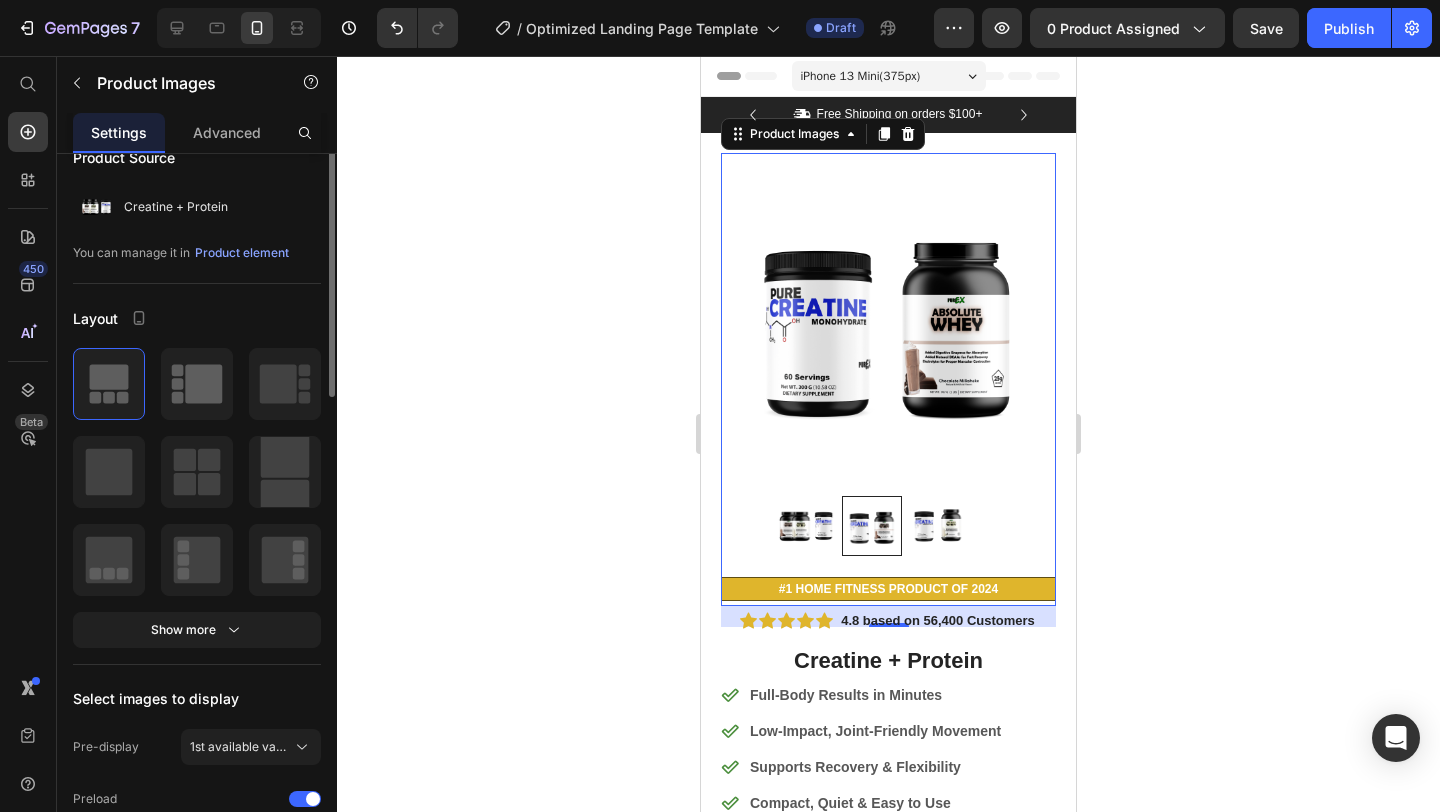 scroll, scrollTop: 0, scrollLeft: 0, axis: both 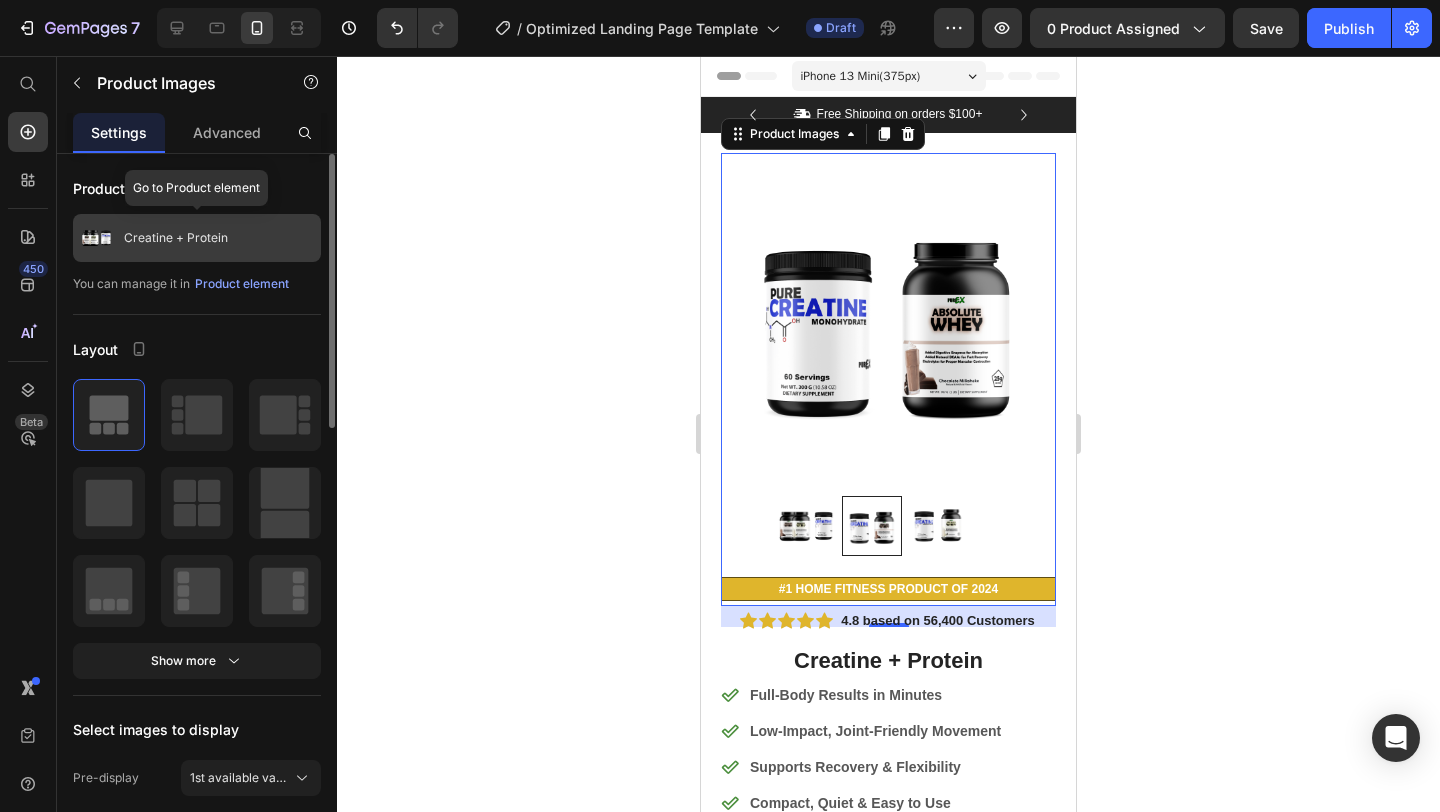 click on "Creatine + Protein" at bounding box center (176, 238) 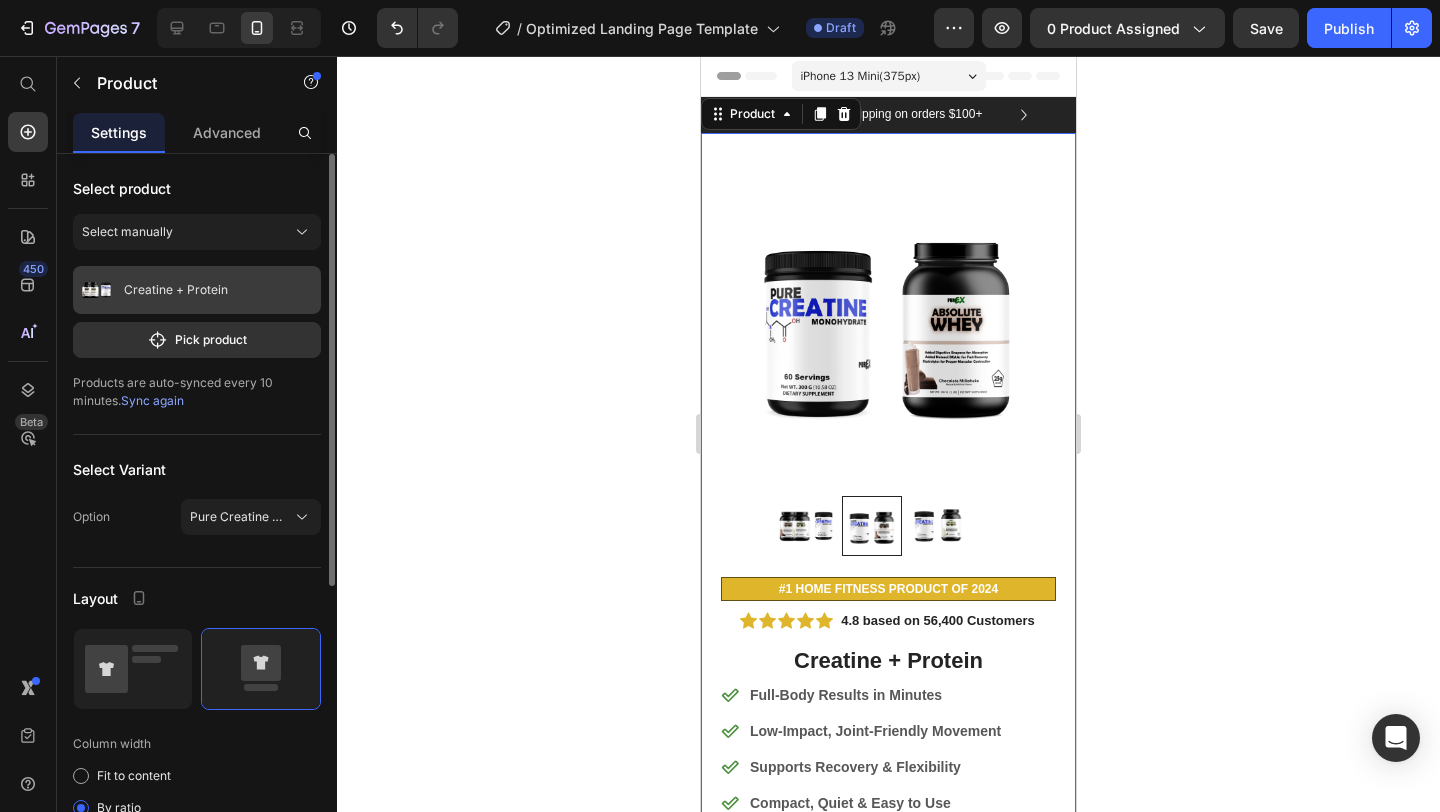 click on "Creatine + Protein" at bounding box center (197, 290) 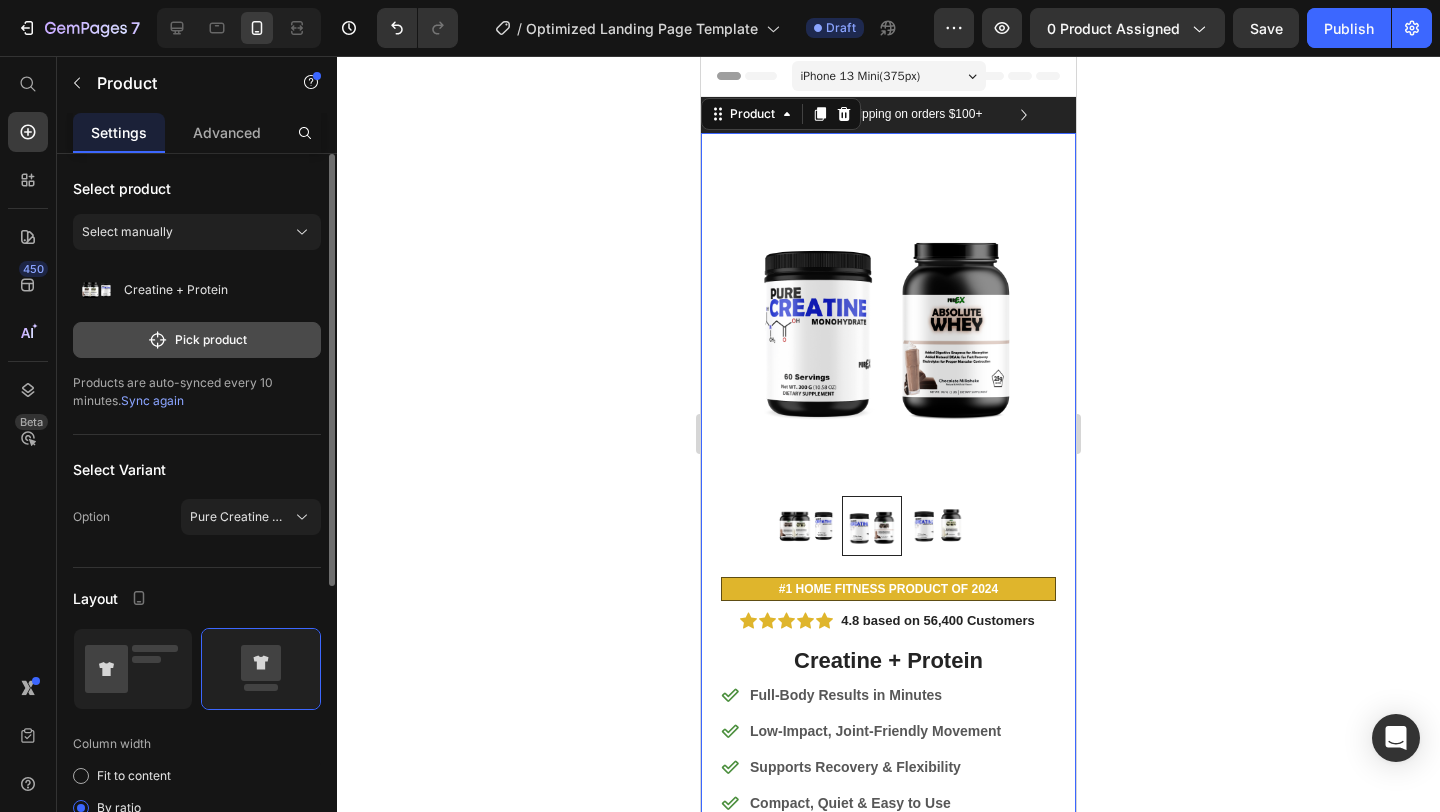 click on "Pick product" 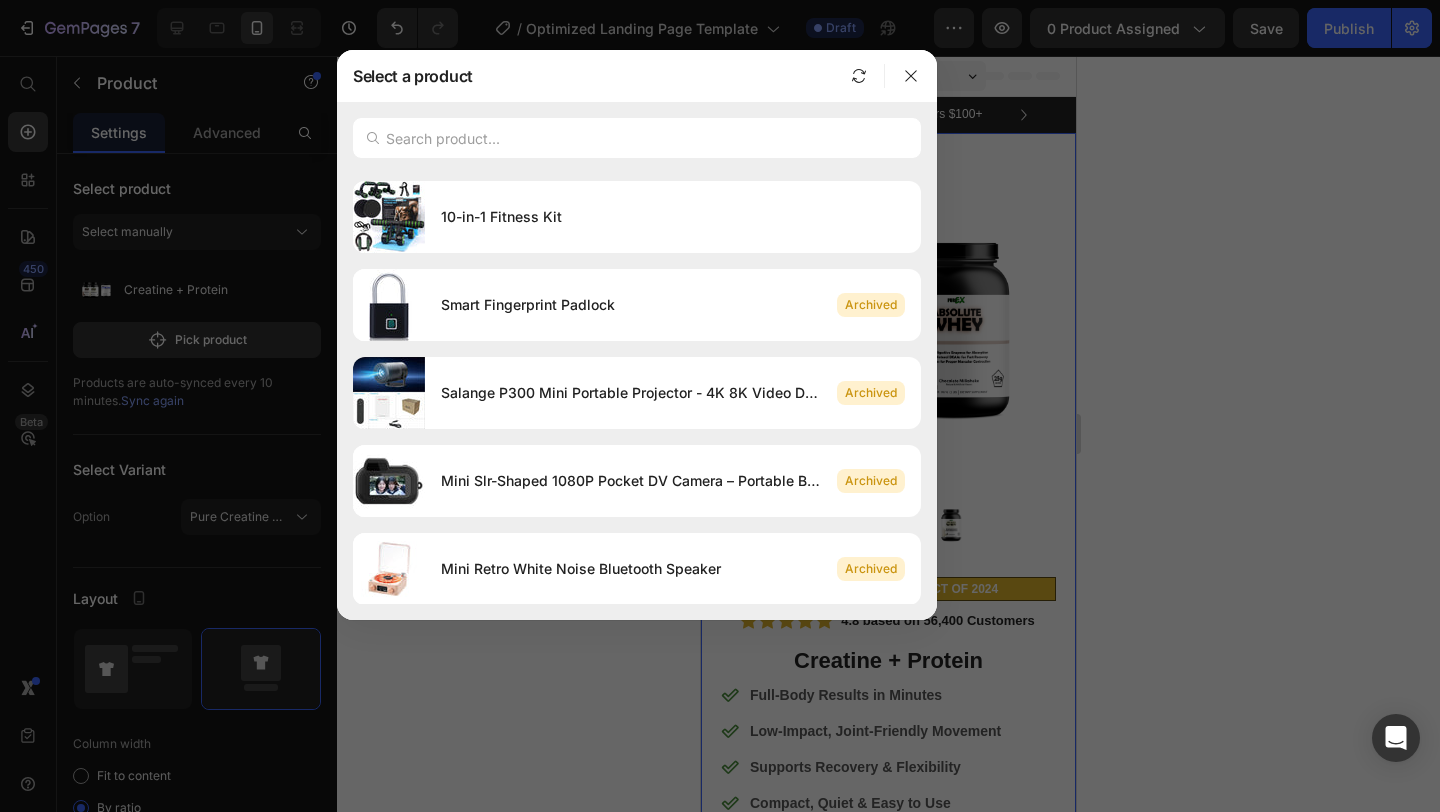 scroll, scrollTop: 699, scrollLeft: 0, axis: vertical 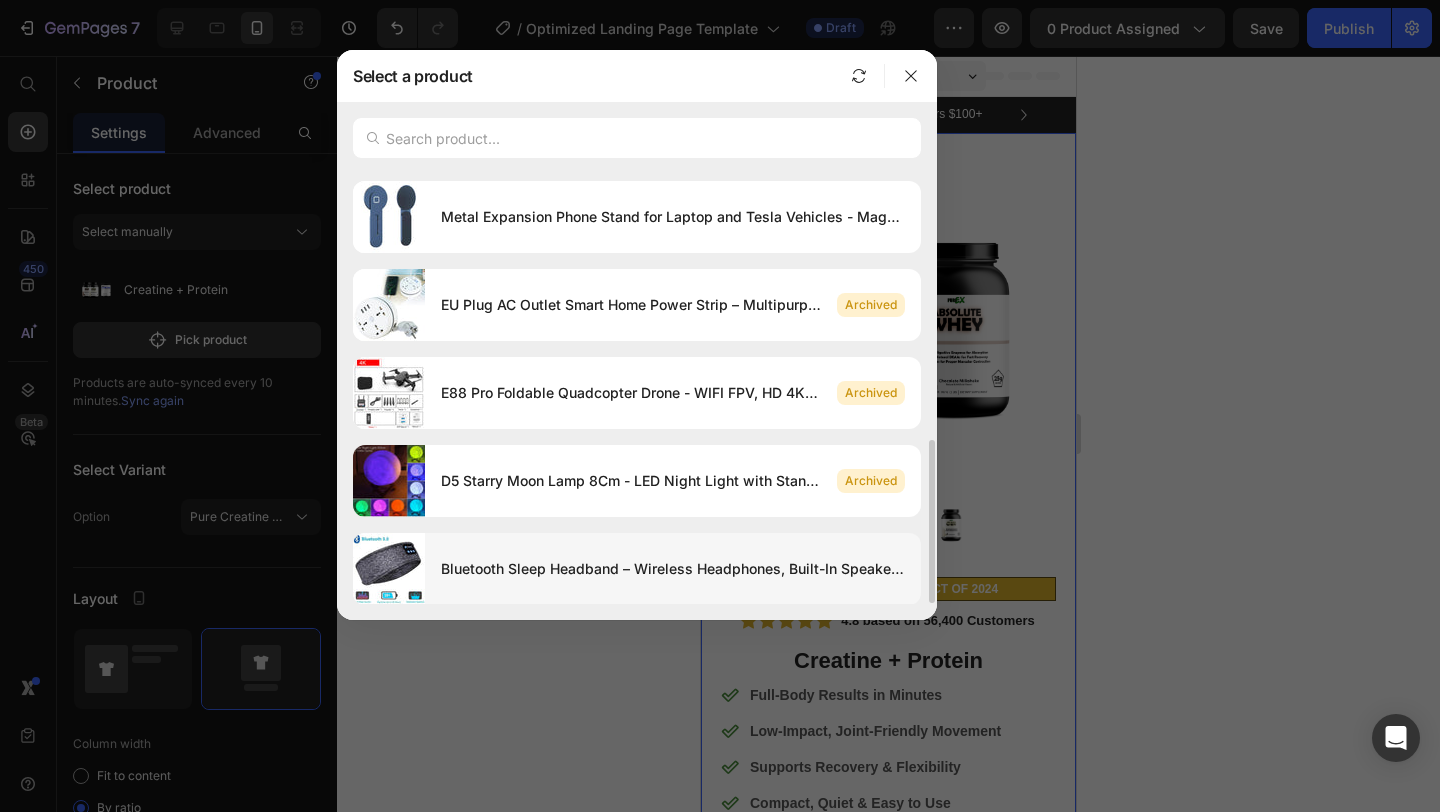 click on "Bluetooth Sleep Headband – Wireless Headphones, Built-In Speakers, Comfortable Fabric, 10-Hour Battery Life" at bounding box center (673, 569) 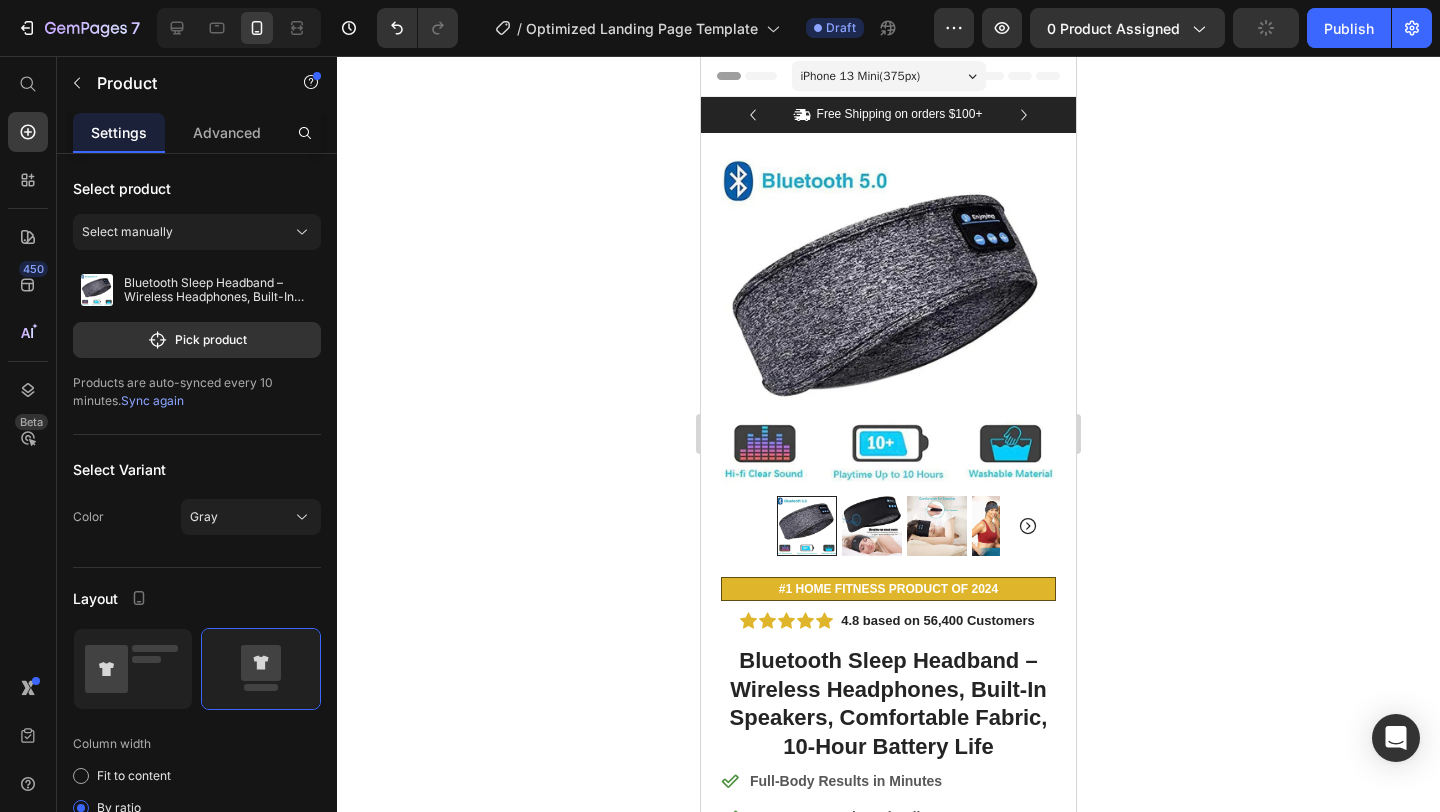 click 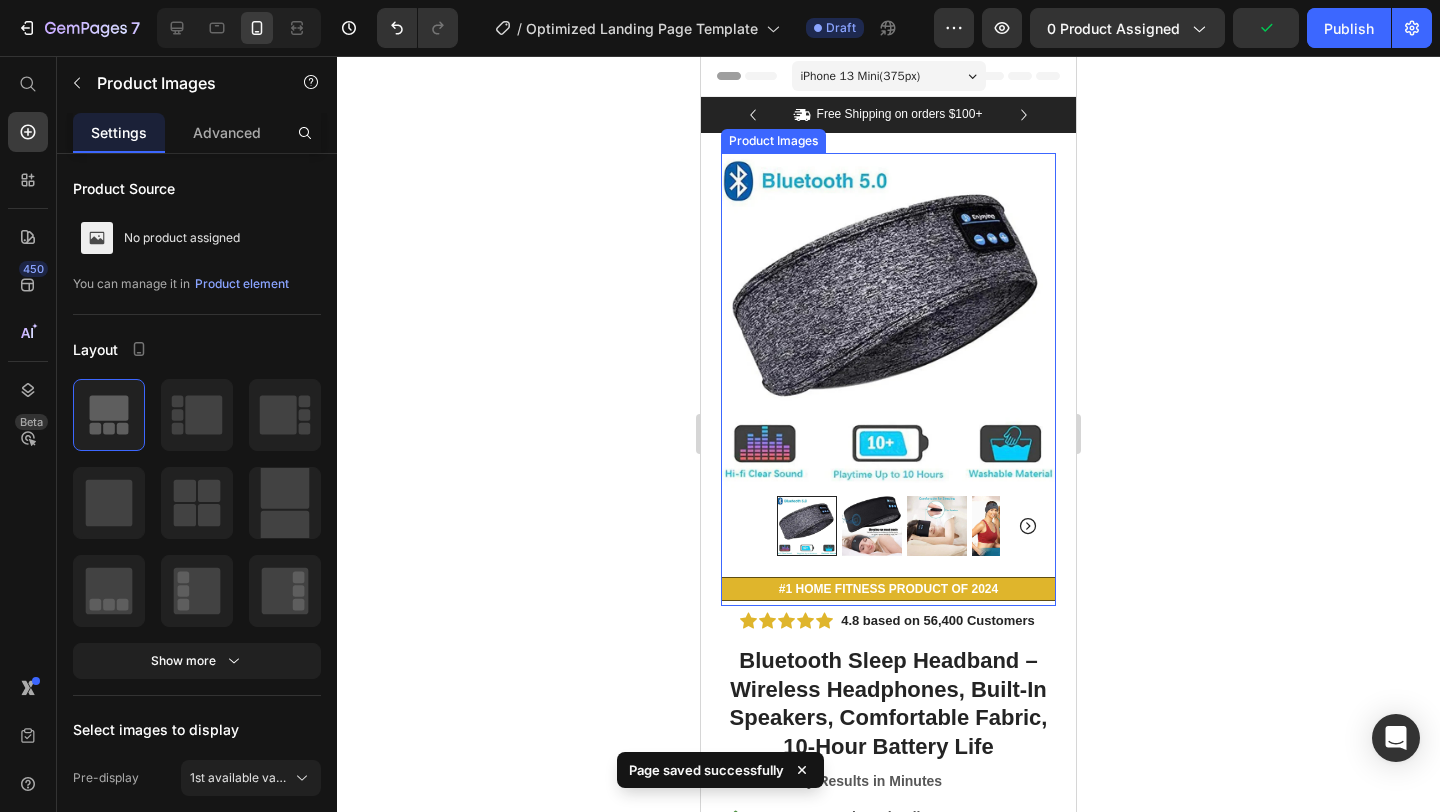 click 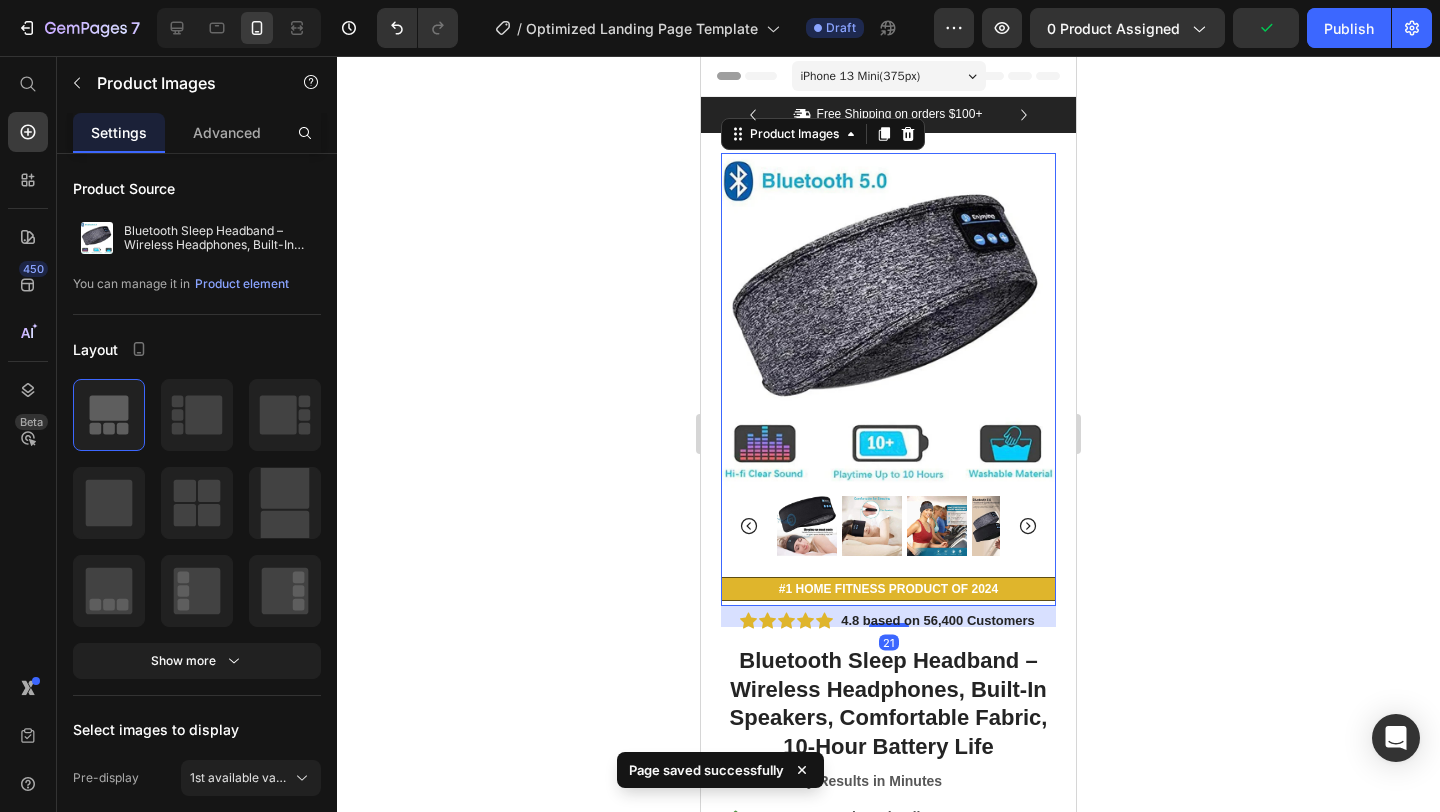 click 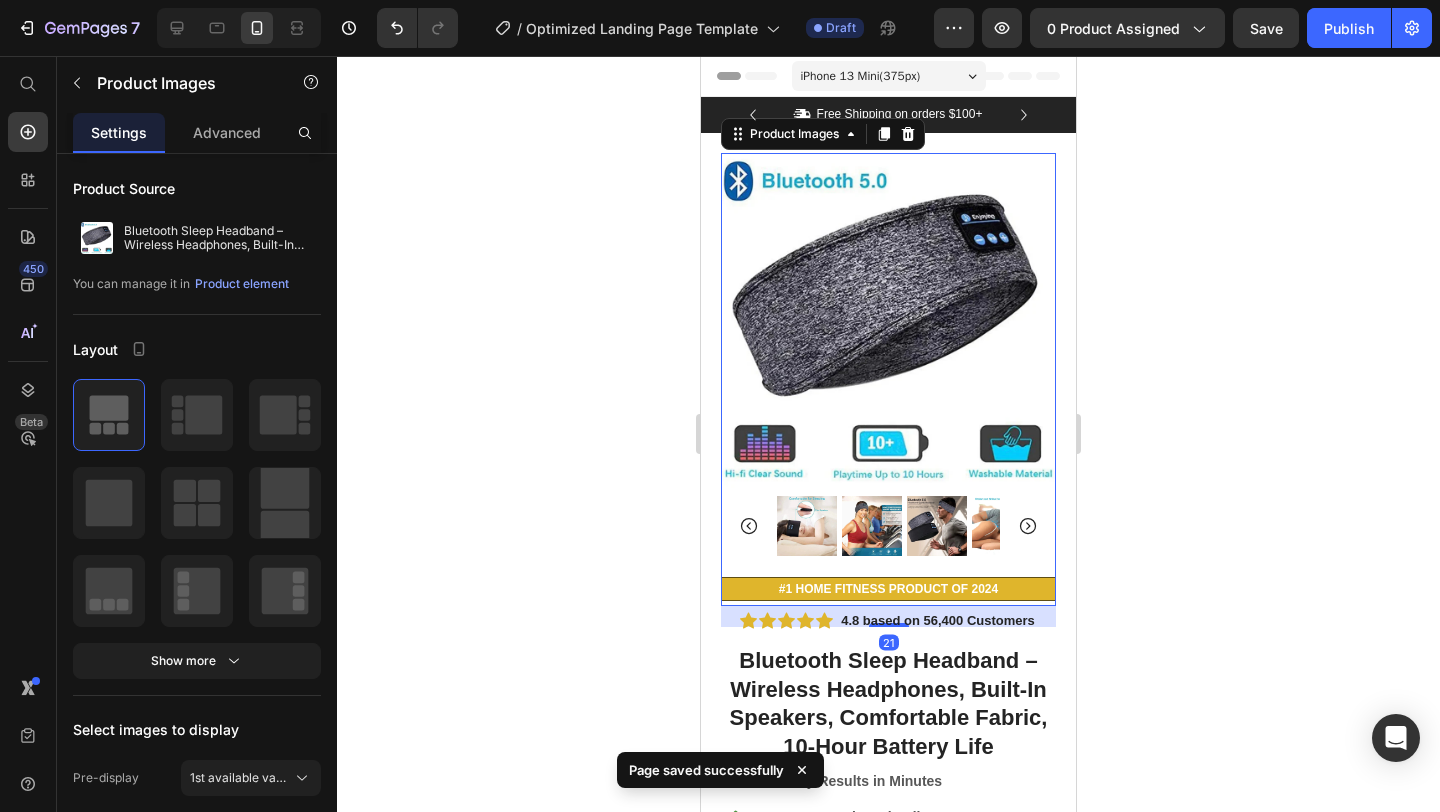 click at bounding box center (872, 526) 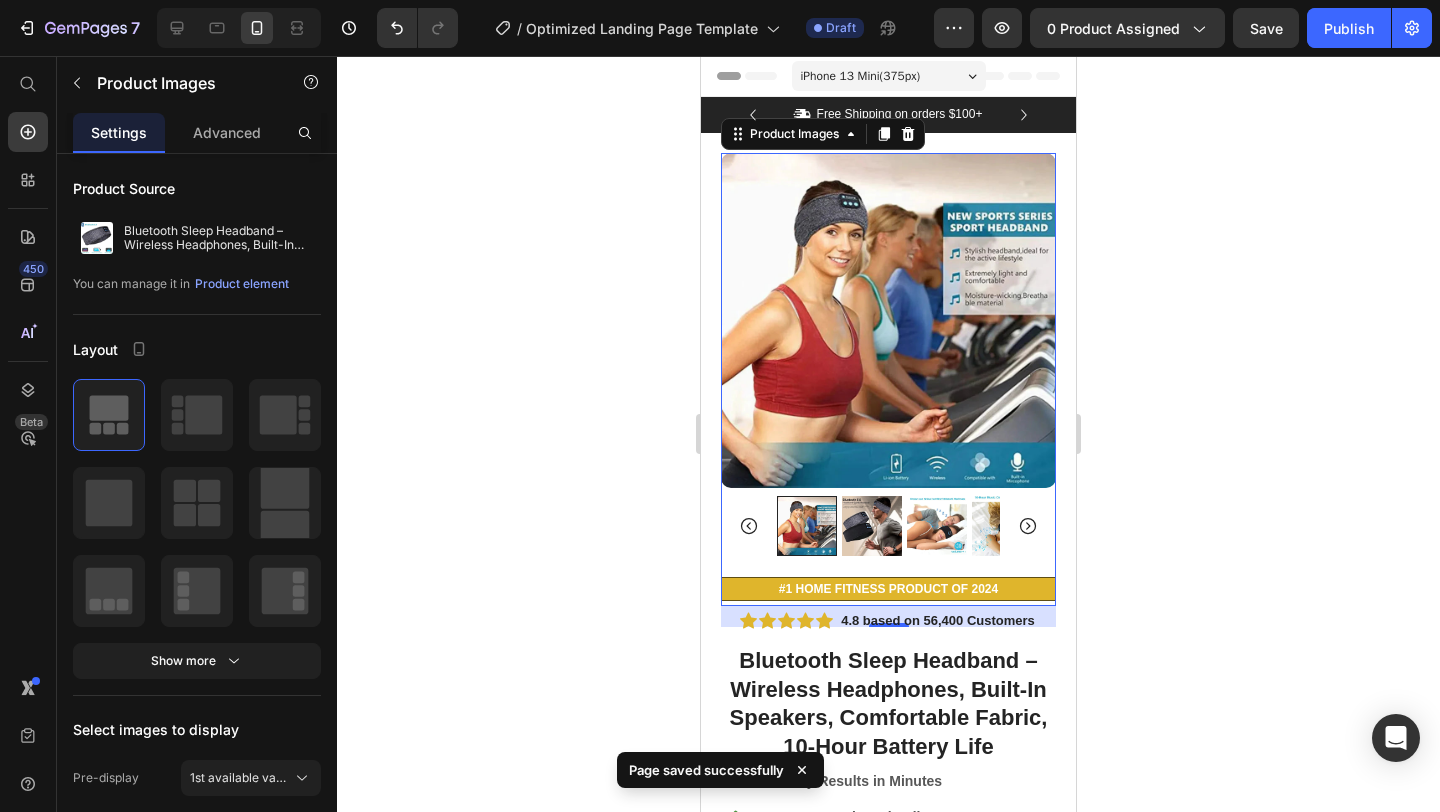 click at bounding box center (937, 526) 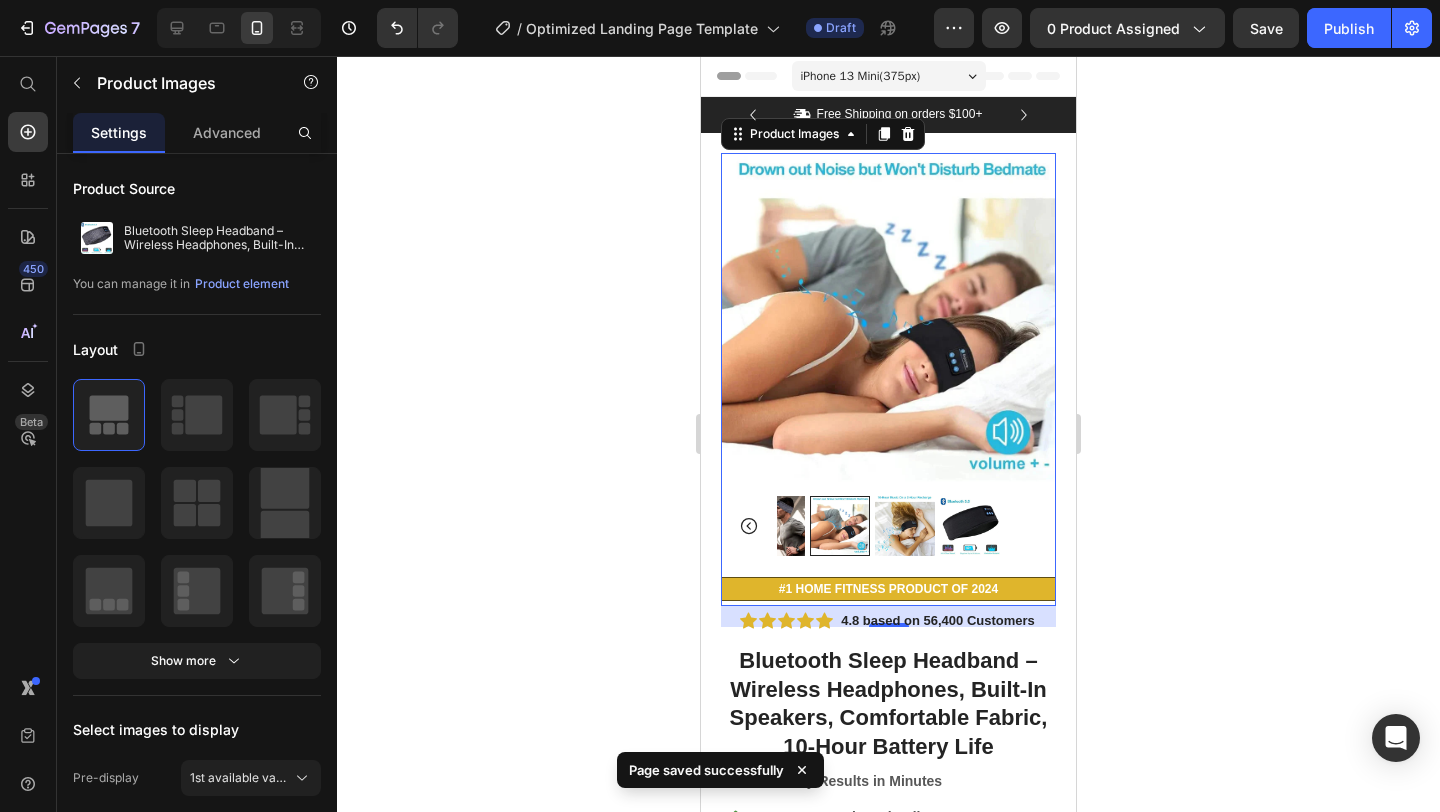click at bounding box center (905, 526) 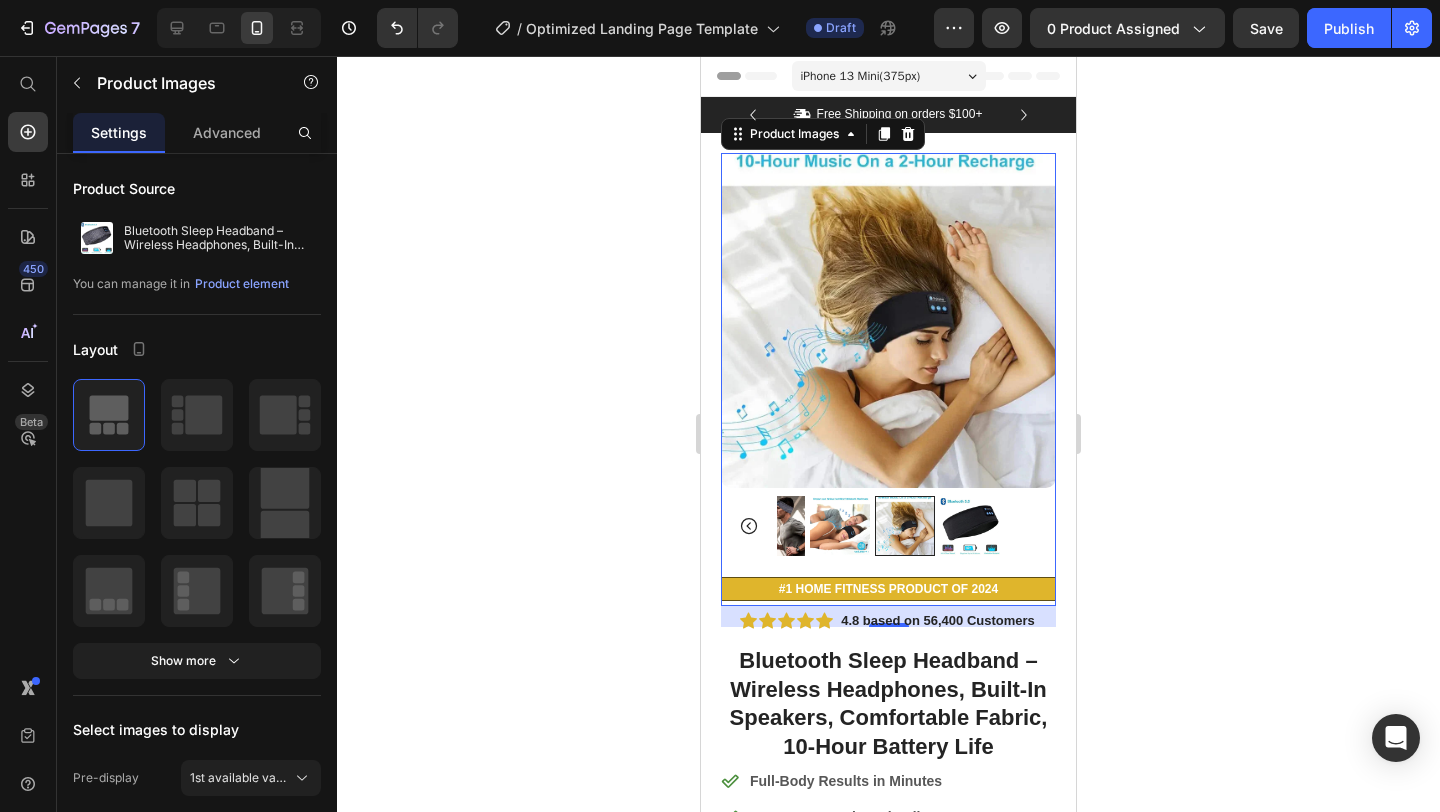 click at bounding box center (970, 526) 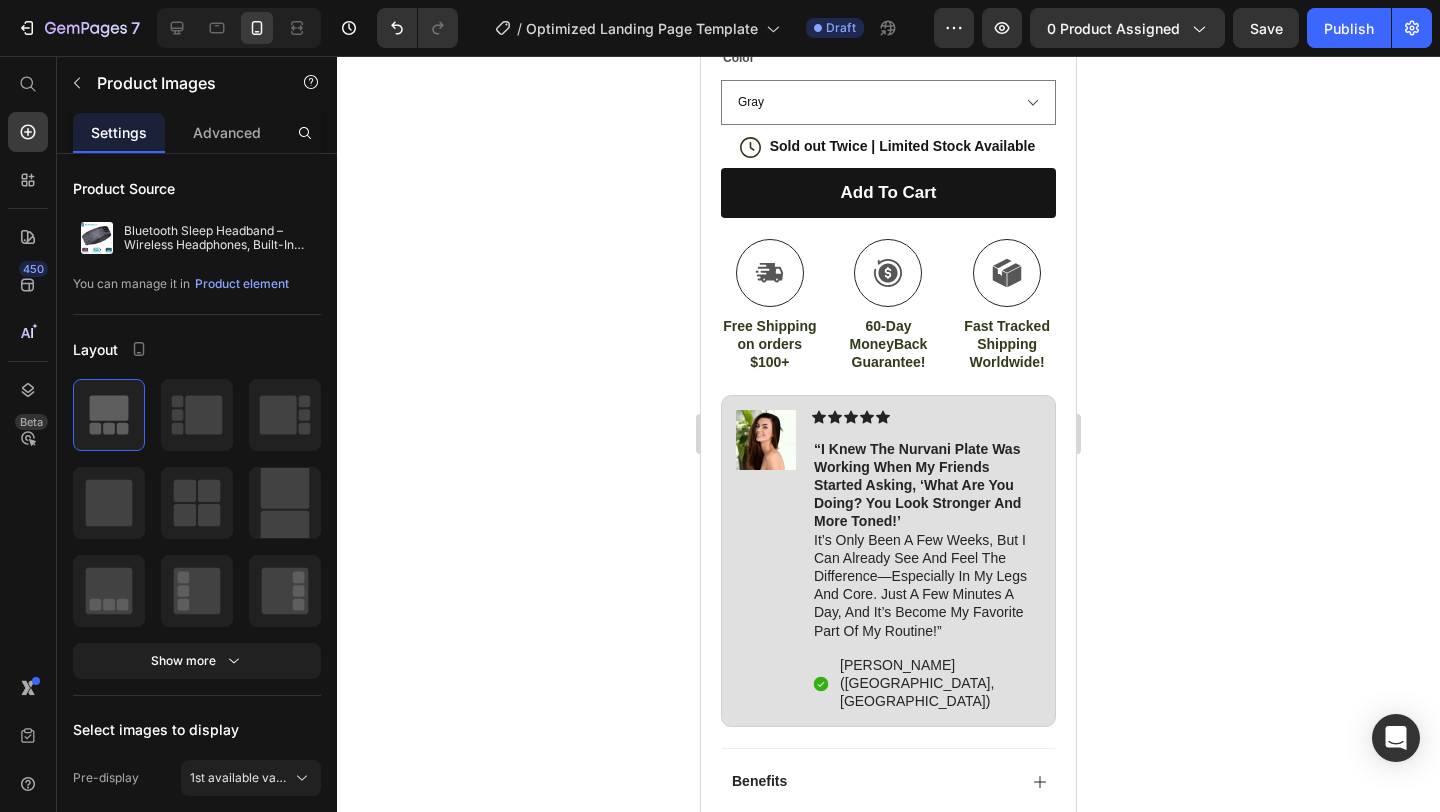 scroll, scrollTop: 920, scrollLeft: 0, axis: vertical 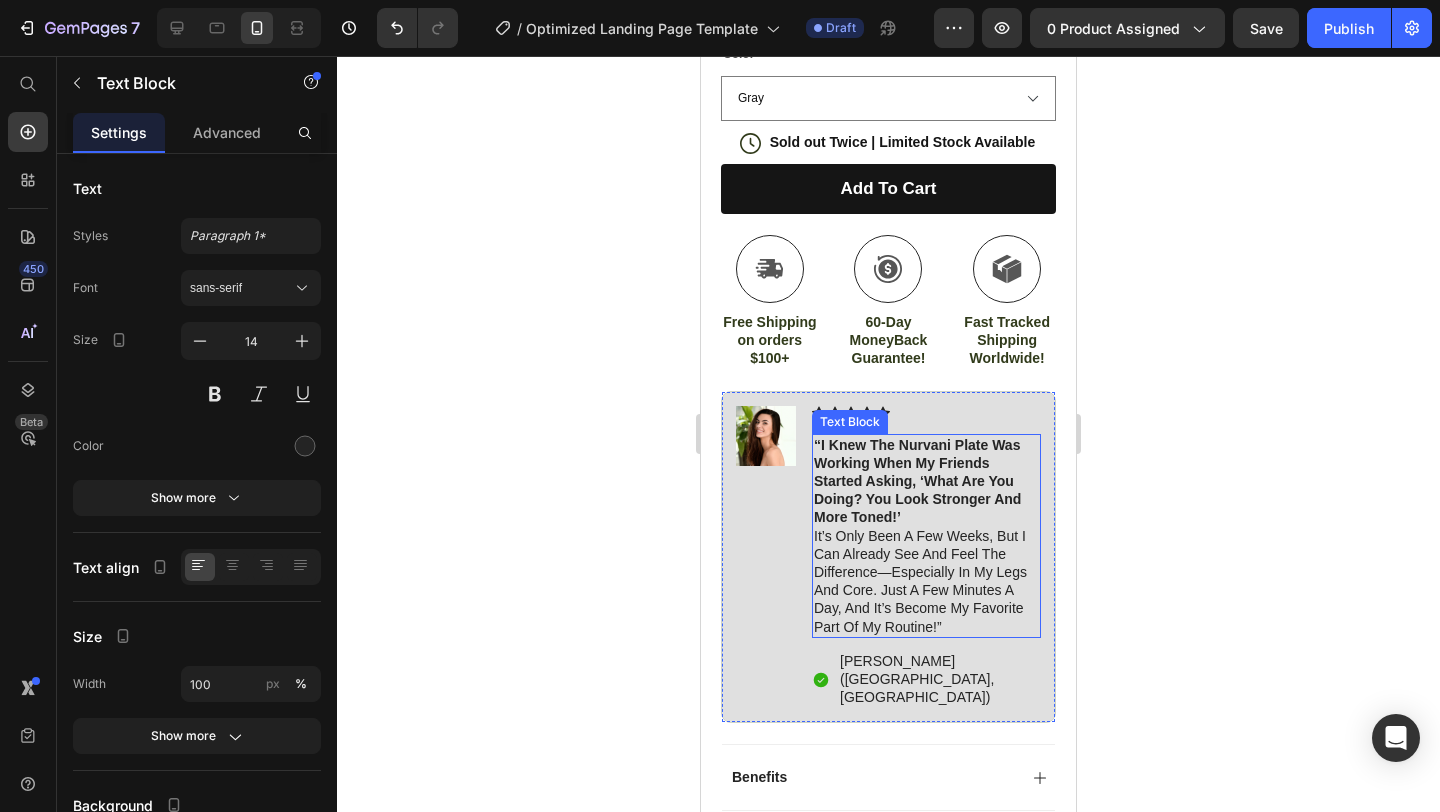 click on "“I knew the Nurvani Plate was working when my friends started asking, ‘What are you doing? You look stronger and more toned!’ It’s only been a few weeks, but I can already see and feel the difference—especially in my legs and core. Just a few minutes a day, and it’s become my favorite part of my routine!”" at bounding box center (926, 536) 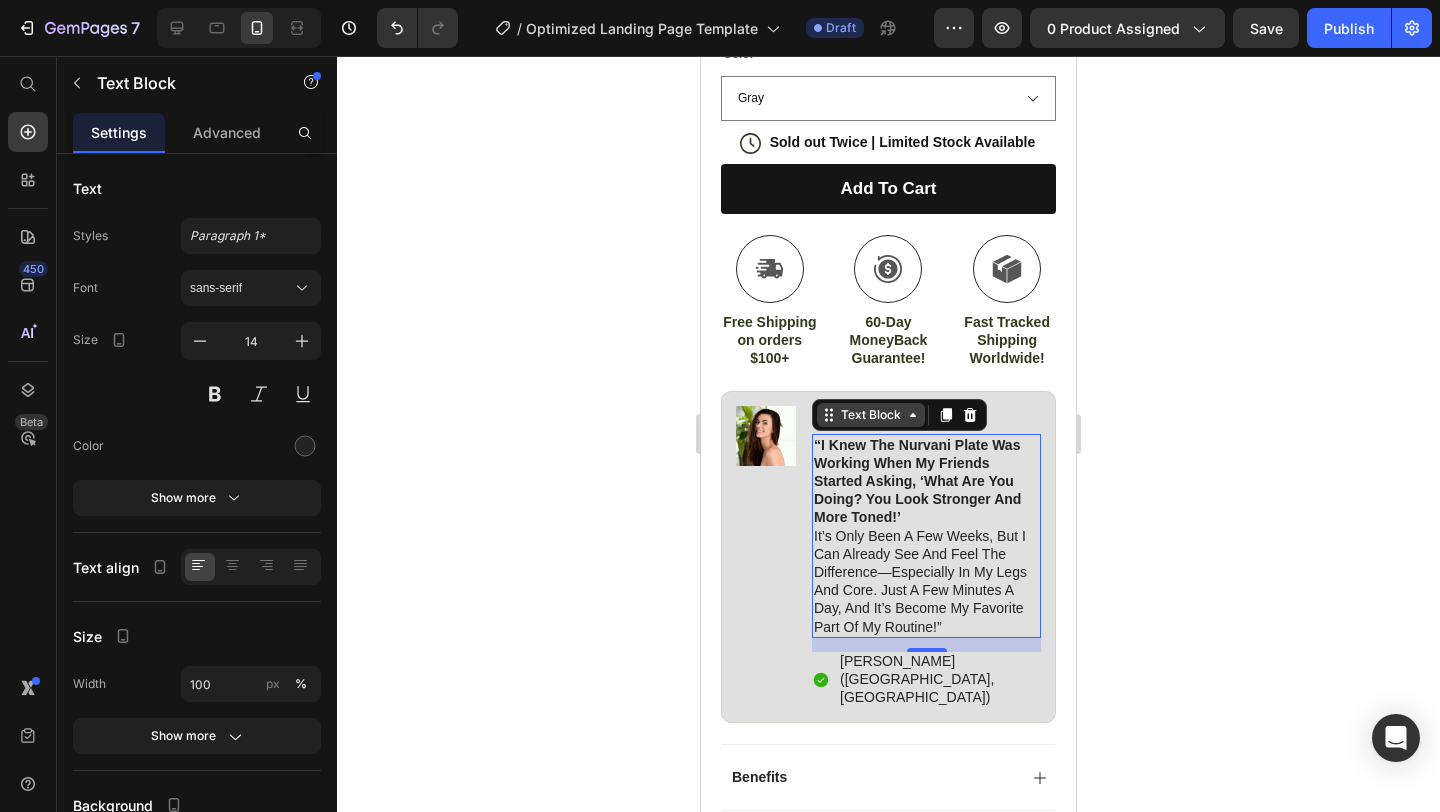 click on "Text Block" at bounding box center (871, 415) 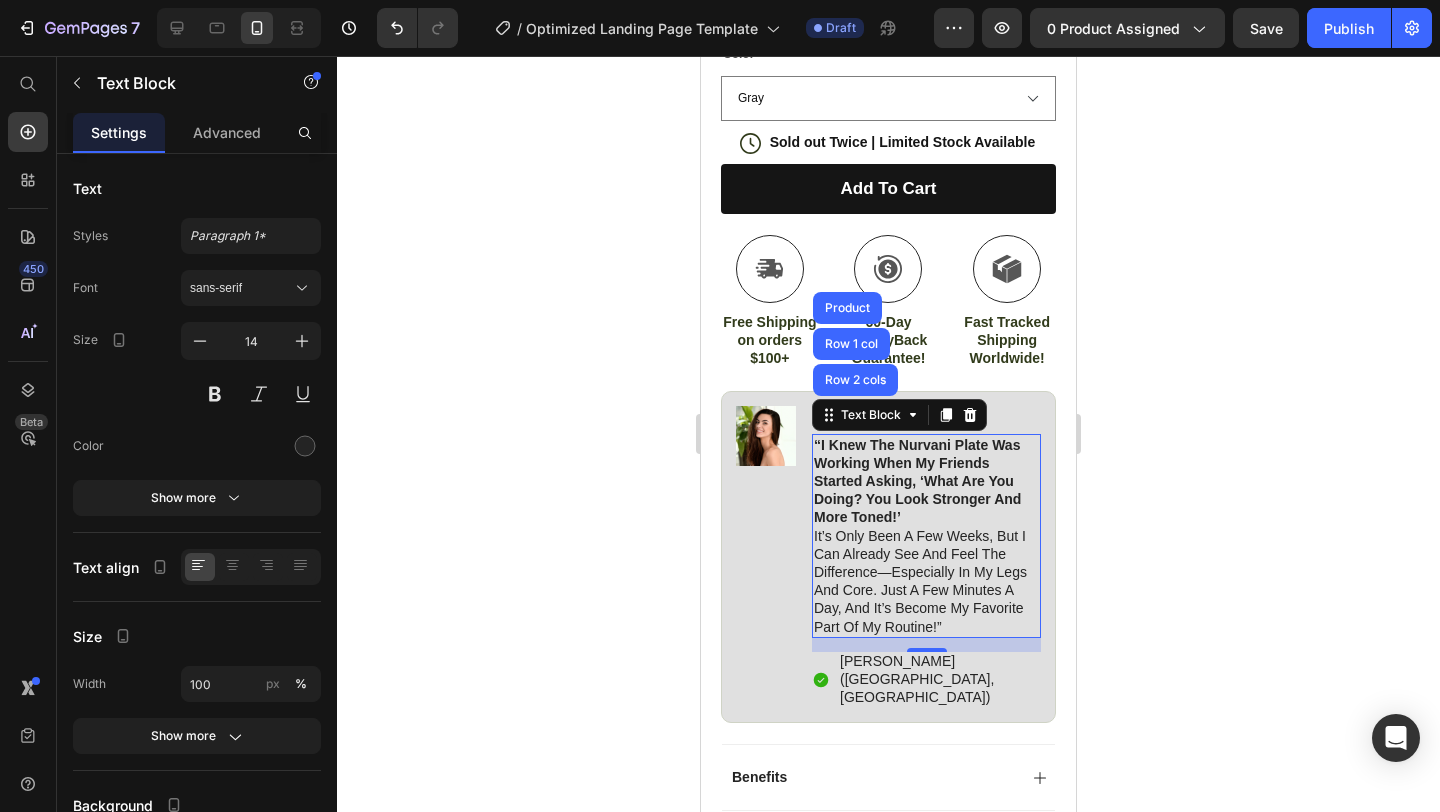 click on "“I knew the Nurvani Plate was working when my friends started asking, ‘What are you doing? You look stronger and more toned!’ It’s only been a few weeks, but I can already see and feel the difference—especially in my legs and core. Just a few minutes a day, and it’s become my favorite part of my routine!”" at bounding box center (926, 536) 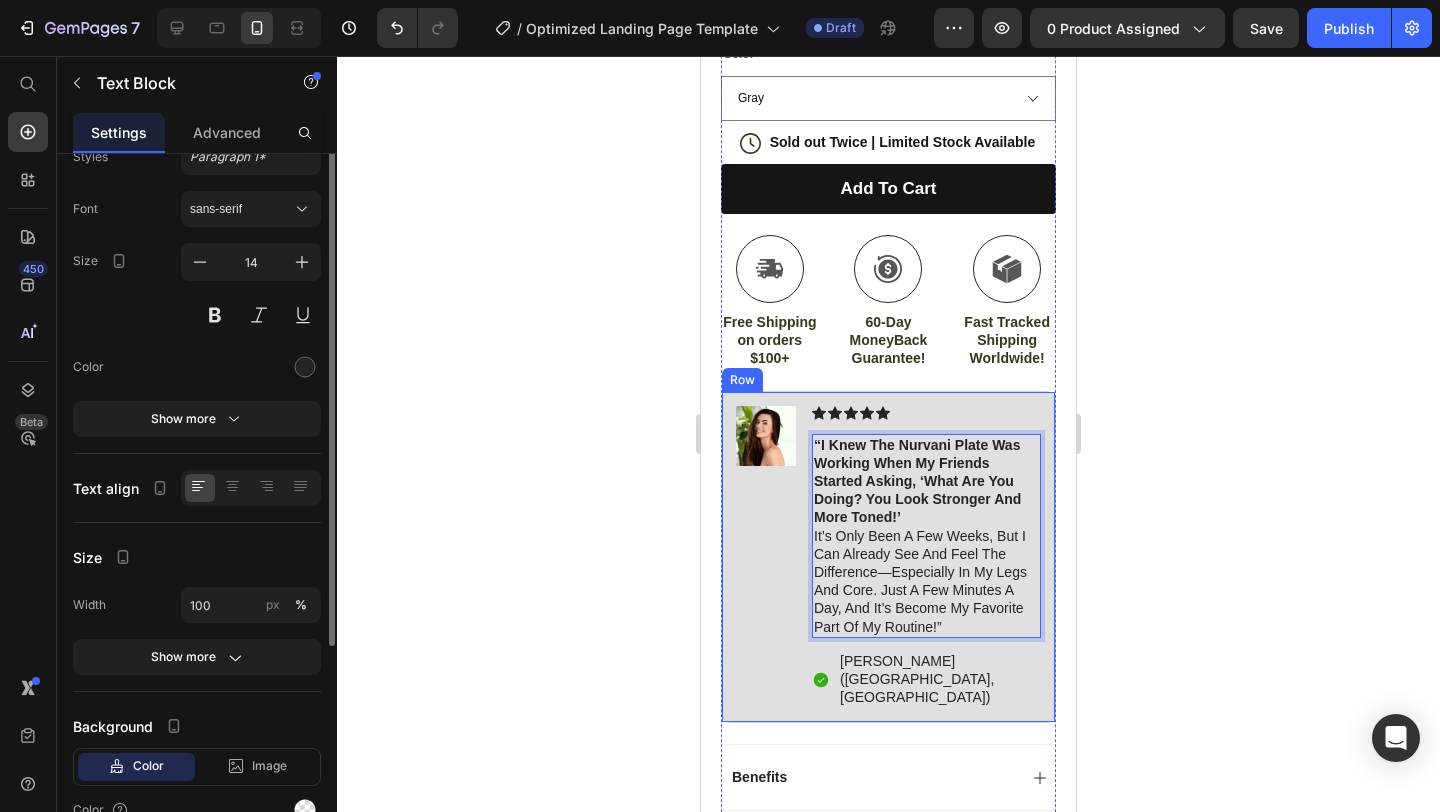 scroll, scrollTop: 0, scrollLeft: 0, axis: both 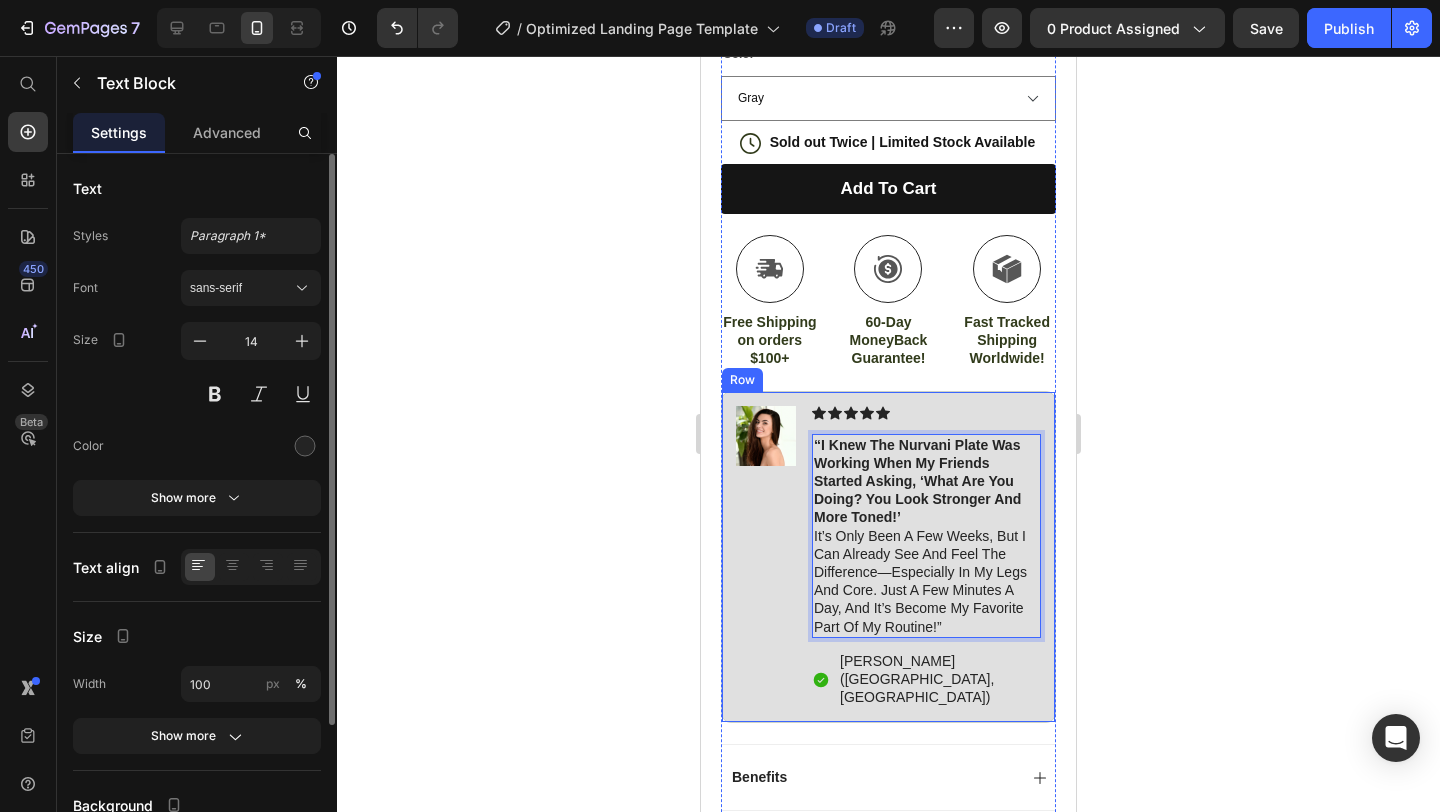 click on "Text" at bounding box center (197, 188) 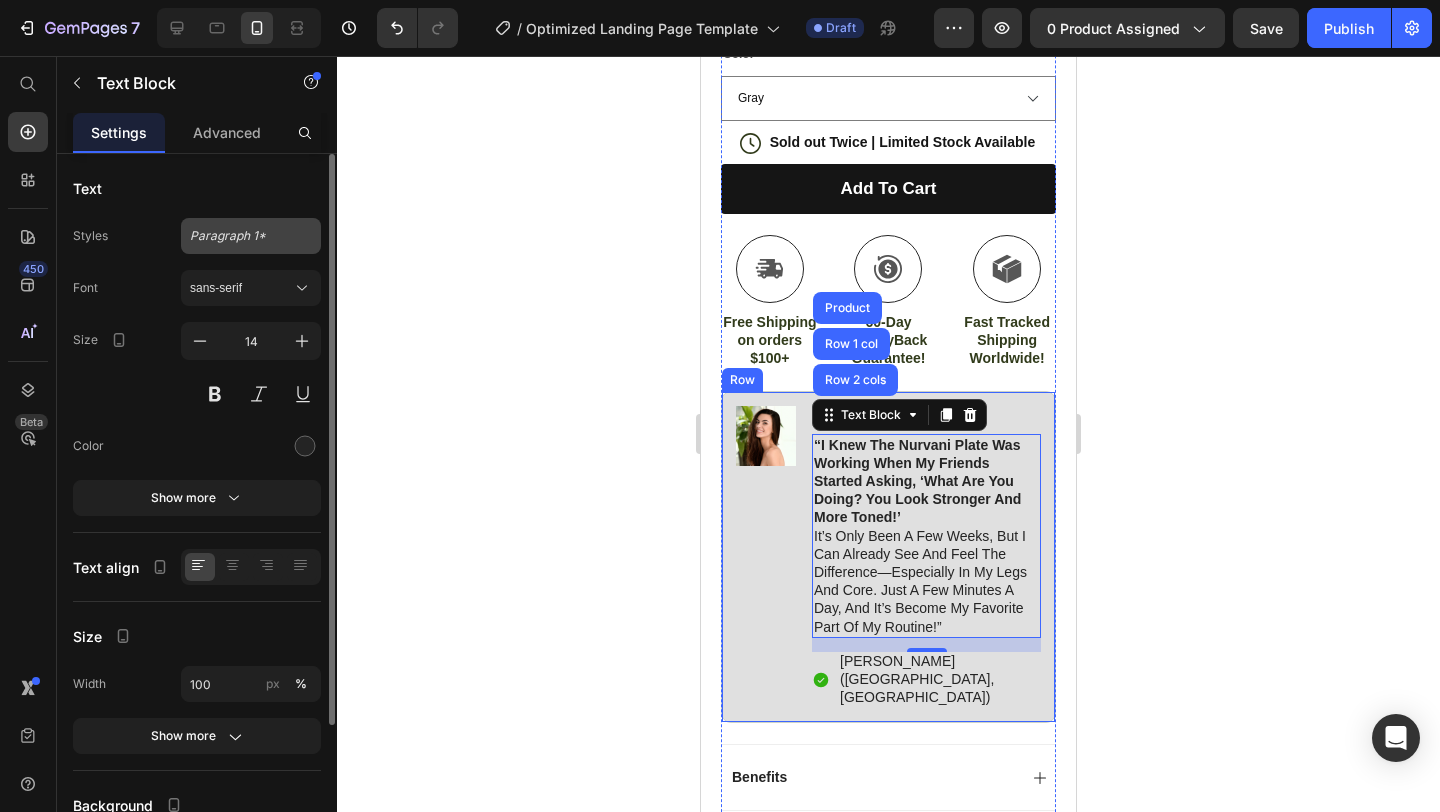 click on "Paragraph 1*" 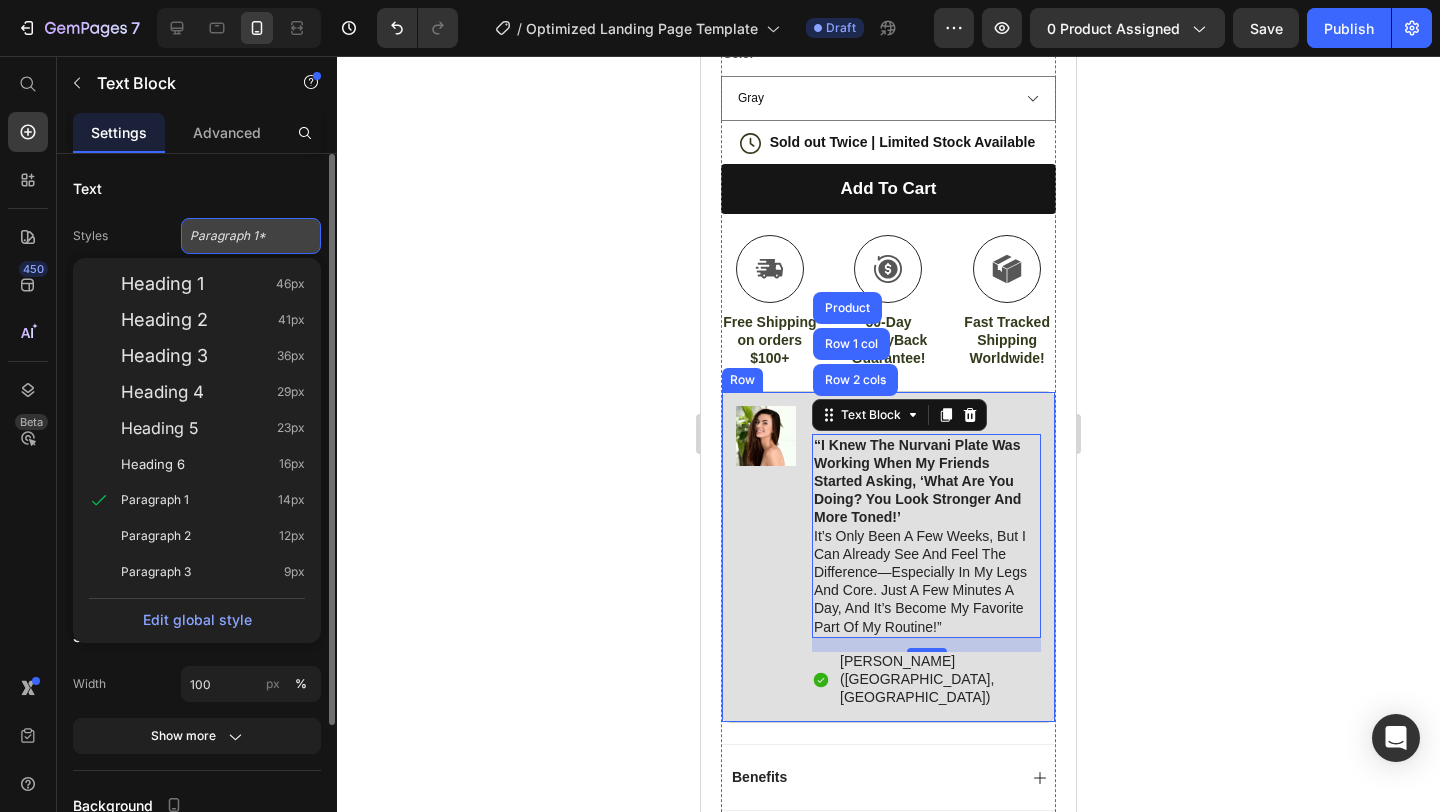 click on "Paragraph 1*" 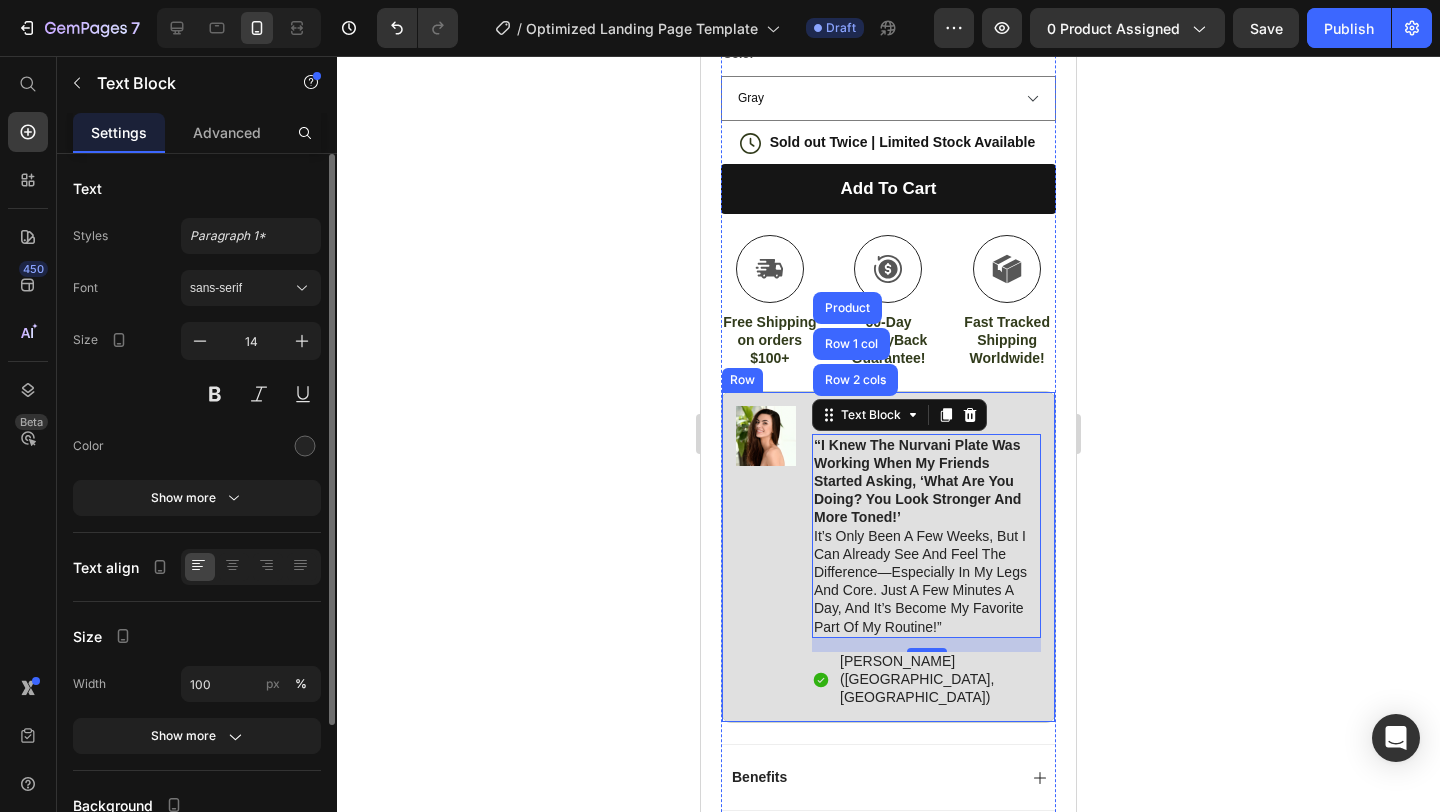 click on "Text" at bounding box center (197, 188) 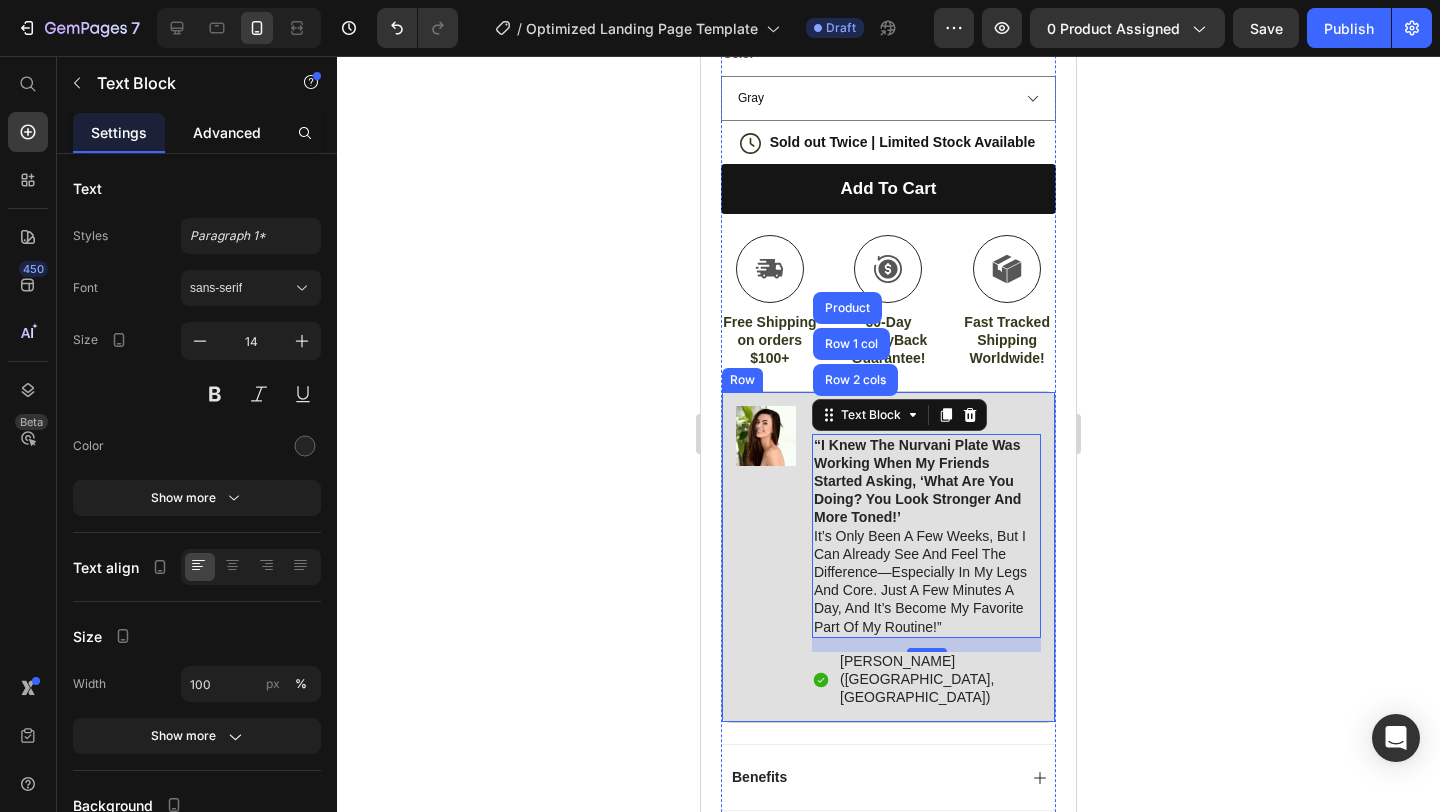 click on "Advanced" at bounding box center (227, 132) 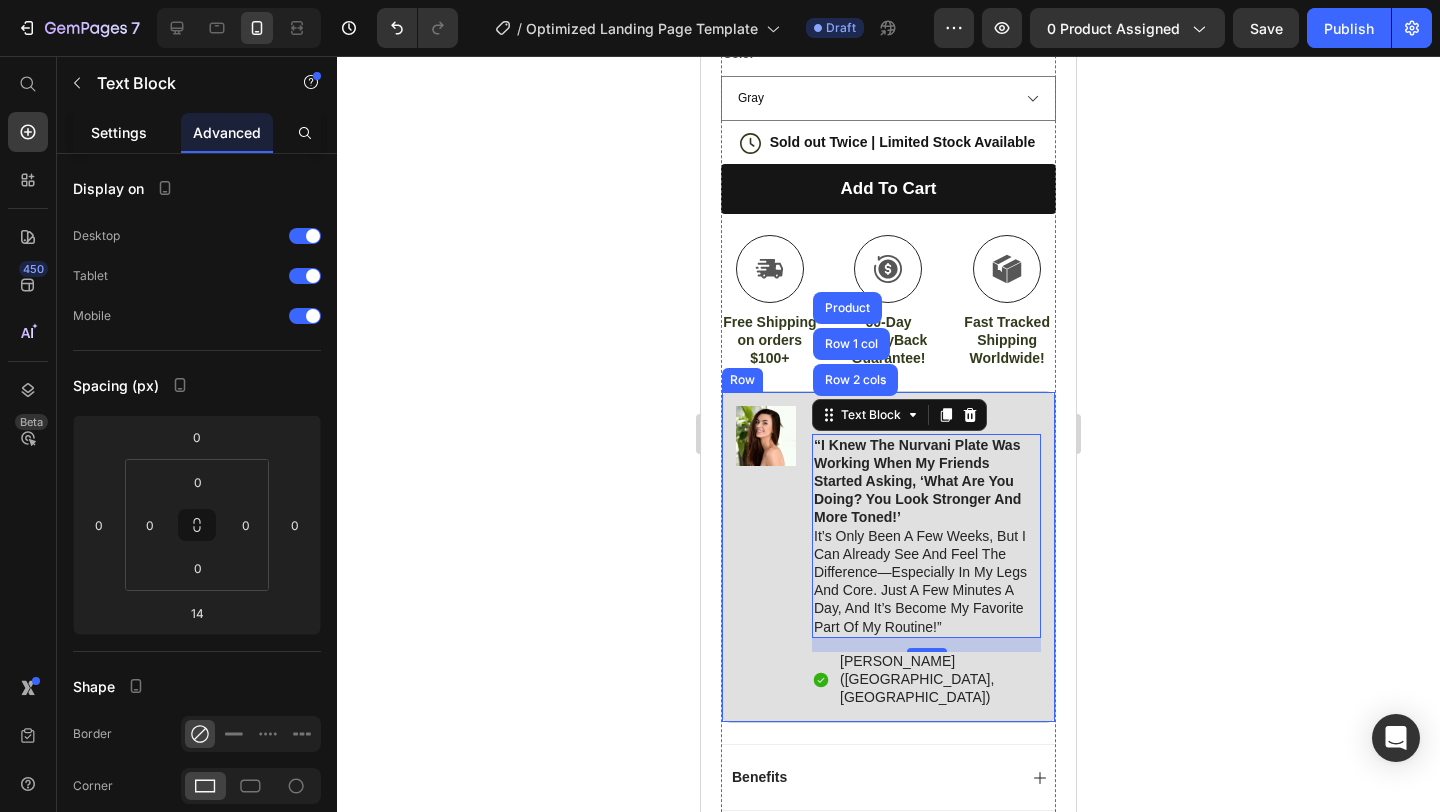 click on "Settings" at bounding box center [119, 132] 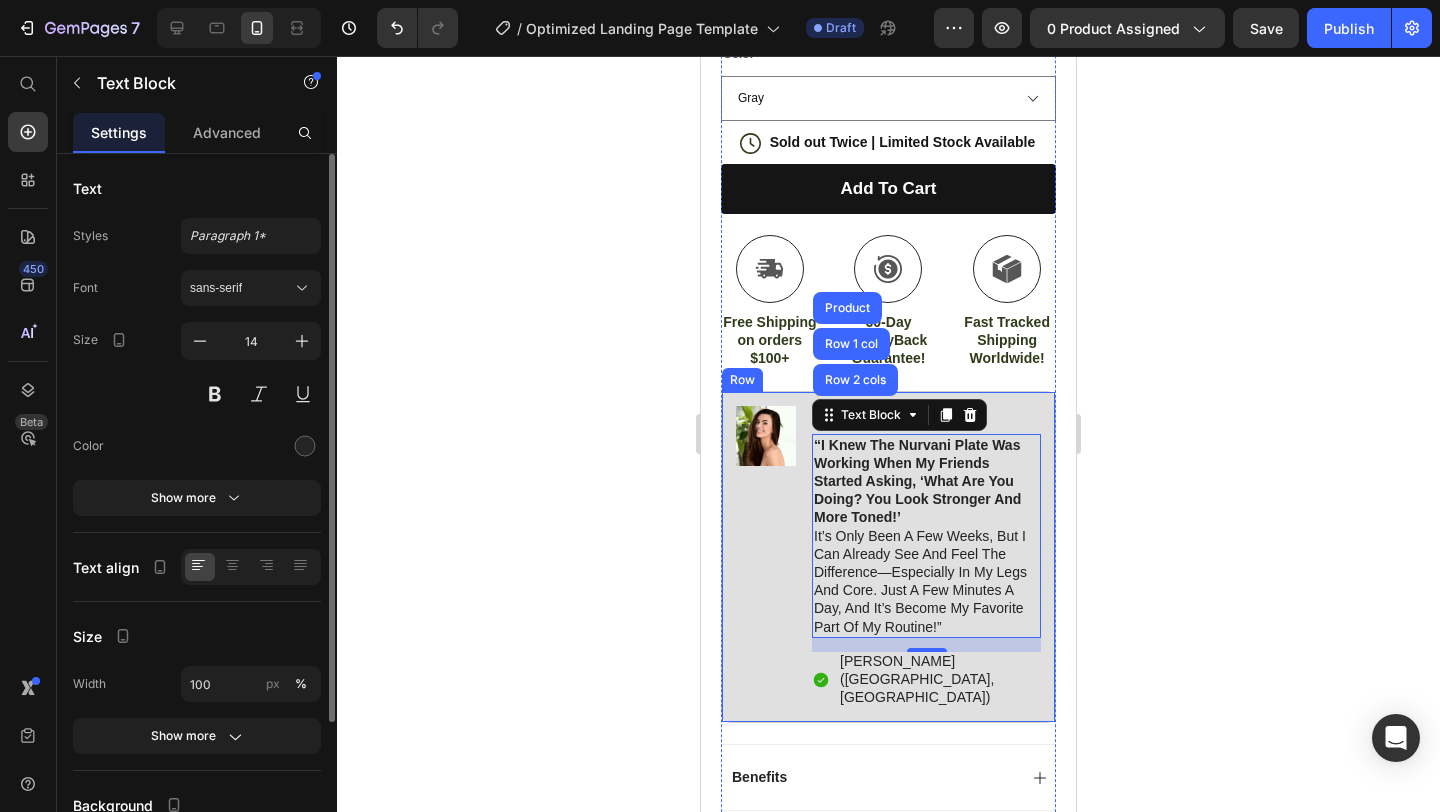 click on "Text" at bounding box center [87, 188] 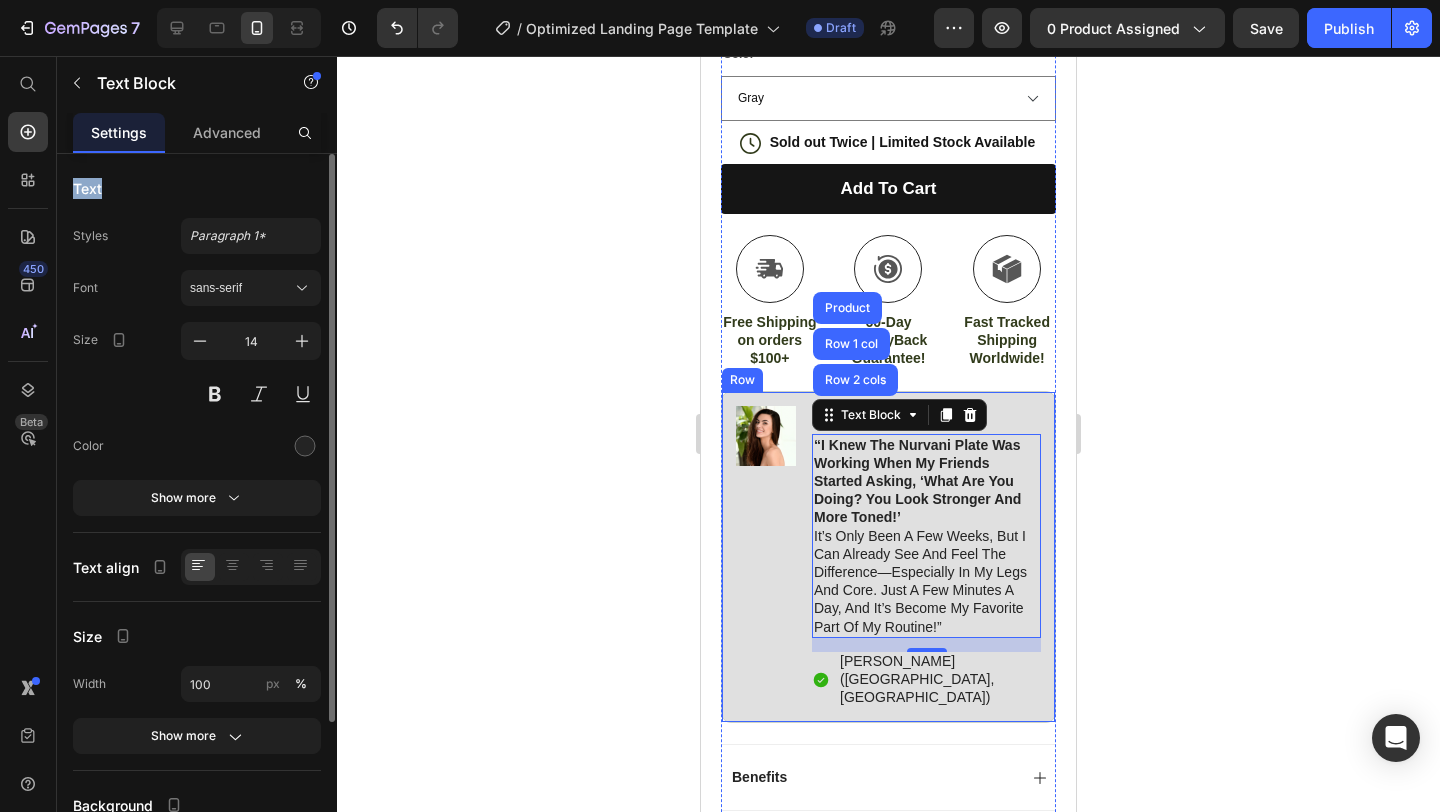 click on "Text" at bounding box center (87, 188) 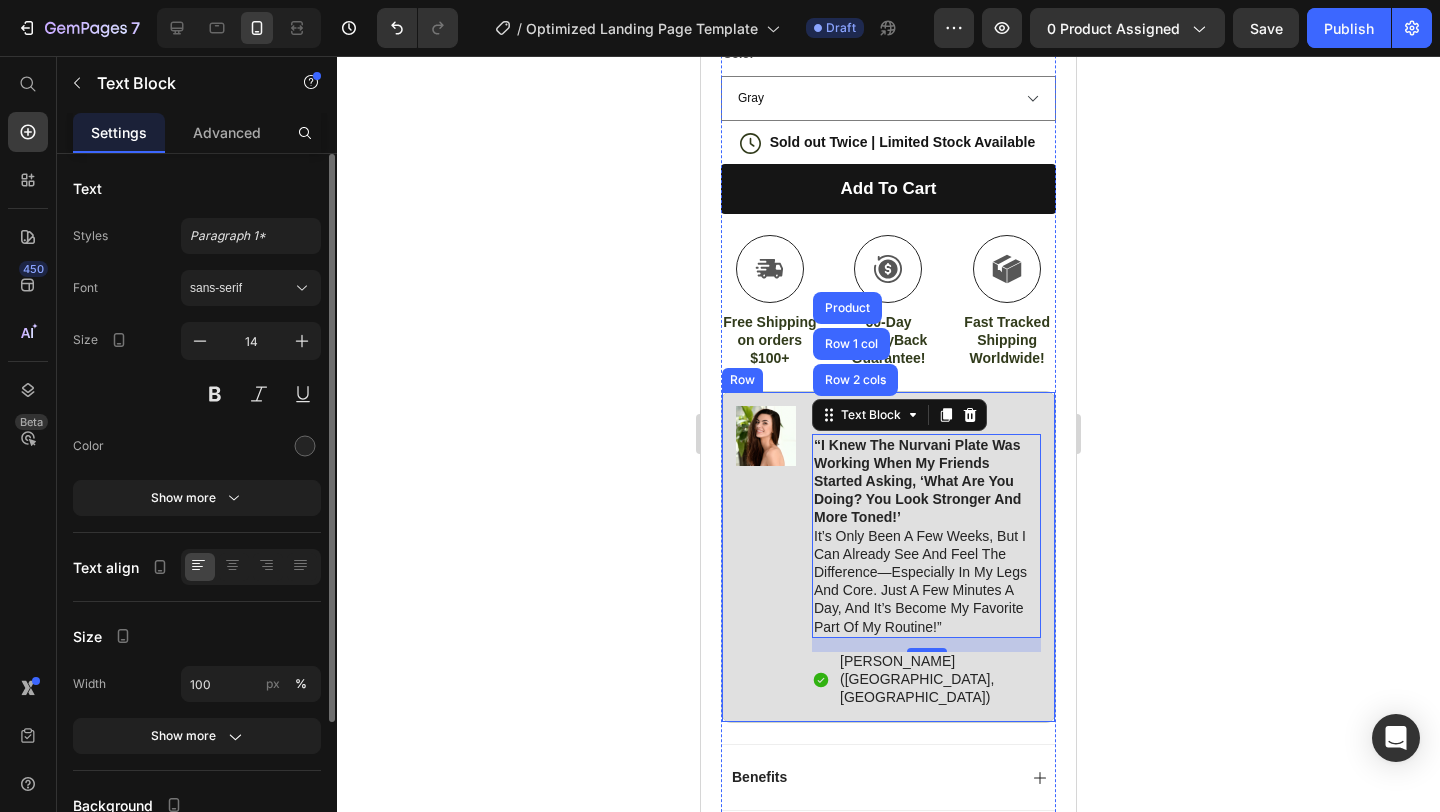 click on "Text" at bounding box center [197, 188] 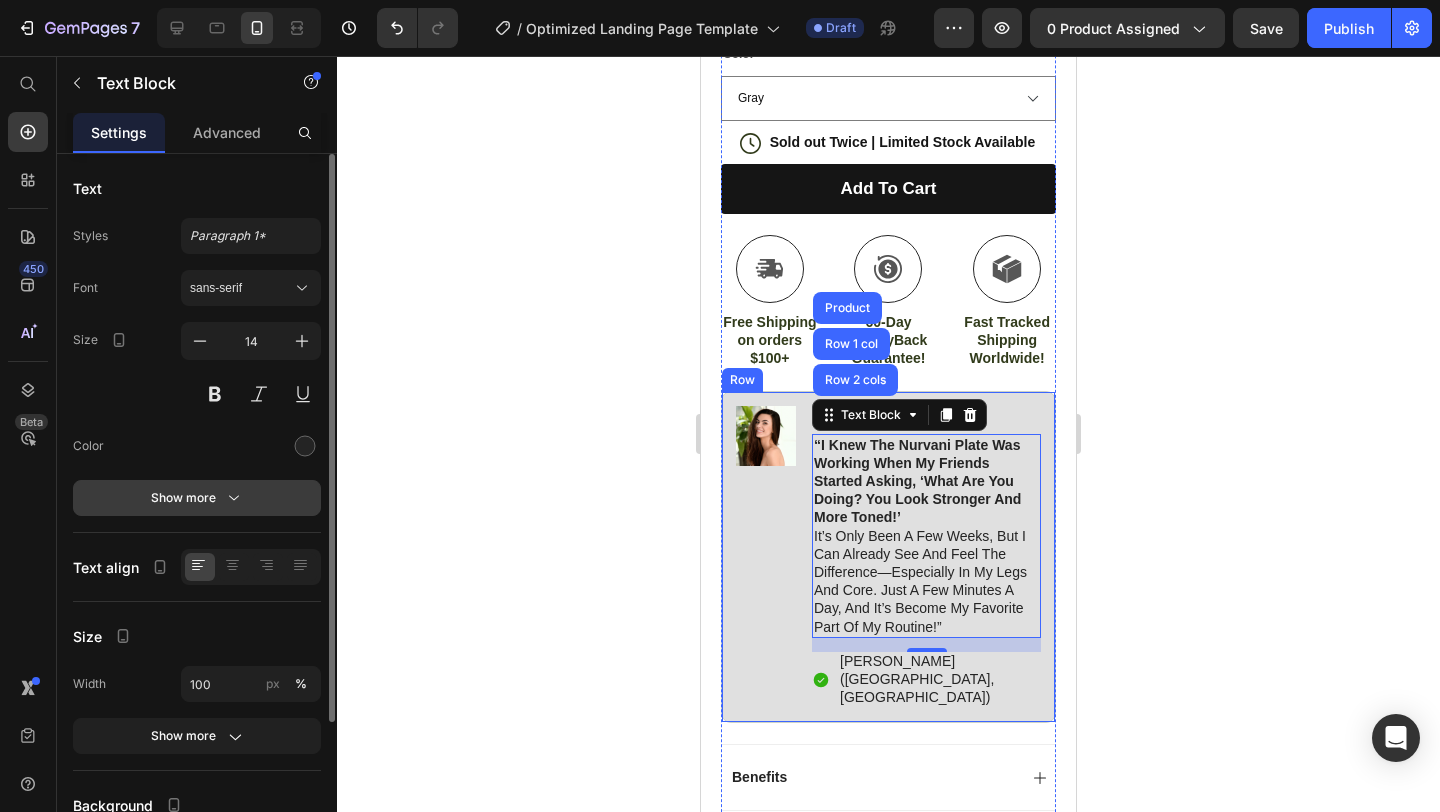 click on "Show more" at bounding box center (197, 498) 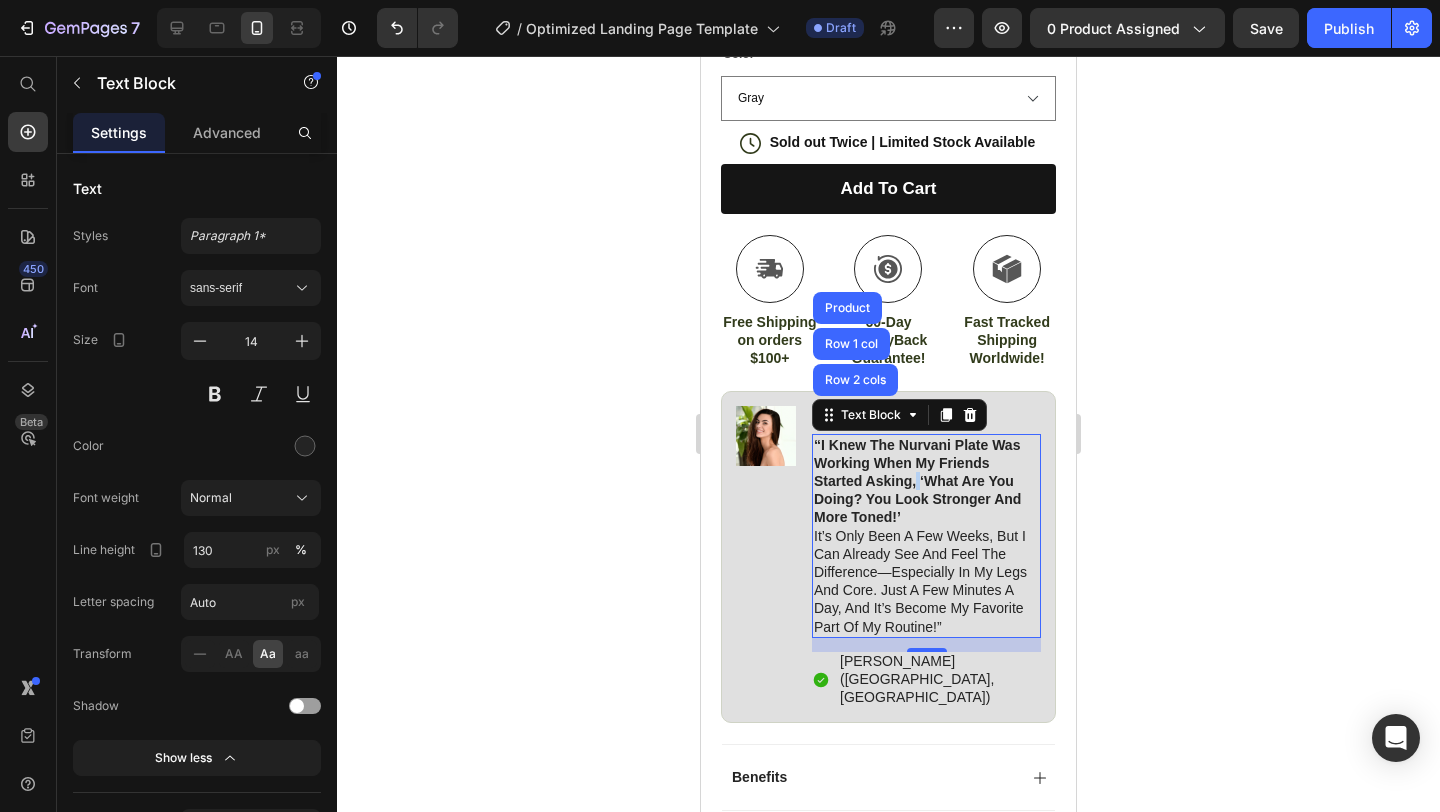 click on "“I knew the Nurvani Plate was working when my friends started asking, ‘What are you doing? You look stronger and more toned!’" at bounding box center [917, 481] 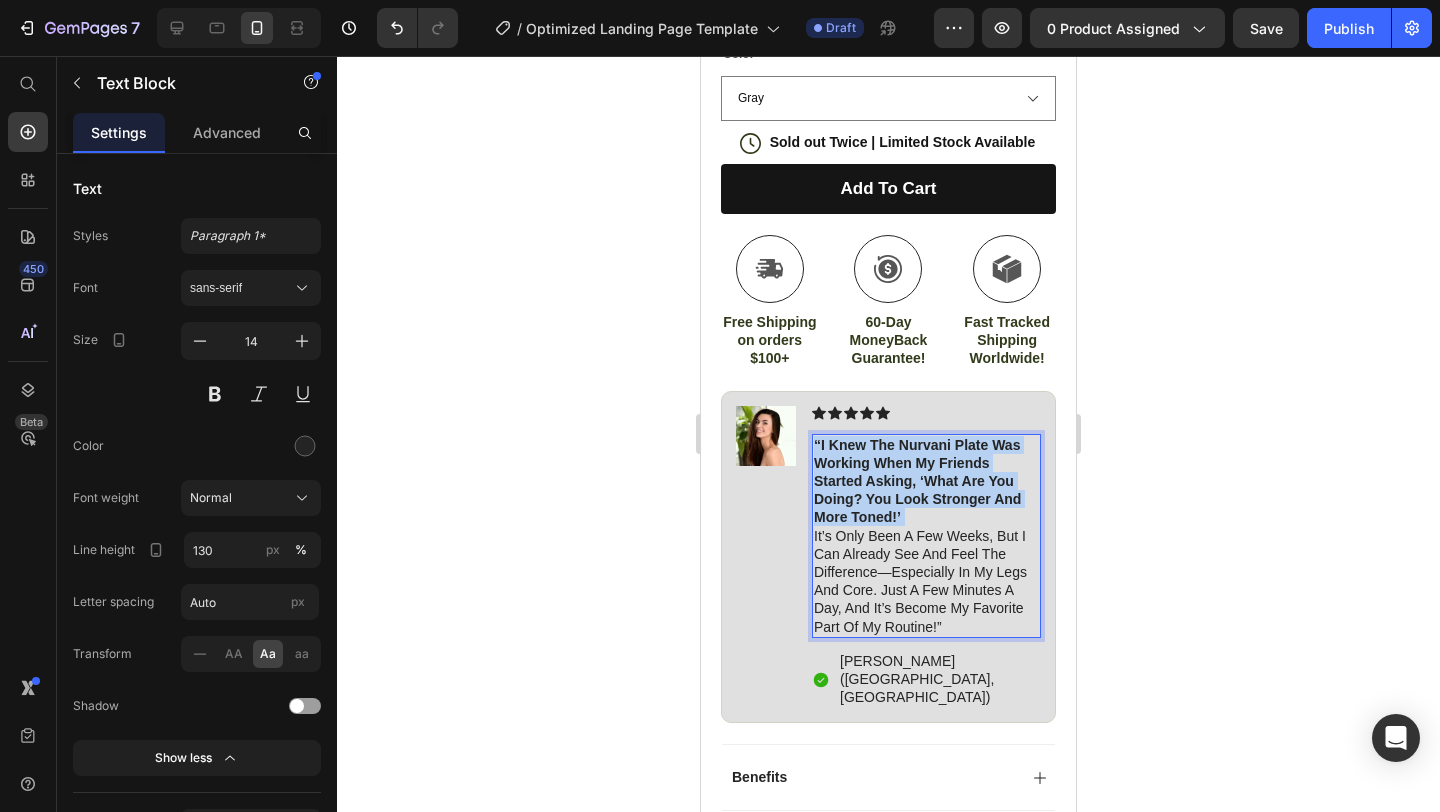 click on "“I knew the Nurvani Plate was working when my friends started asking, ‘What are you doing? You look stronger and more toned!’" at bounding box center [917, 481] 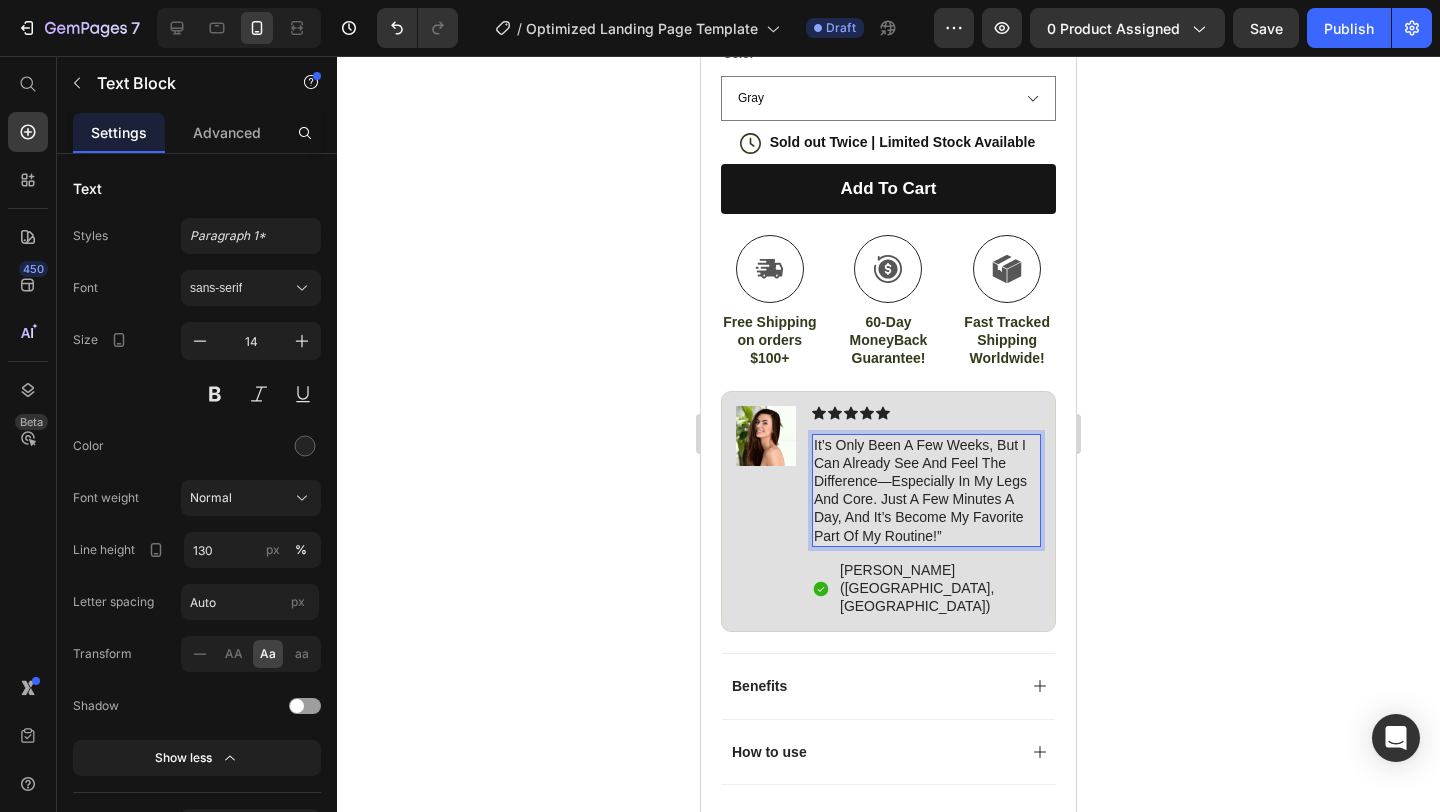 click on "It’s only been a few weeks, but I can already see and feel the difference—especially in my legs and core. Just a few minutes a day, and it’s become my favorite part of my routine!”" at bounding box center (926, 490) 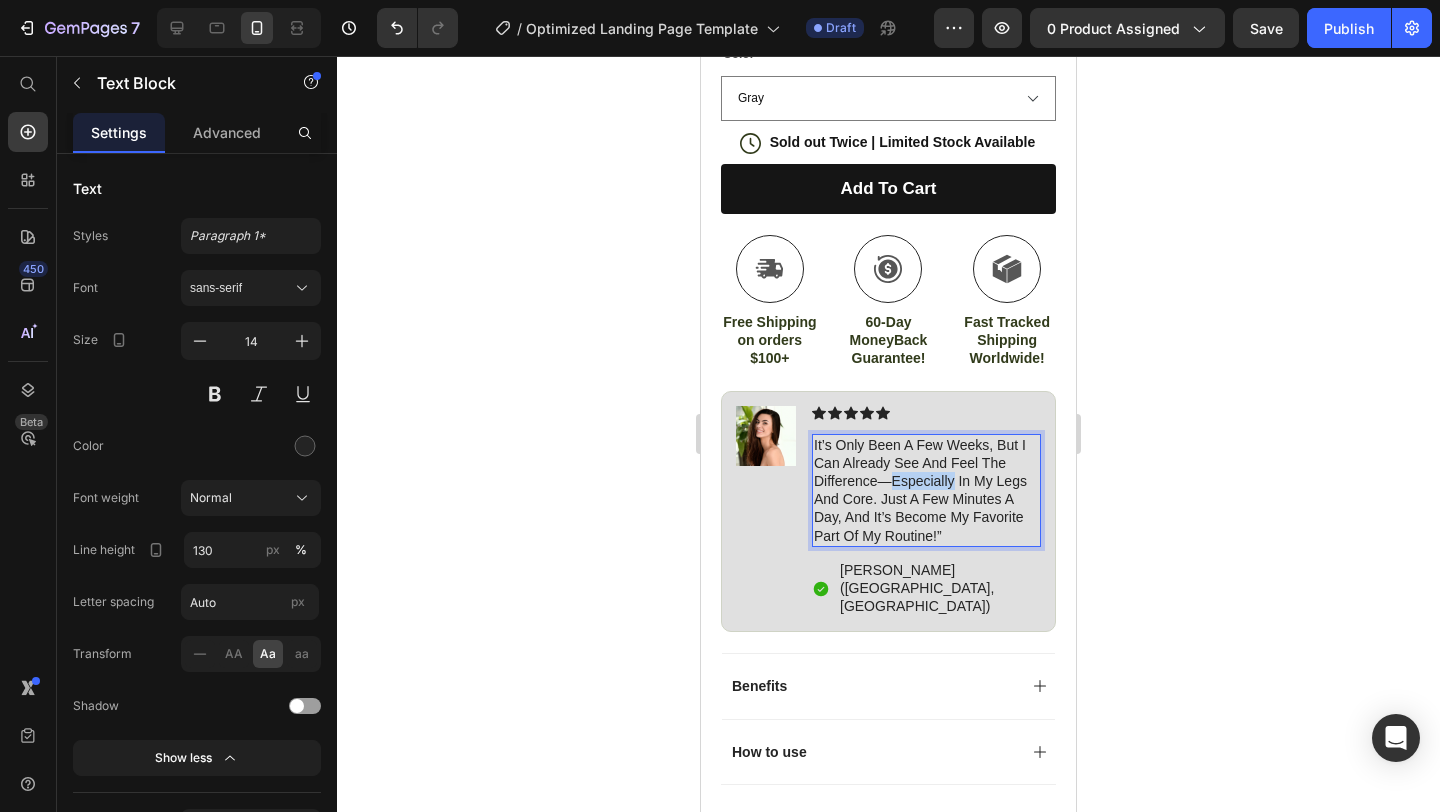 click on "It’s only been a few weeks, but I can already see and feel the difference—especially in my legs and core. Just a few minutes a day, and it’s become my favorite part of my routine!”" at bounding box center [926, 490] 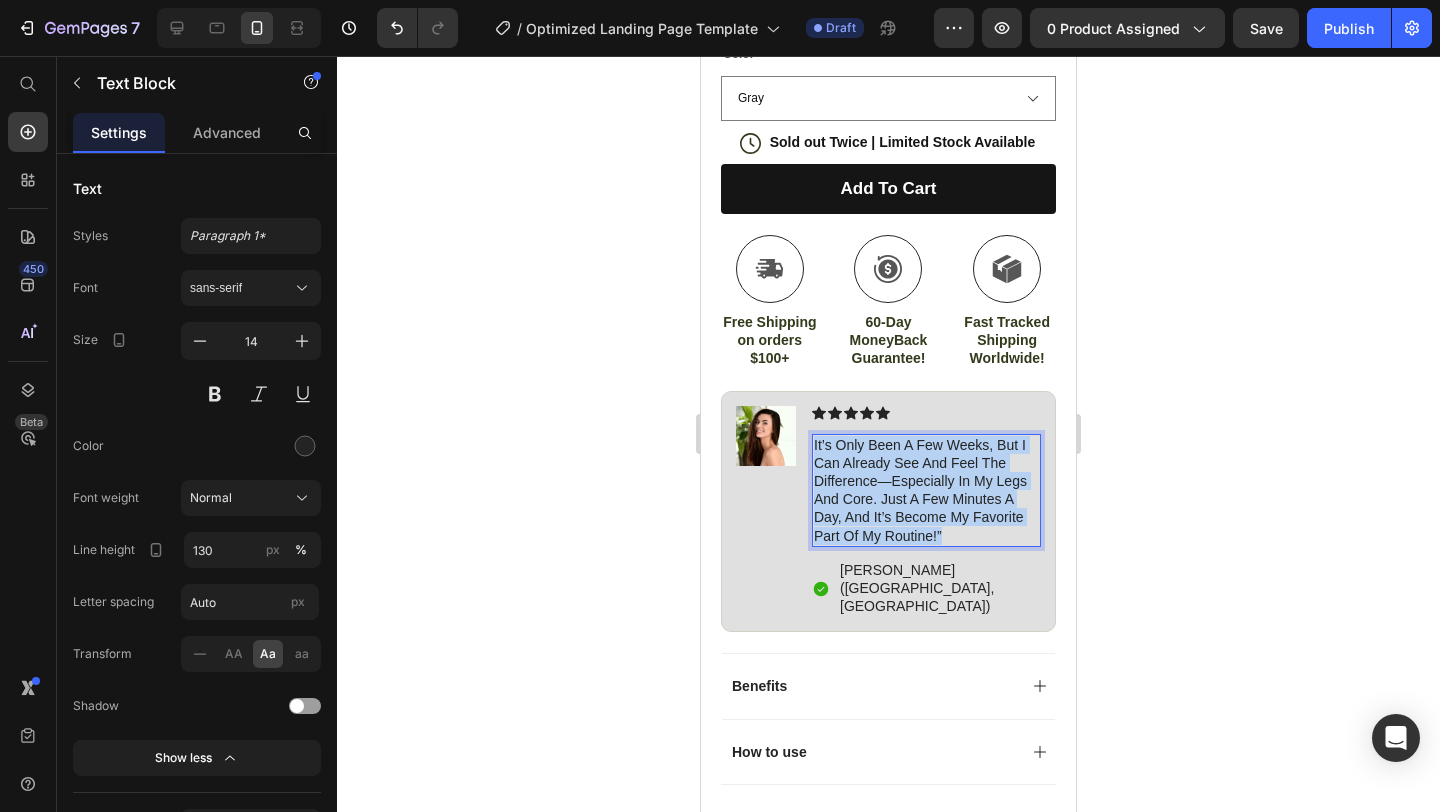 click on "It’s only been a few weeks, but I can already see and feel the difference—especially in my legs and core. Just a few minutes a day, and it’s become my favorite part of my routine!”" at bounding box center [926, 490] 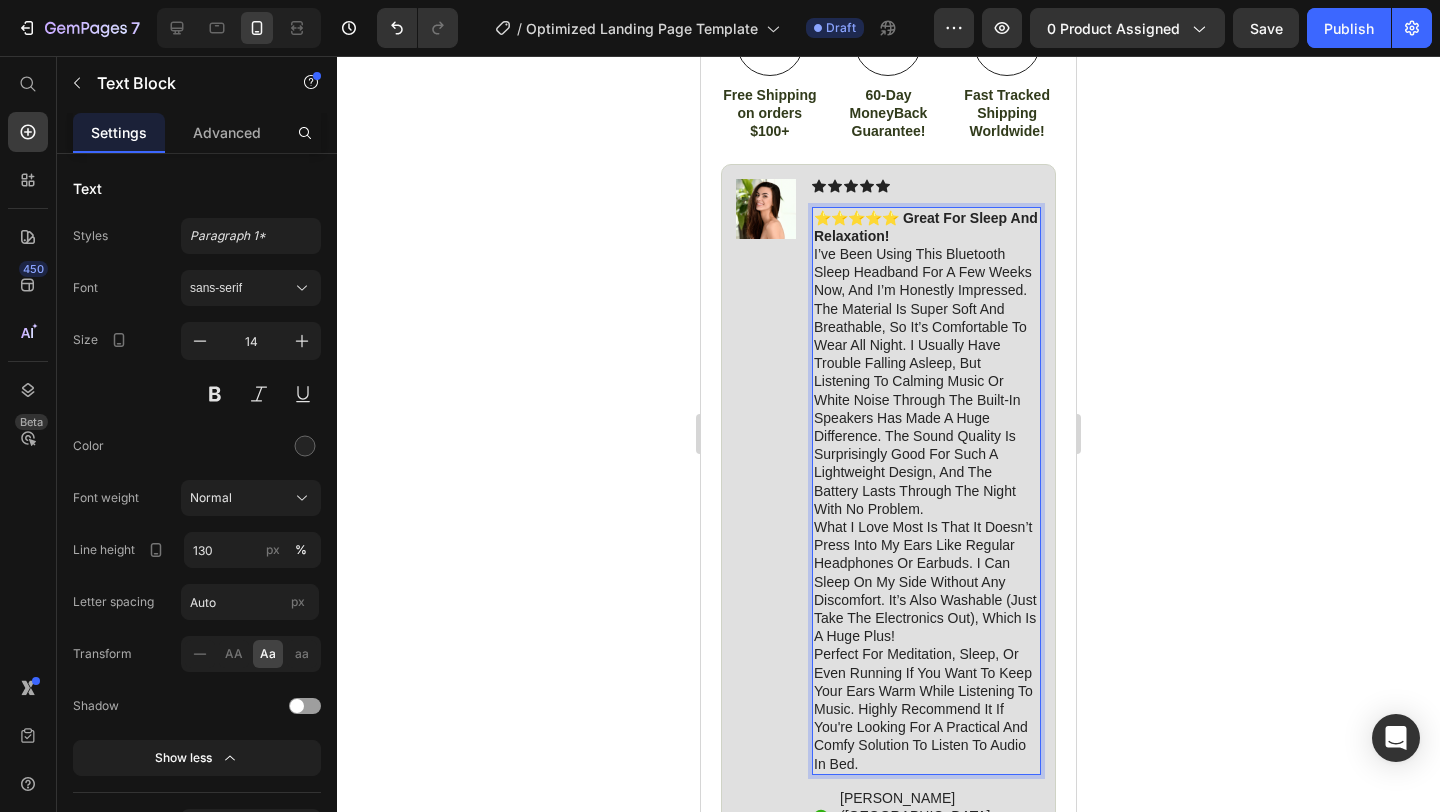 scroll, scrollTop: 1183, scrollLeft: 0, axis: vertical 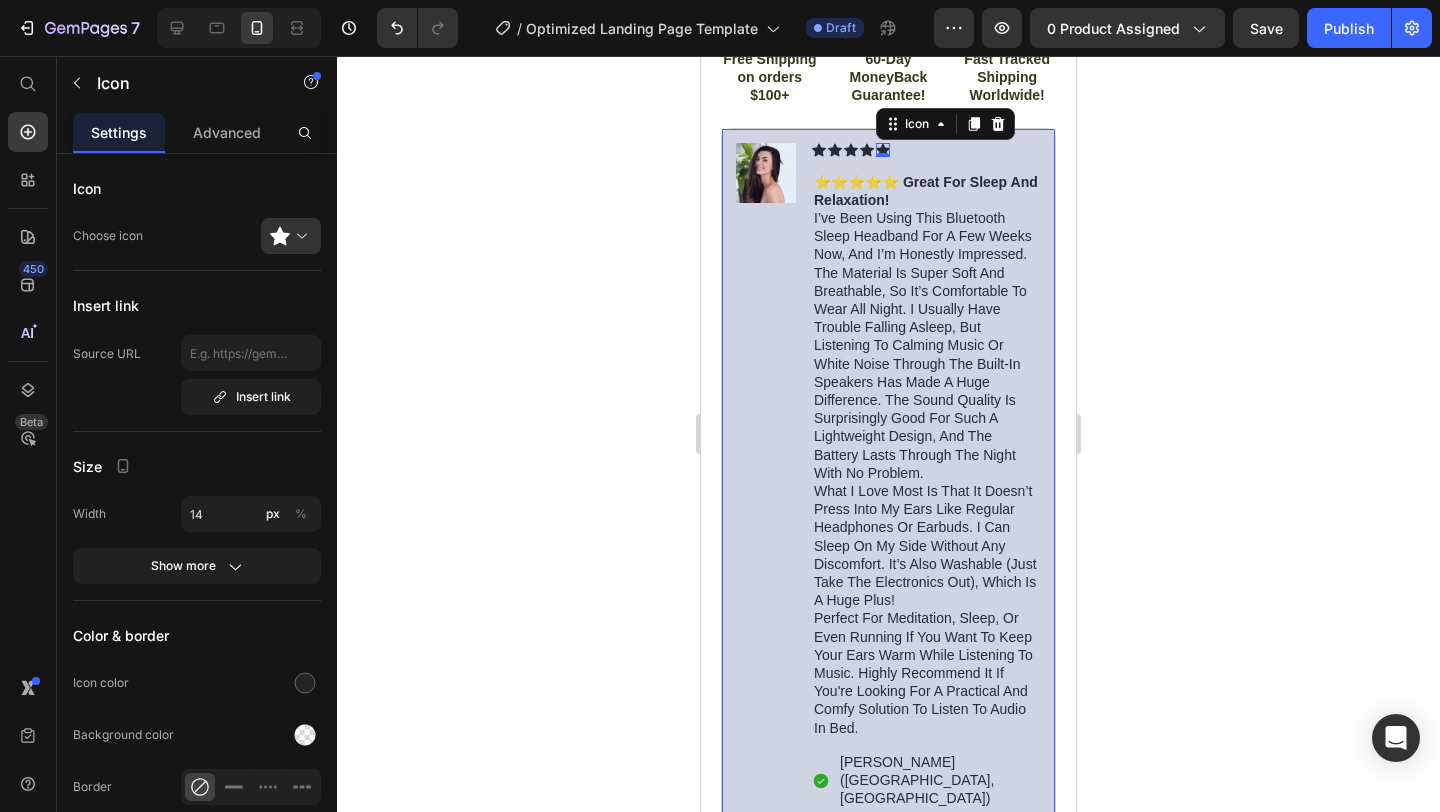 click 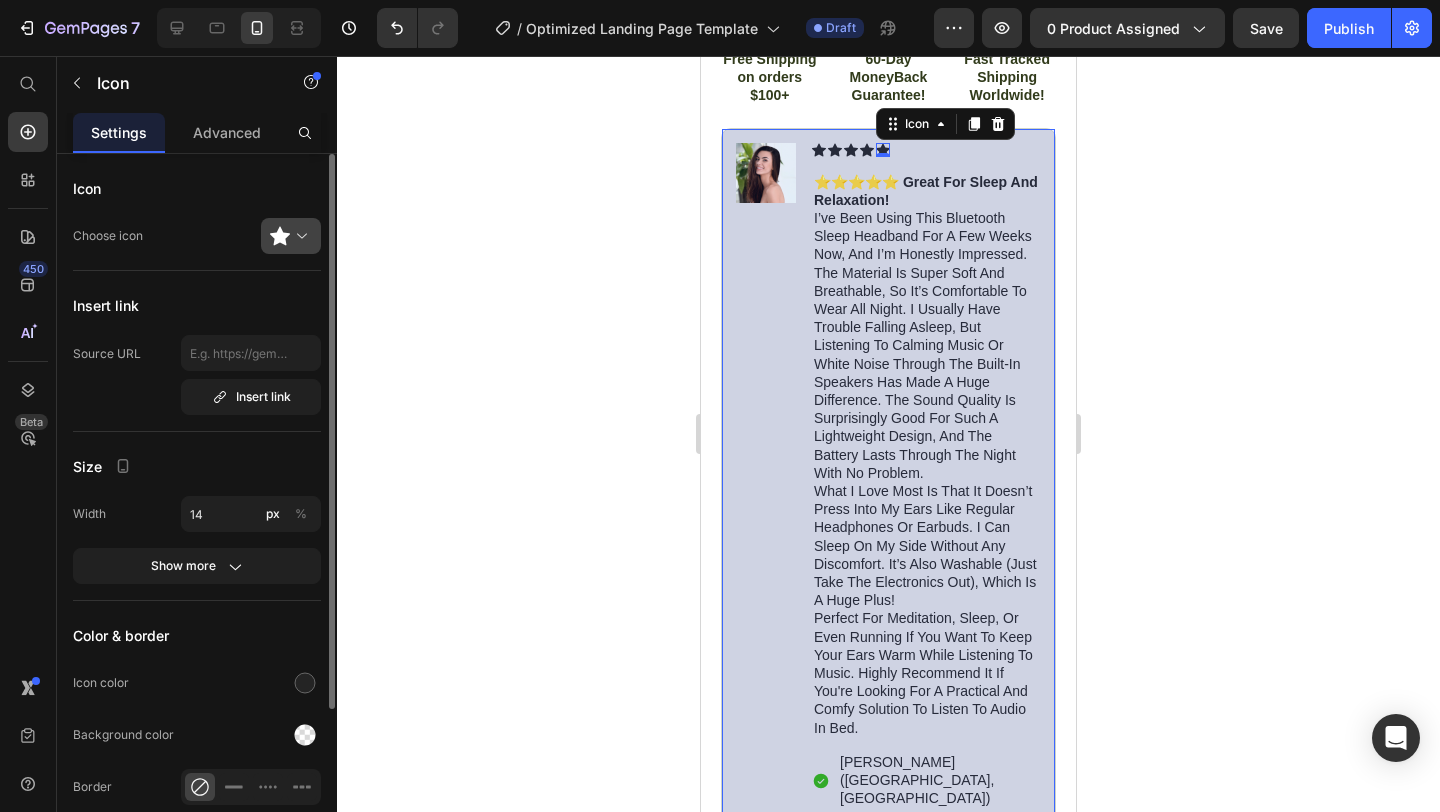 click at bounding box center [299, 236] 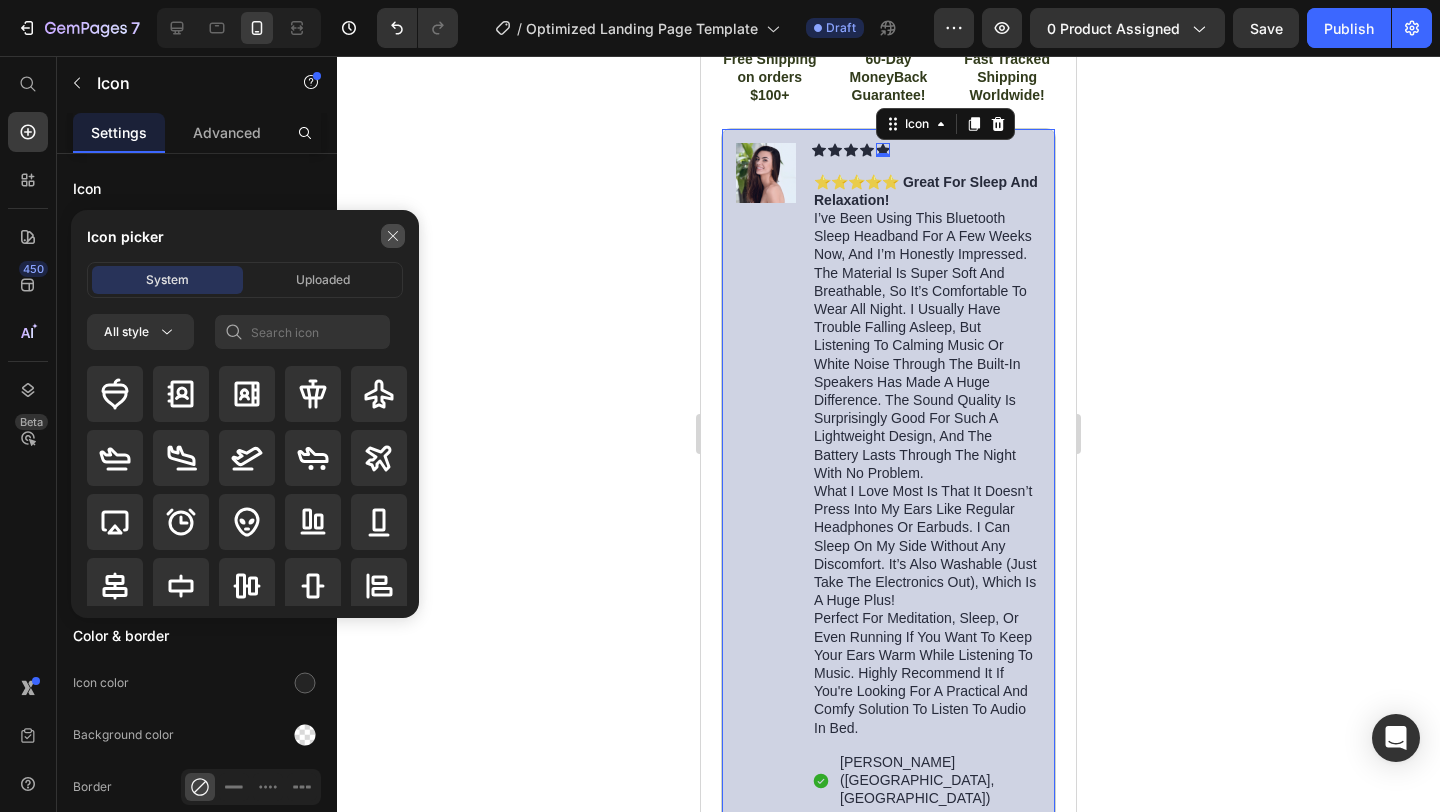 click 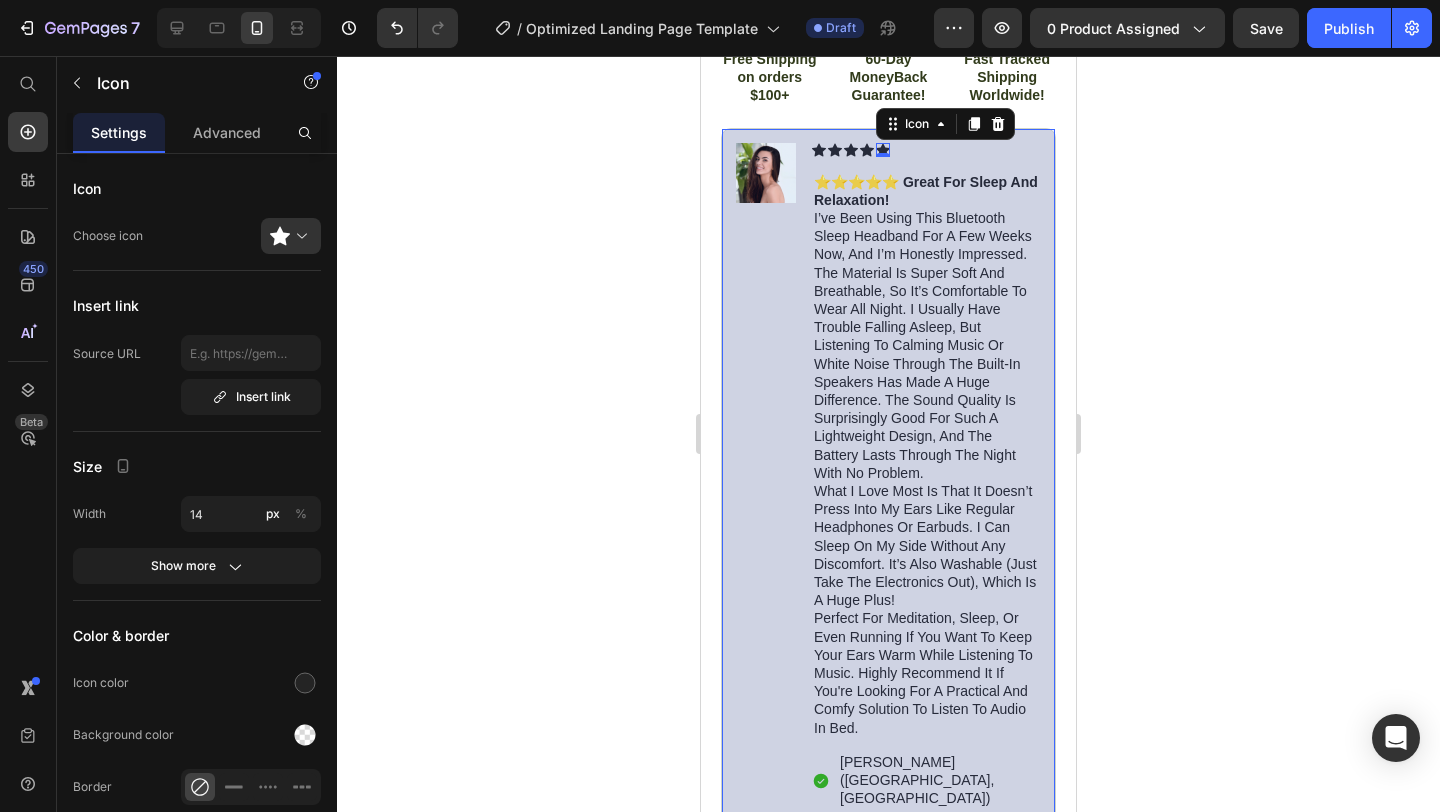 click 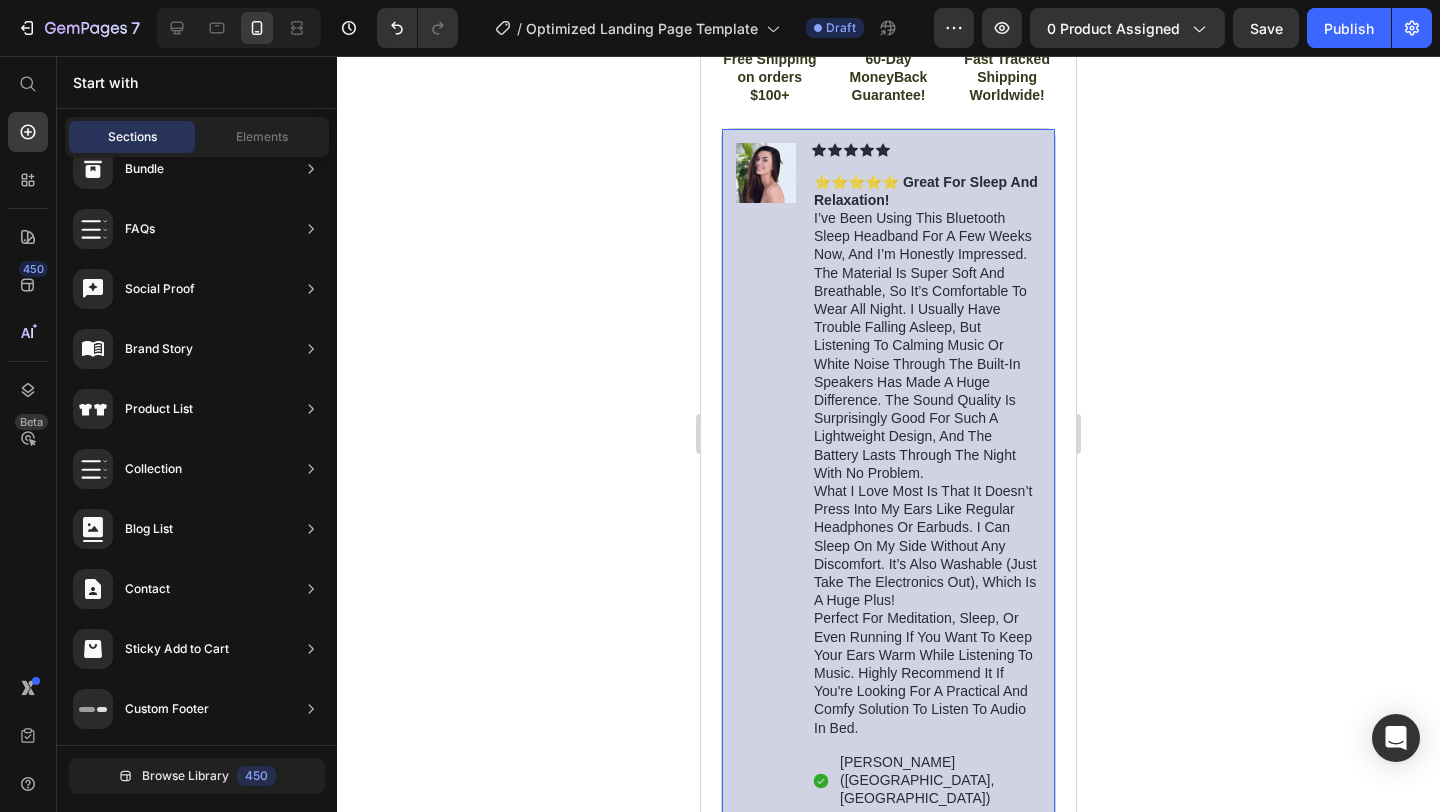 click 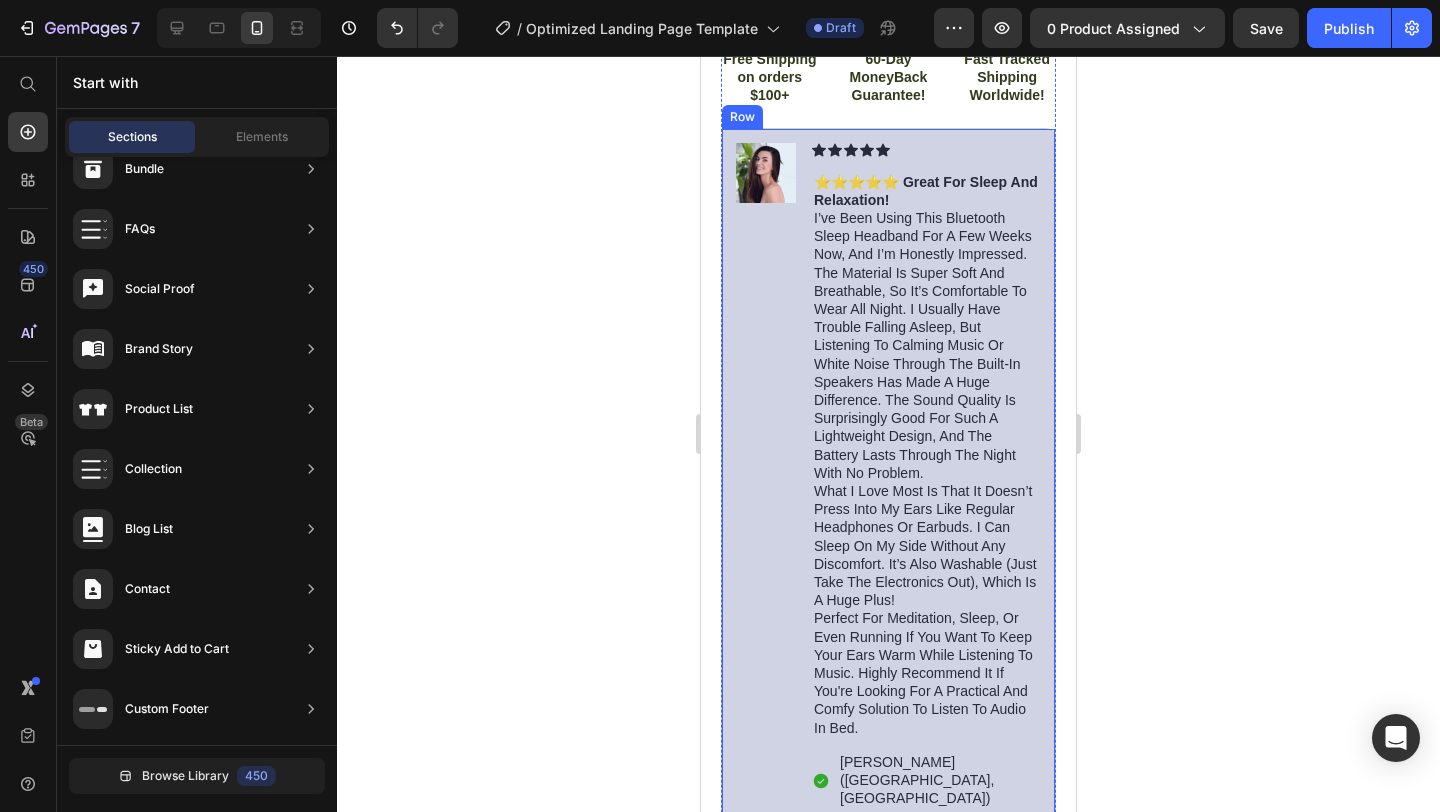 click on "Image" at bounding box center (766, 476) 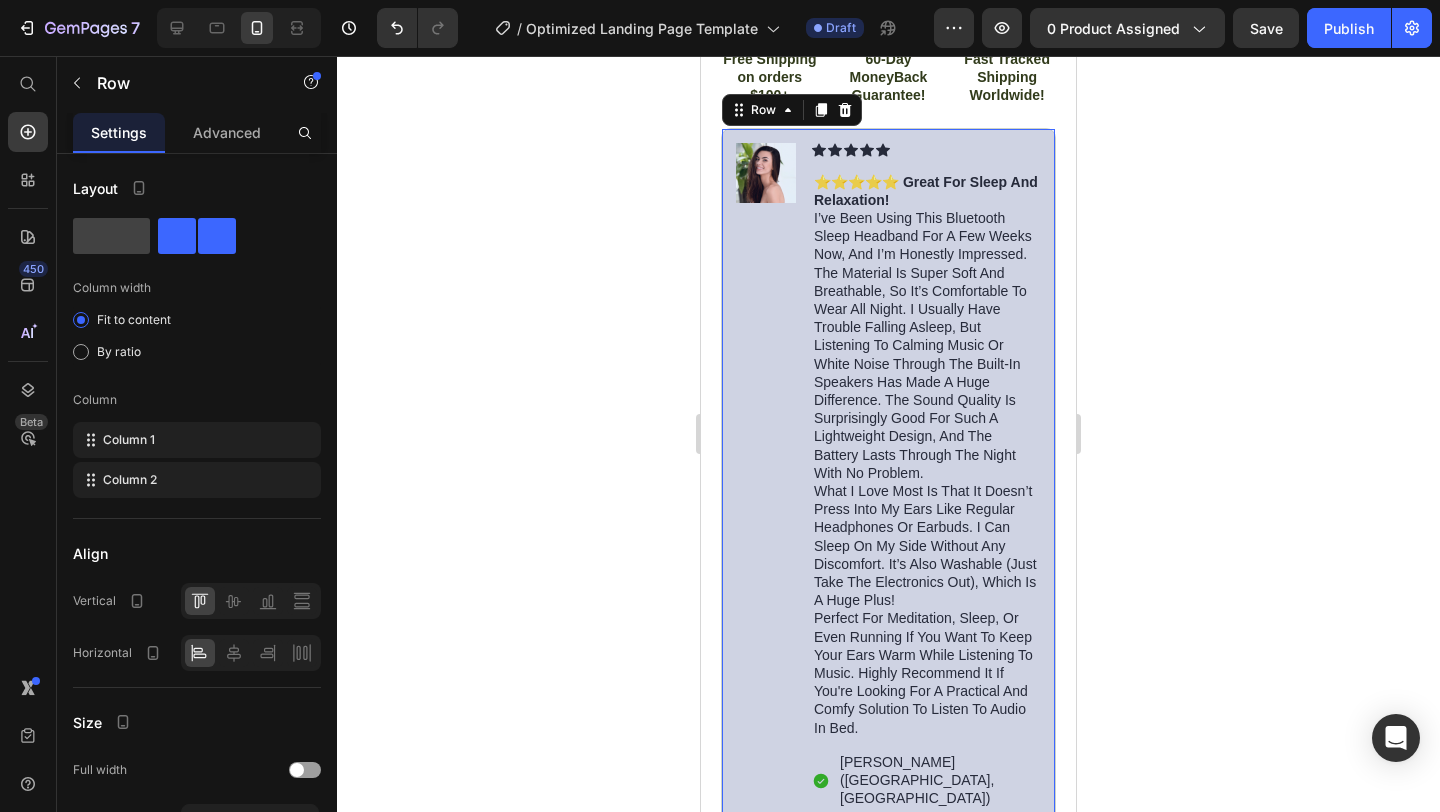 click on "Image" at bounding box center (766, 476) 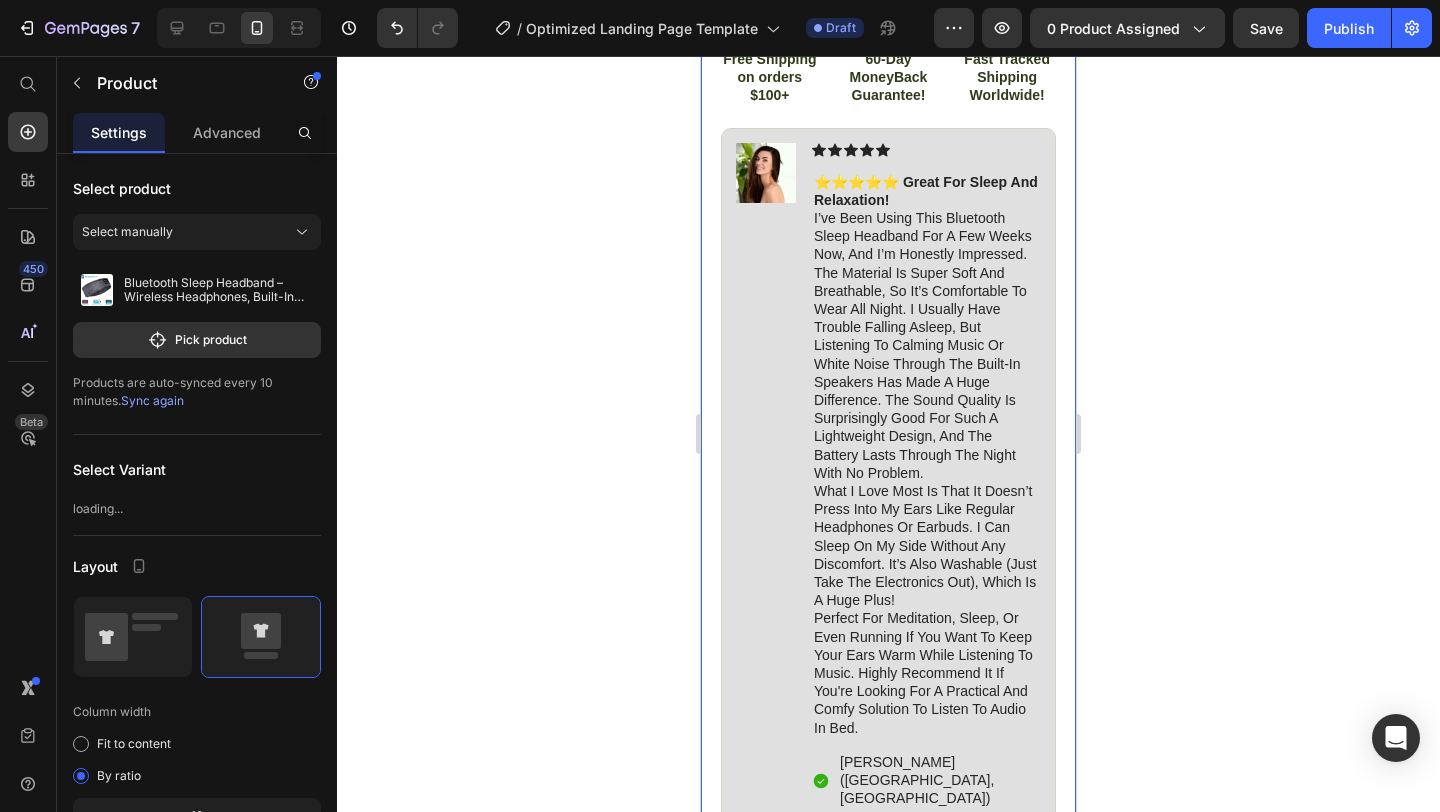 click on "Product Images #1 Home fitness Product of 2024 Text Block Image Icon Icon Icon Icon Icon Icon List I’ve tried so many flea treatments and sprays, but nothing really worked long-term—until I found  COMFORA Chews!  Within just a few weeks, I noticed a  huge difference —my dog stopped scratching, her coat looked shinier, and I wasn’t seeing fleas or ticks after walks anymore. The best part?  It’s natural, mess-free, and she actually loves taking it.  I feel so much better knowing she’s protected daily—and I’ve never felt more confident as a dog parent. Highly recommend! Text Block
Icon [PERSON_NAME] ([GEOGRAPHIC_DATA], [GEOGRAPHIC_DATA]) Text Block Row Row Row Icon Icon Icon Icon Icon Icon List 4.8 based on 56,400 Customers Text Block Row Bluetooth Sleep Headband – Wireless Headphones, Built-In Speakers, Comfortable Fabric, 10-Hour Battery Life Product Title
Full-Body Results in Minutes
Low-Impact, Joint-Friendly Movement" at bounding box center [888, -26] 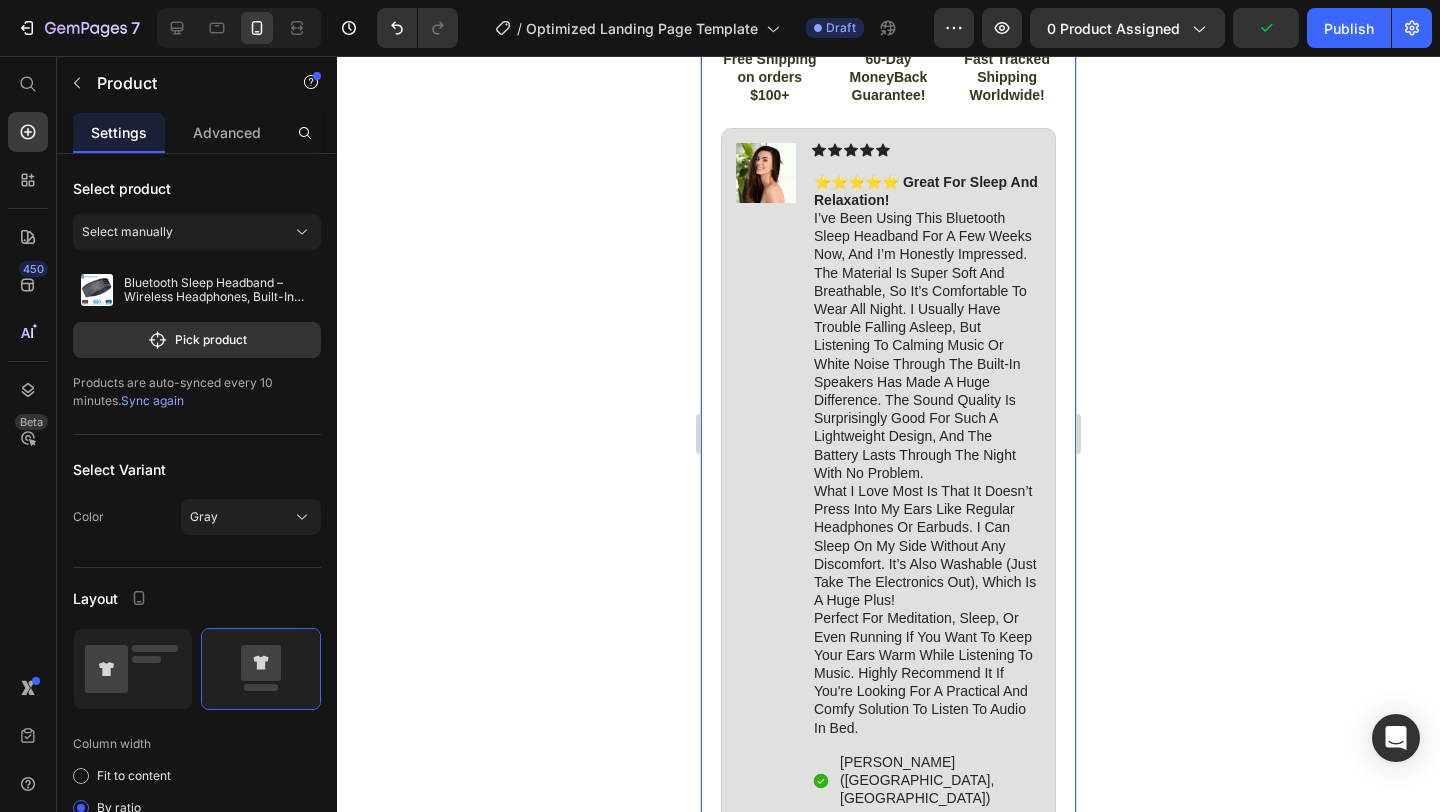 click 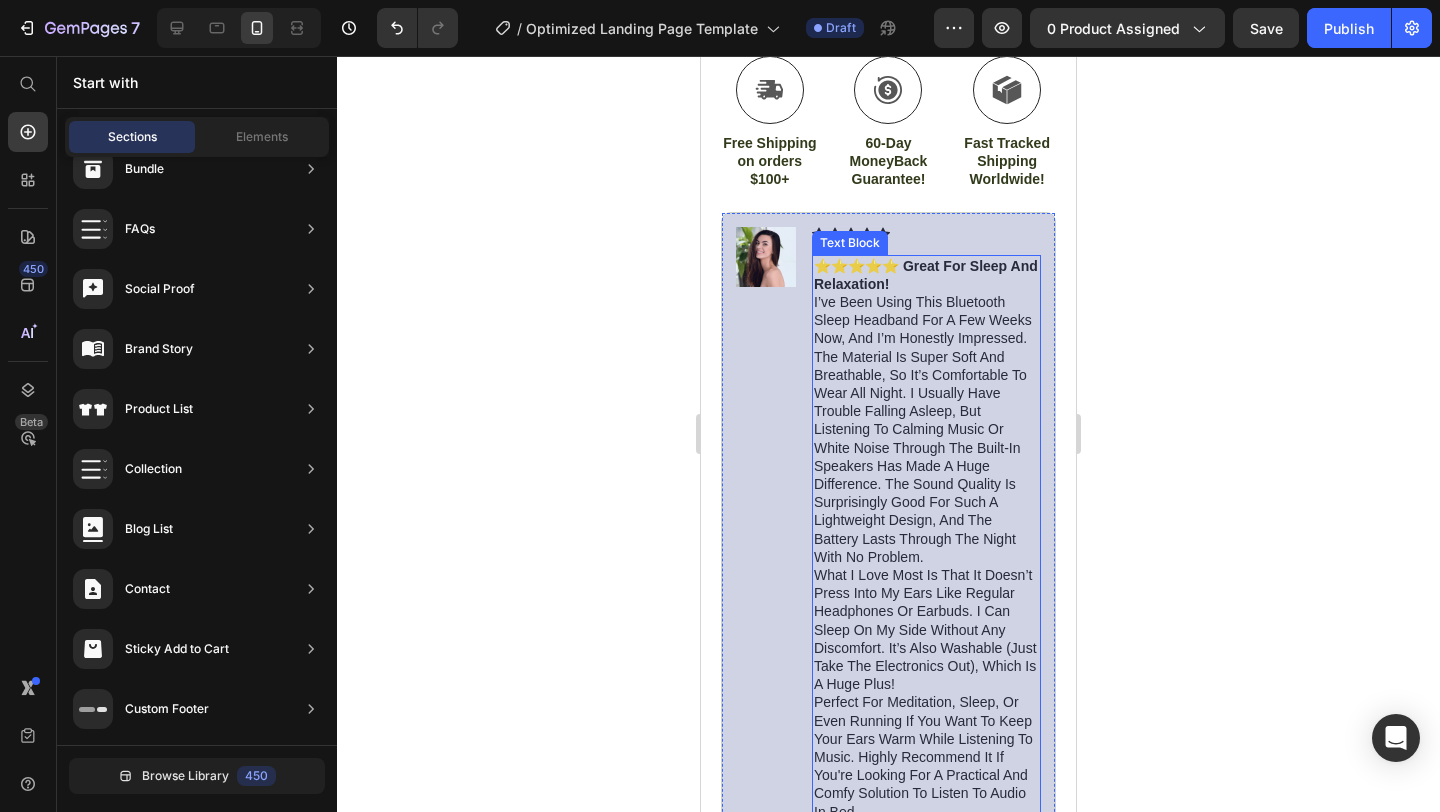 scroll, scrollTop: 1119, scrollLeft: 0, axis: vertical 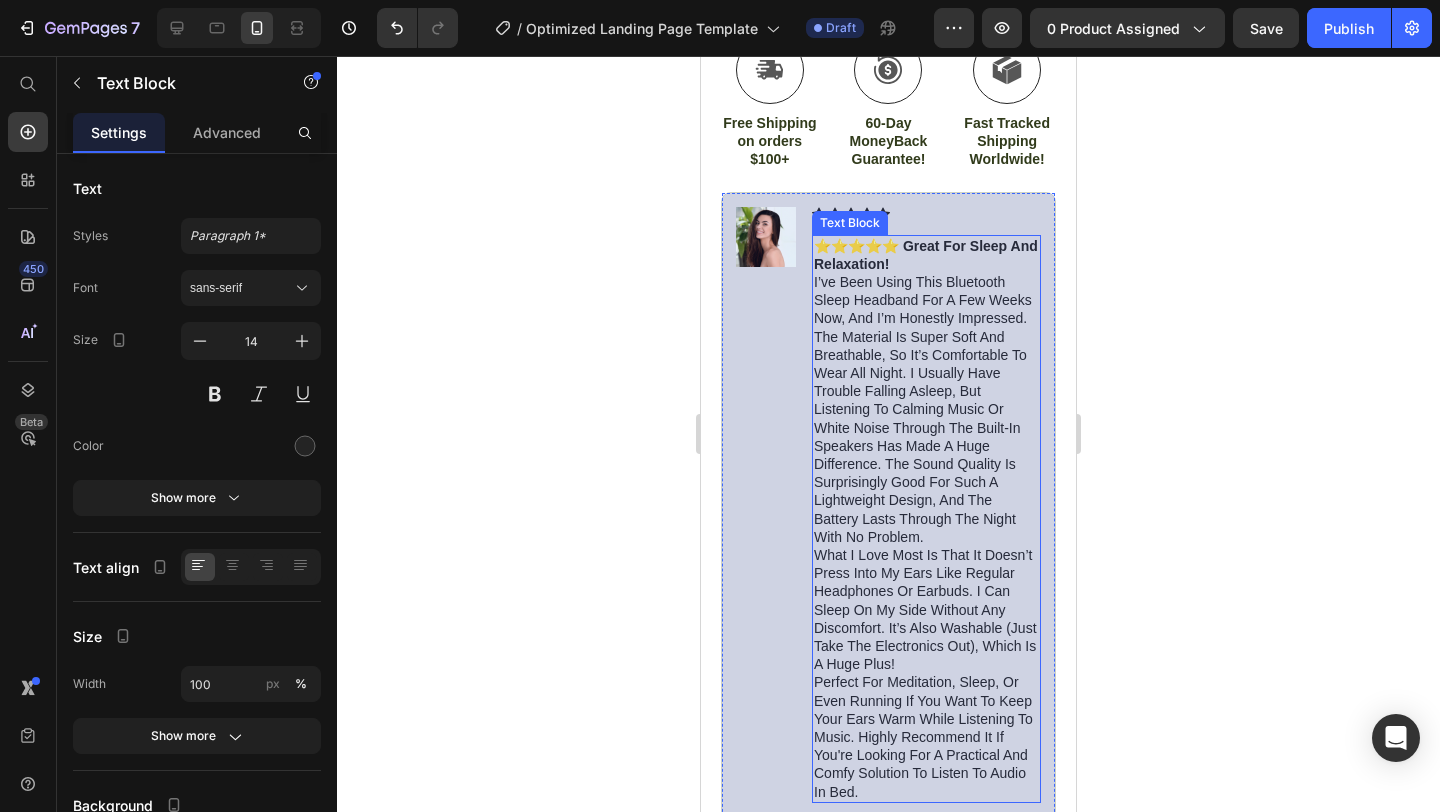 click on "I’ve been using this Bluetooth sleep headband for a few weeks now, and I’m honestly impressed. The material is super soft and breathable, so it’s comfortable to wear all night. I usually have trouble falling asleep, but listening to calming music or white noise through the built-in speakers has made a huge difference. The sound quality is surprisingly good for such a lightweight design, and the battery lasts through the night with no problem." at bounding box center [926, 409] 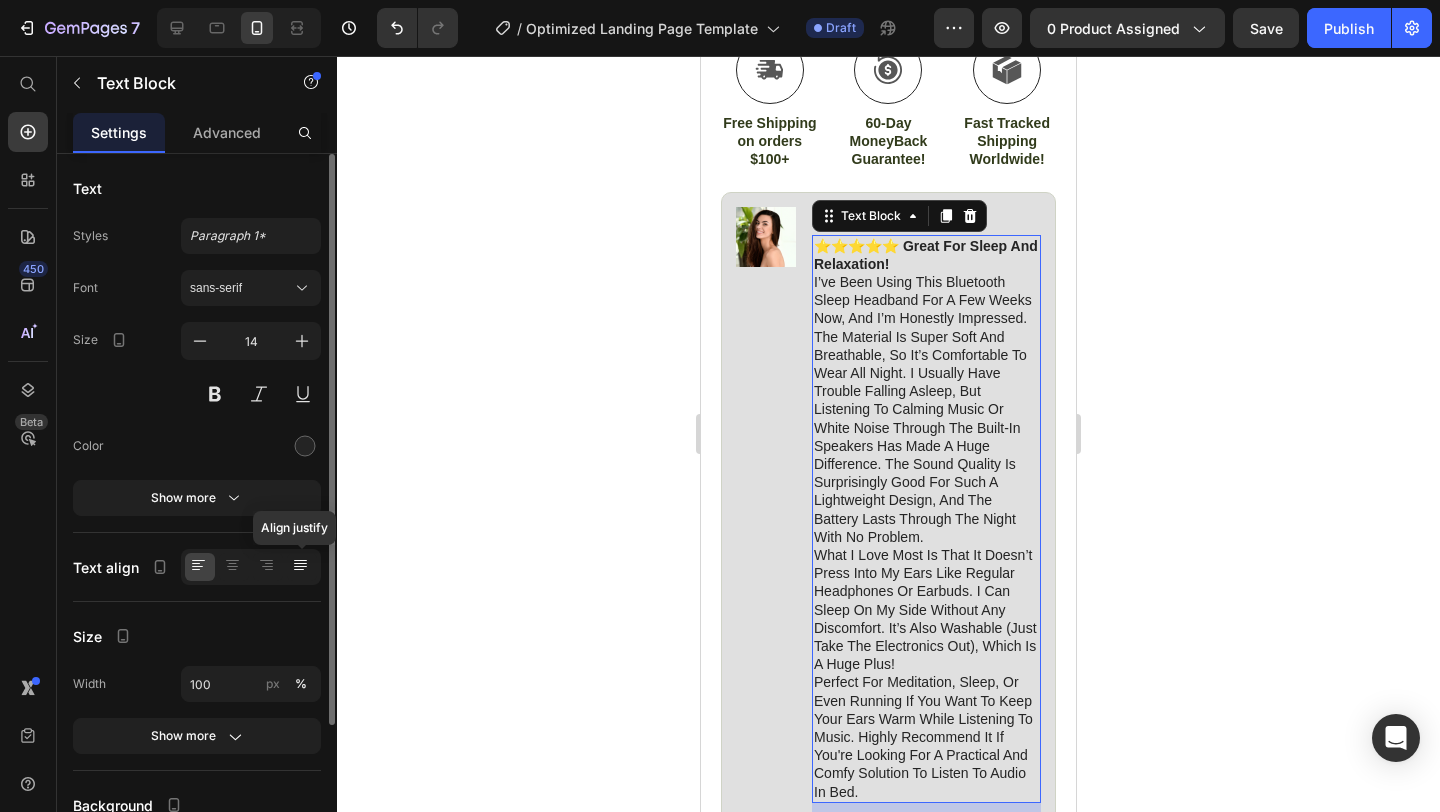 click 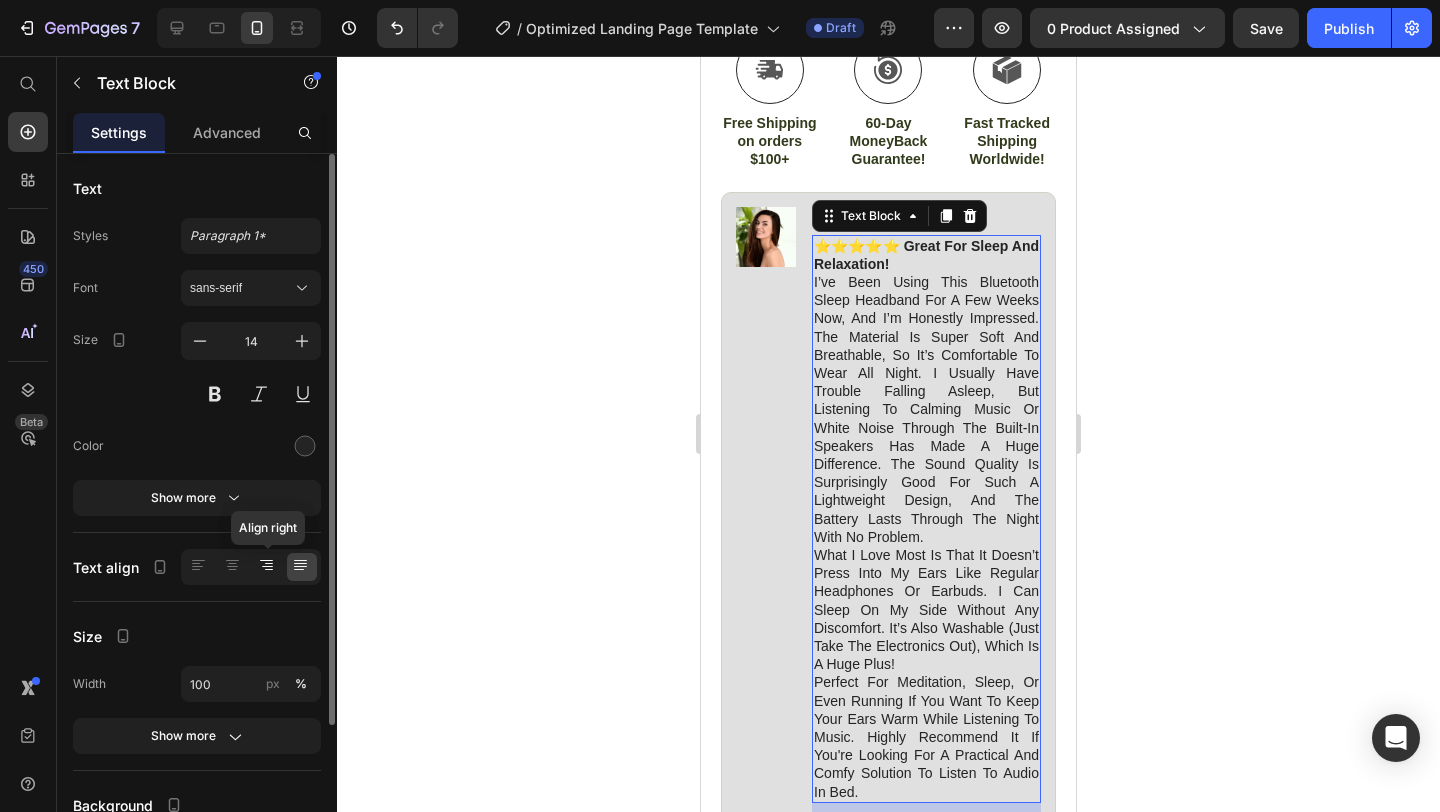 click 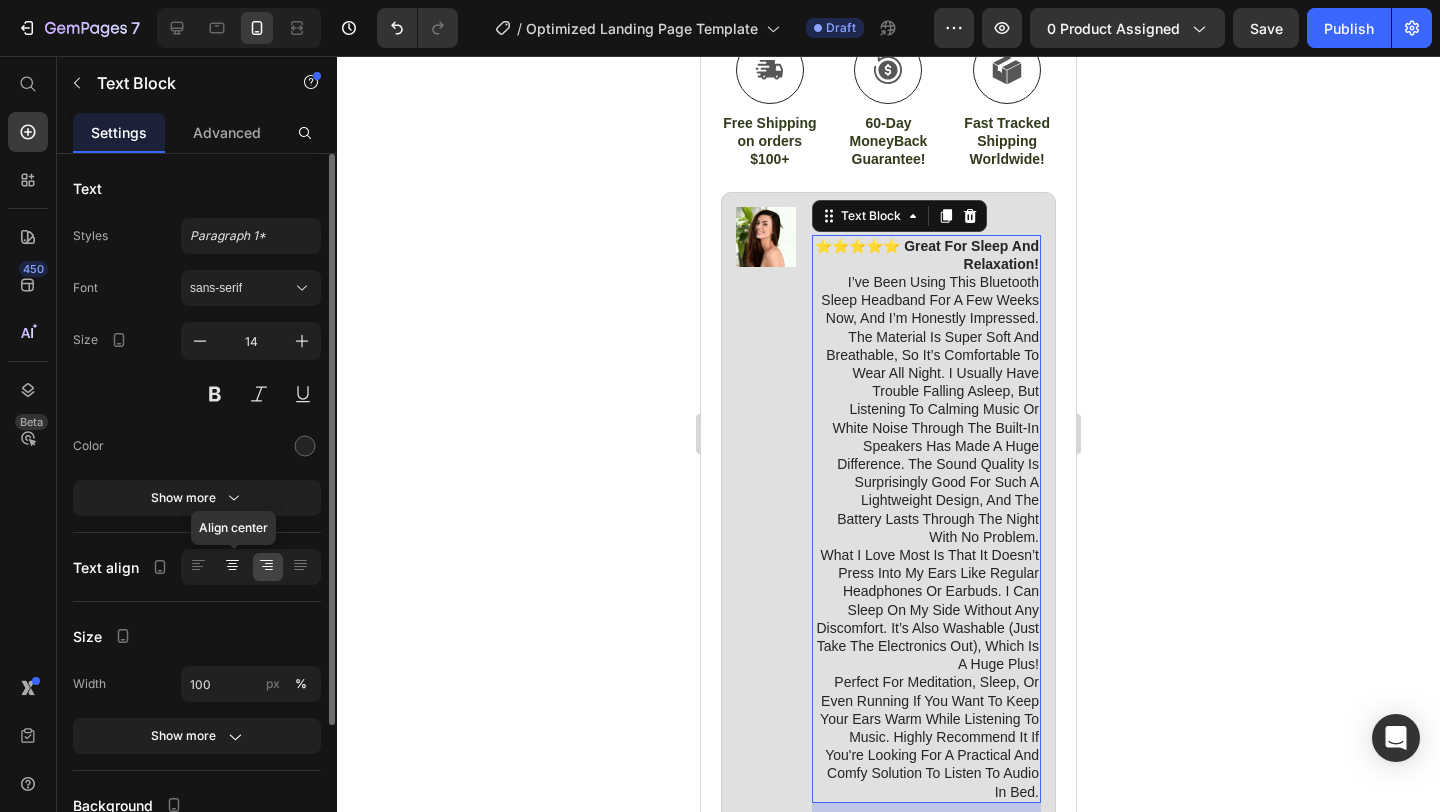 click 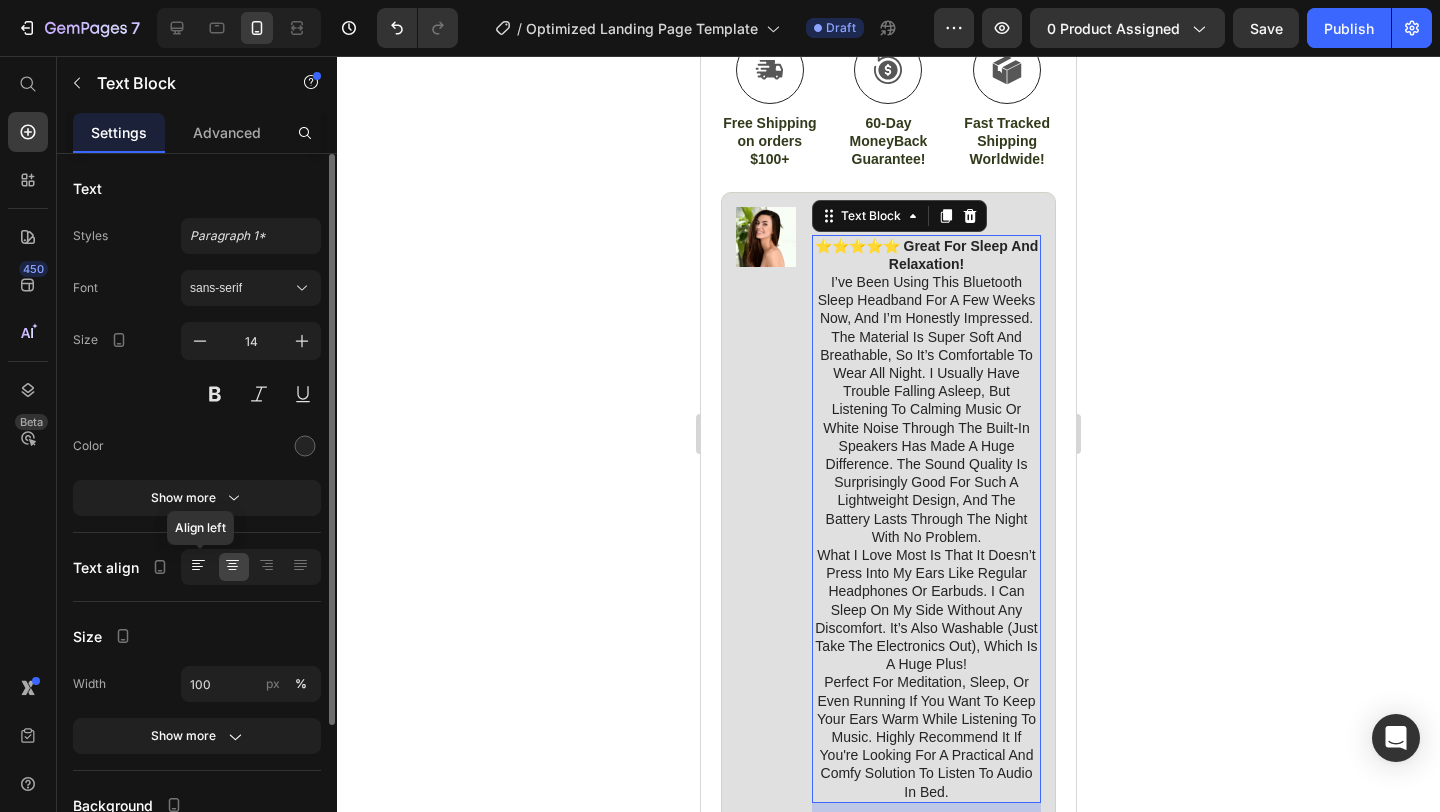 click 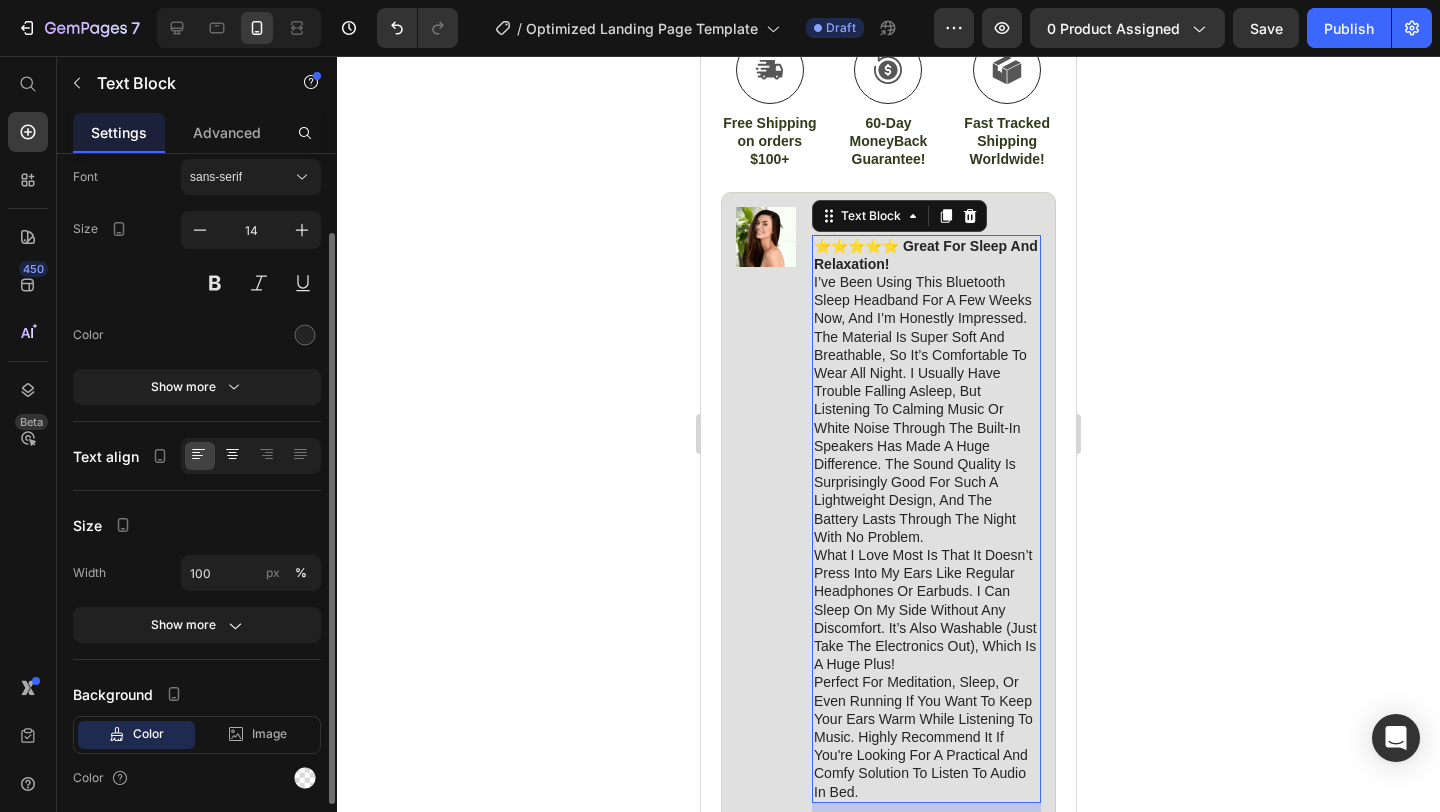 scroll, scrollTop: 112, scrollLeft: 0, axis: vertical 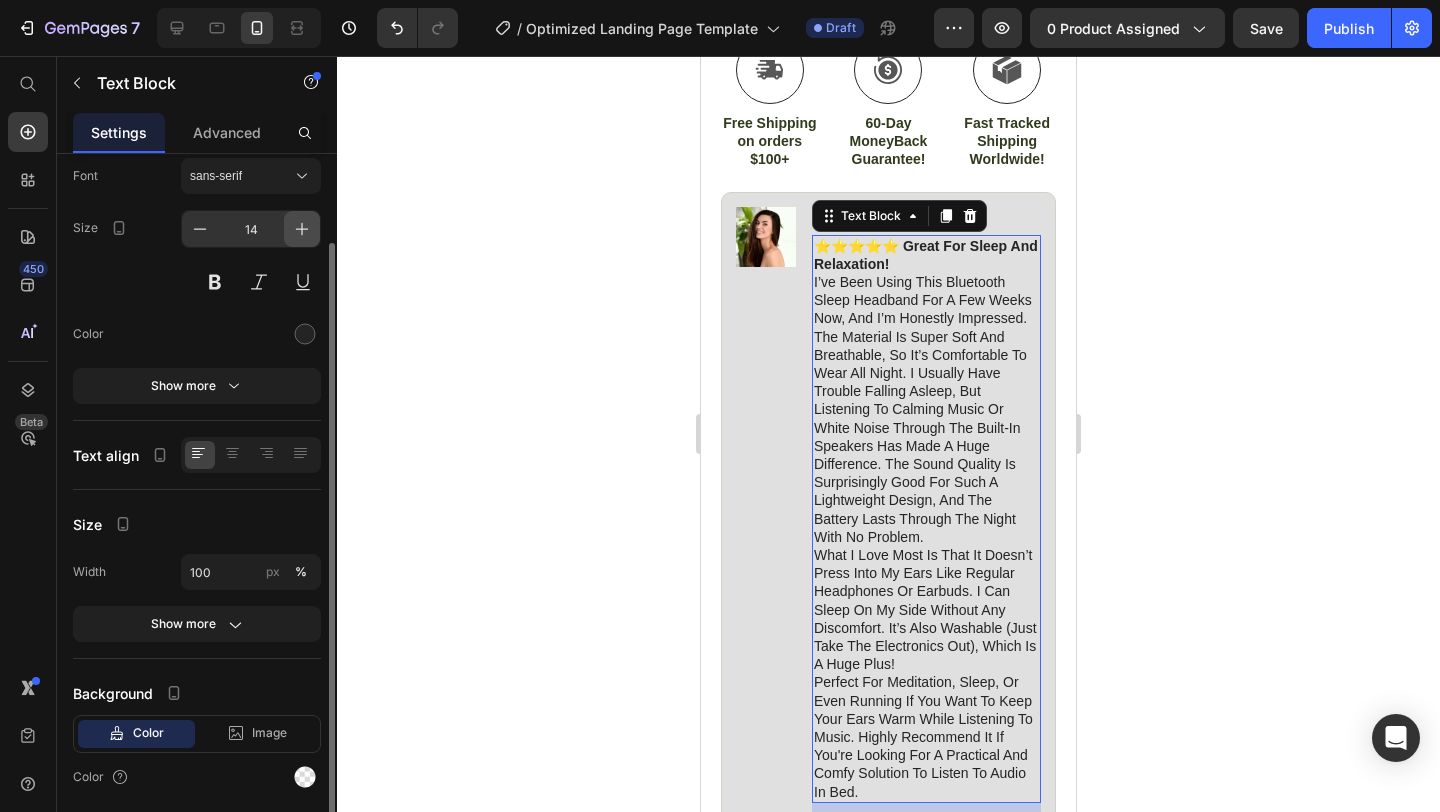 click at bounding box center (302, 229) 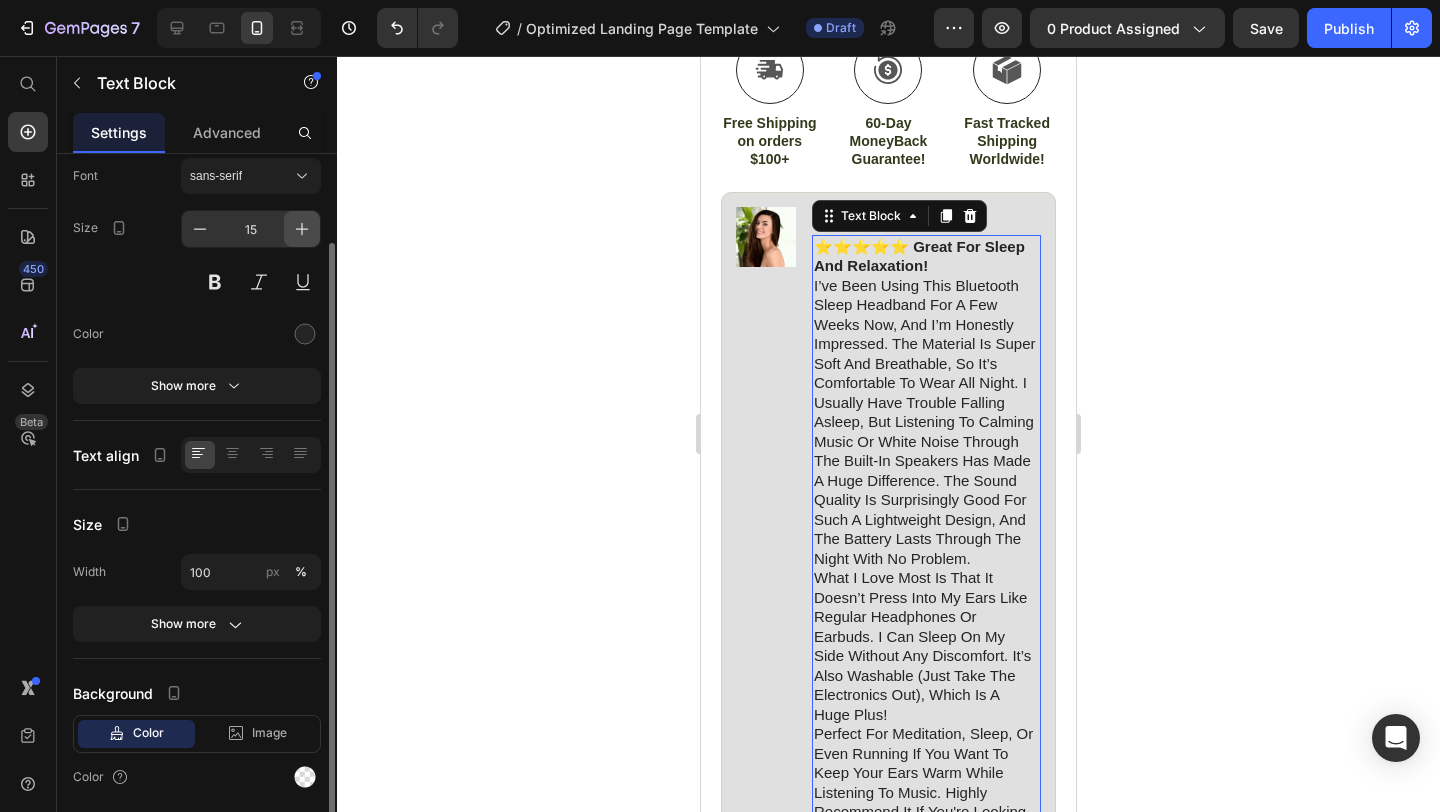 click 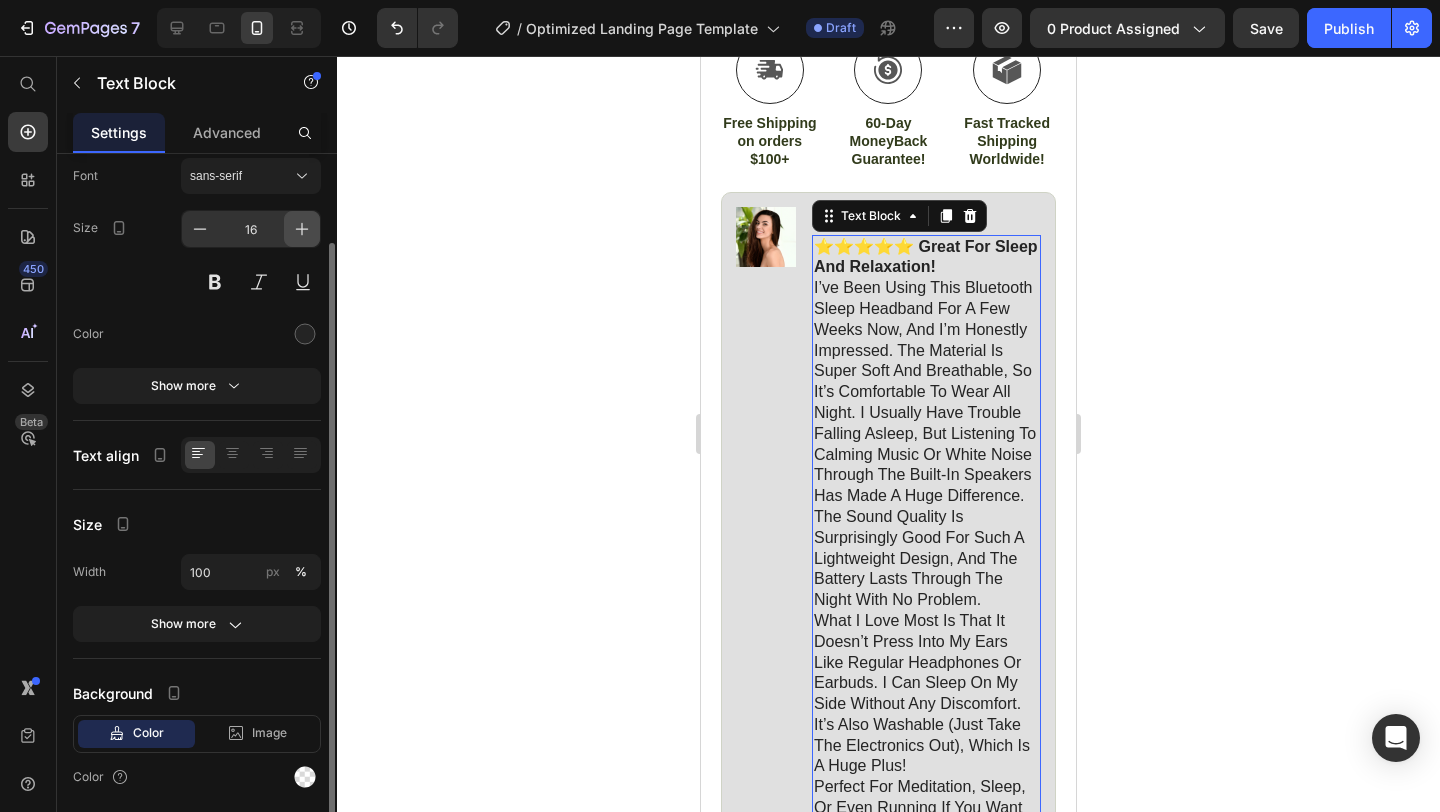 click 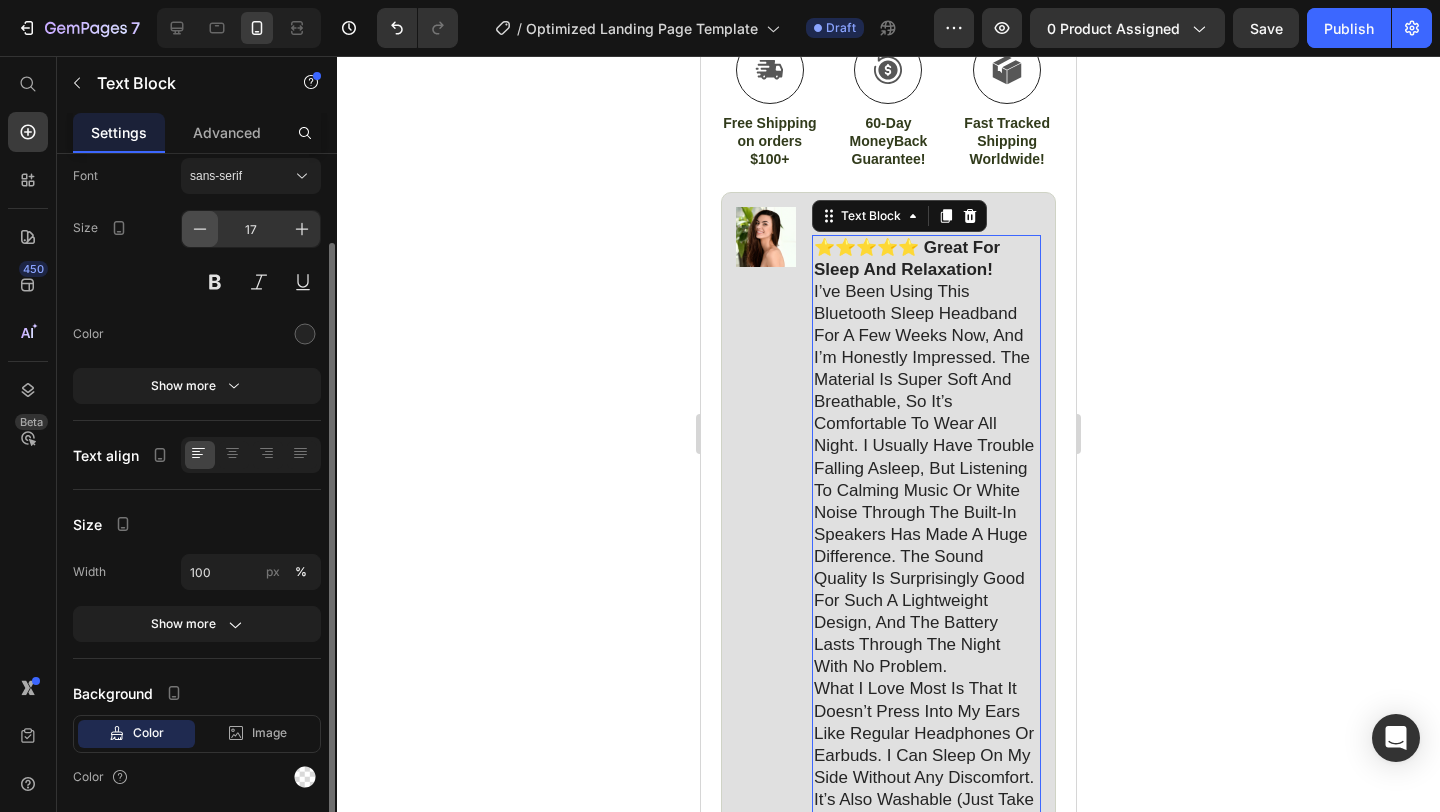 click 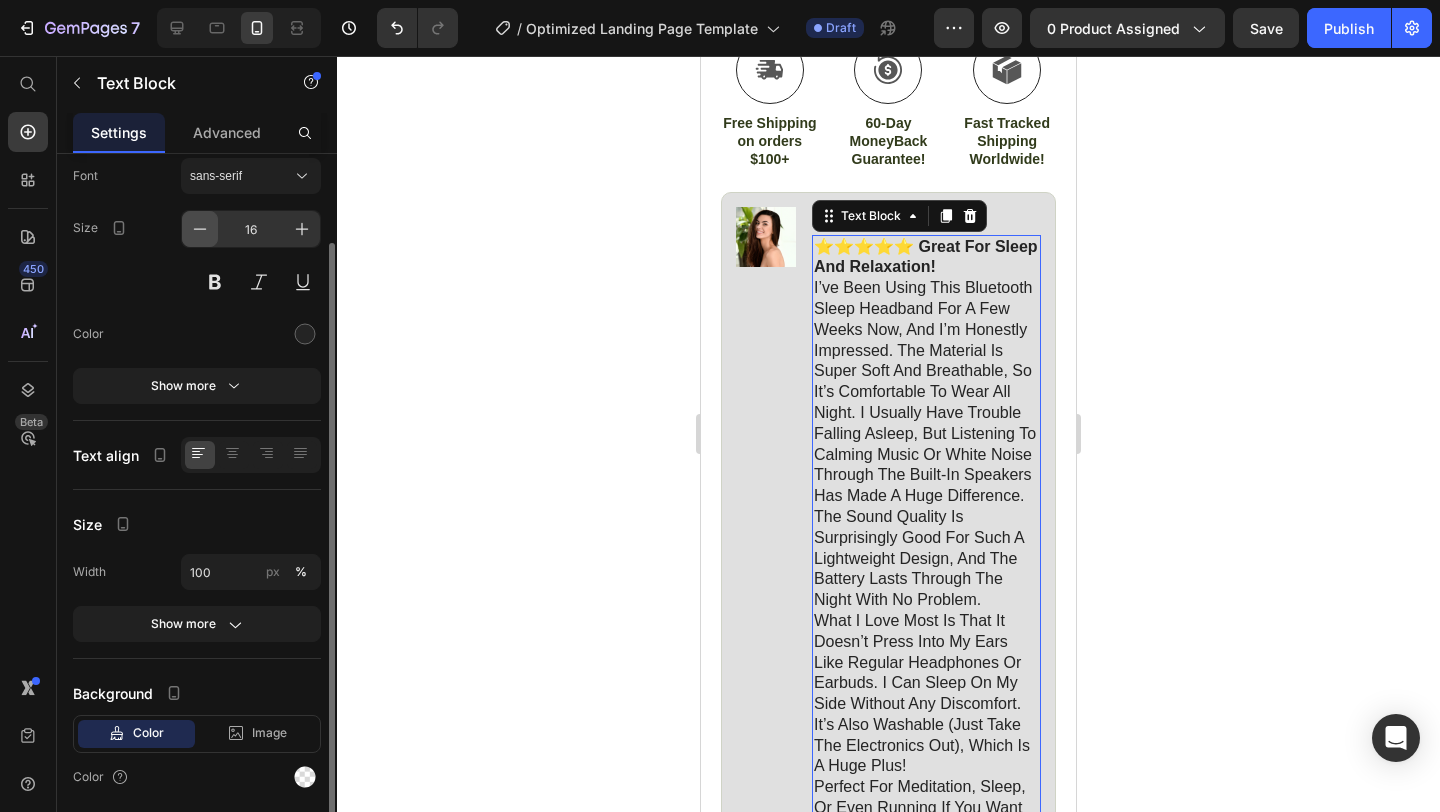 click 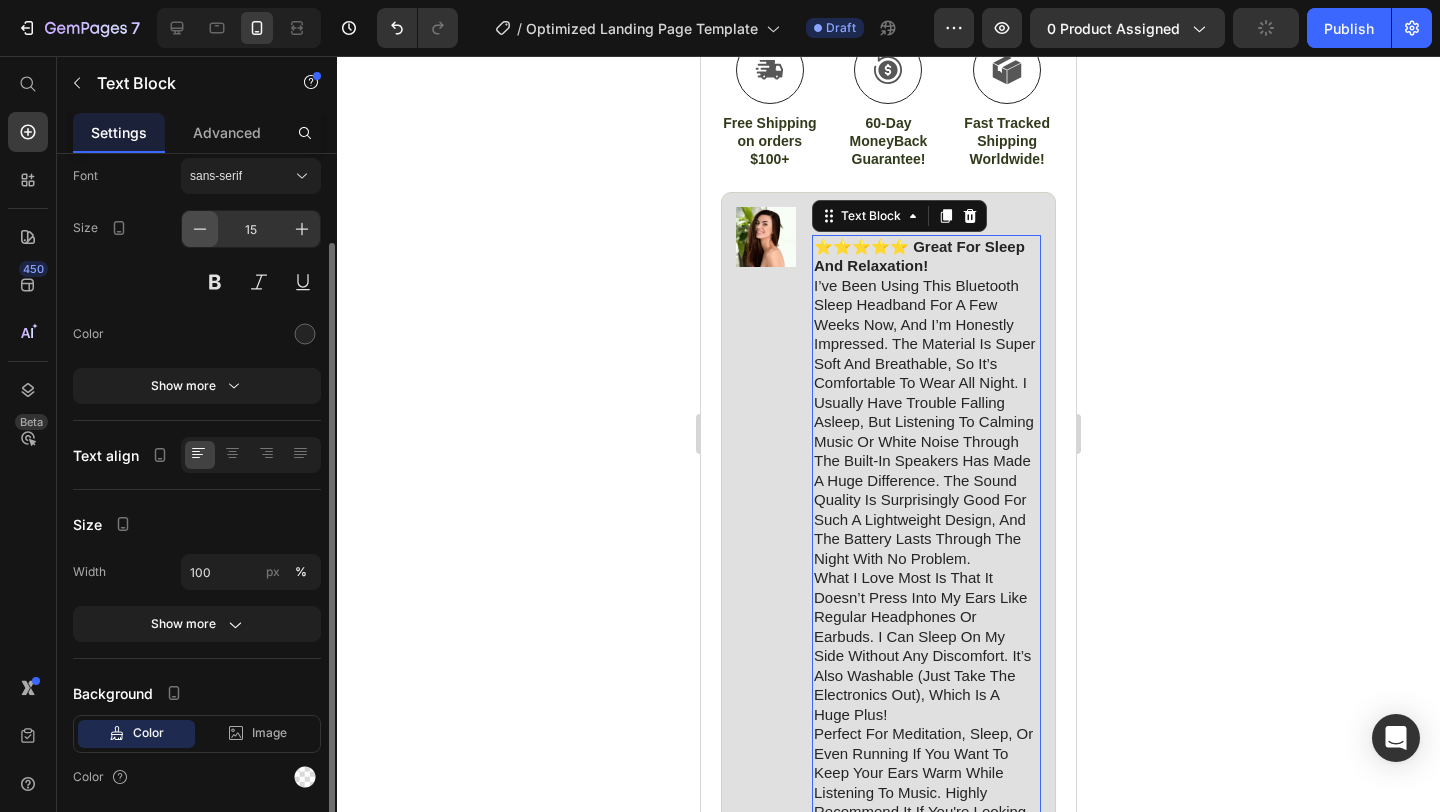 click 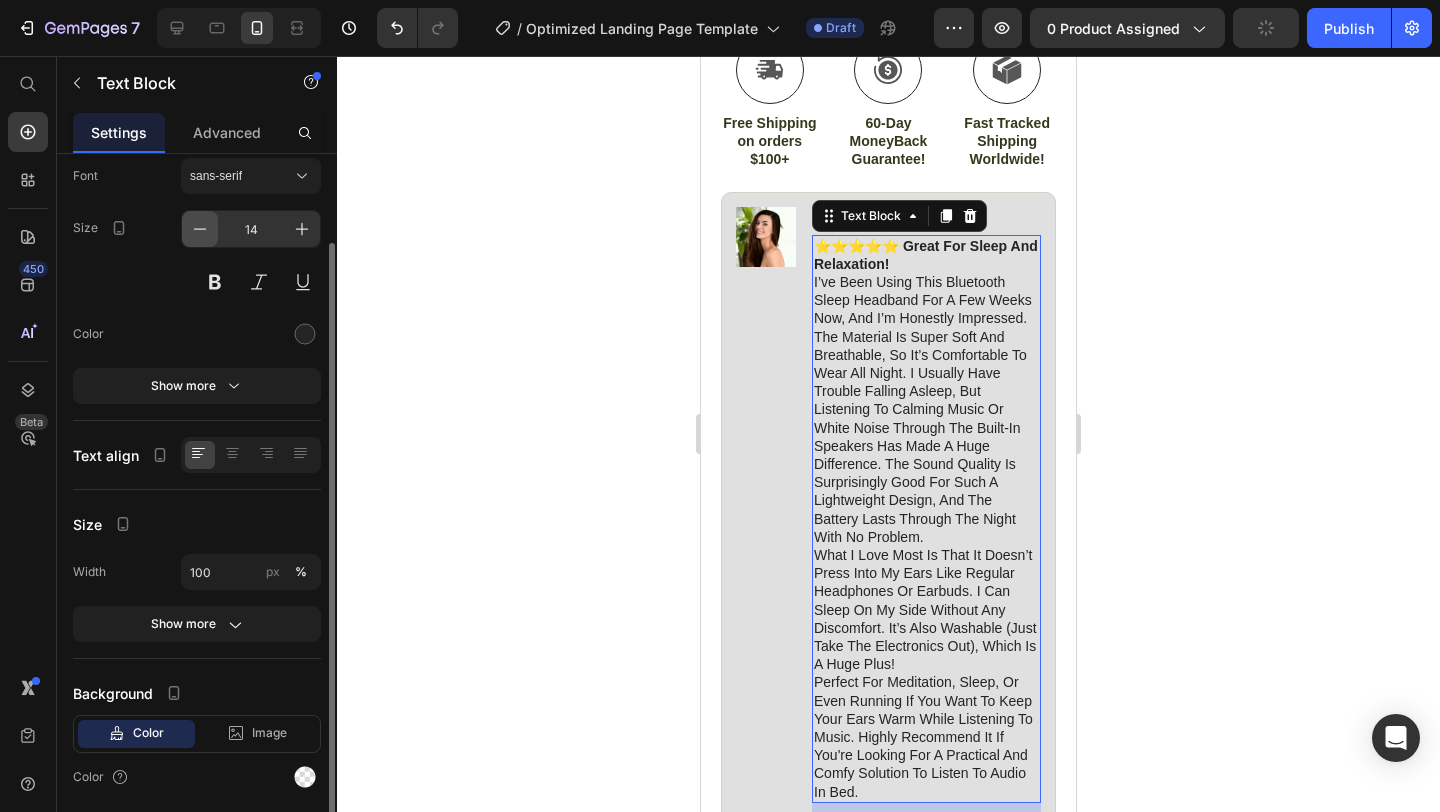 click 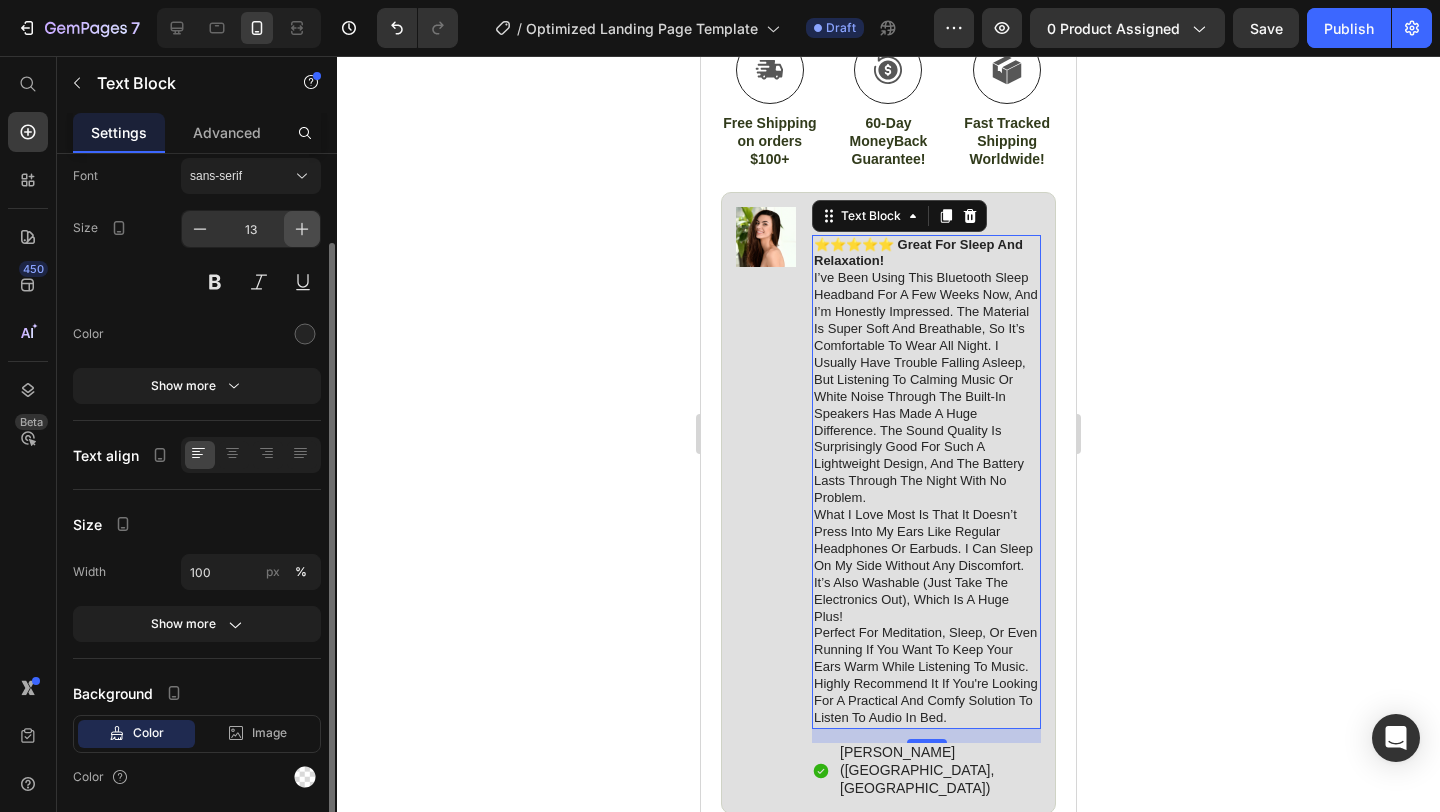 click 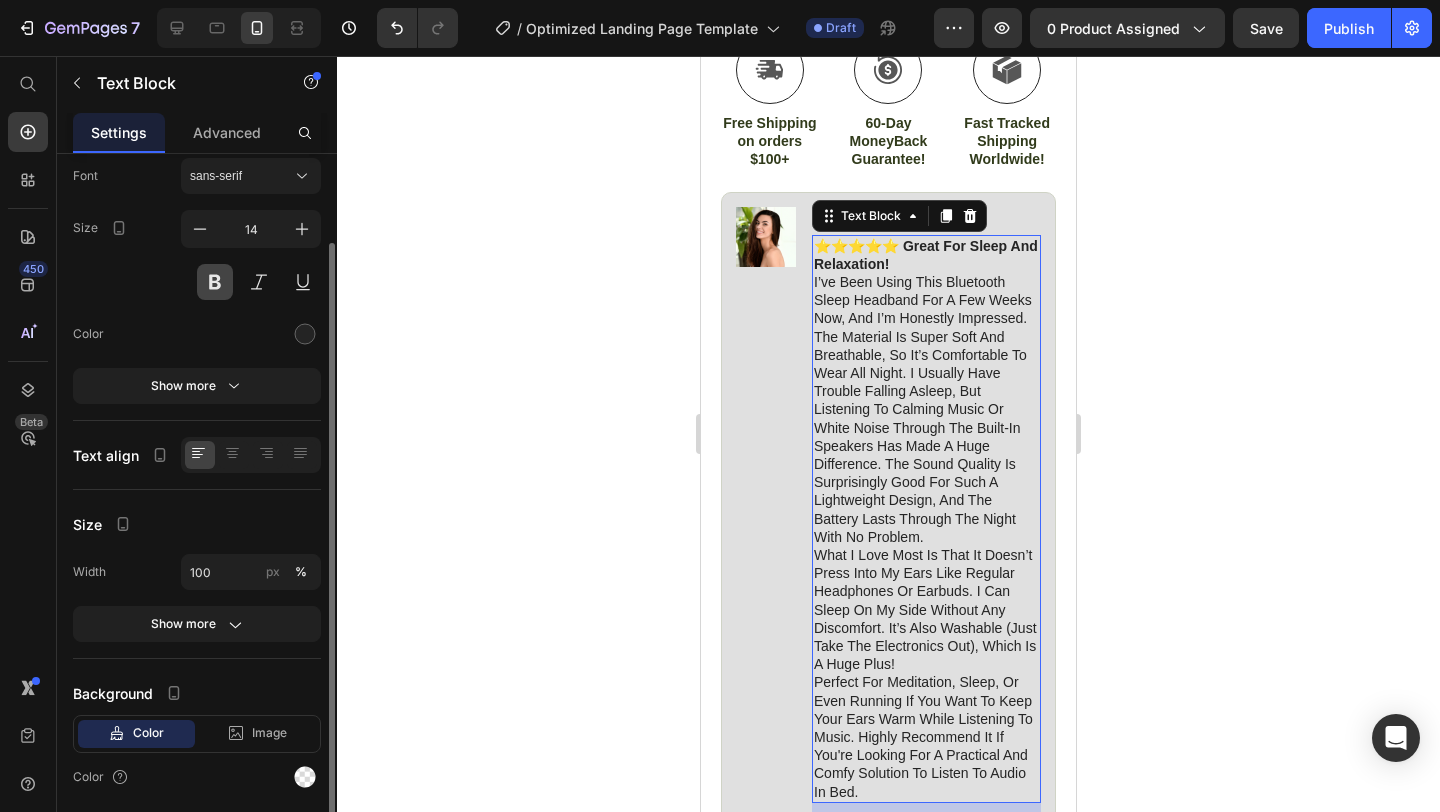 click at bounding box center (215, 282) 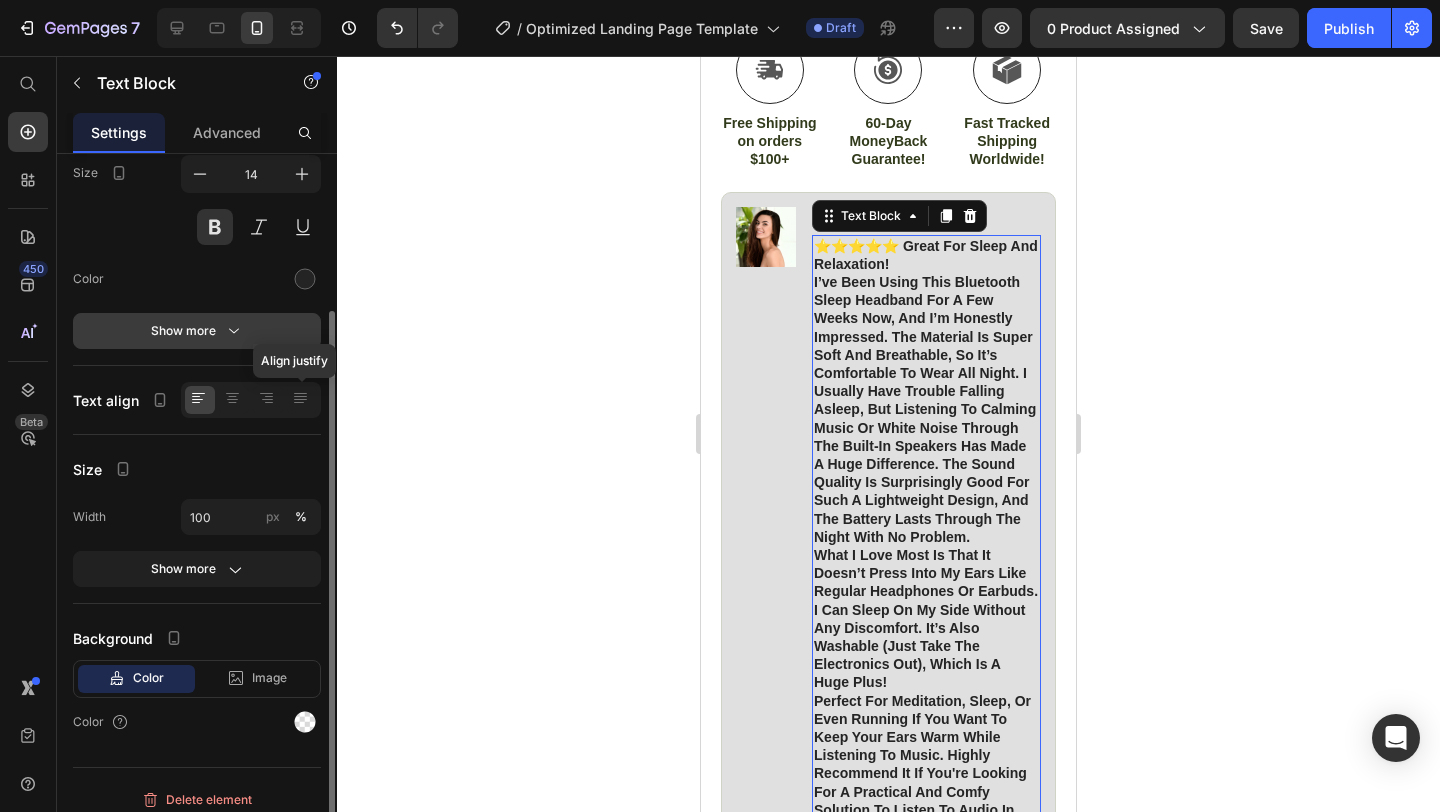 scroll, scrollTop: 180, scrollLeft: 0, axis: vertical 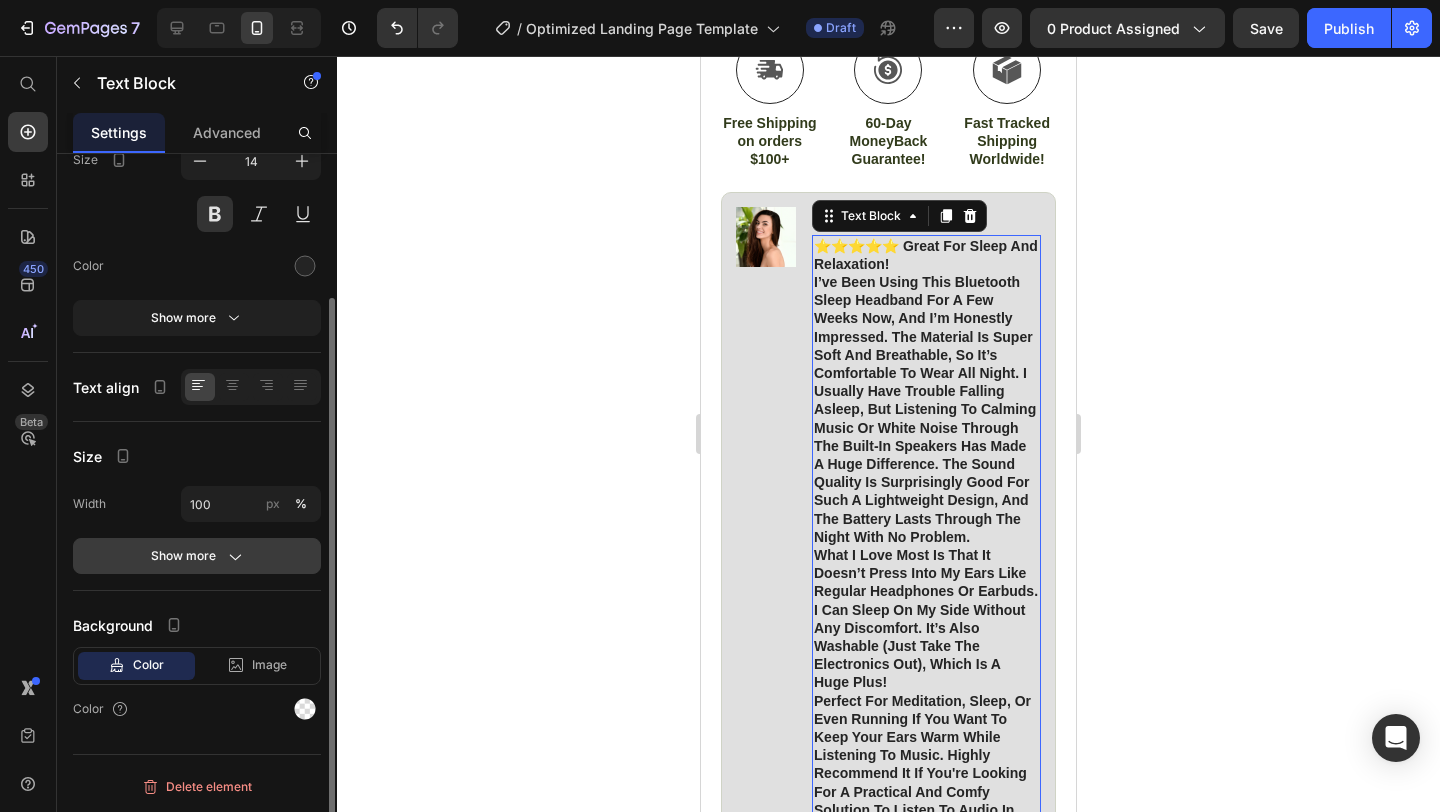 click on "Show more" 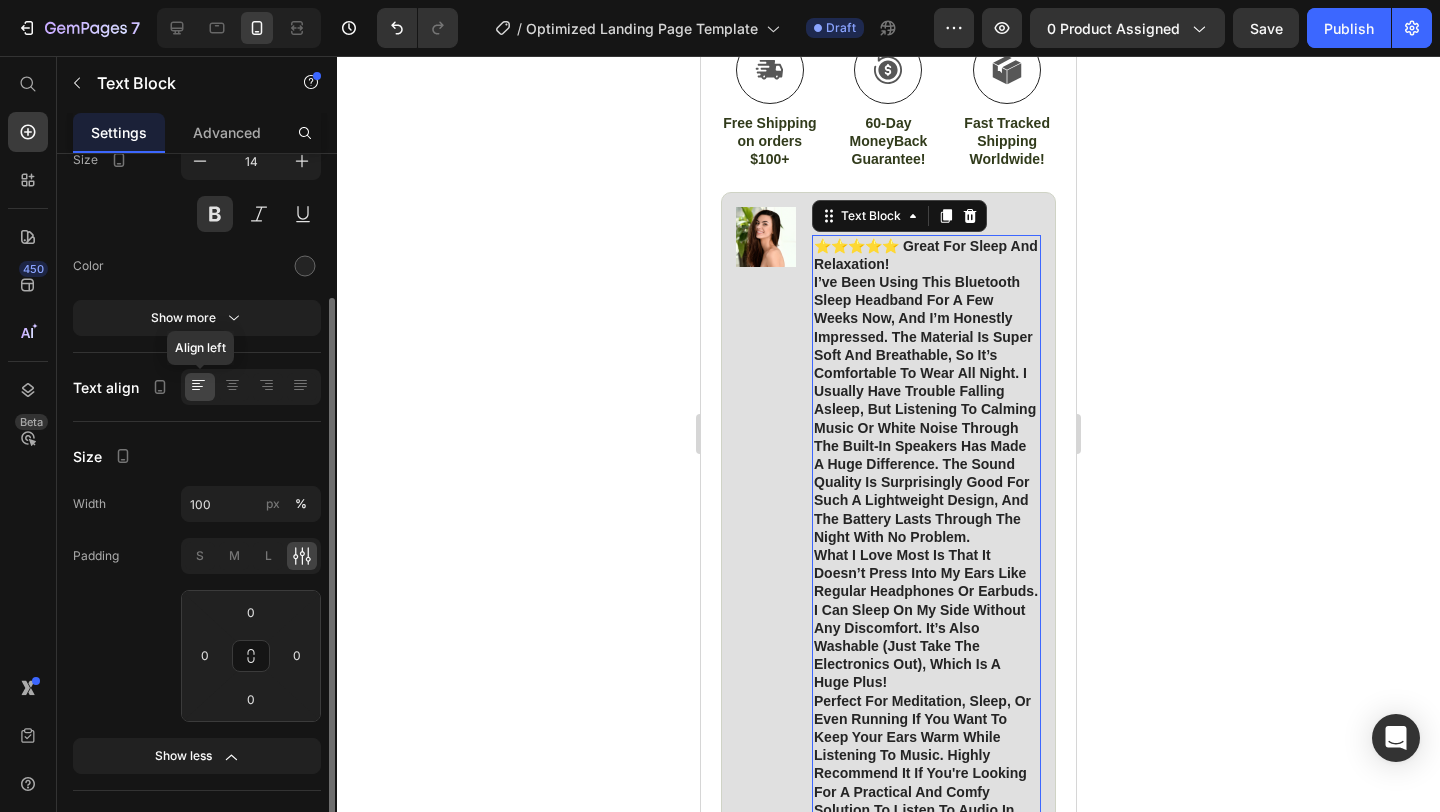 scroll, scrollTop: 0, scrollLeft: 0, axis: both 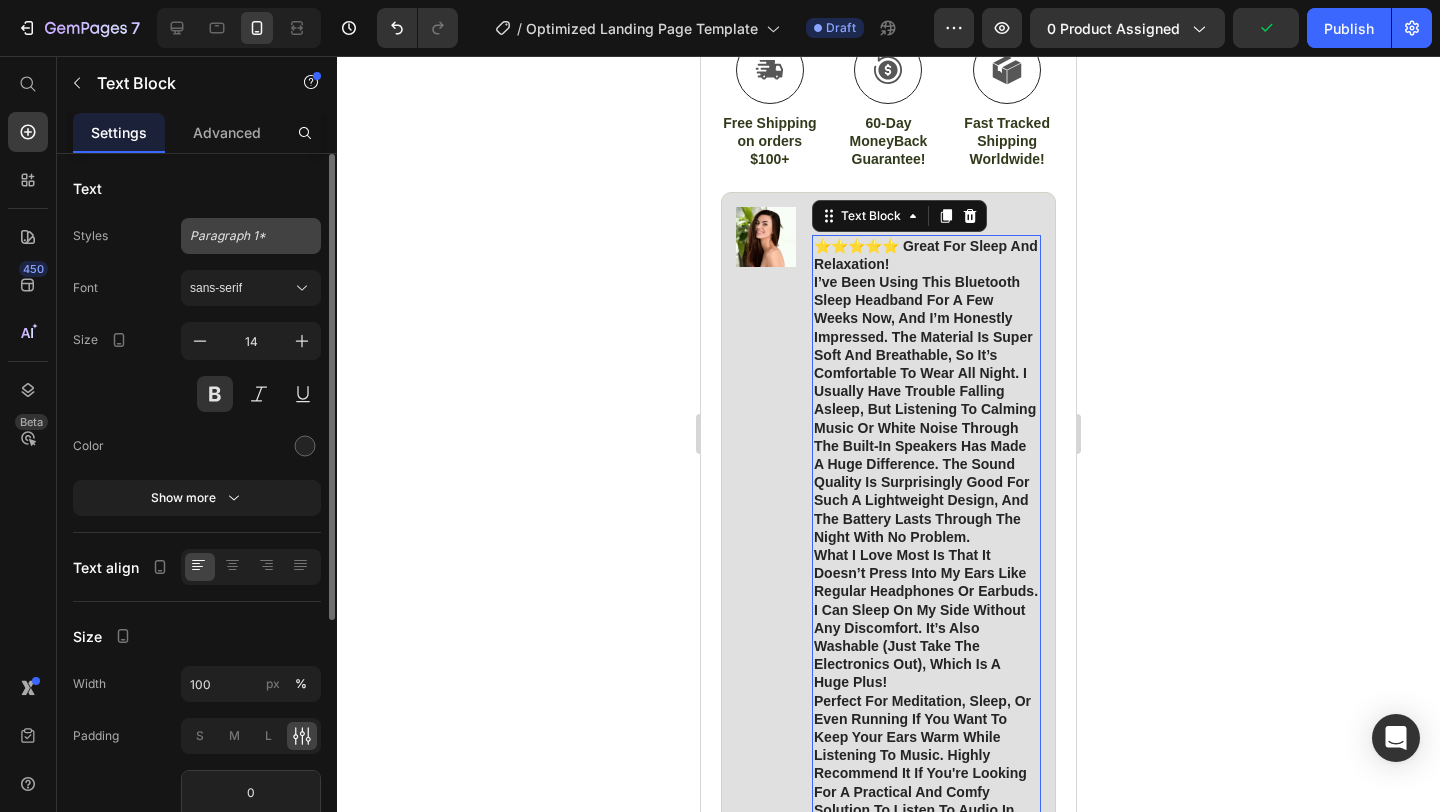 click on "Paragraph 1*" 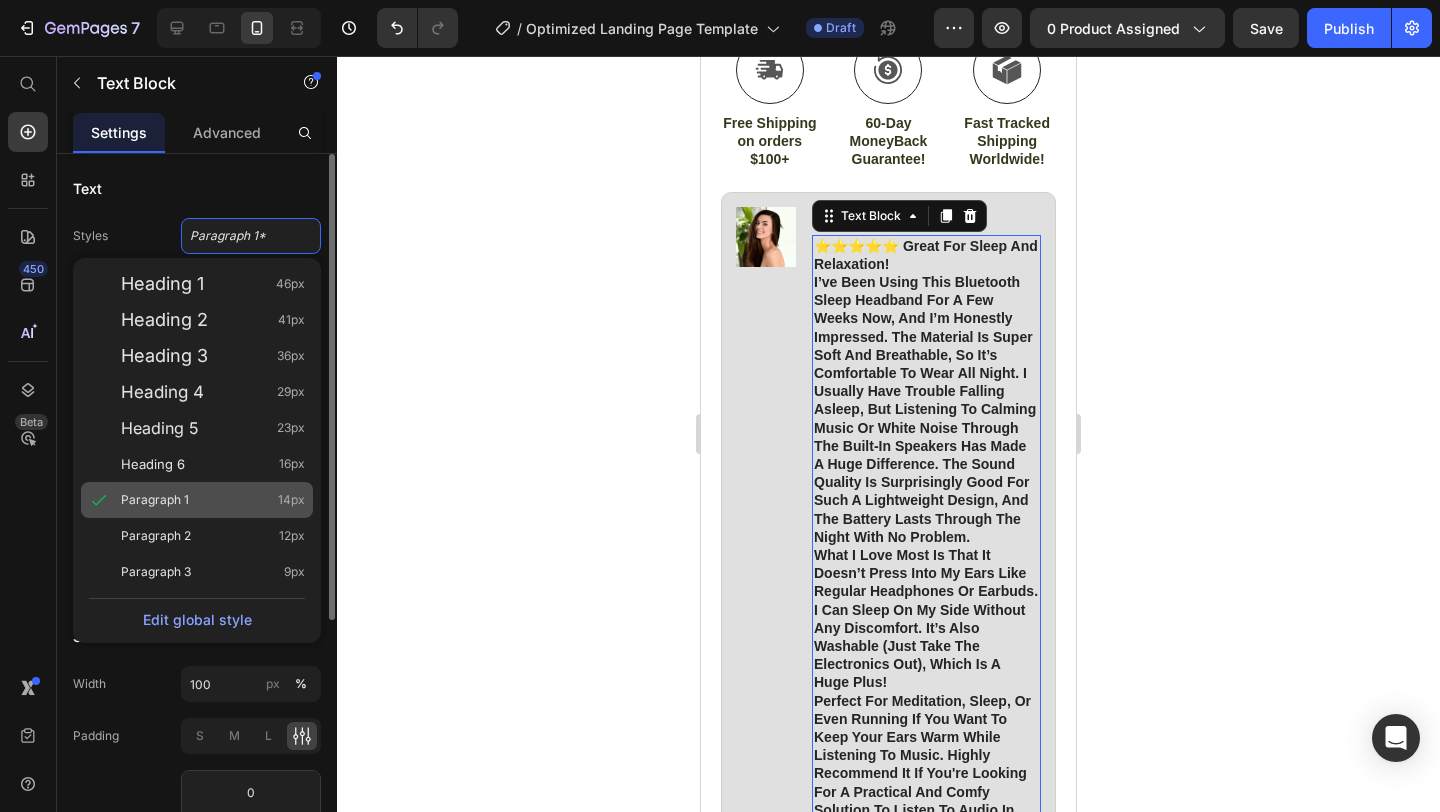 click on "Paragraph 1 14px" 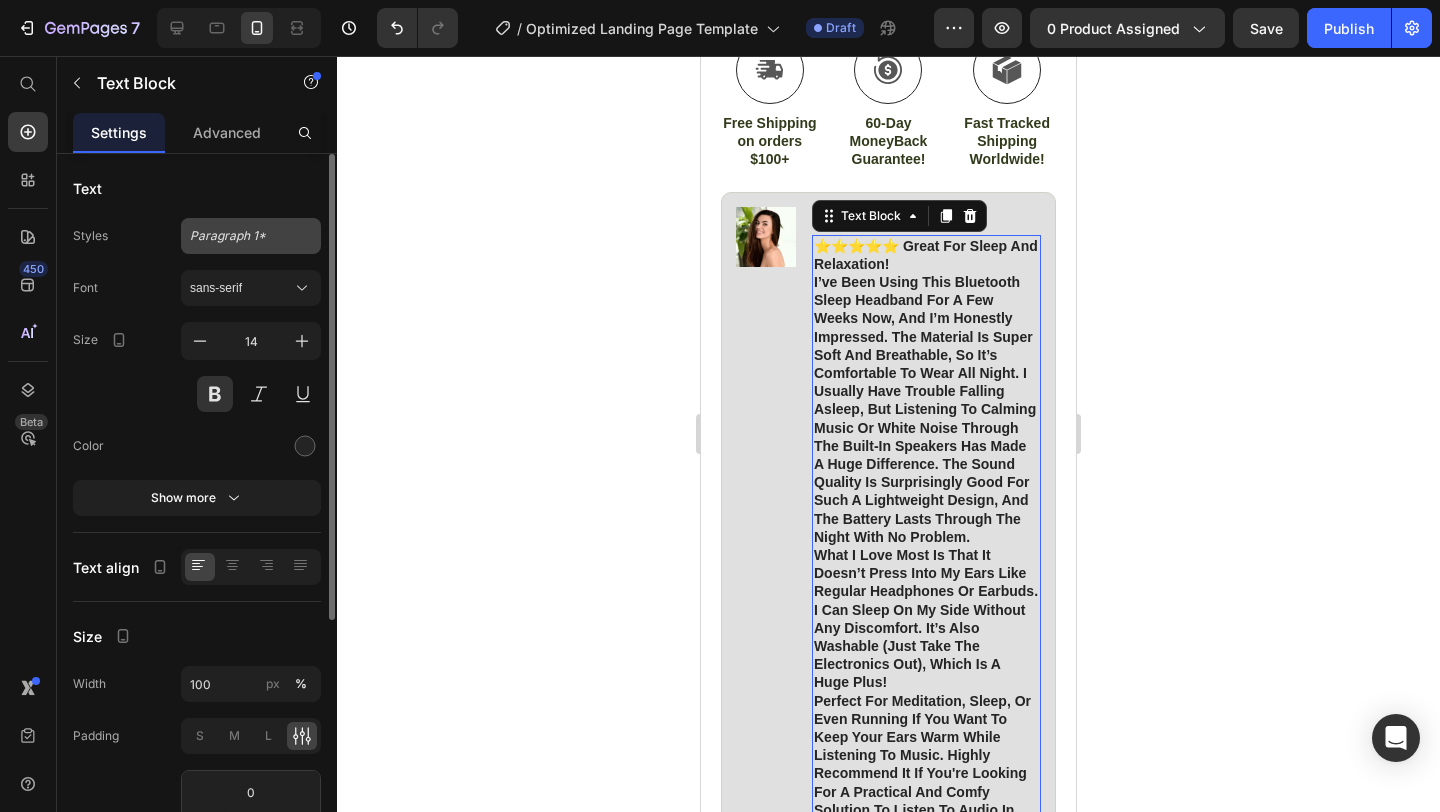 click on "Paragraph 1*" at bounding box center [251, 236] 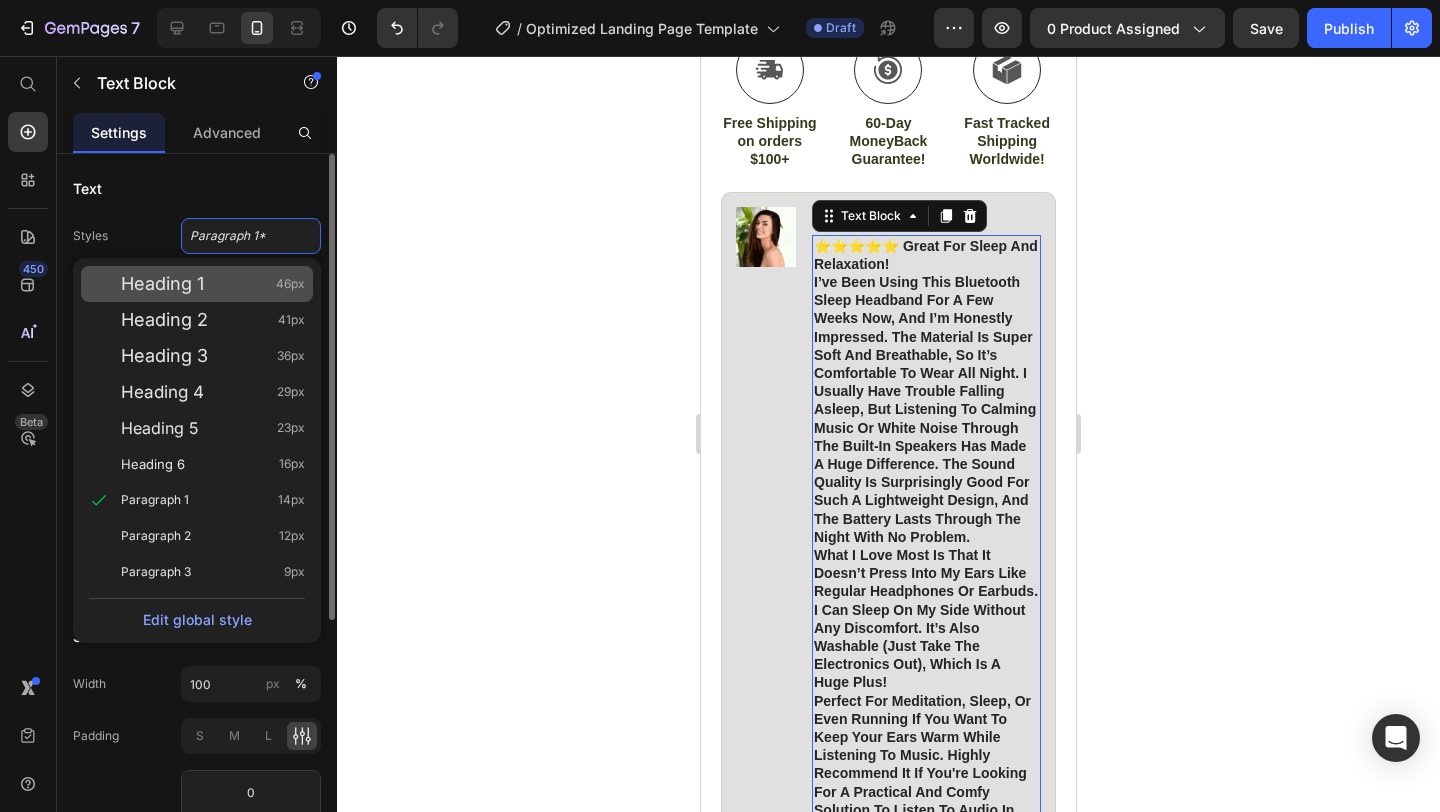 click on "Heading 1 46px" at bounding box center (213, 284) 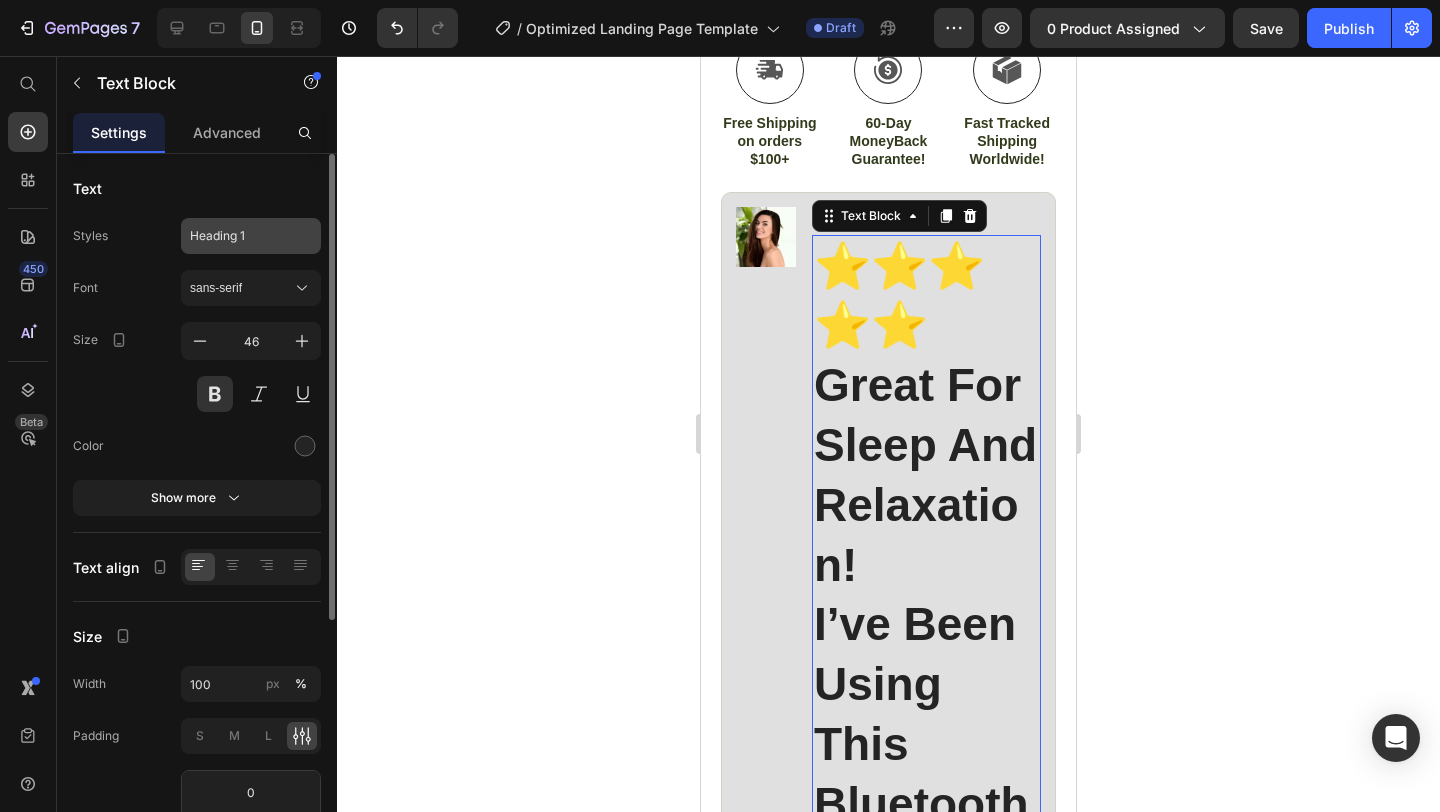 click on "Heading 1" at bounding box center [239, 236] 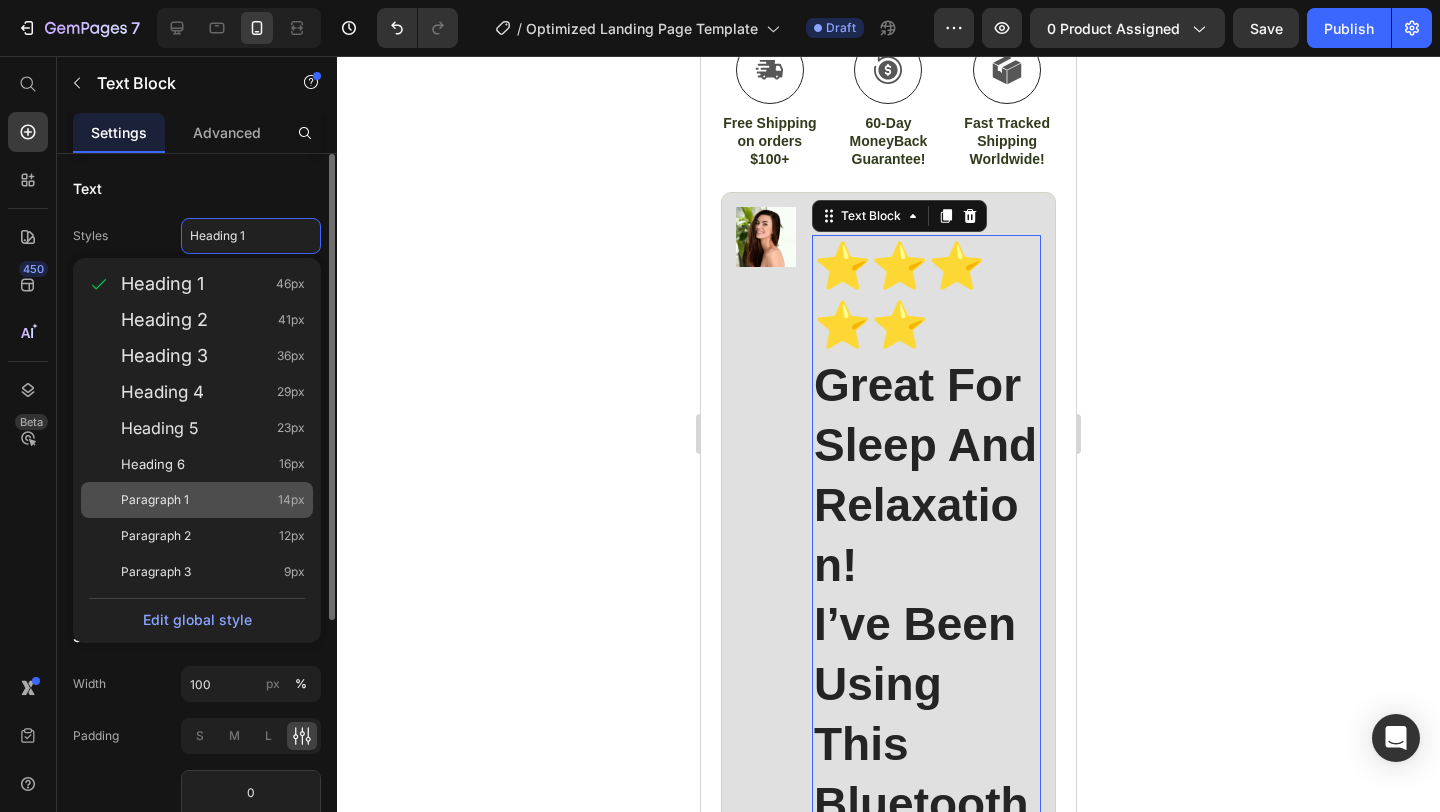 click on "Paragraph 1" at bounding box center [155, 500] 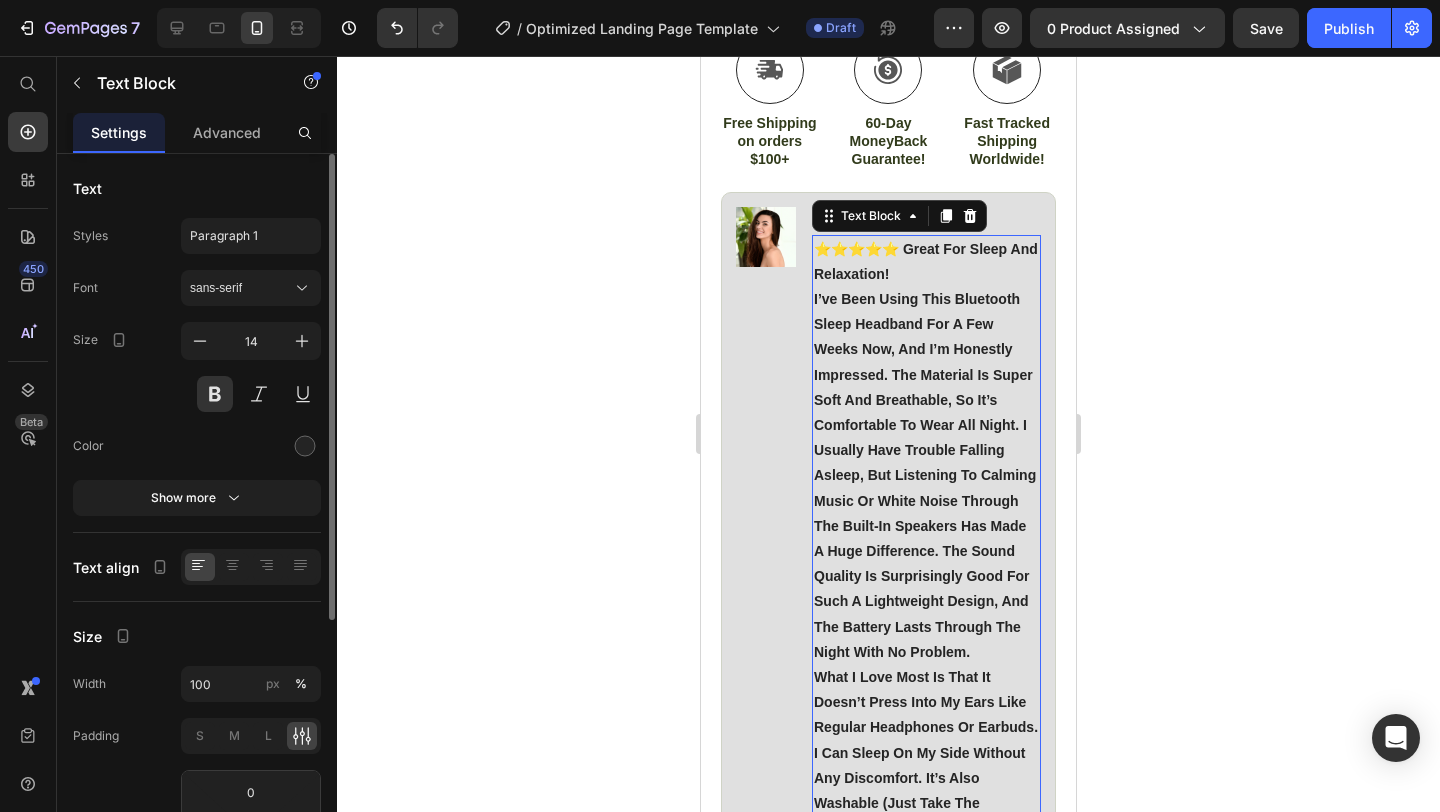click 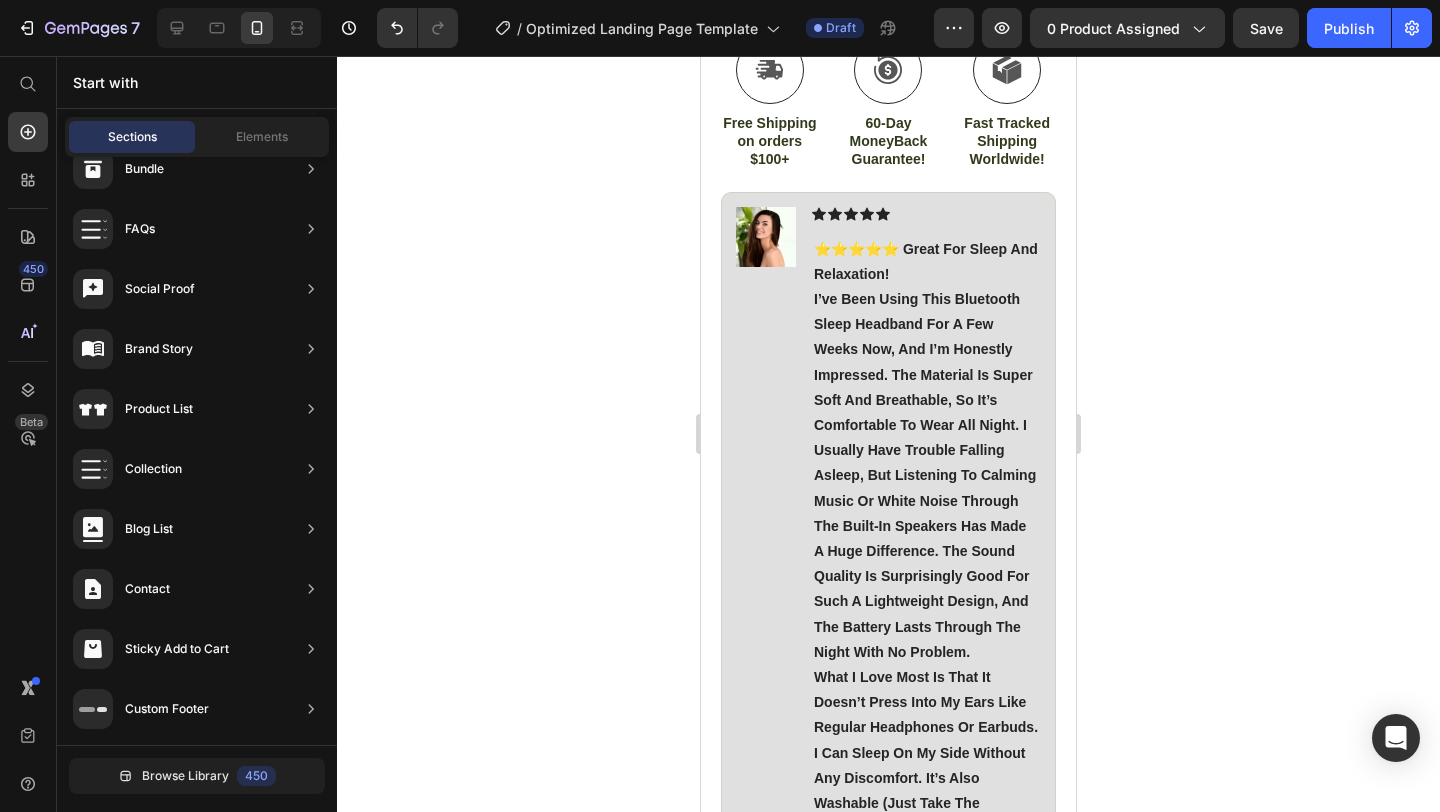 click 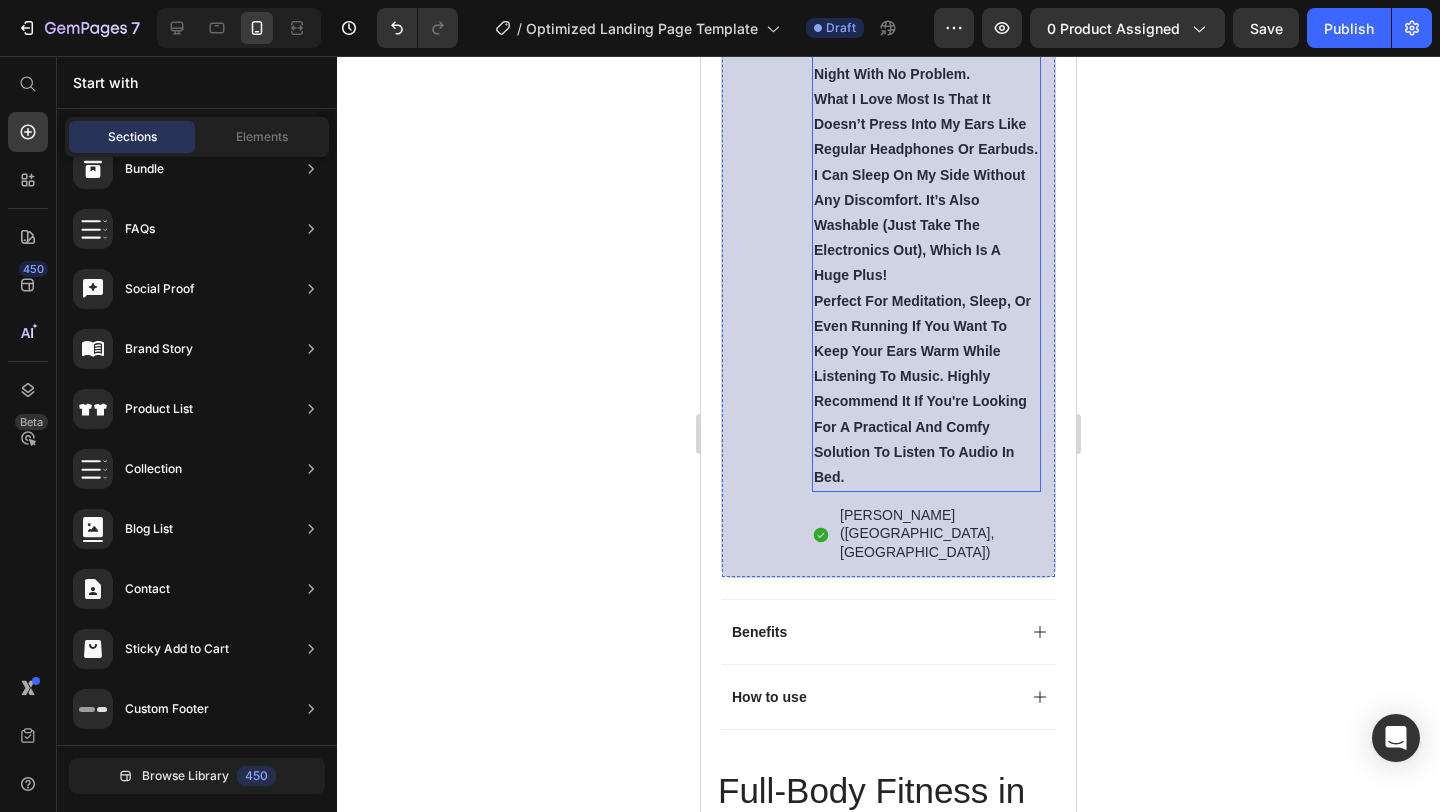 scroll, scrollTop: 1700, scrollLeft: 0, axis: vertical 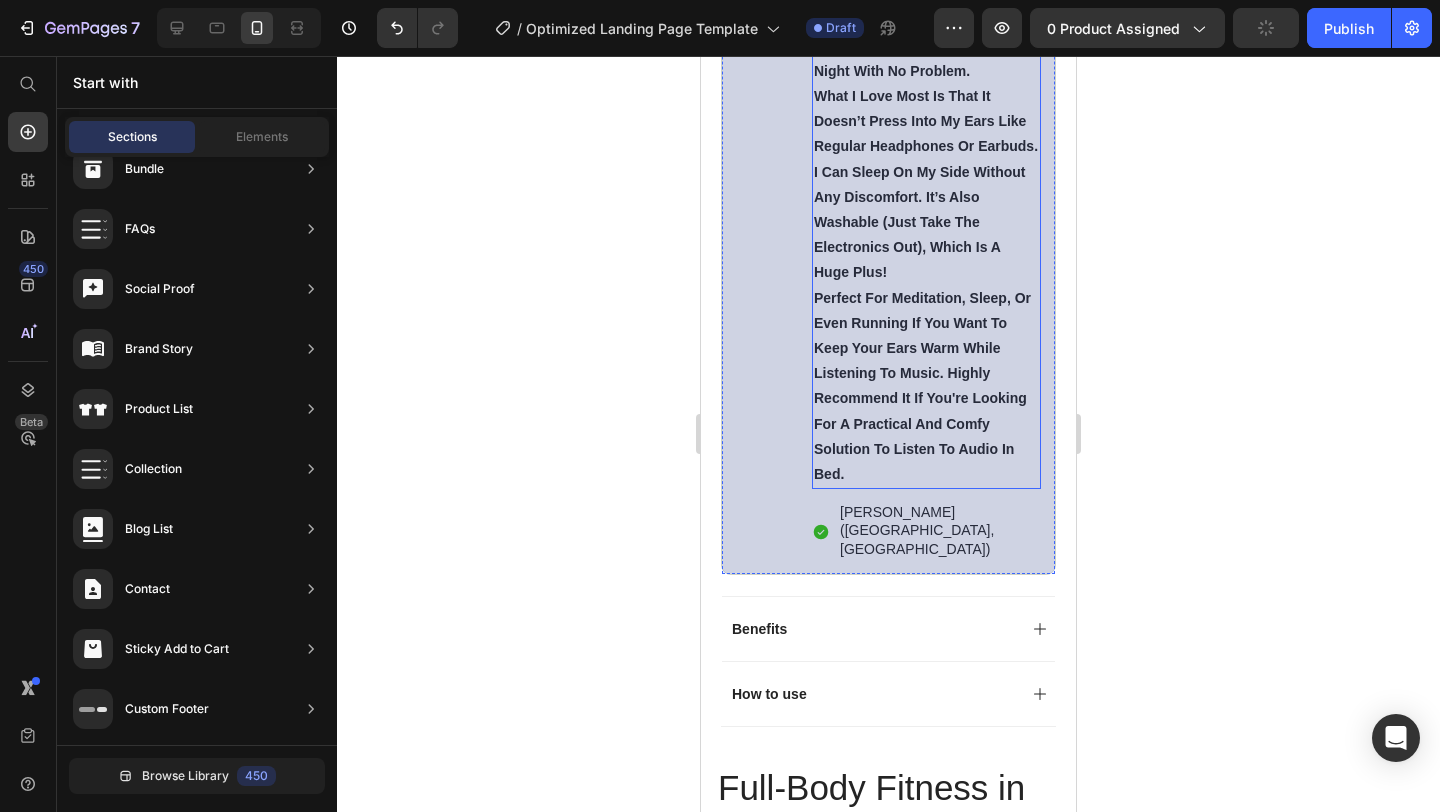 click on "Perfect for meditation, sleep, or even running if you want to keep your ears warm while listening to music. Highly recommend it if you're looking for a practical and comfy solution to listen to audio in bed." at bounding box center [926, 387] 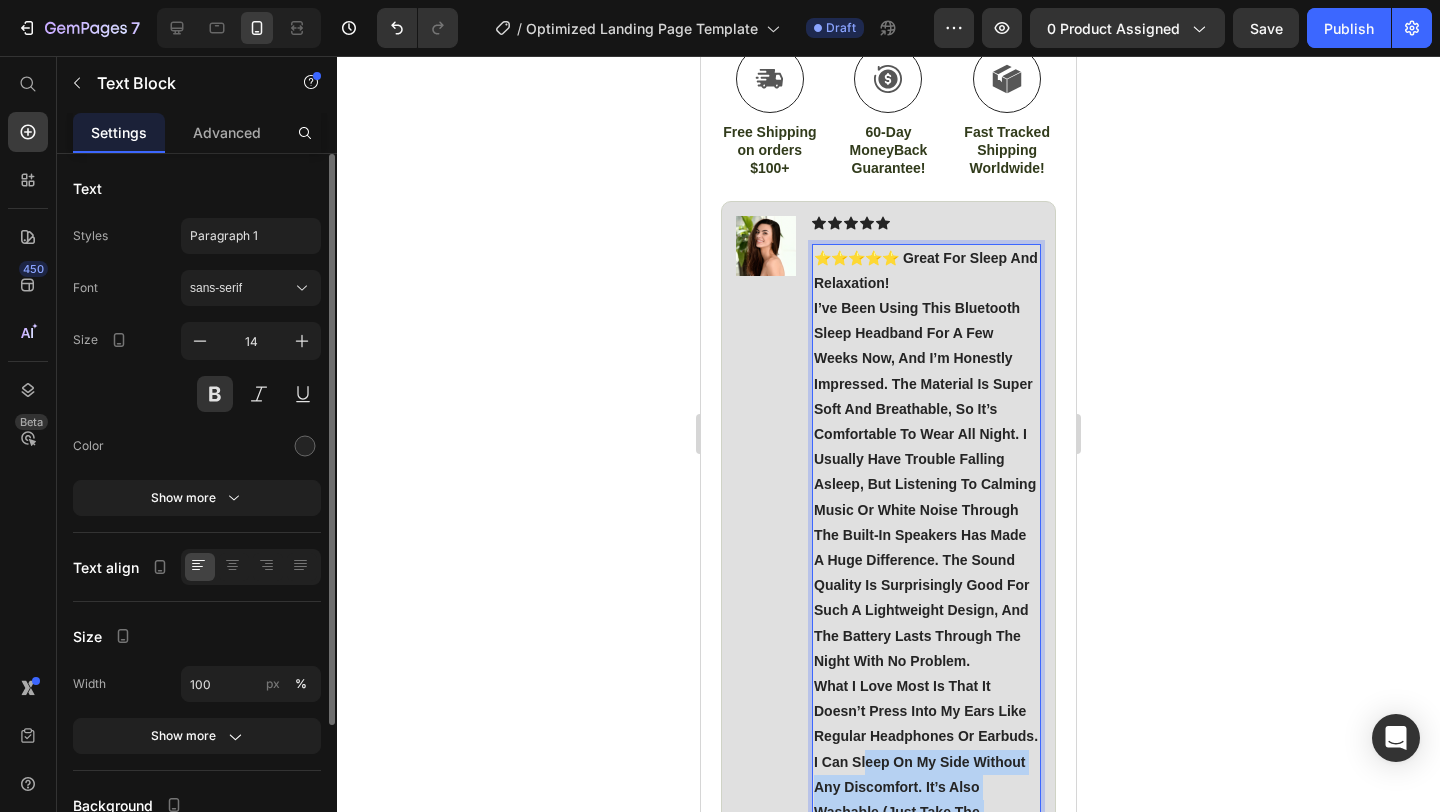 scroll, scrollTop: 1136, scrollLeft: 0, axis: vertical 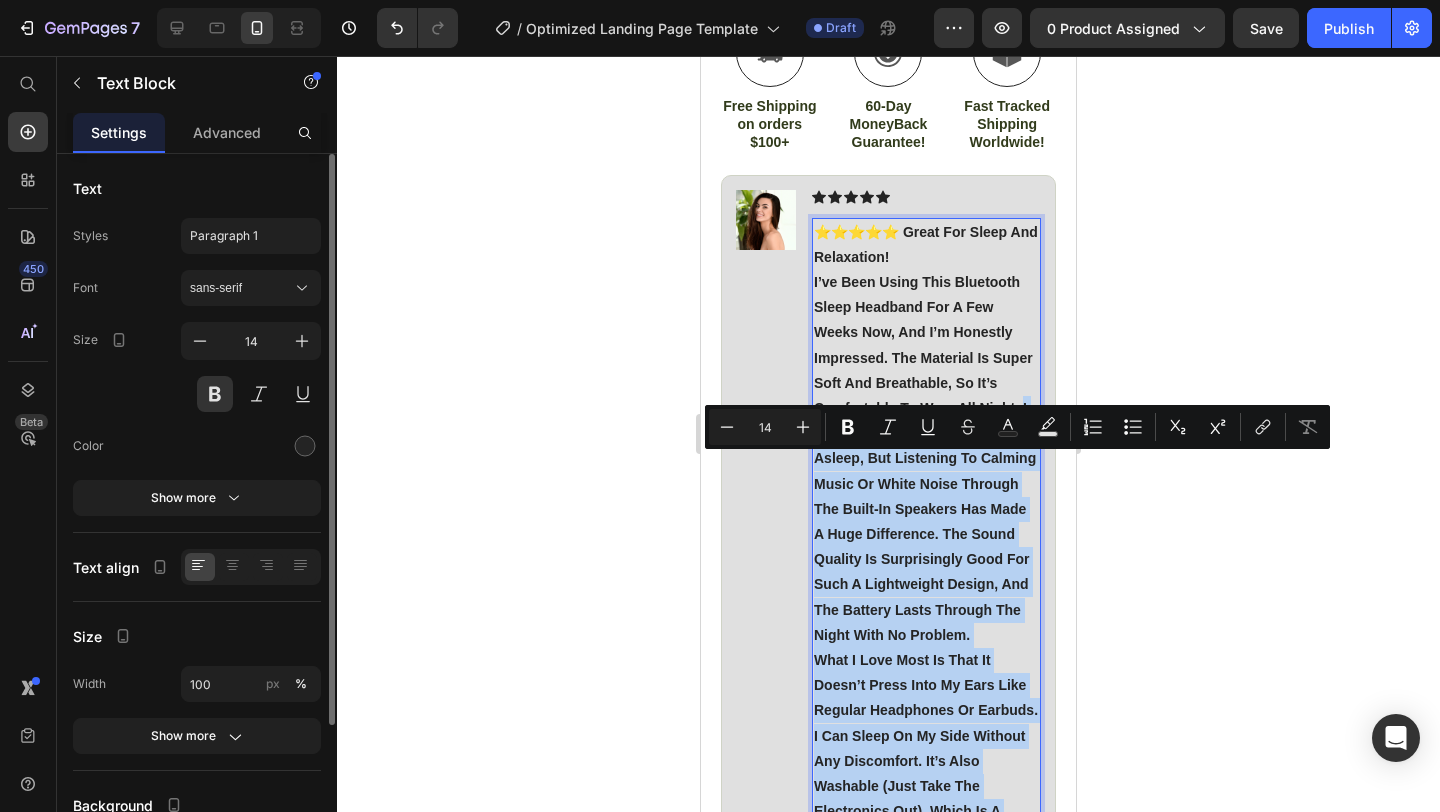 drag, startPoint x: 847, startPoint y: 527, endPoint x: 1022, endPoint y: 467, distance: 185 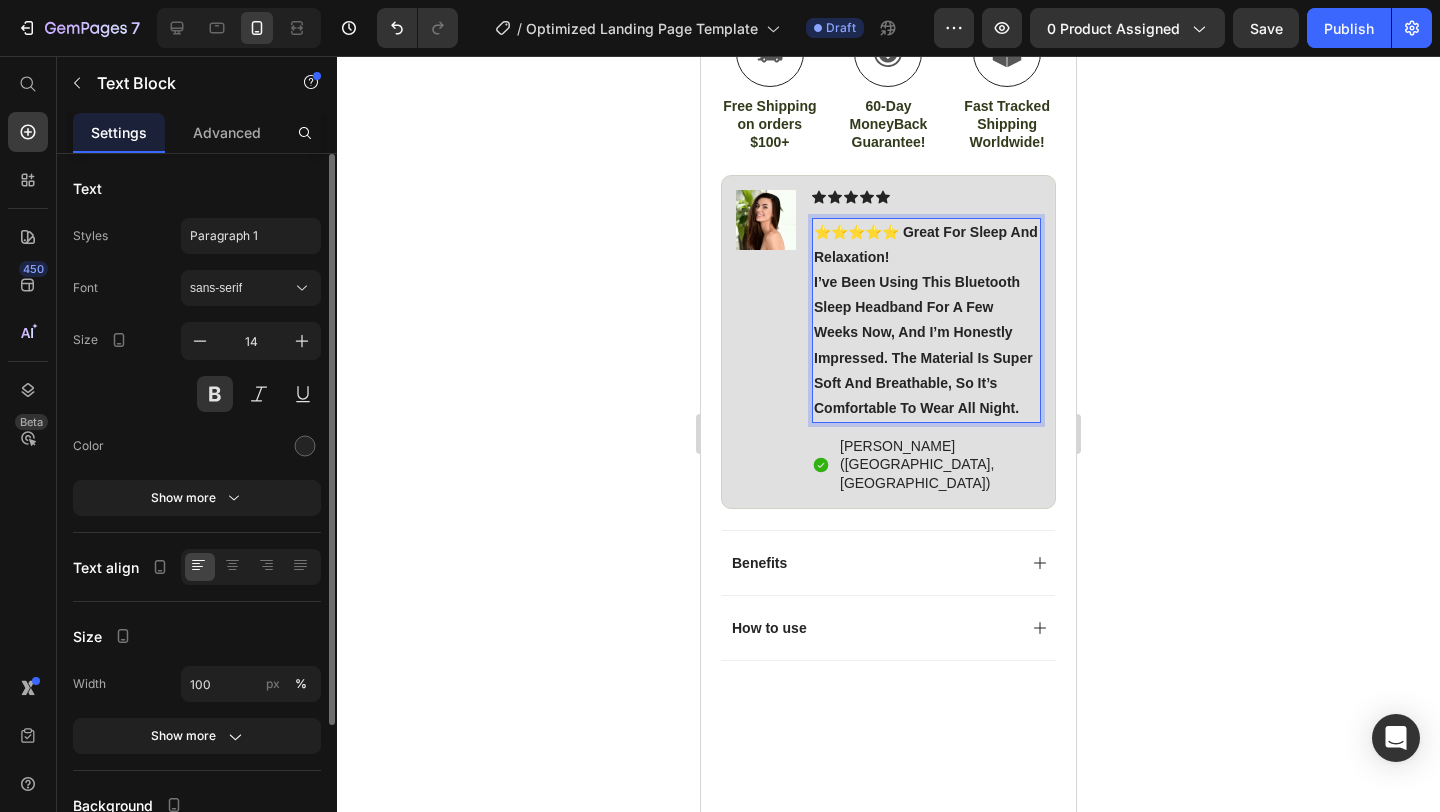 click 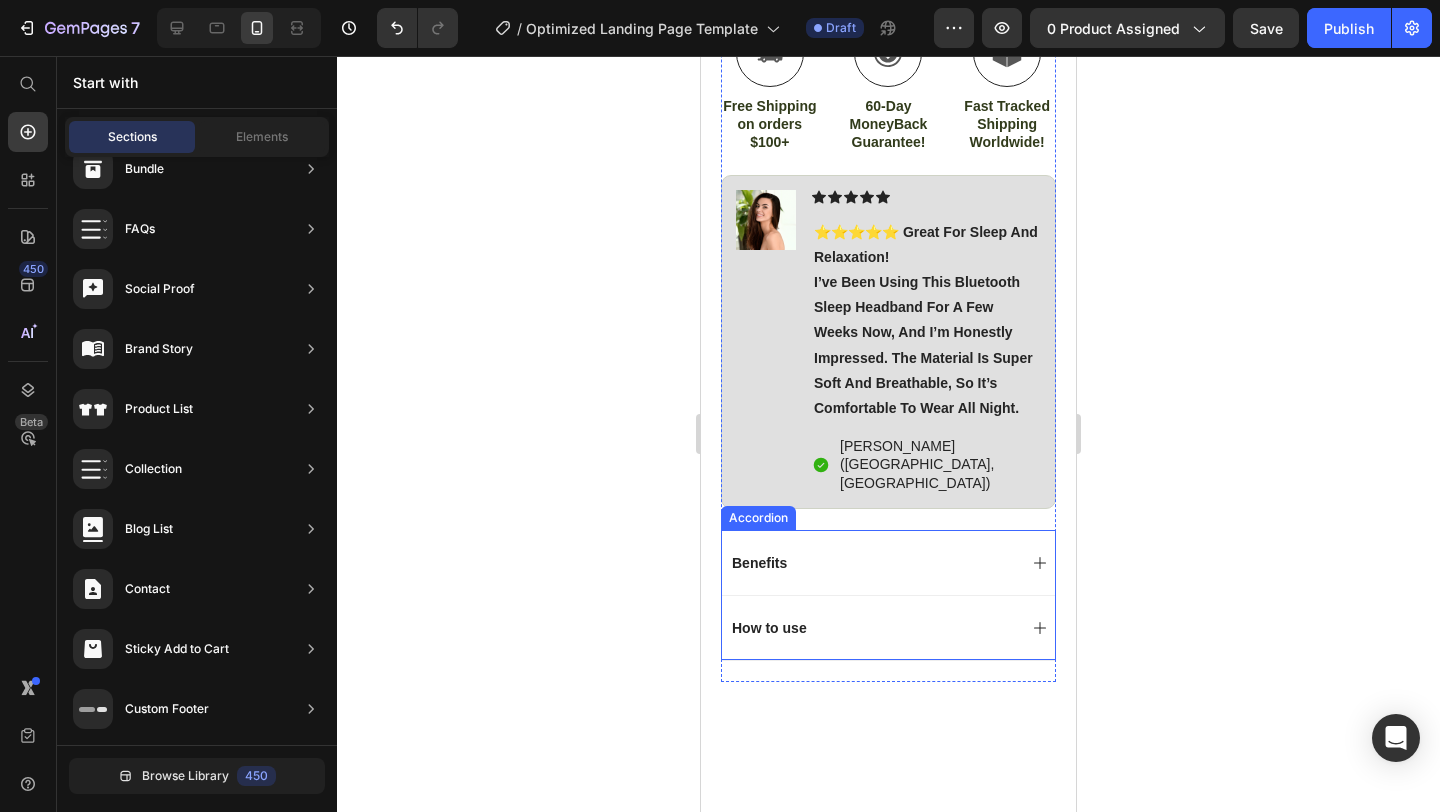 click on "Benefits" at bounding box center [872, 563] 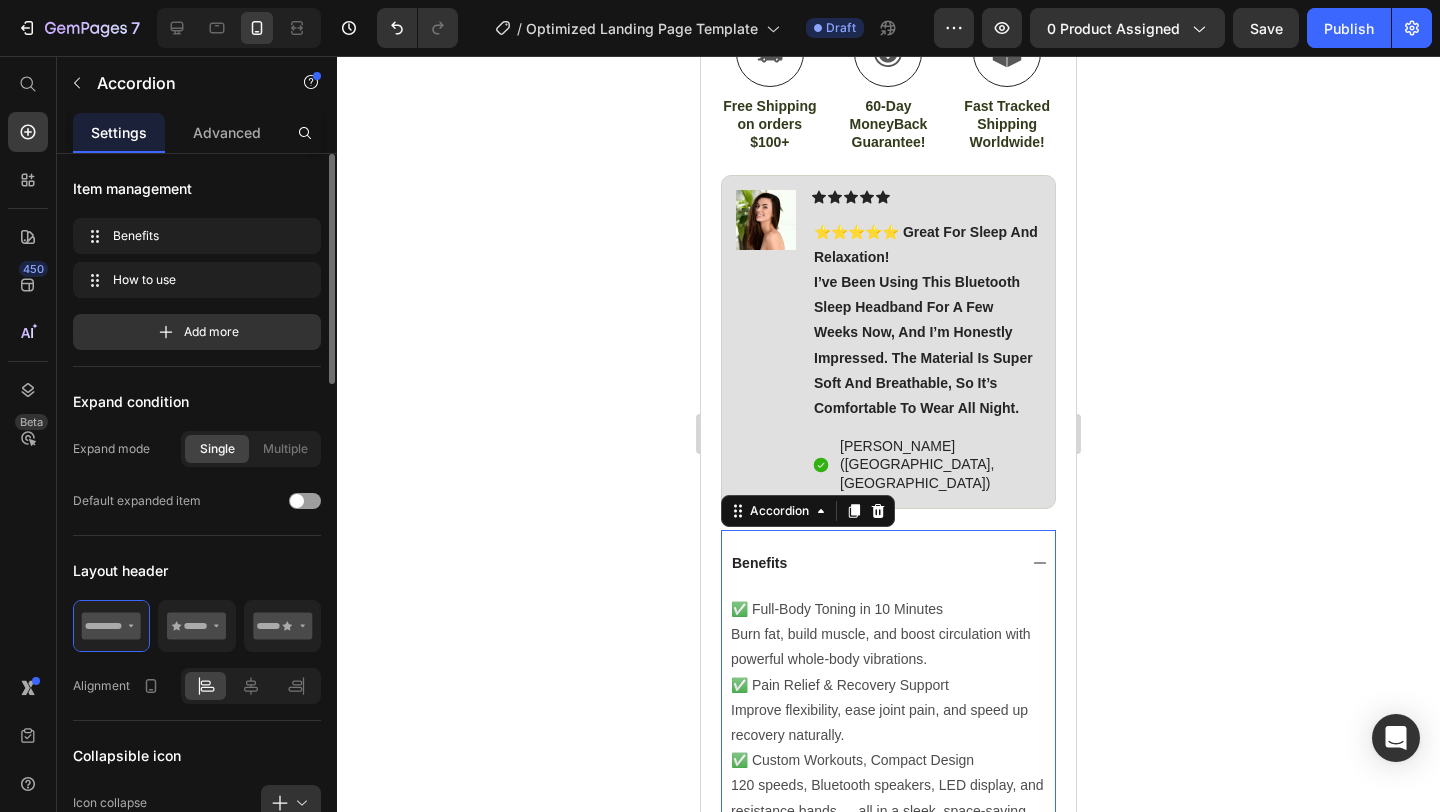 click on "Benefits" at bounding box center (872, 563) 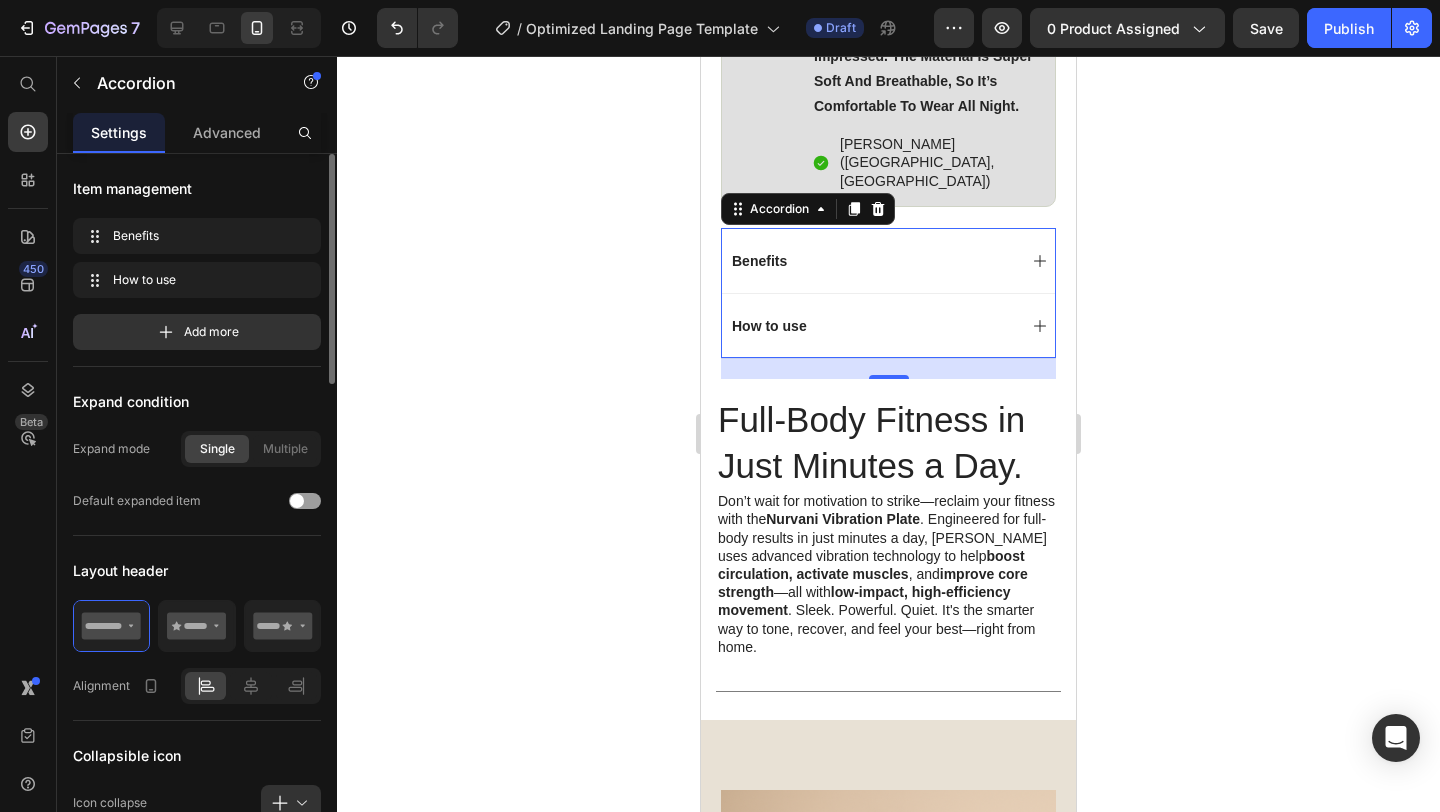 scroll, scrollTop: 1440, scrollLeft: 0, axis: vertical 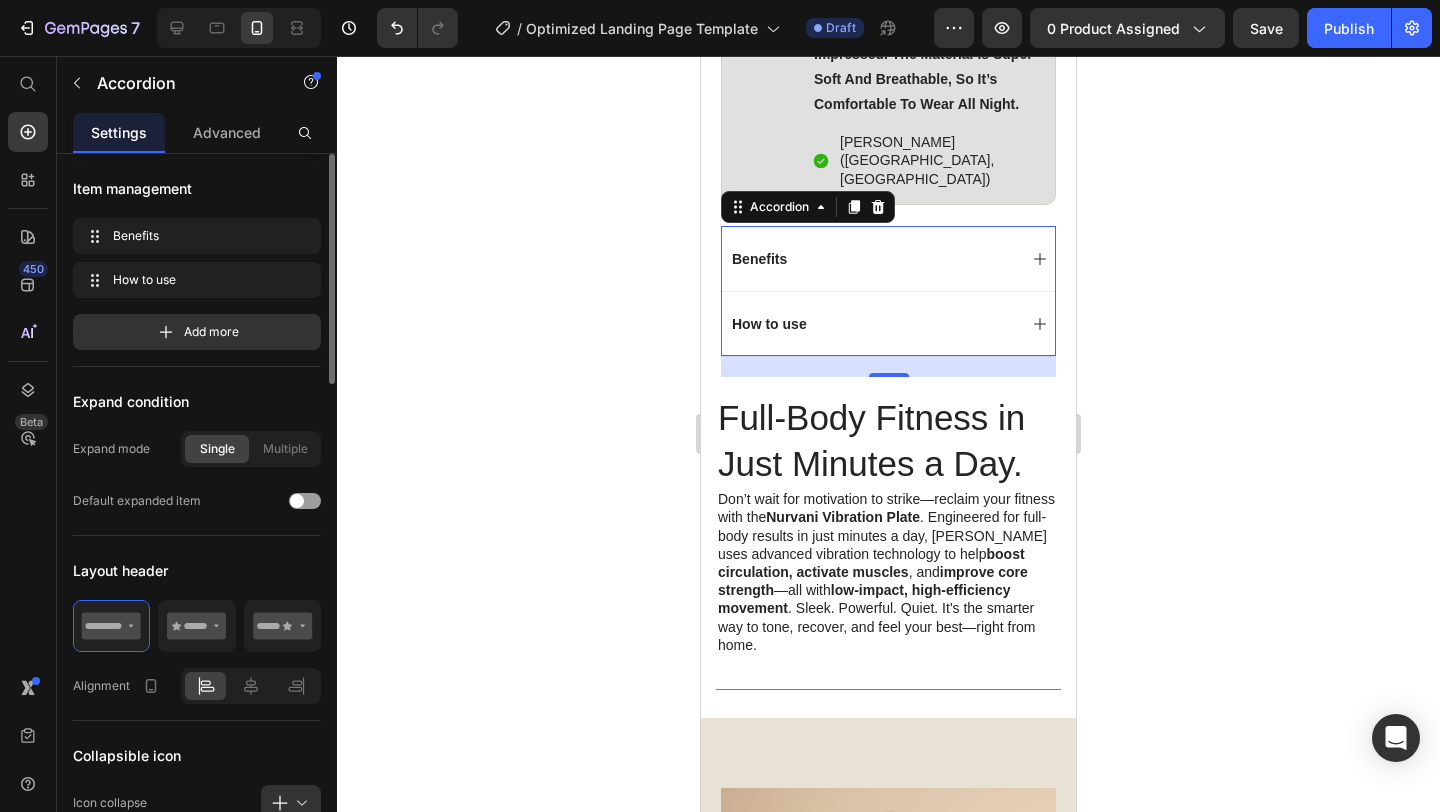 click on "How to use" at bounding box center (872, 324) 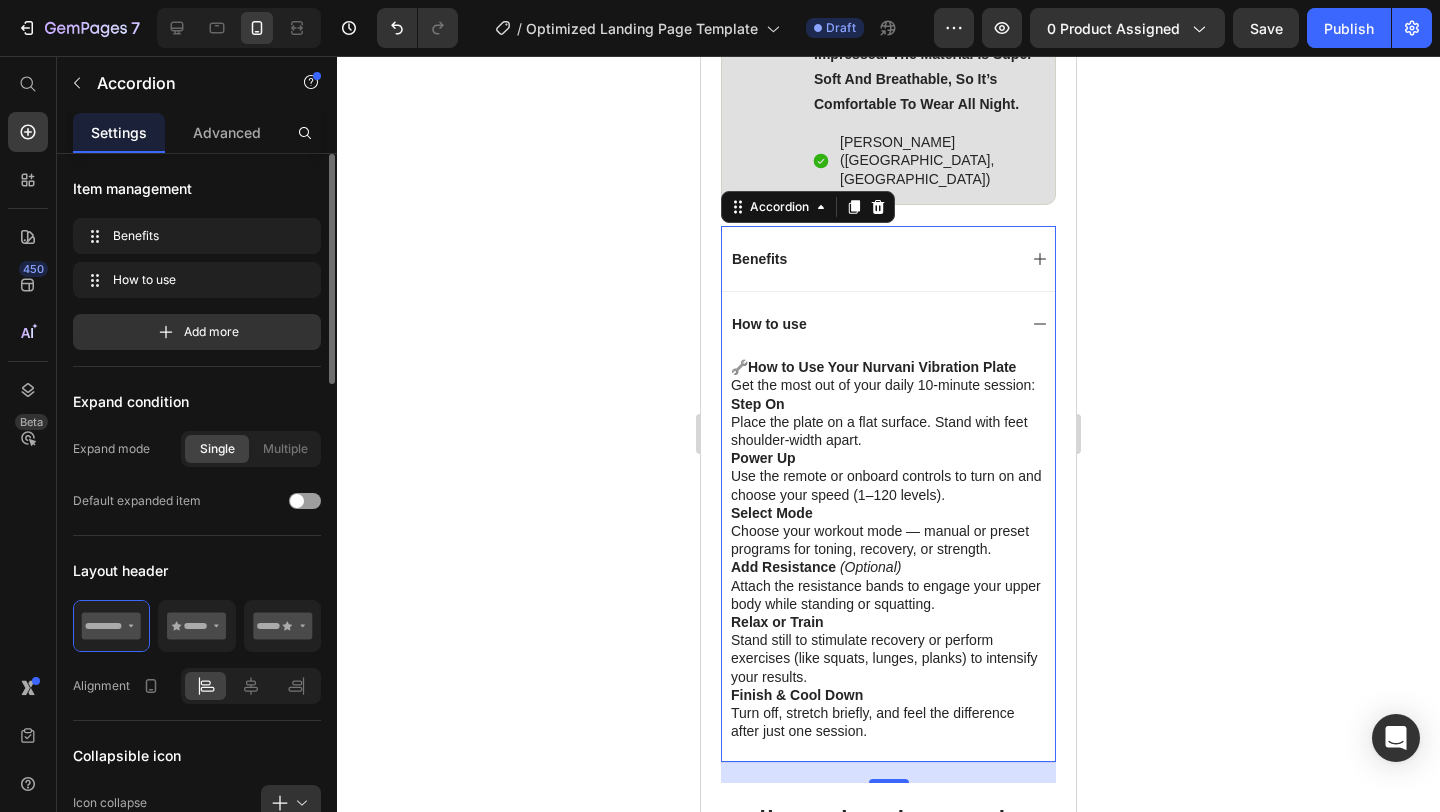 click on "How to use" at bounding box center (872, 324) 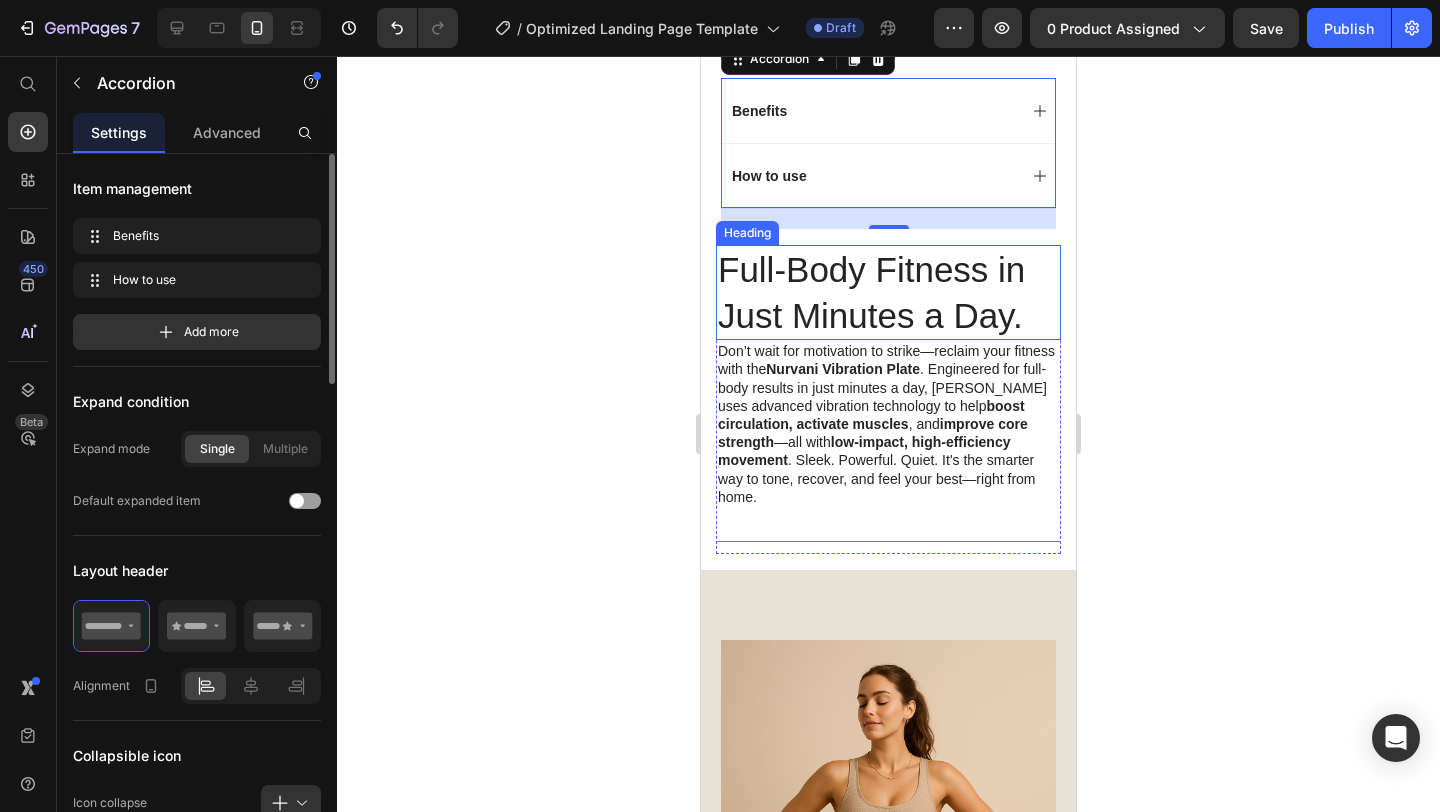 scroll, scrollTop: 1589, scrollLeft: 0, axis: vertical 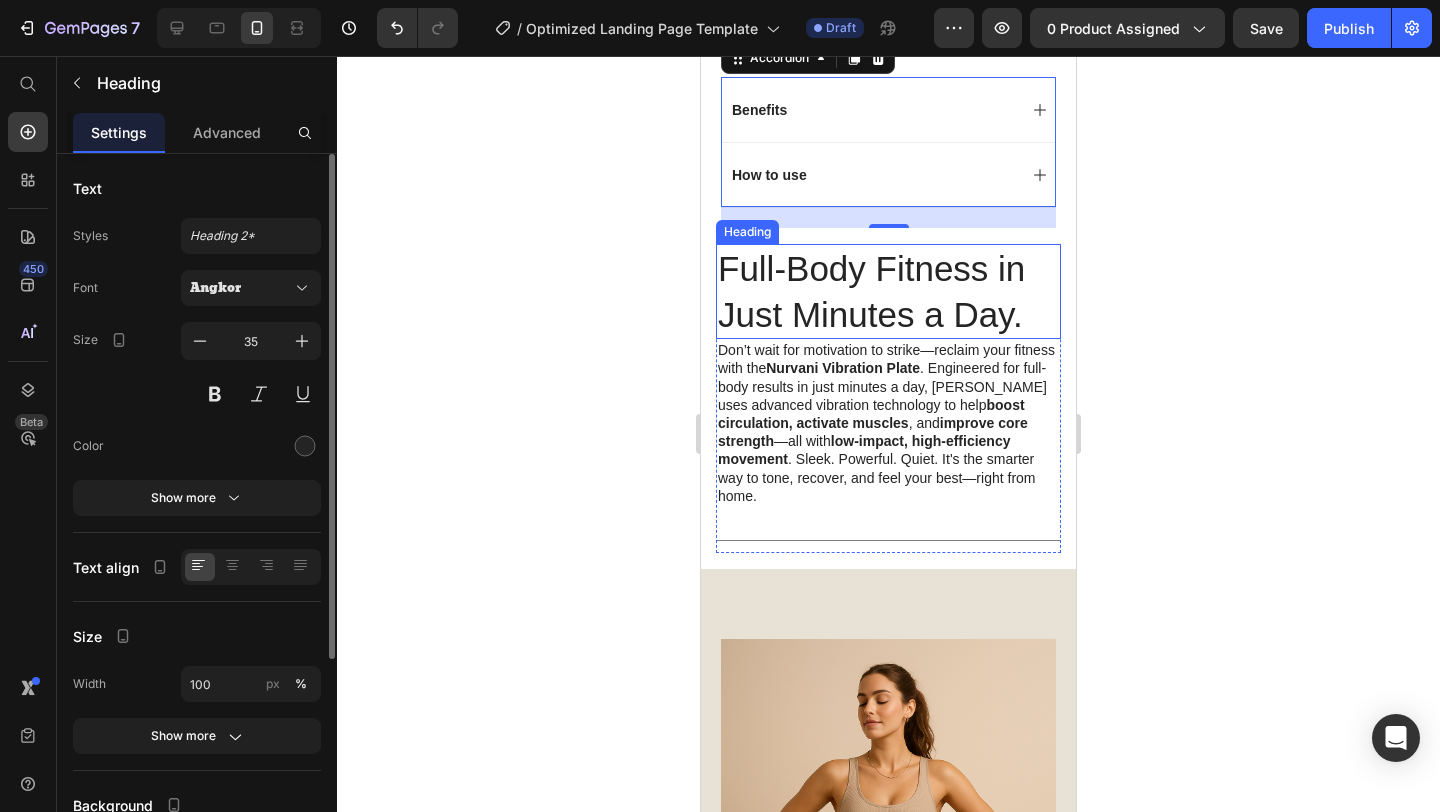 click on "Full-Body Fitness in Just Minutes a Day." at bounding box center (888, 291) 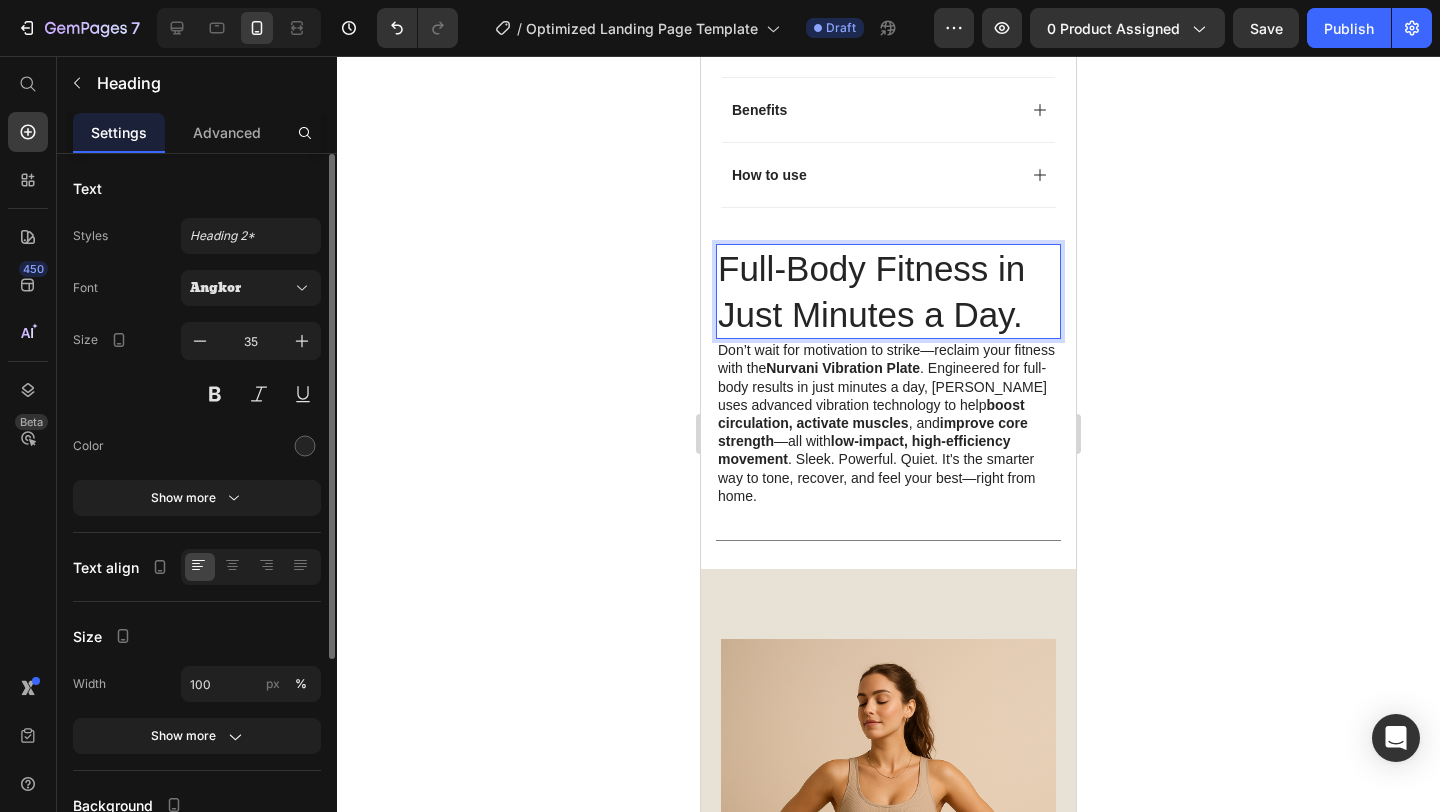 click on "Full-Body Fitness in Just Minutes a Day." at bounding box center (888, 291) 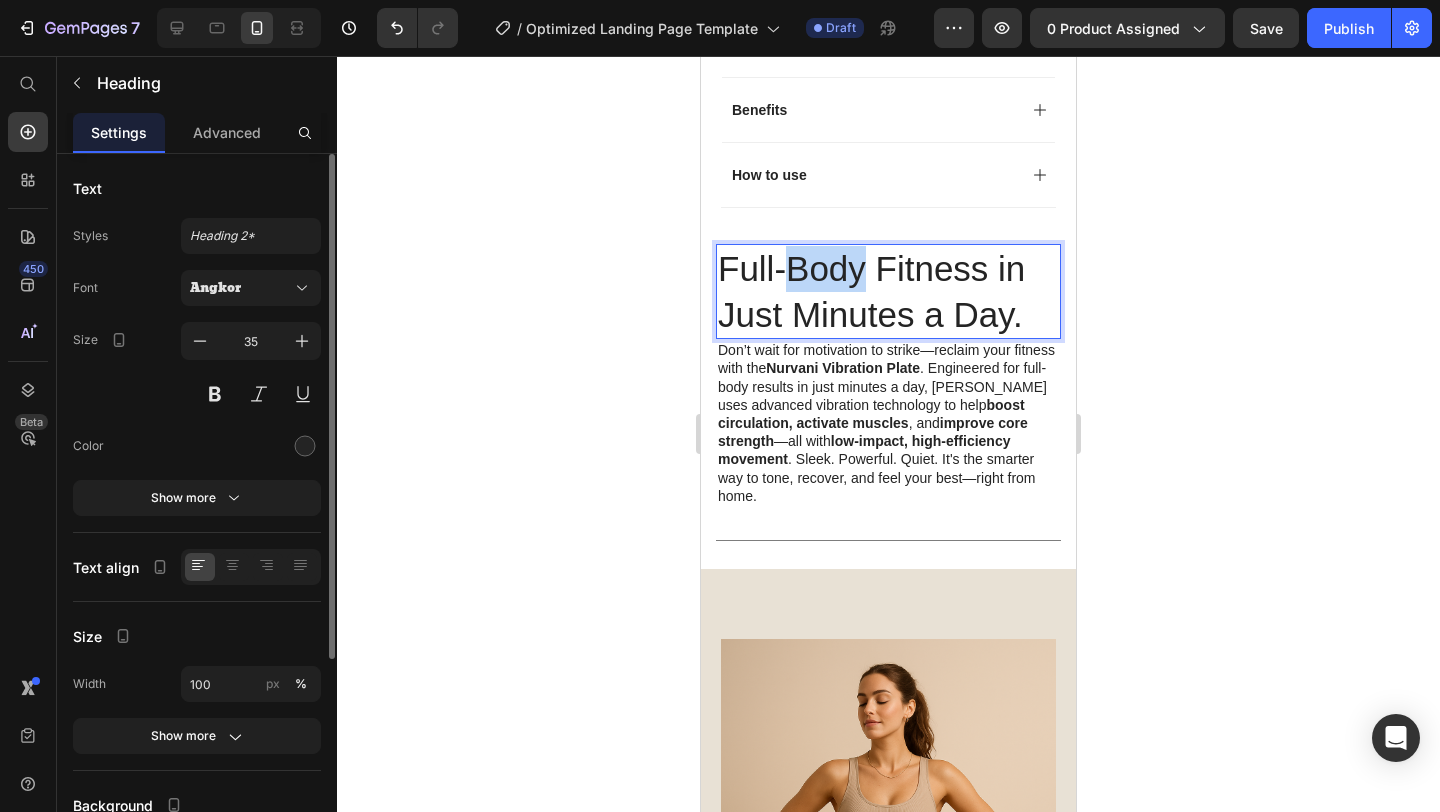 click on "Full-Body Fitness in Just Minutes a Day." at bounding box center [888, 291] 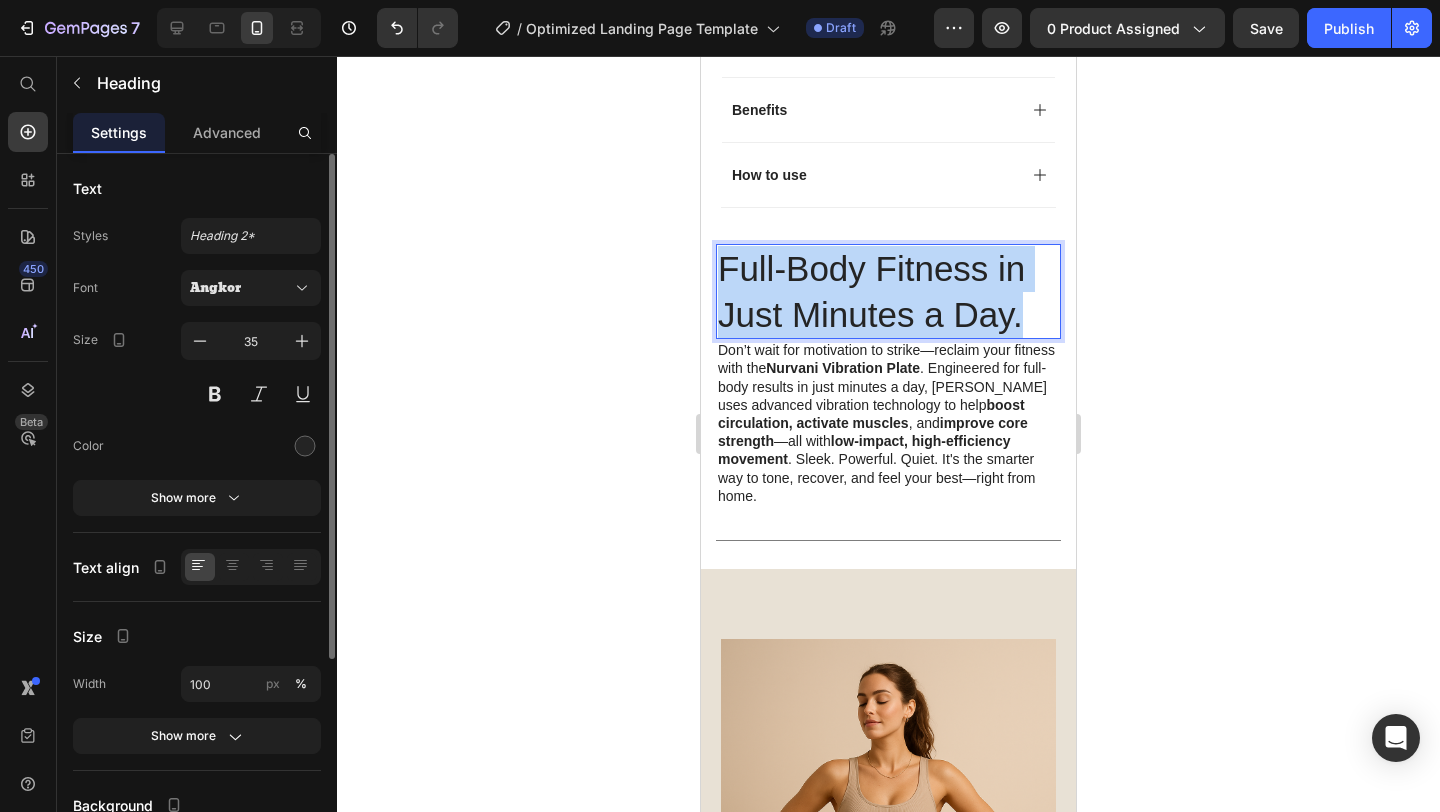 click on "Full-Body Fitness in Just Minutes a Day." at bounding box center (888, 291) 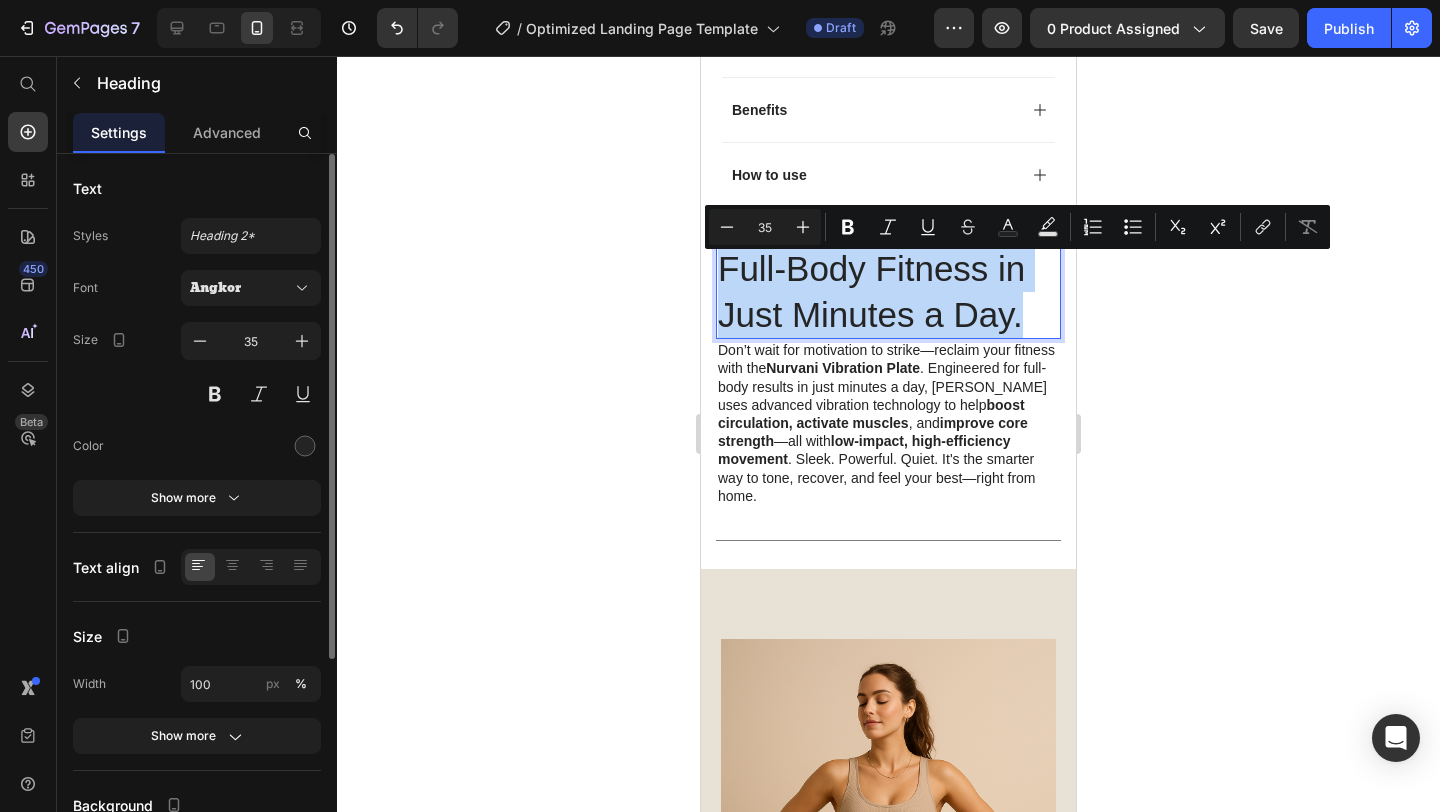 click on "Full-Body Fitness in Just Minutes a Day." at bounding box center [888, 291] 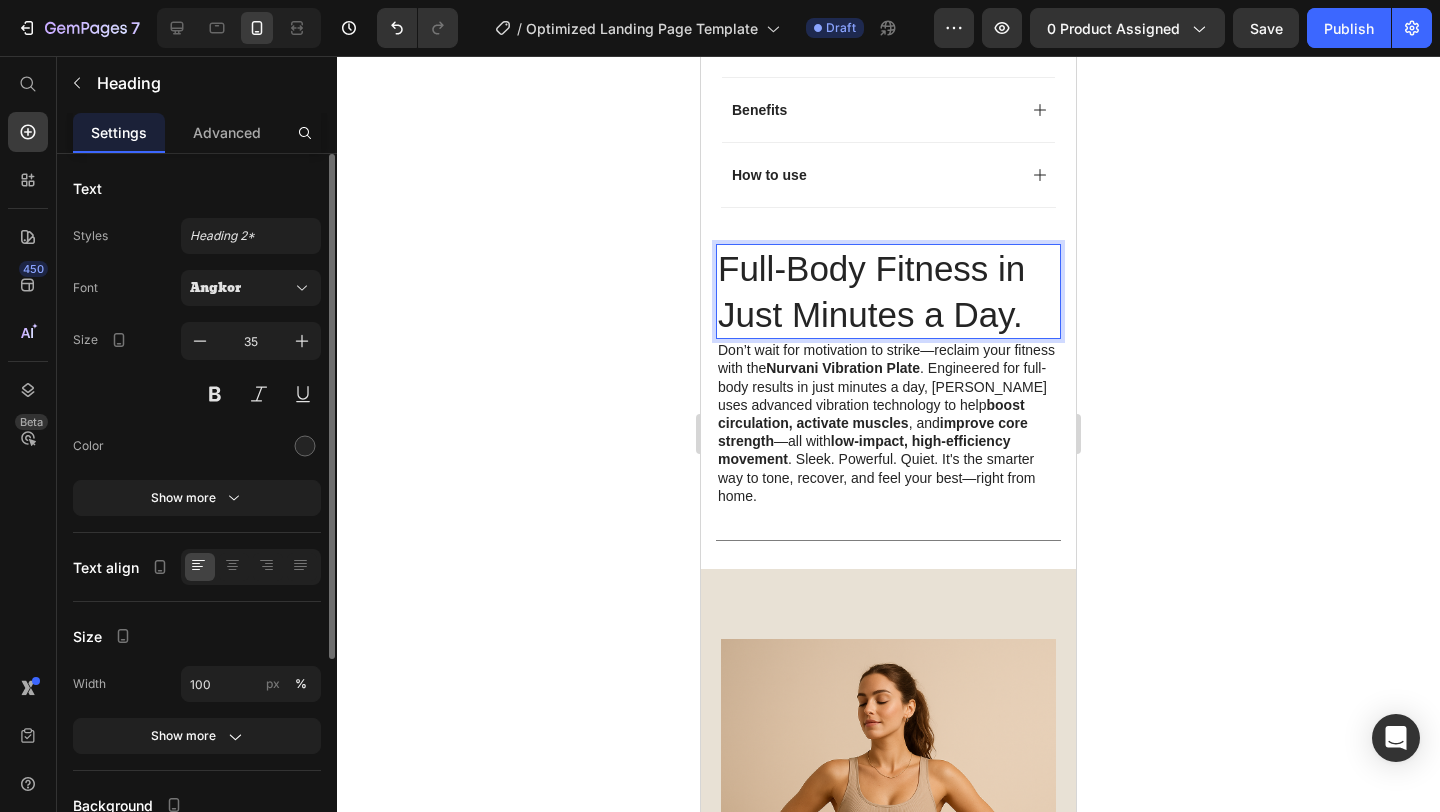 click on "Full-Body Fitness in Just Minutes a Day." at bounding box center [888, 291] 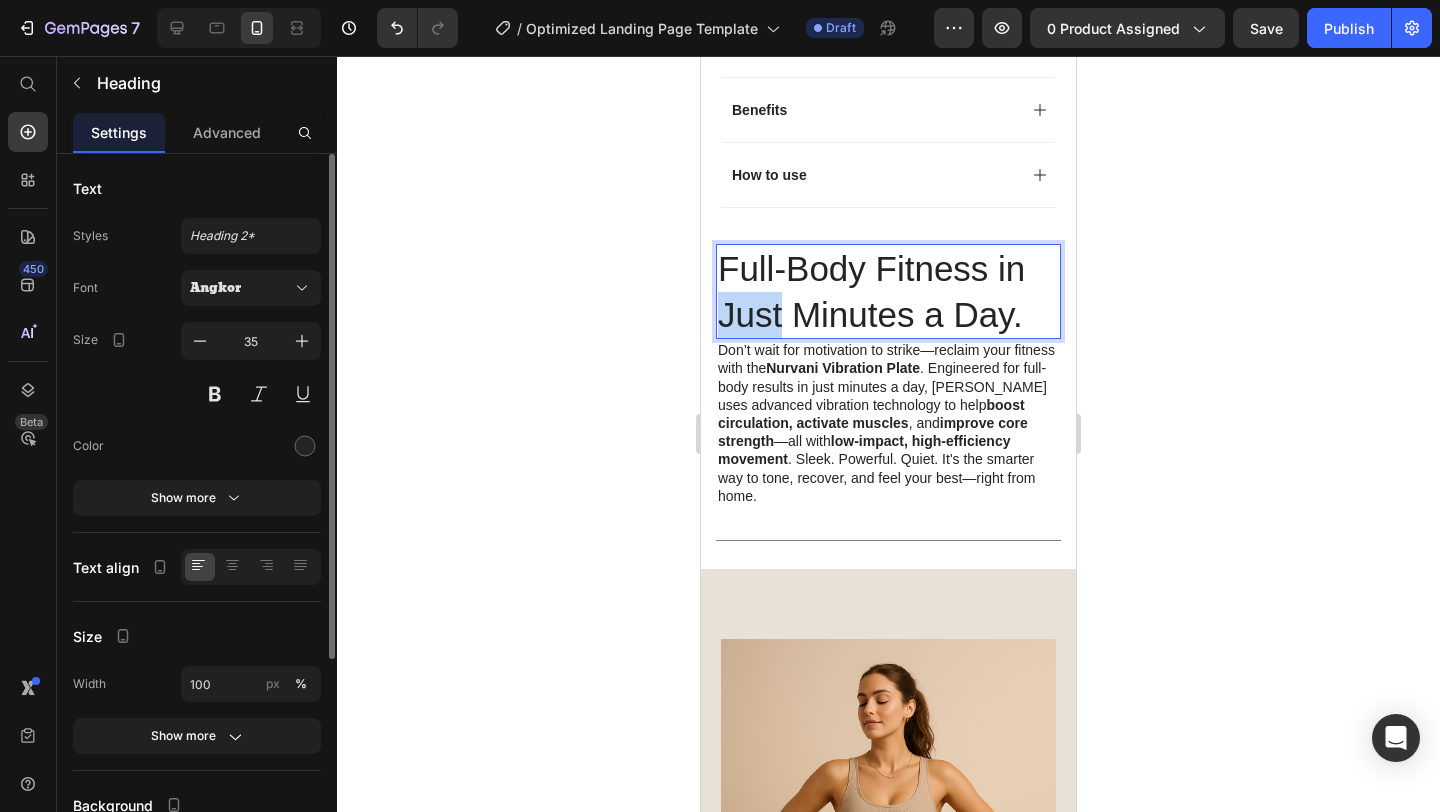 click on "Full-Body Fitness in Just Minutes a Day." at bounding box center [888, 291] 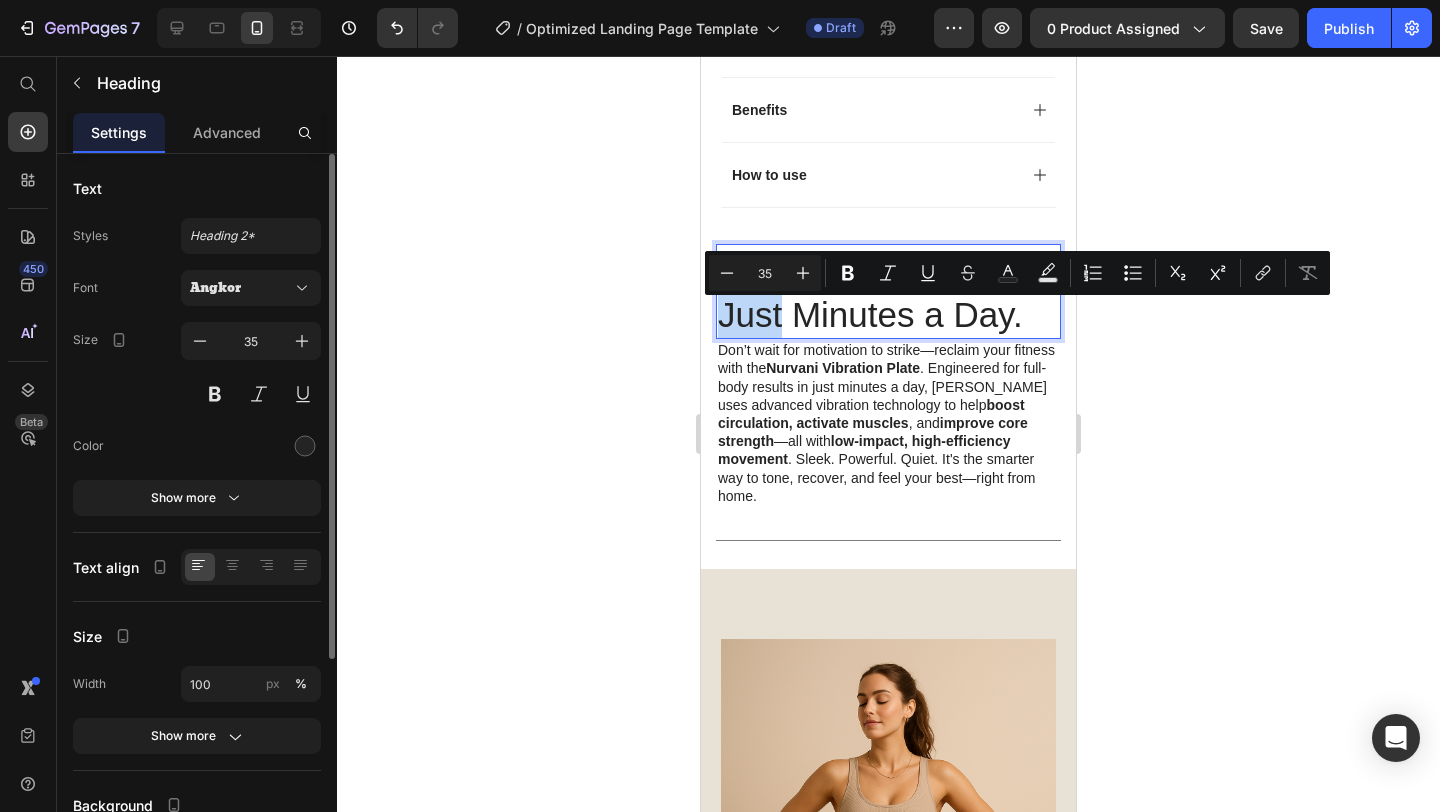 click on "Full-Body Fitness in Just Minutes a Day." at bounding box center [888, 291] 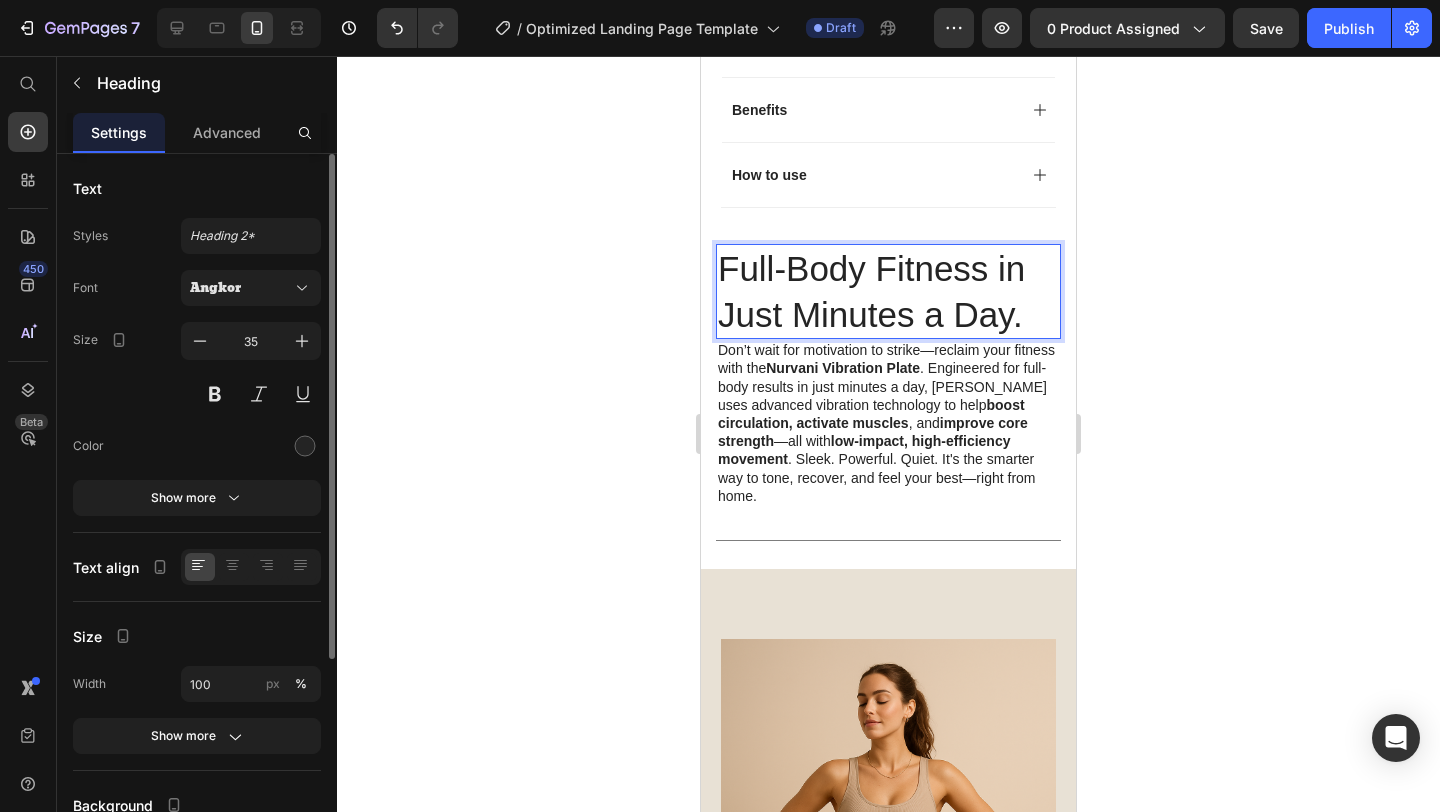 click on "Full-Body Fitness in Just Minutes a Day." at bounding box center (888, 291) 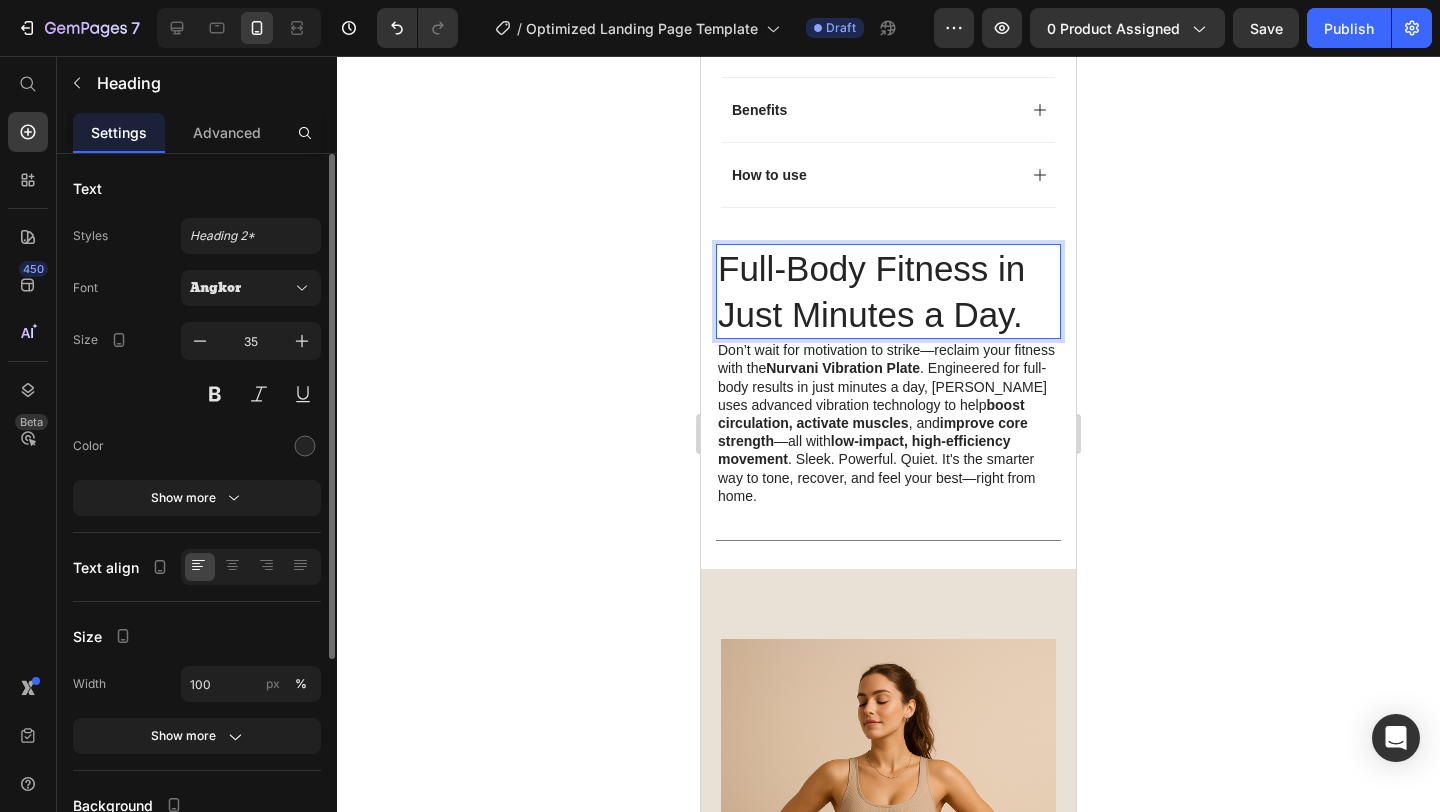 click 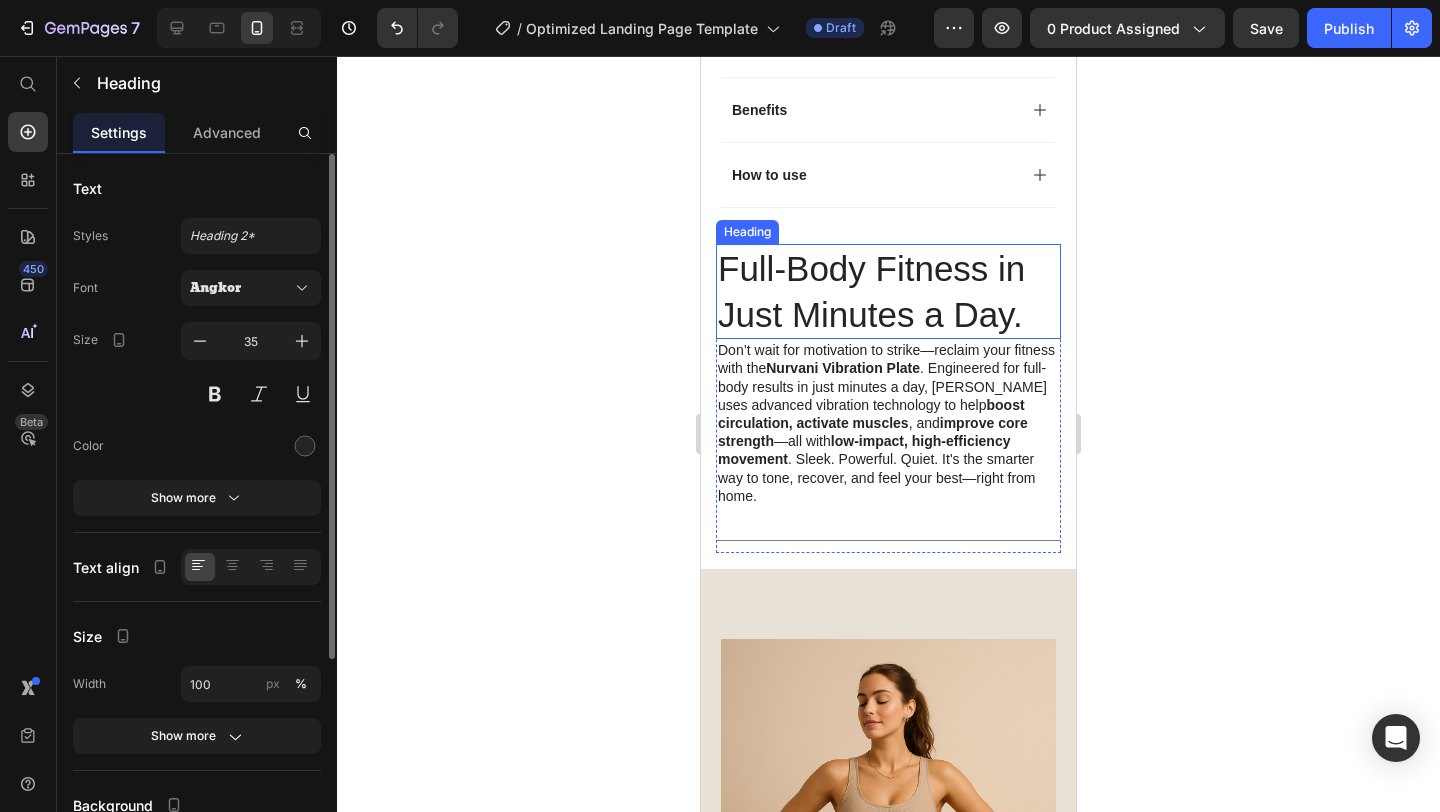 click on "Full-Body Fitness in Just Minutes a Day." at bounding box center (888, 291) 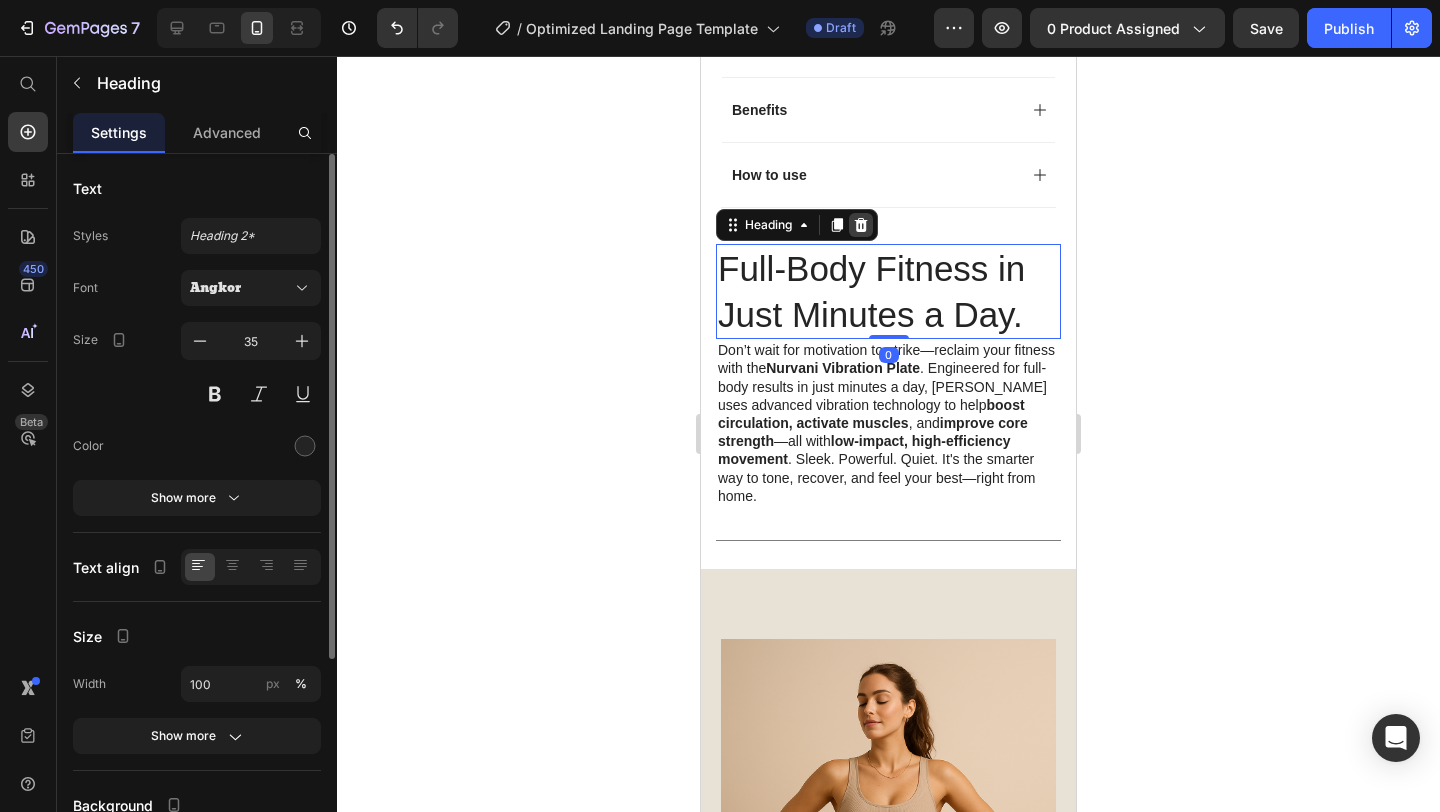 click 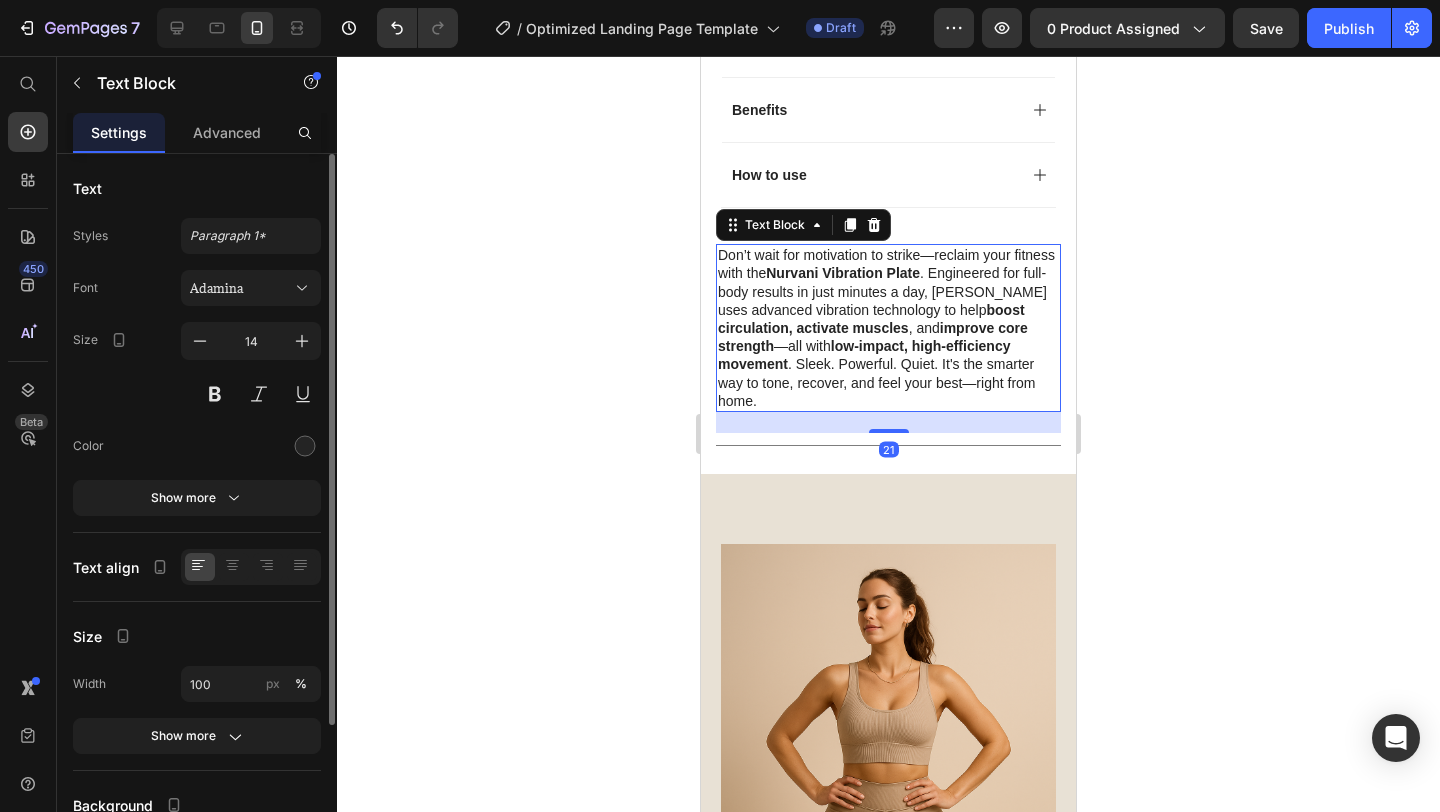 click on "Don’t wait for motivation to strike—reclaim your fitness with the  Nurvani Vibration Plate . Engineered for full-body results in just minutes a day, [PERSON_NAME] uses advanced vibration technology to help  boost circulation, activate muscles , and  improve core strength —all with  low-impact, high-efficiency movement . Sleek. Powerful. Quiet. It's the smarter way to tone, recover, and feel your best—right from home." at bounding box center [888, 328] 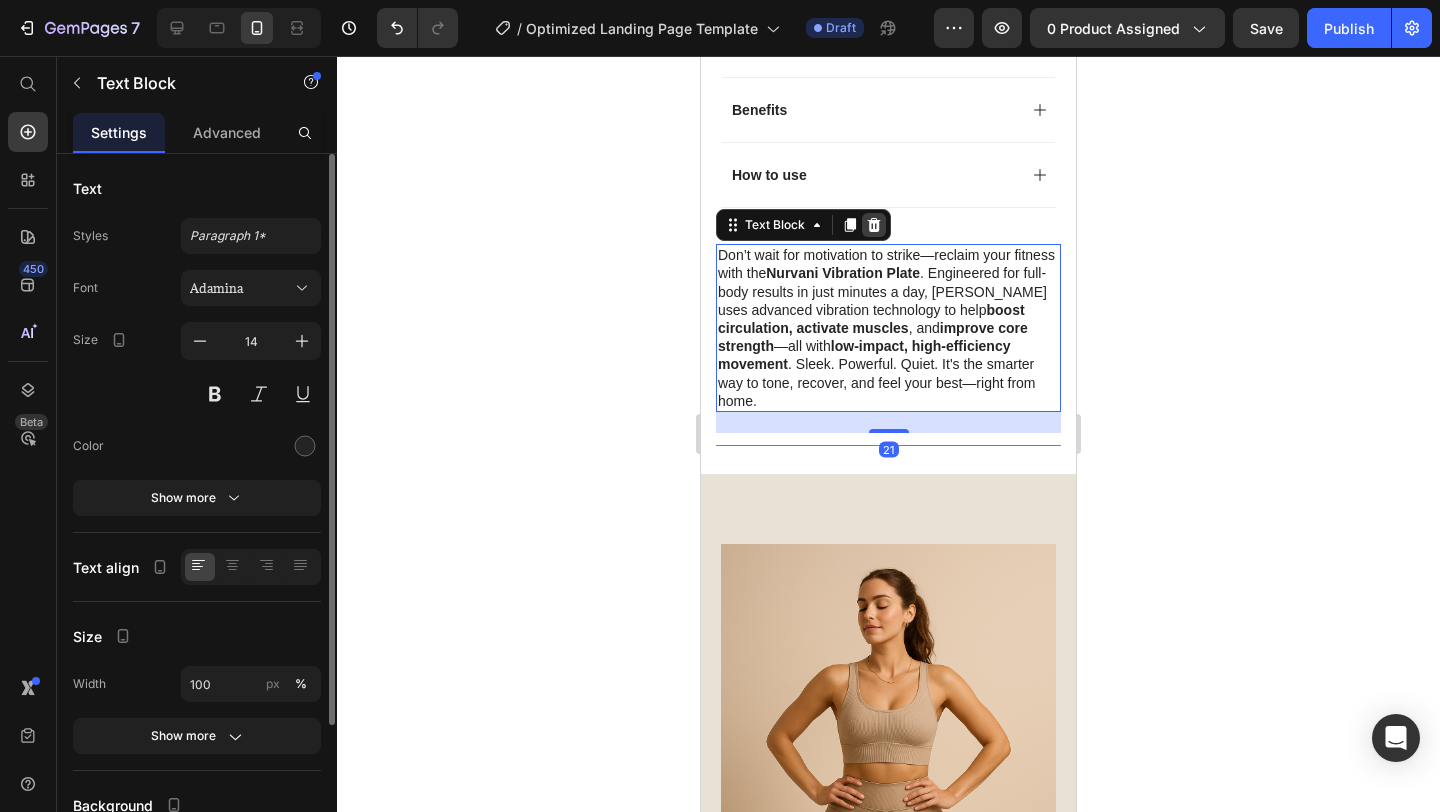 click 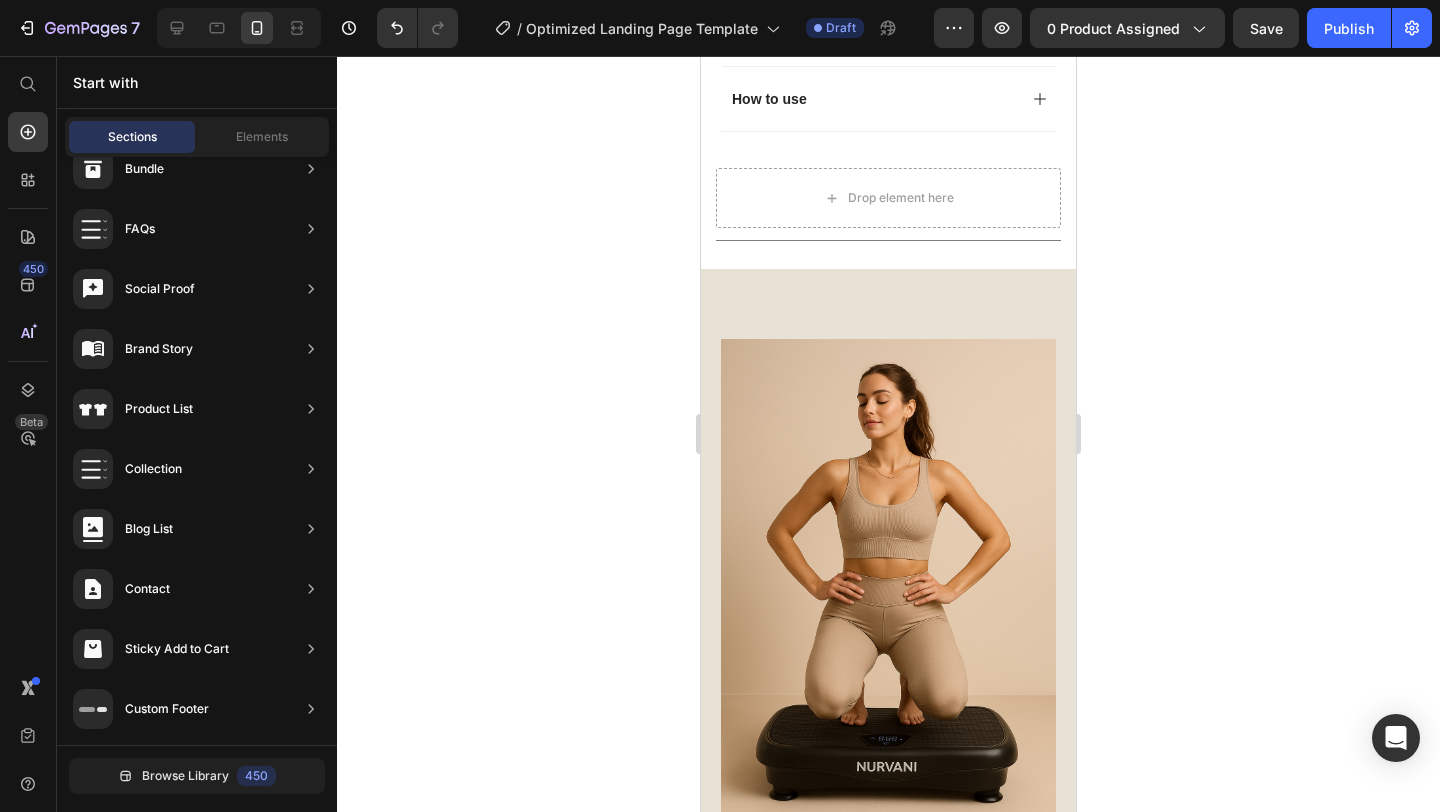 scroll, scrollTop: 1677, scrollLeft: 0, axis: vertical 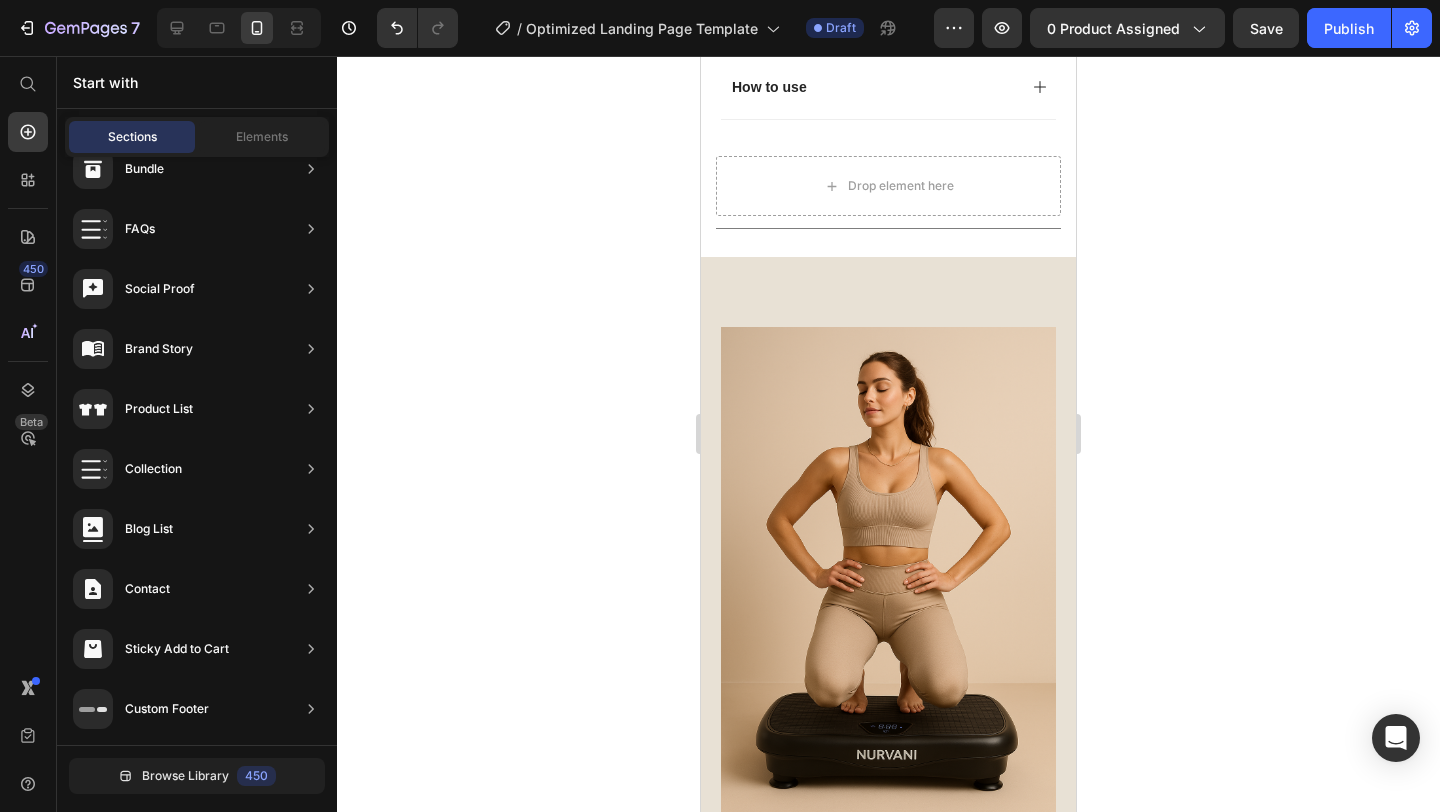 click at bounding box center (888, 578) 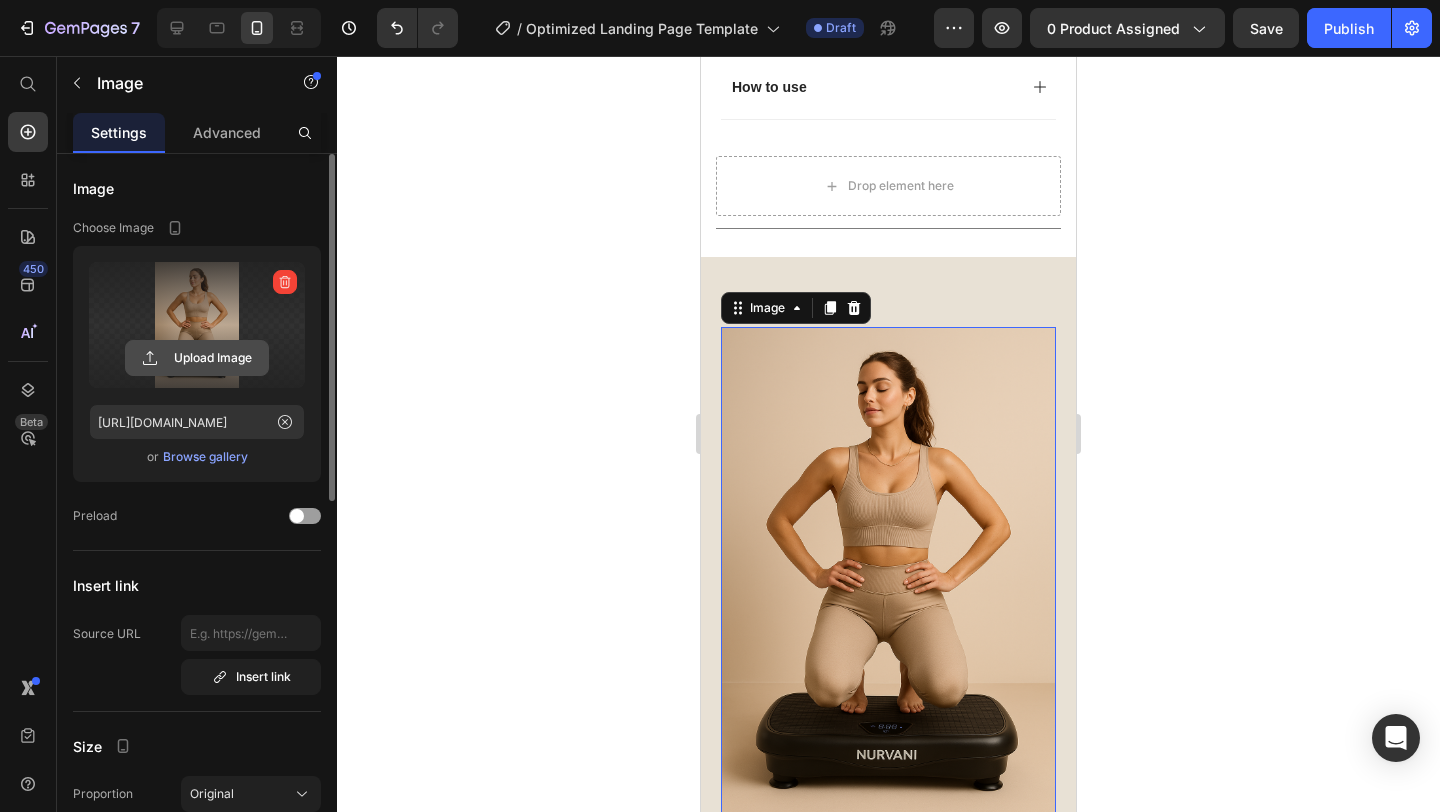 click 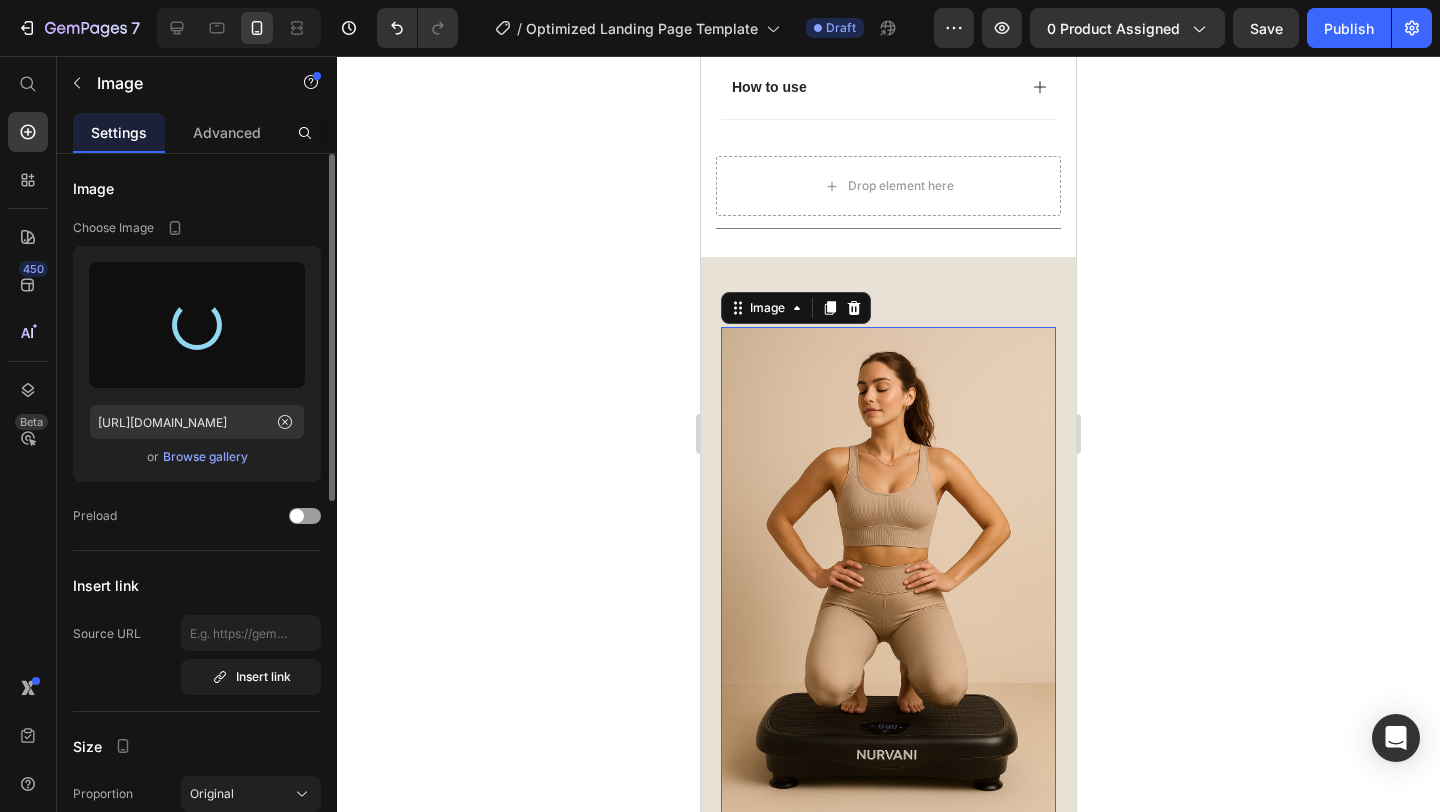 type on "[URL][DOMAIN_NAME]" 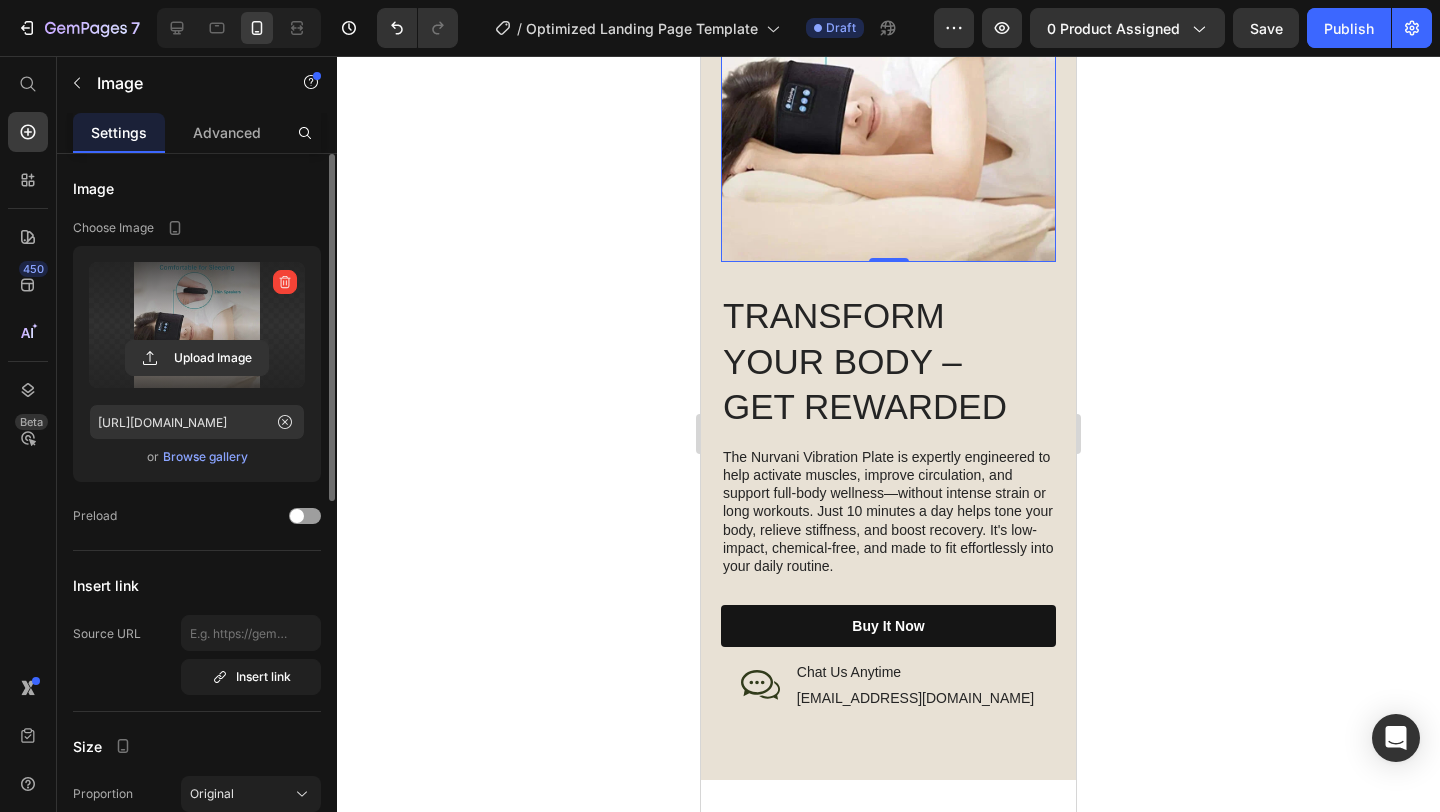 scroll, scrollTop: 2088, scrollLeft: 0, axis: vertical 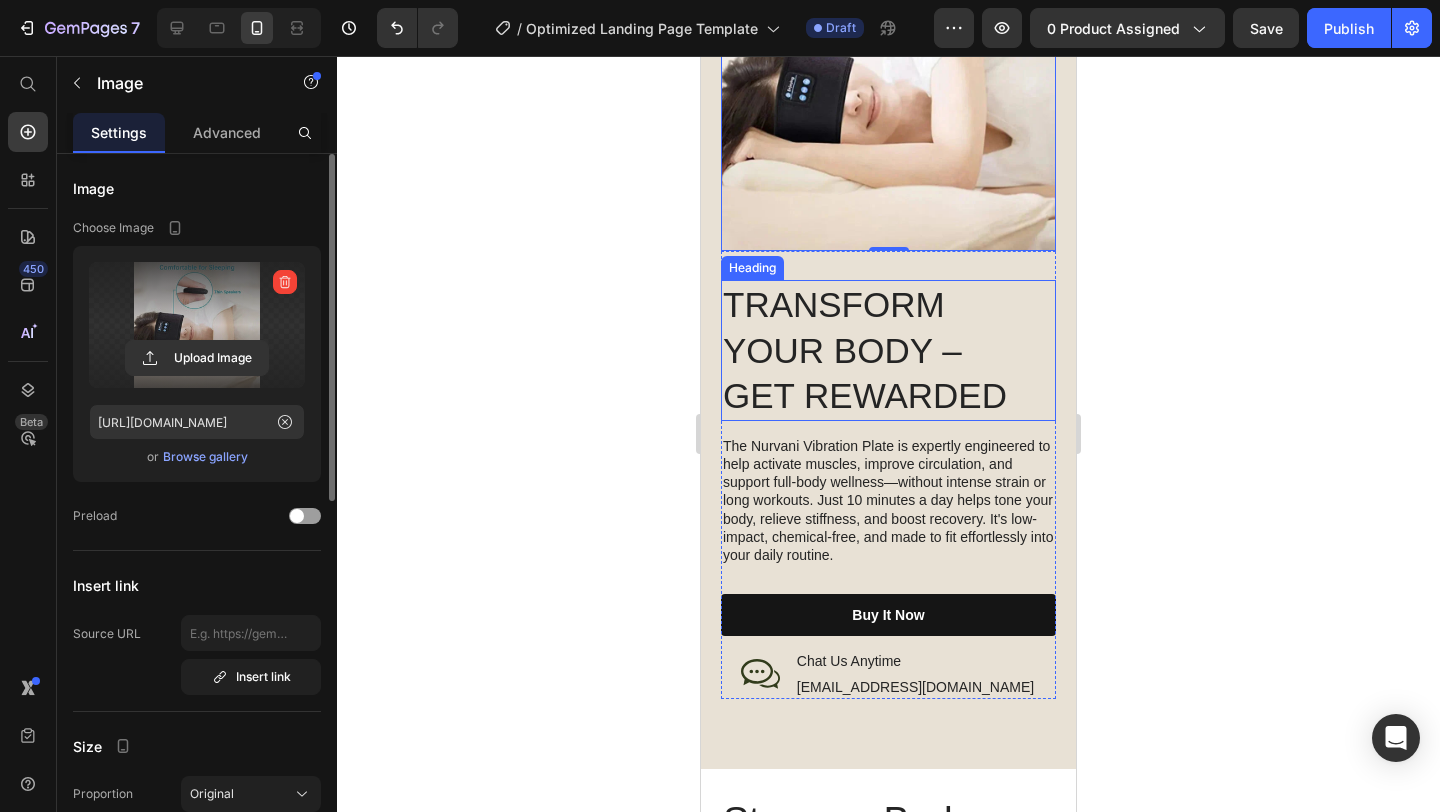 click on "TRANSFORM YOUR BODY –  GET REWARDED" at bounding box center (888, 350) 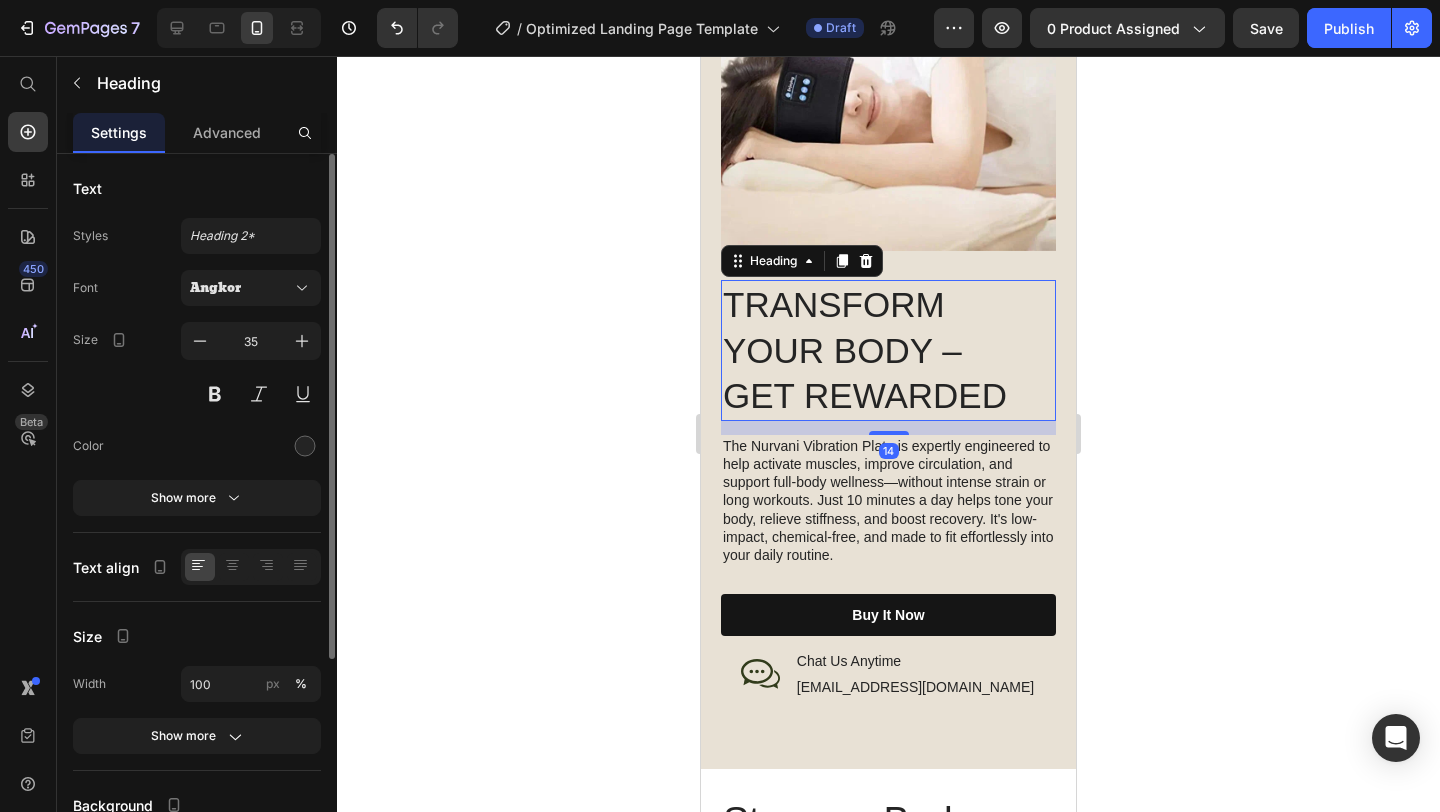 click on "TRANSFORM YOUR BODY –  GET REWARDED" at bounding box center [888, 350] 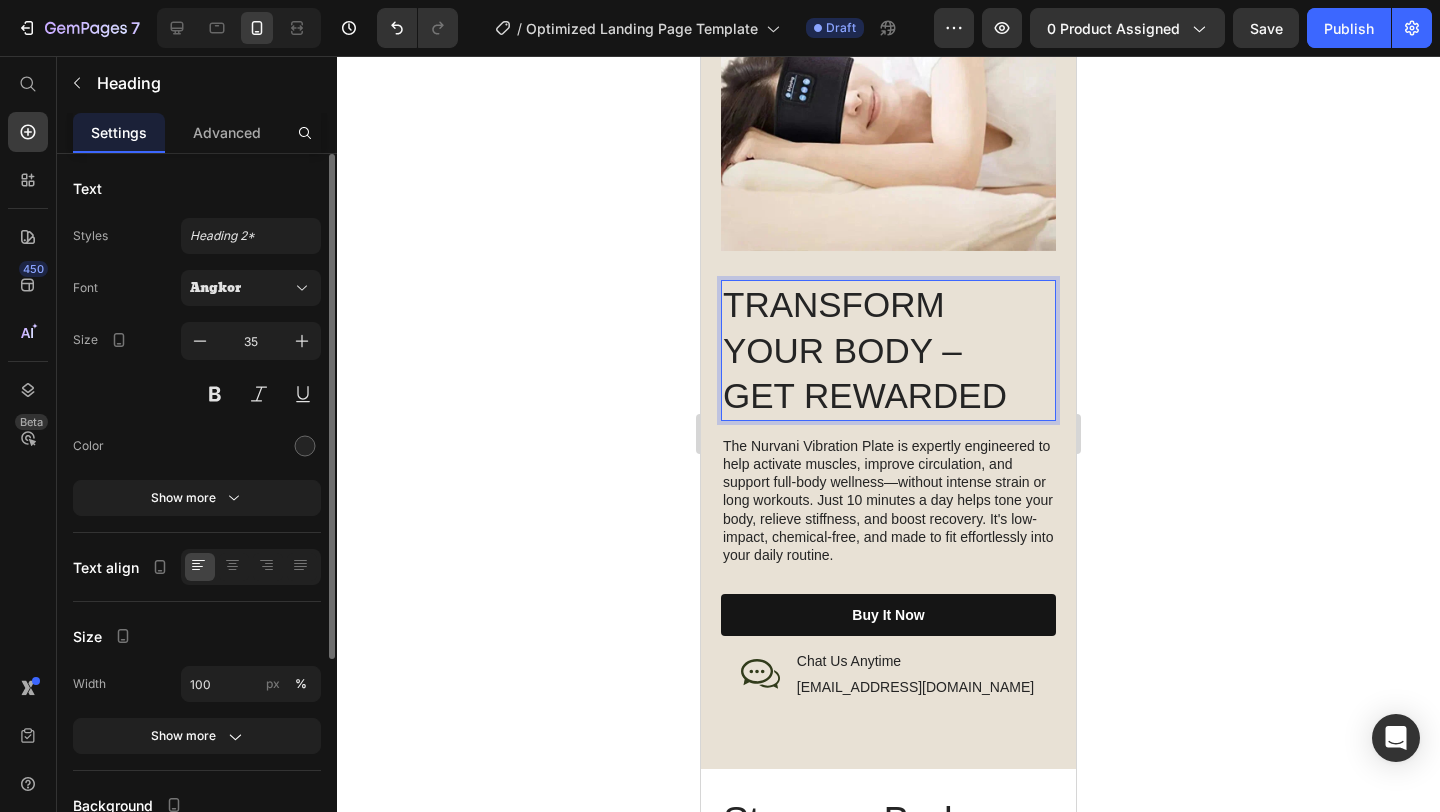 click on "TRANSFORM YOUR BODY –  GET REWARDED" at bounding box center [888, 350] 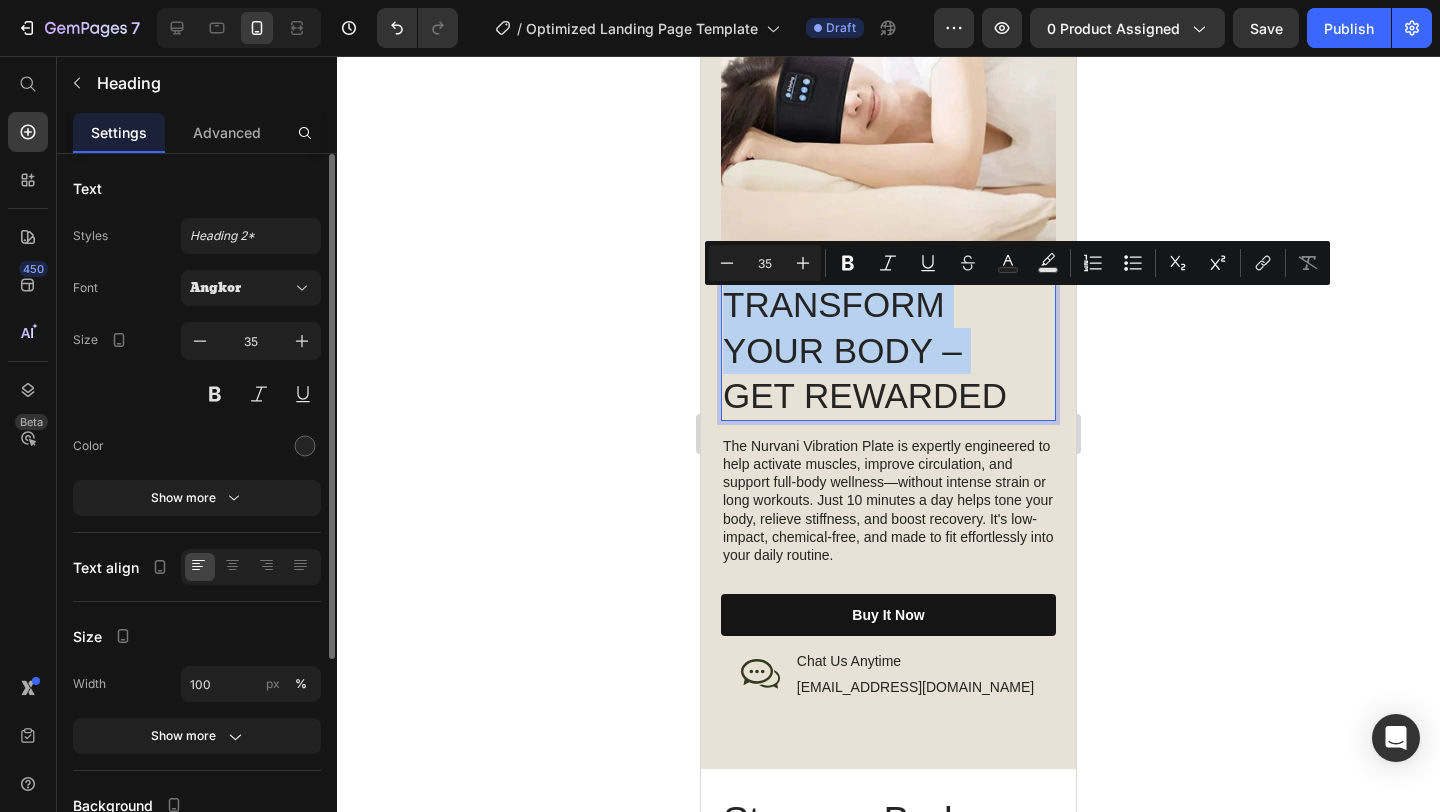 click on "TRANSFORM YOUR BODY –  GET REWARDED" at bounding box center [888, 350] 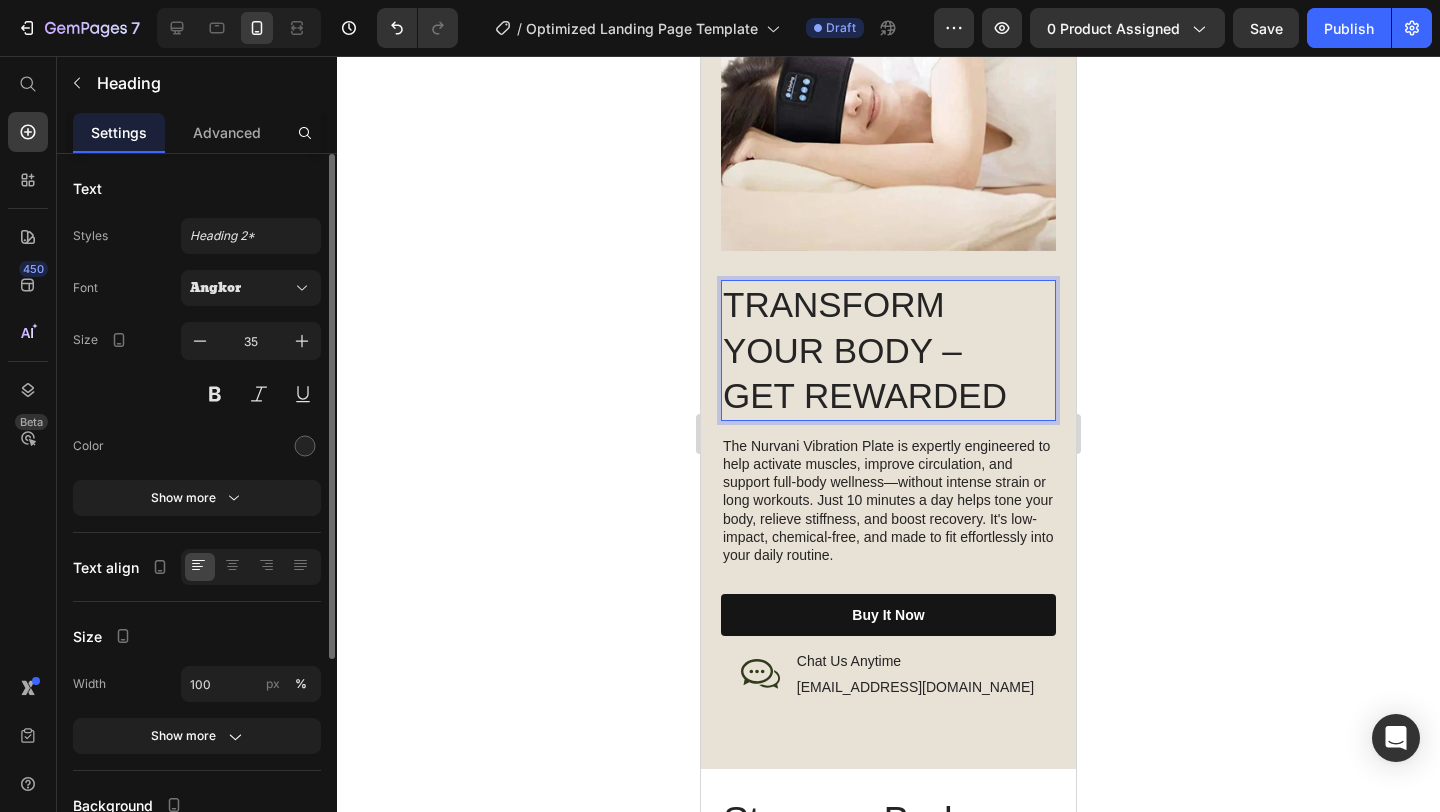 click on "TRANSFORM YOUR BODY –  GET REWARDED" at bounding box center (888, 350) 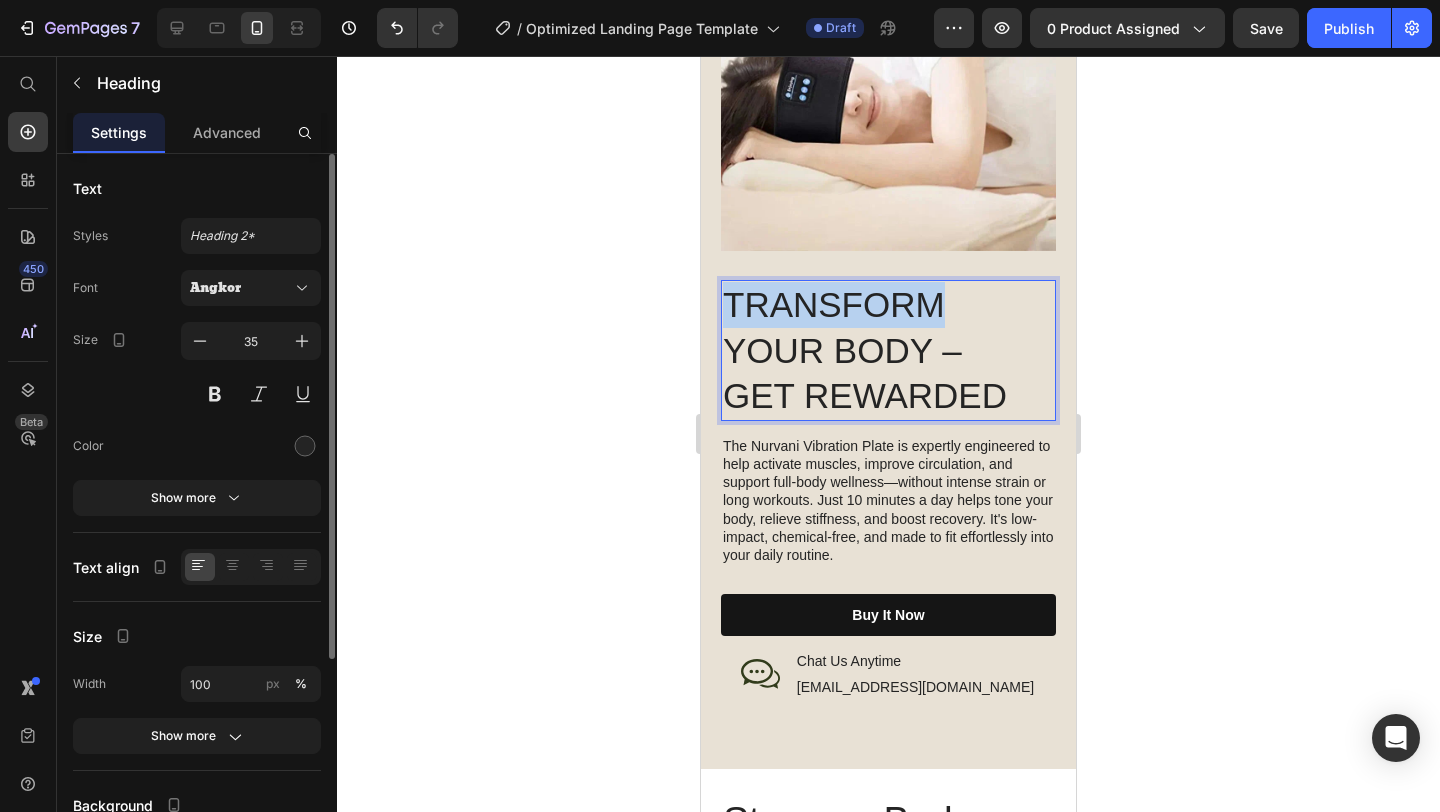 click on "TRANSFORM YOUR BODY –  GET REWARDED" at bounding box center [888, 350] 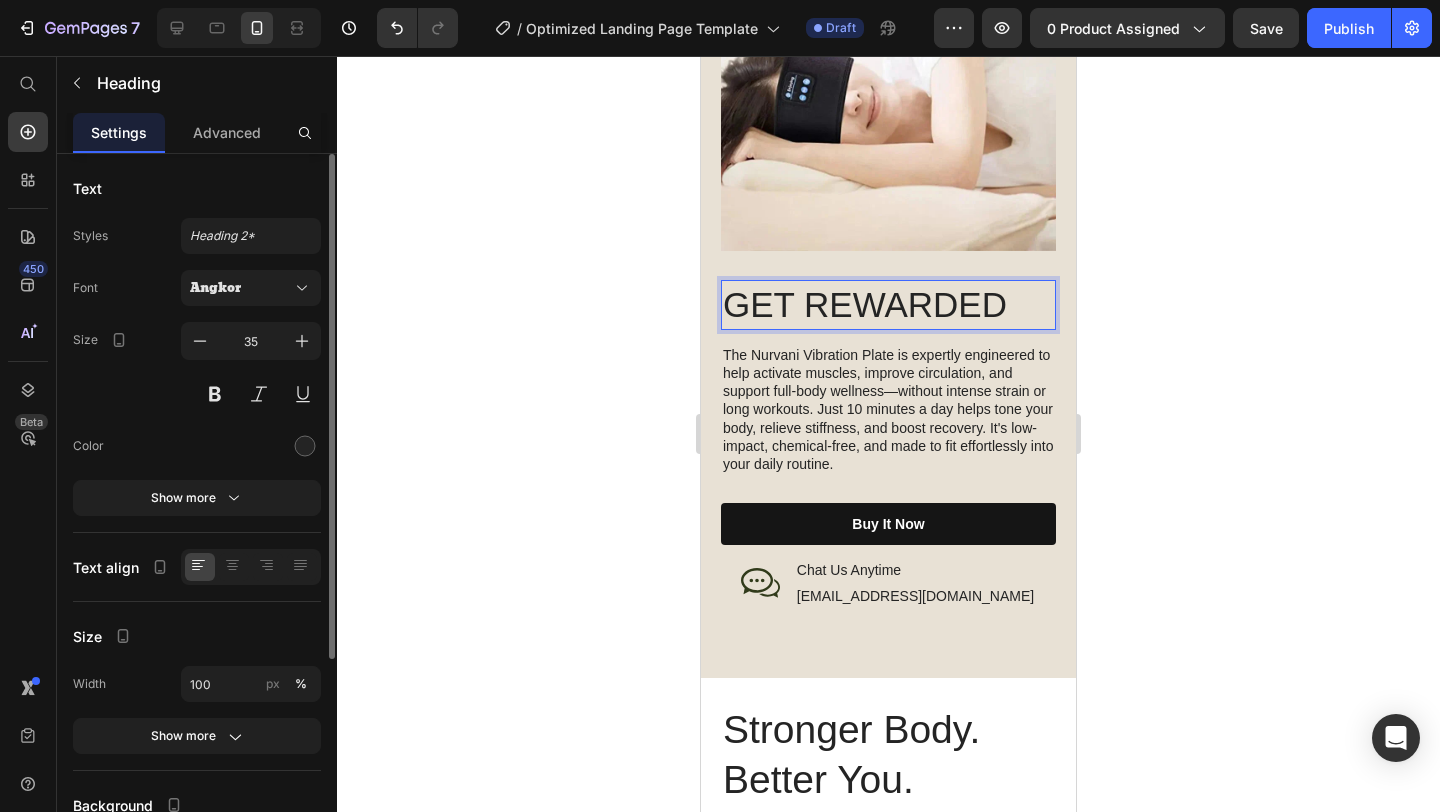 click on "GET REWARDED" at bounding box center [888, 305] 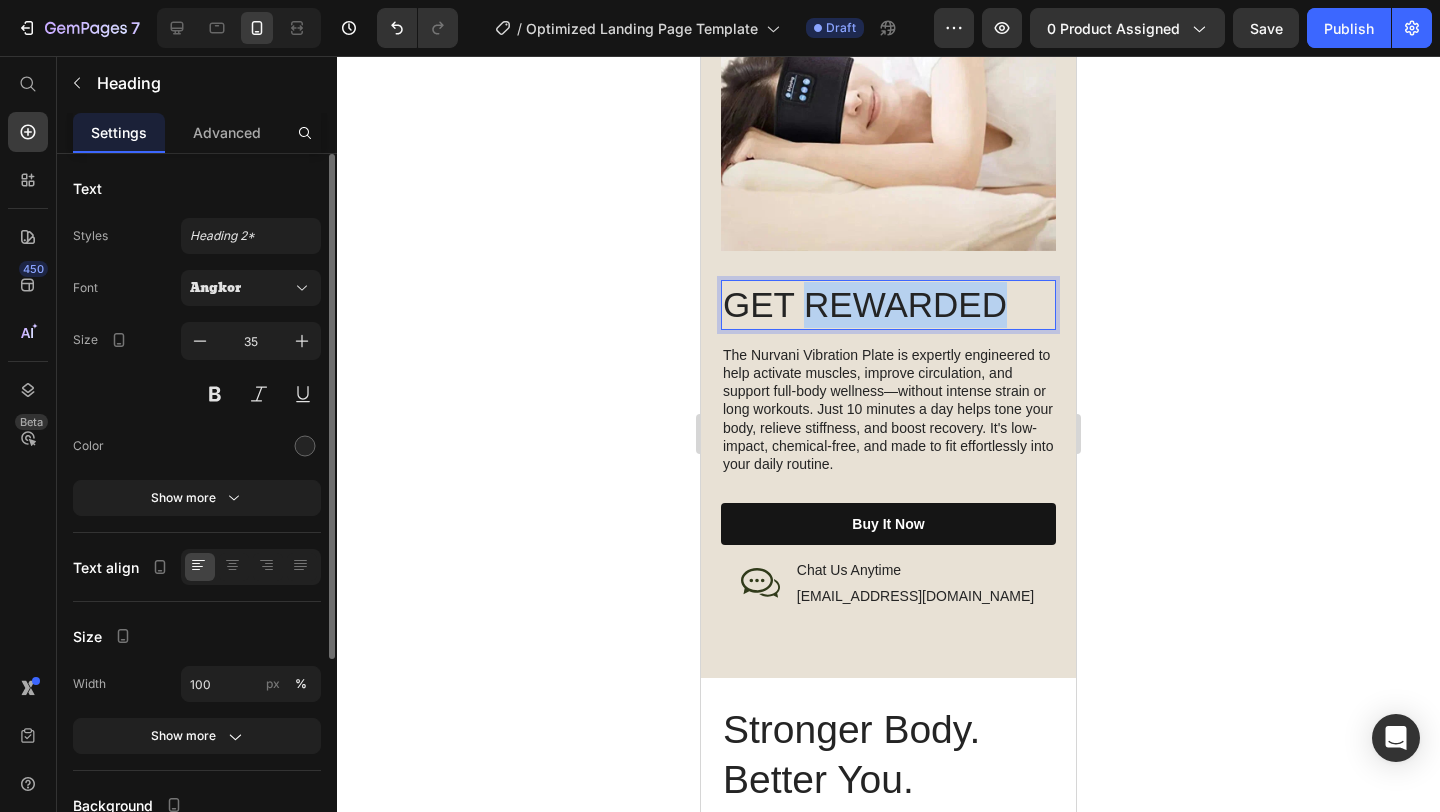 click on "GET REWARDED" at bounding box center [888, 305] 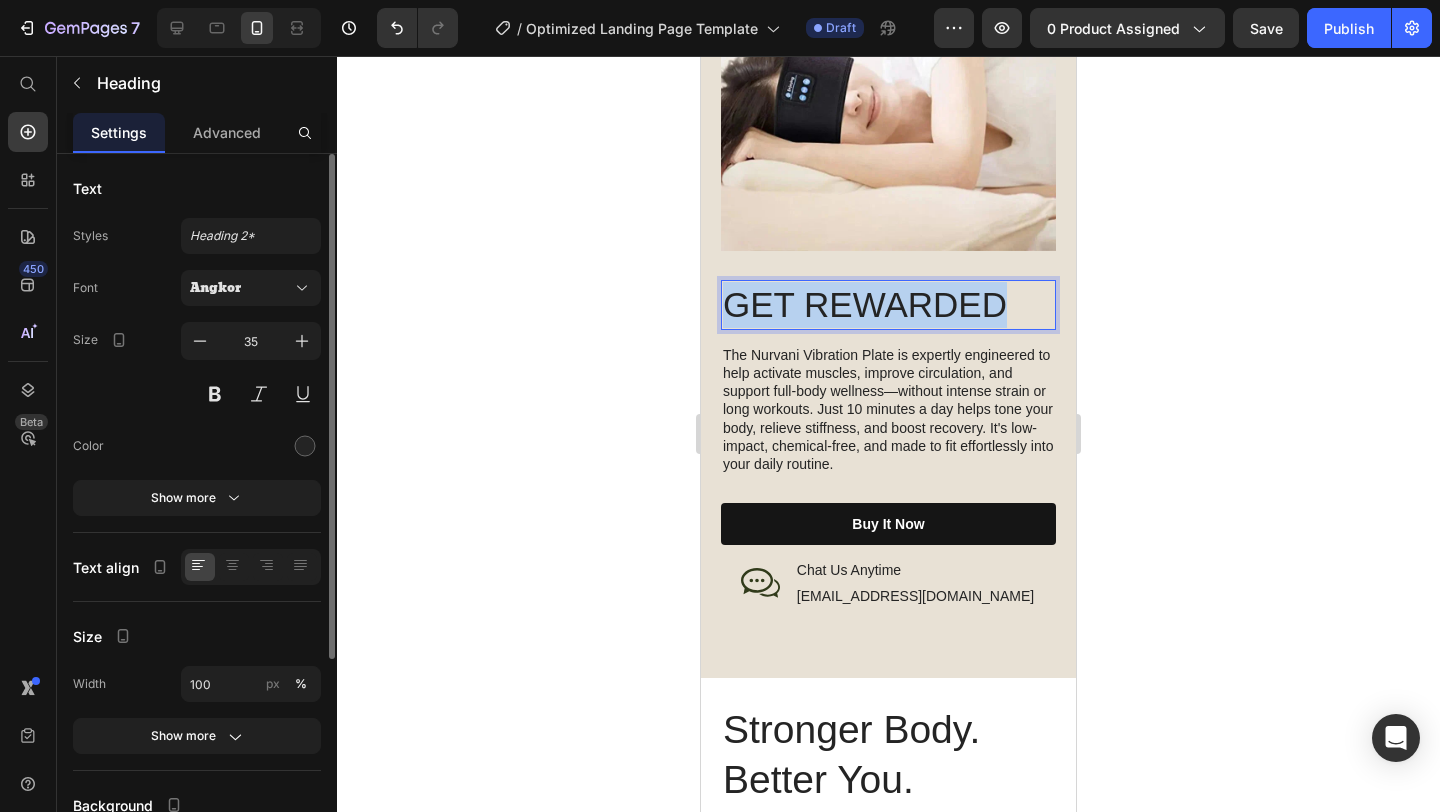 click on "GET REWARDED" at bounding box center (888, 305) 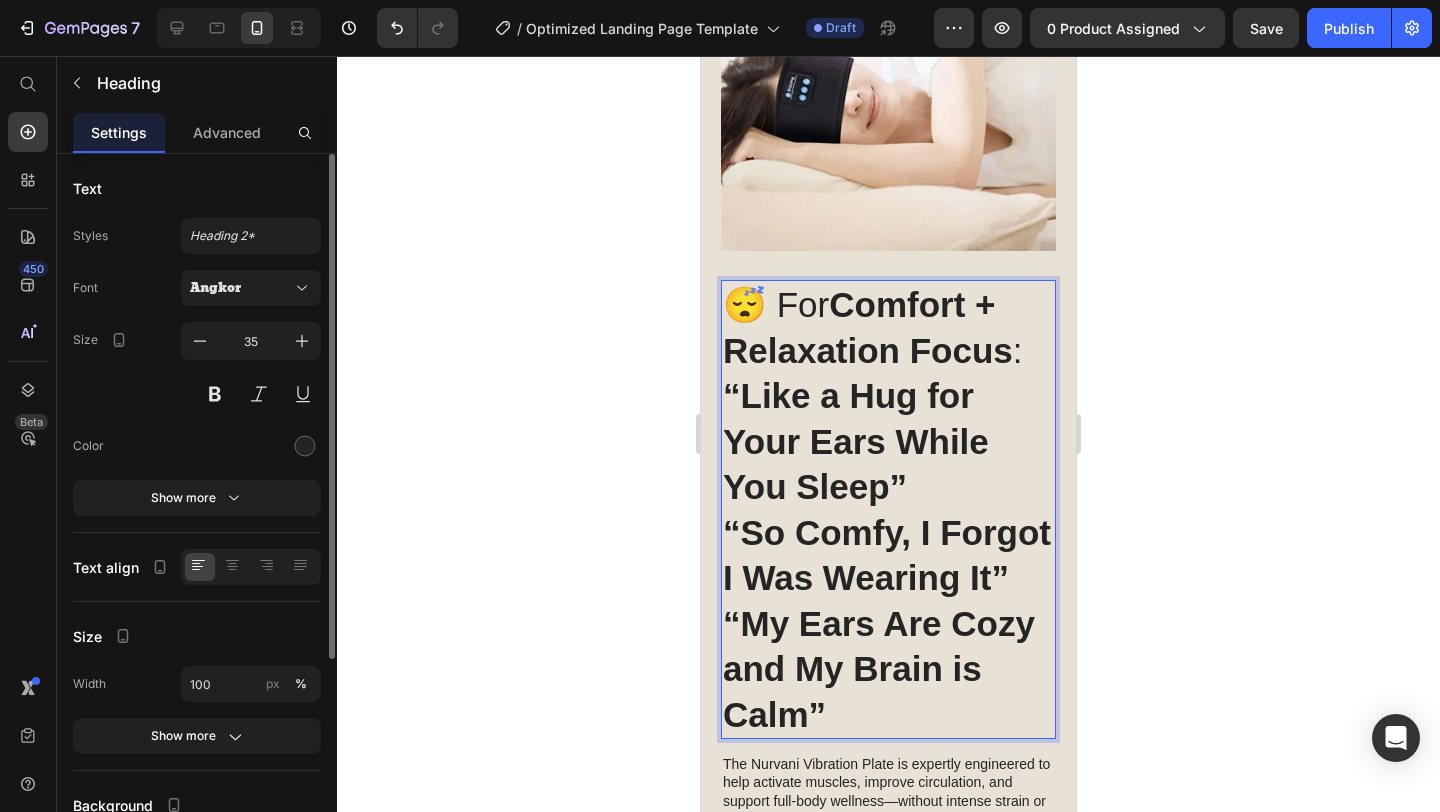 scroll, scrollTop: 2113, scrollLeft: 0, axis: vertical 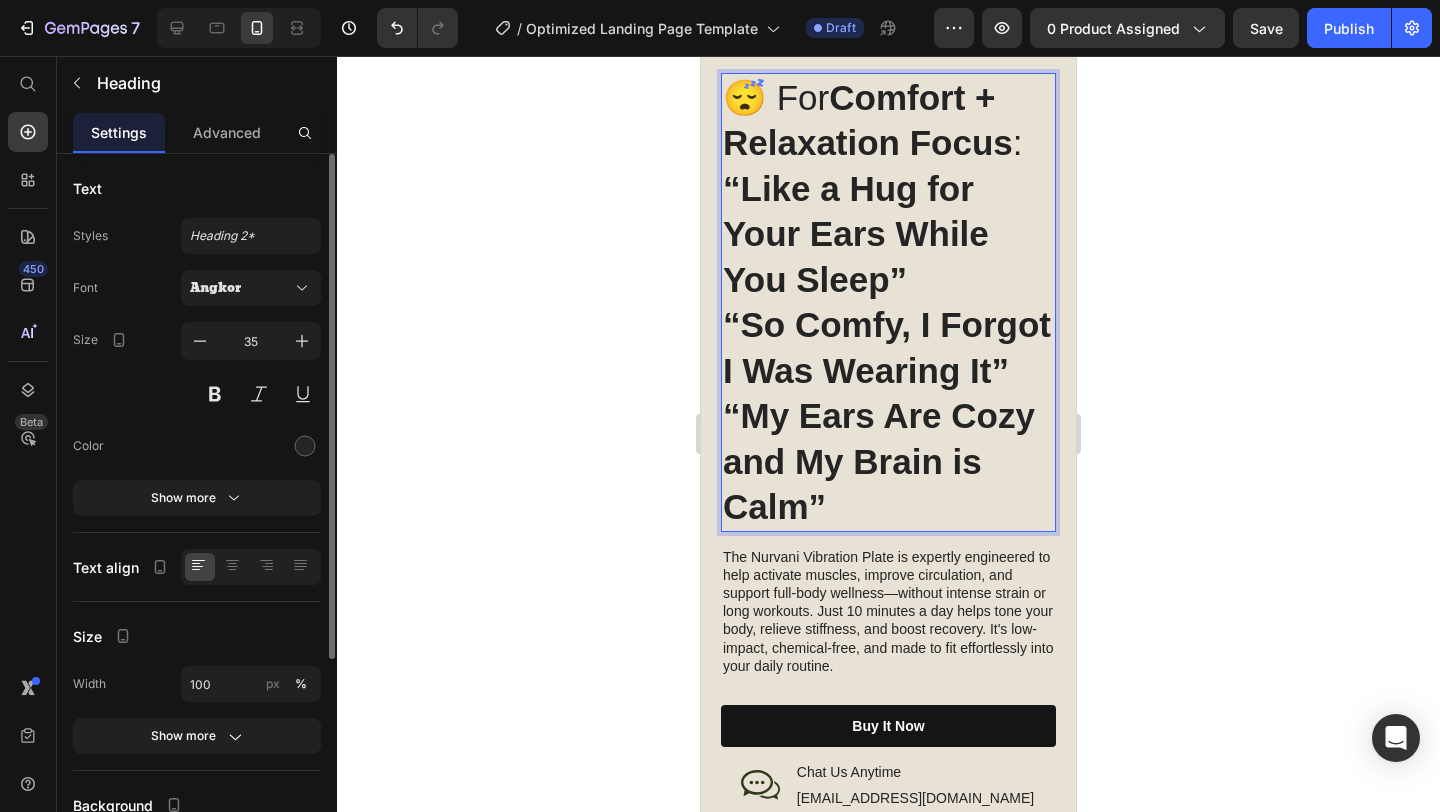 click on "😴 For  Comfort + Relaxation Focus :" at bounding box center [888, 120] 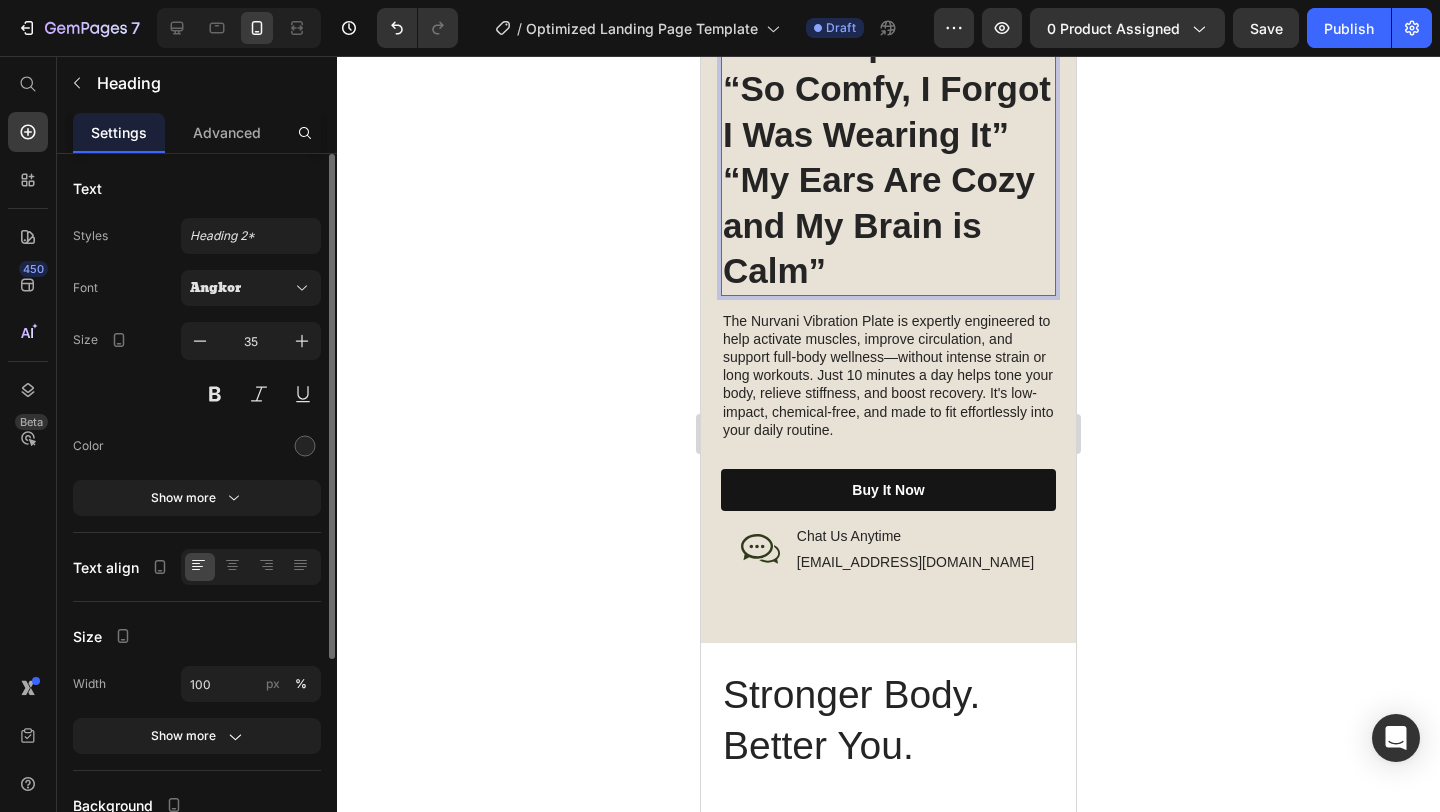 scroll, scrollTop: 2615, scrollLeft: 0, axis: vertical 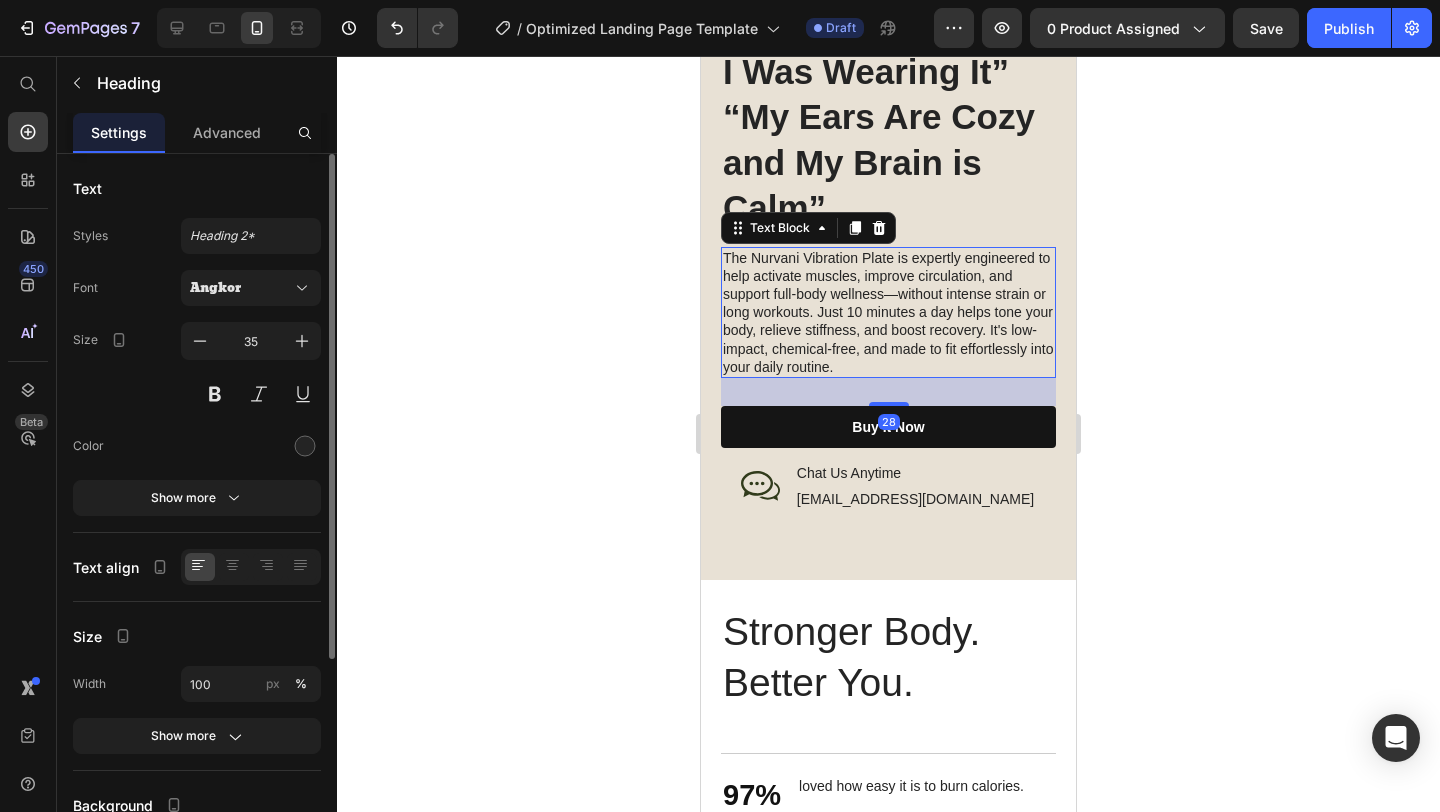 click on "The Nurvani Vibration Plate is expertly engineered to help activate muscles, improve circulation, and support full-body wellness—without intense strain or long workouts. Just 10 minutes a day helps tone your body, relieve stiffness, and boost recovery. It's low-impact, chemical-free, and made to fit effortlessly into your daily routine." at bounding box center [888, 312] 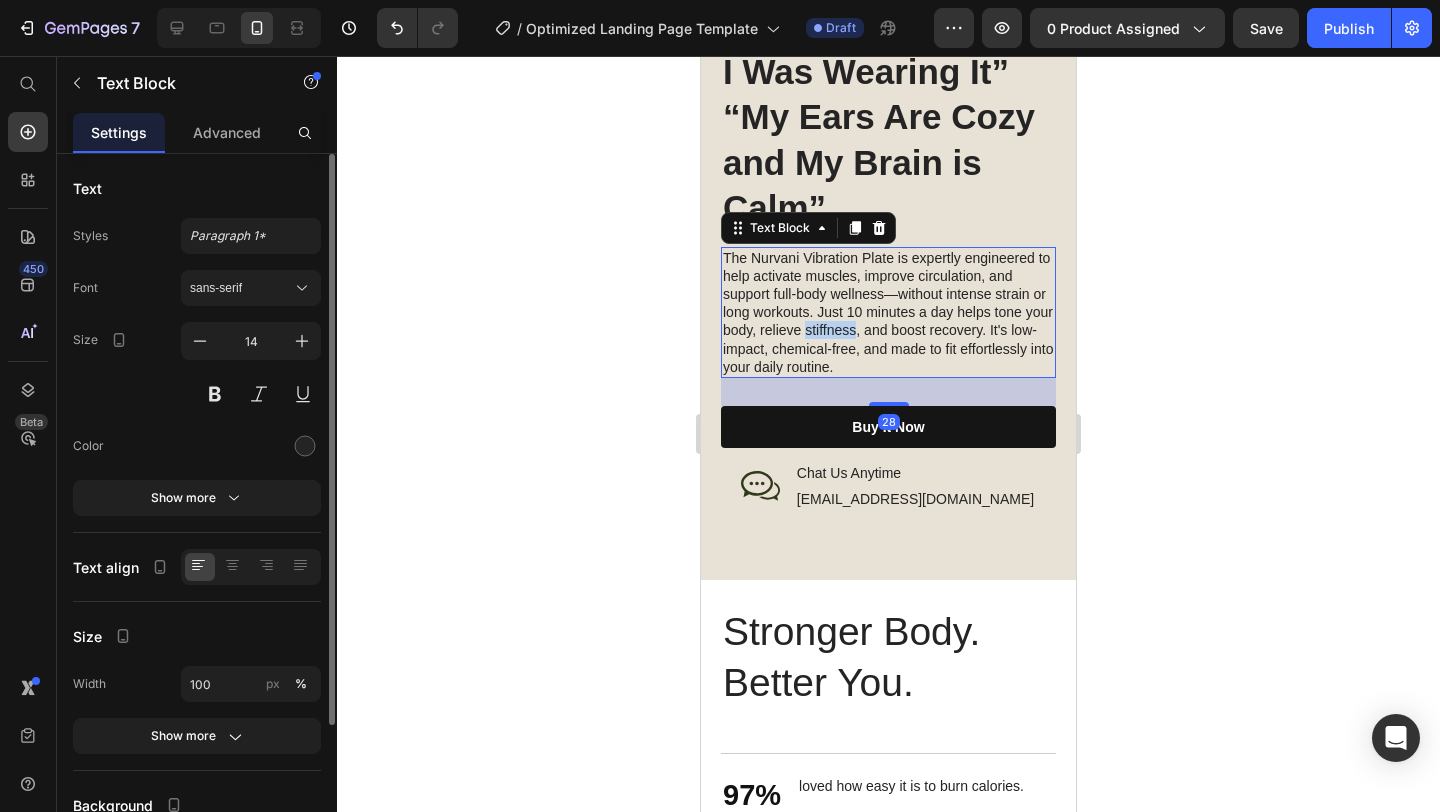 click on "The Nurvani Vibration Plate is expertly engineered to help activate muscles, improve circulation, and support full-body wellness—without intense strain or long workouts. Just 10 minutes a day helps tone your body, relieve stiffness, and boost recovery. It's low-impact, chemical-free, and made to fit effortlessly into your daily routine." at bounding box center (888, 312) 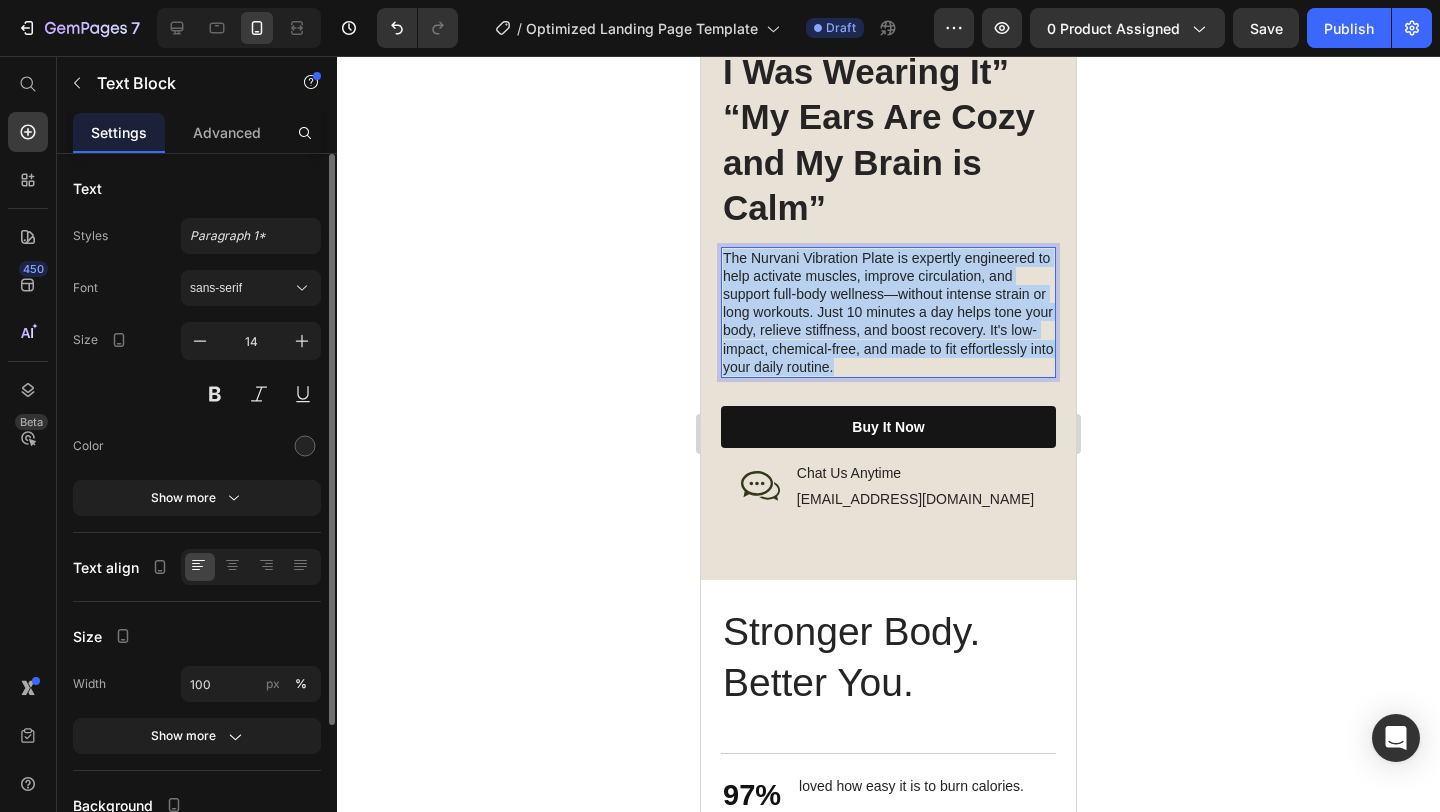 click on "The Nurvani Vibration Plate is expertly engineered to help activate muscles, improve circulation, and support full-body wellness—without intense strain or long workouts. Just 10 minutes a day helps tone your body, relieve stiffness, and boost recovery. It's low-impact, chemical-free, and made to fit effortlessly into your daily routine." at bounding box center (888, 312) 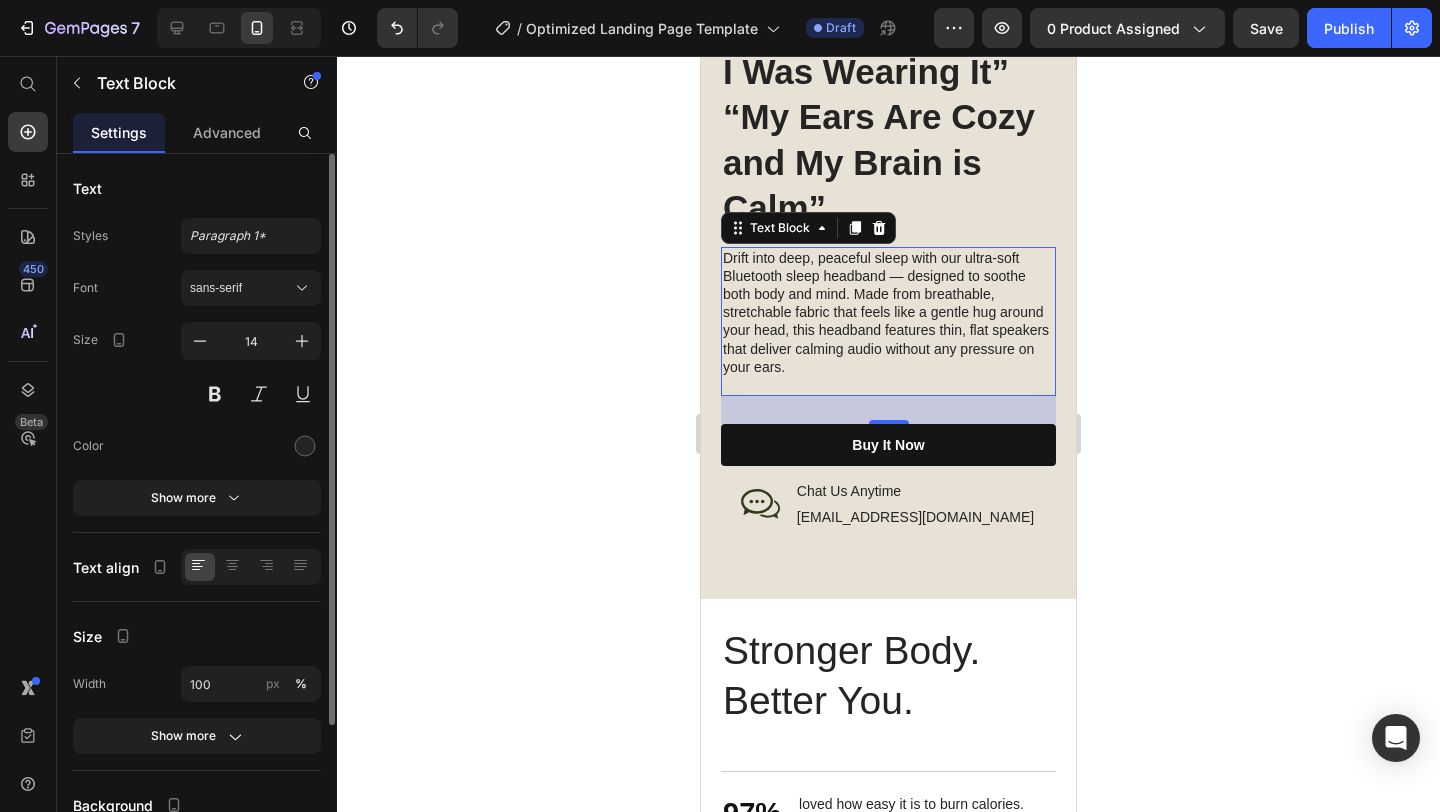 click 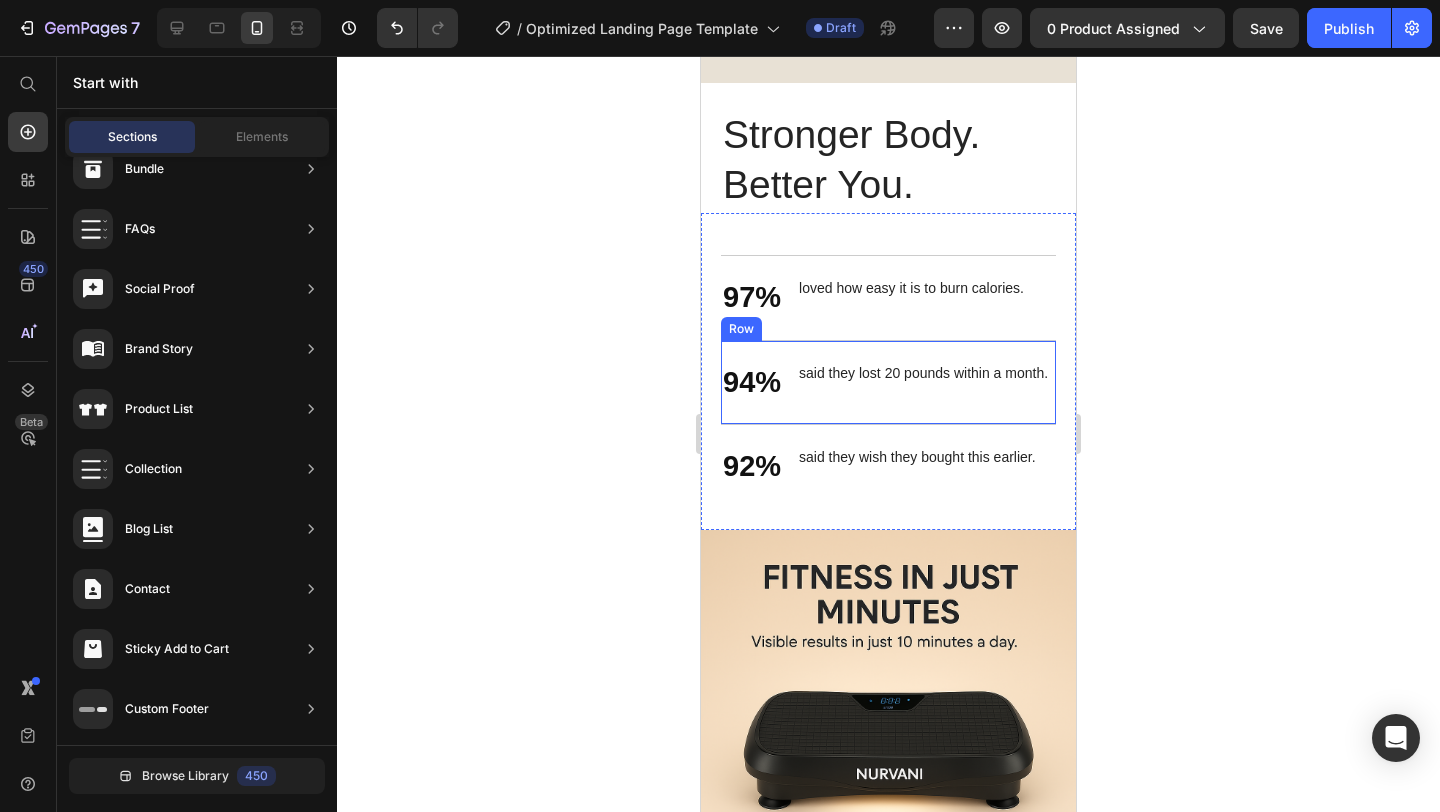 scroll, scrollTop: 3138, scrollLeft: 0, axis: vertical 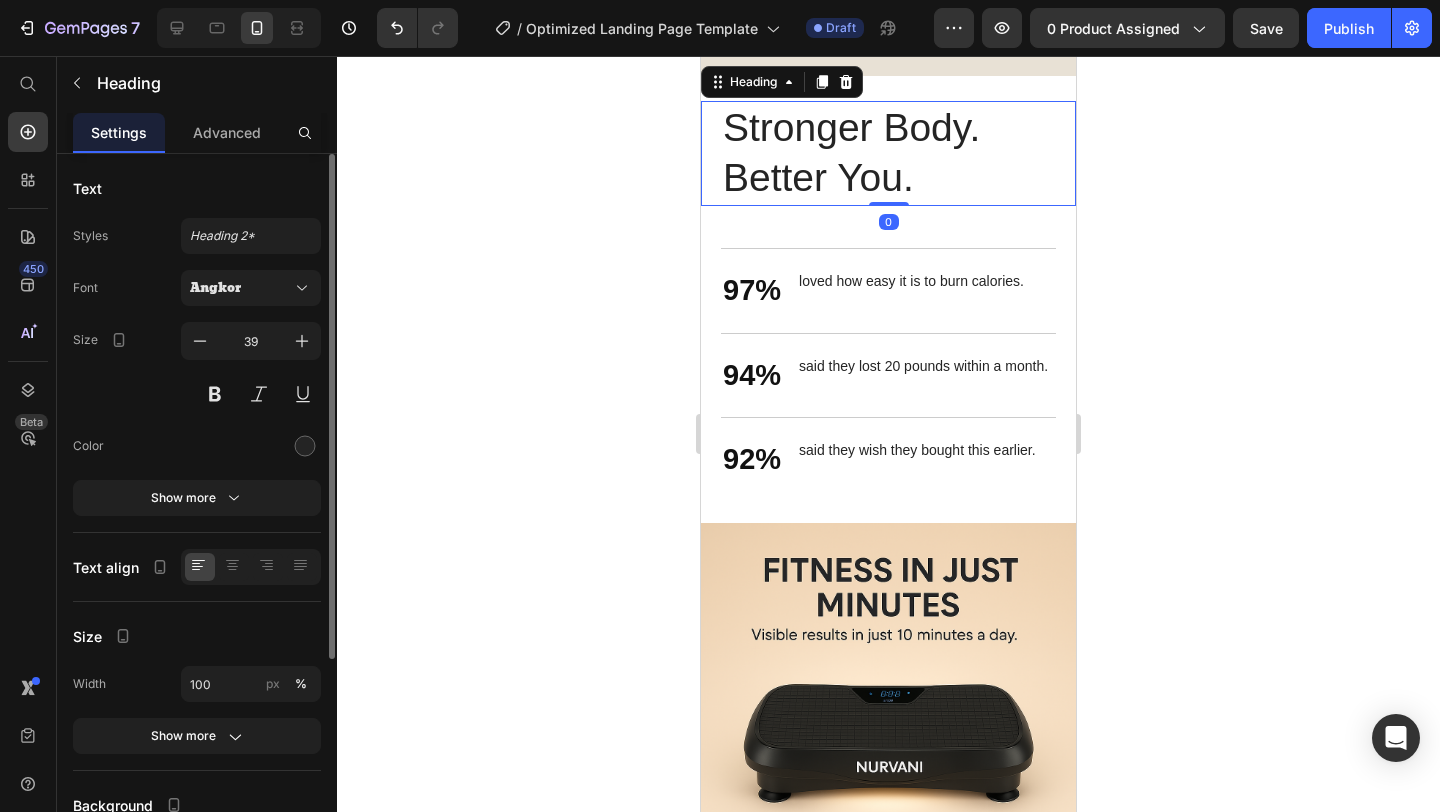 click on "Stronger Body. Better You." at bounding box center [888, 153] 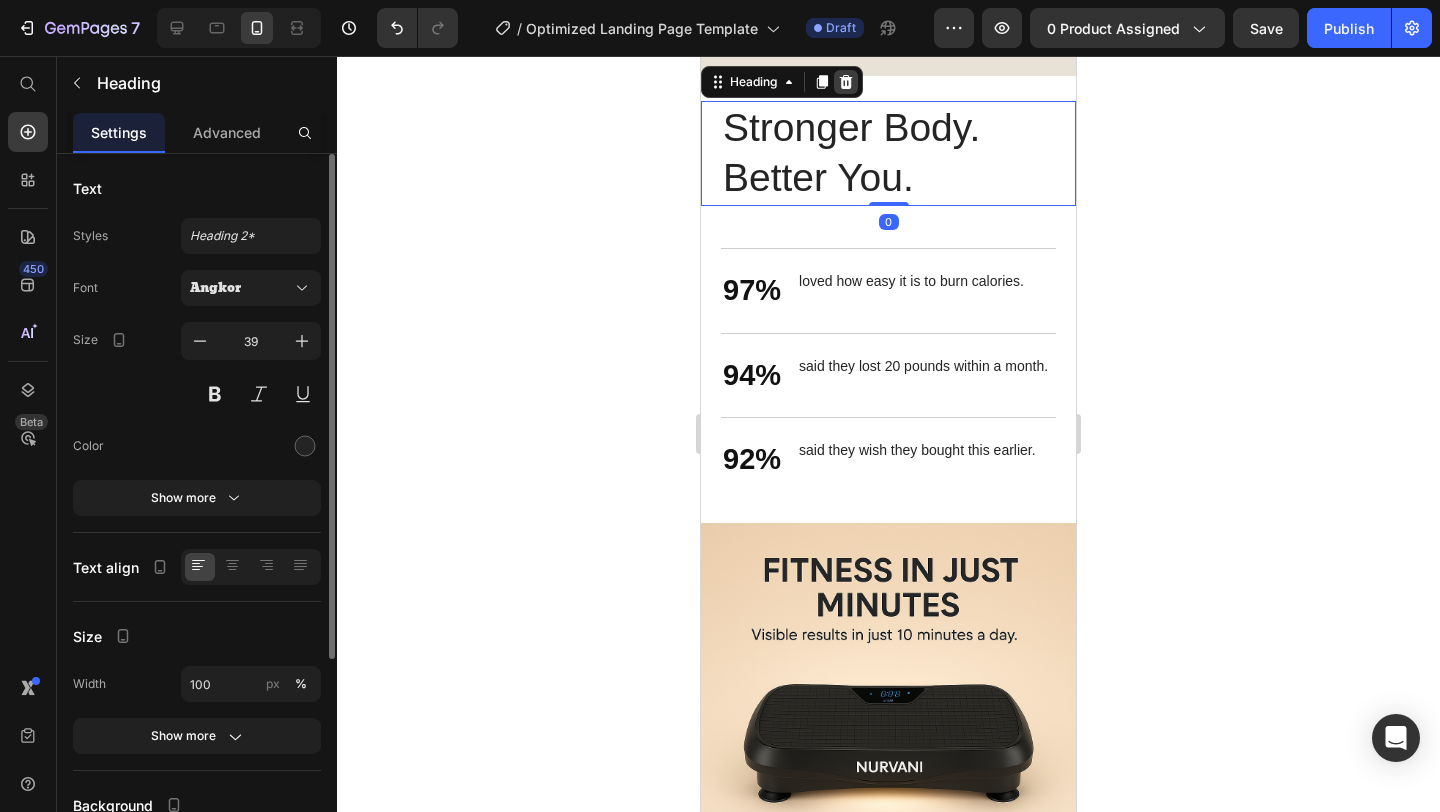 click 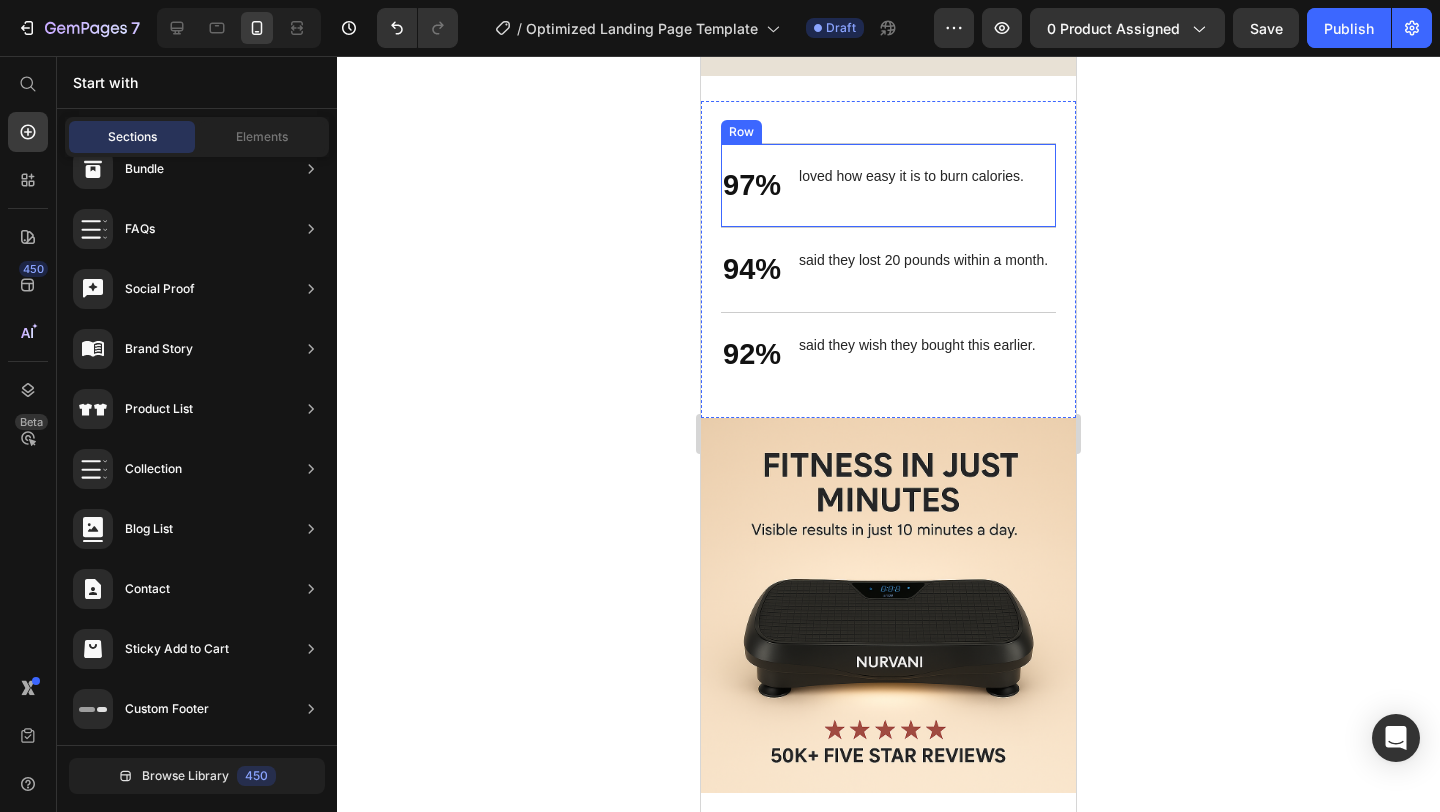 click on "loved how easy it is to burn calories. Text Block" at bounding box center (911, 186) 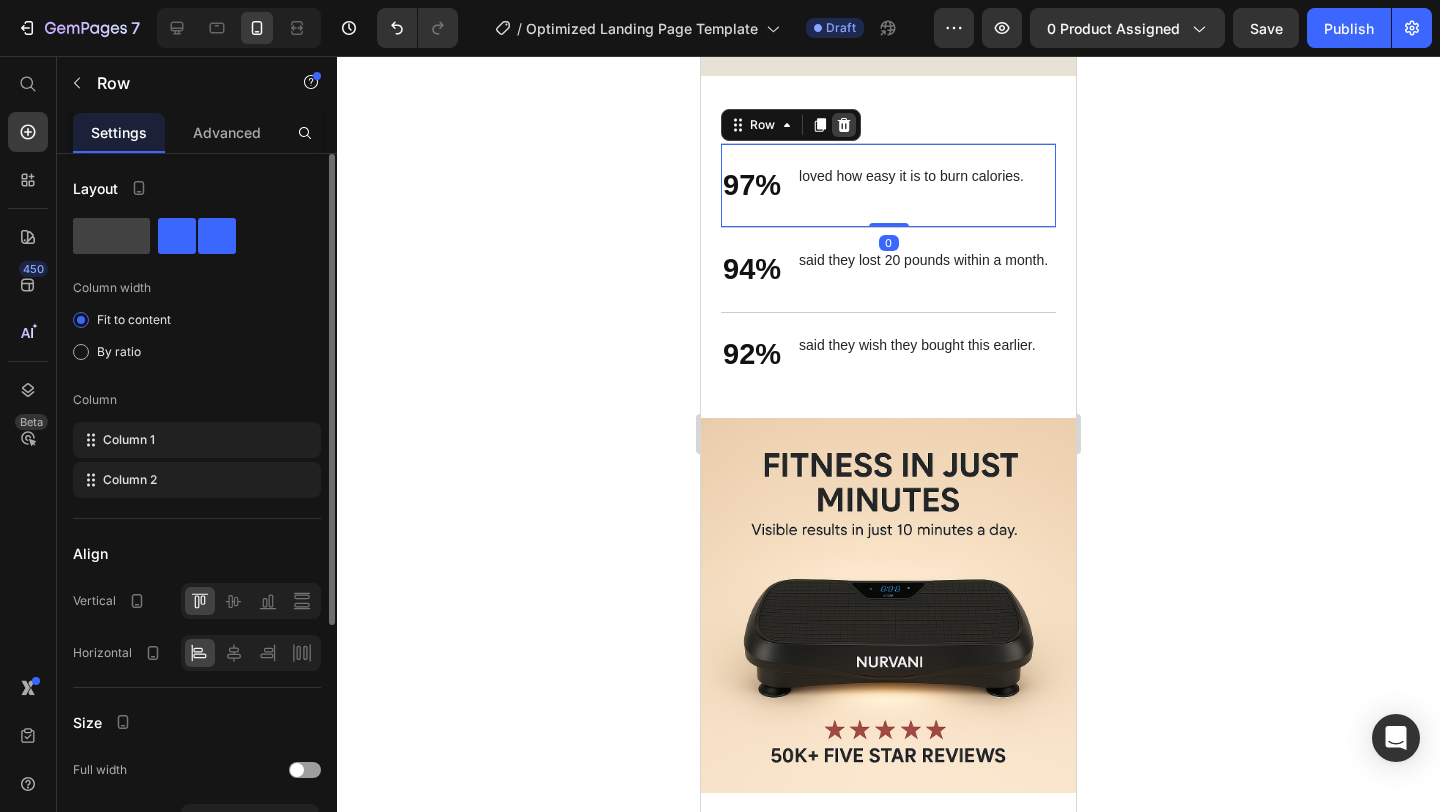 click 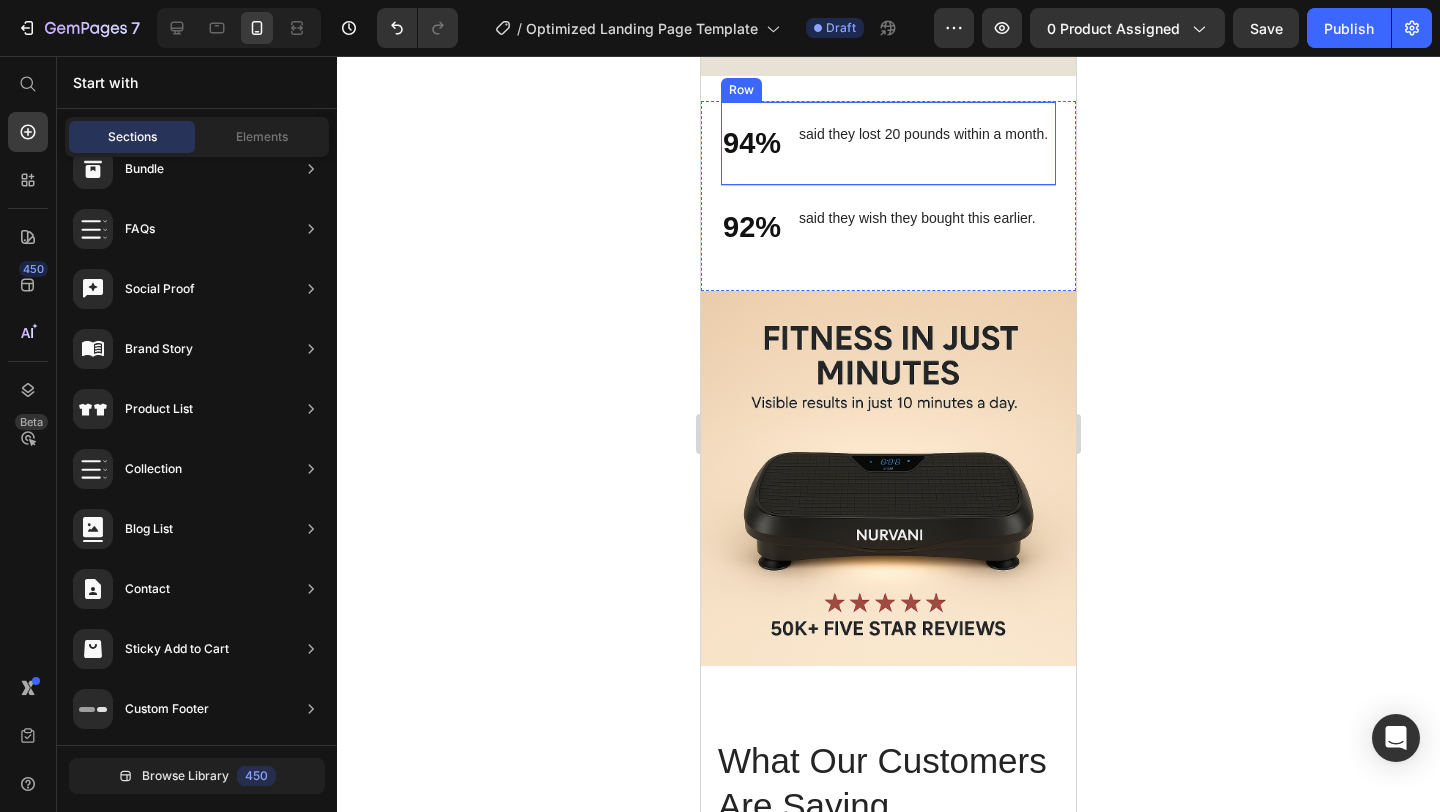 click on "94% Text [PERSON_NAME] said they lost 20 pounds within a month. Text Block Row" at bounding box center (888, 143) 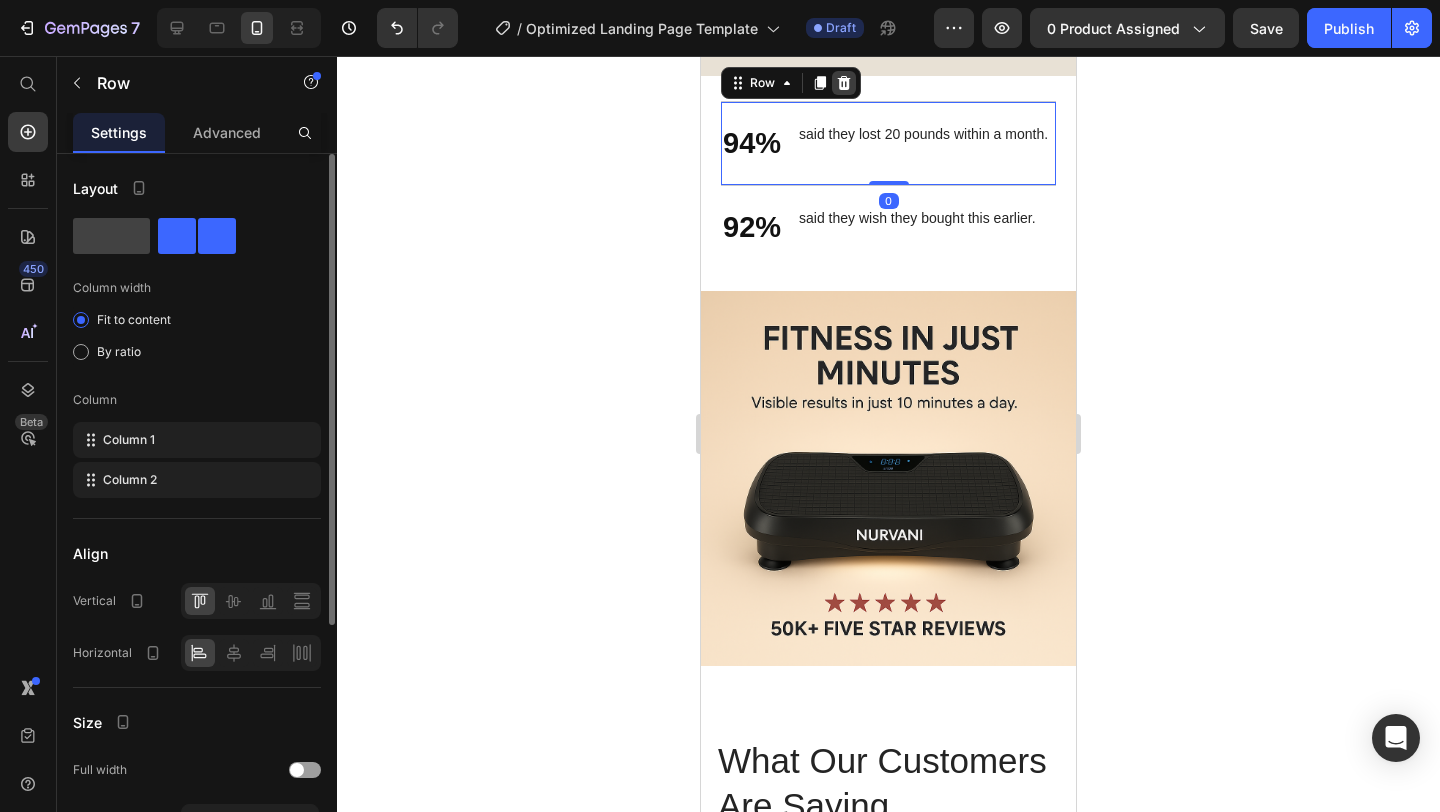 click at bounding box center (844, 83) 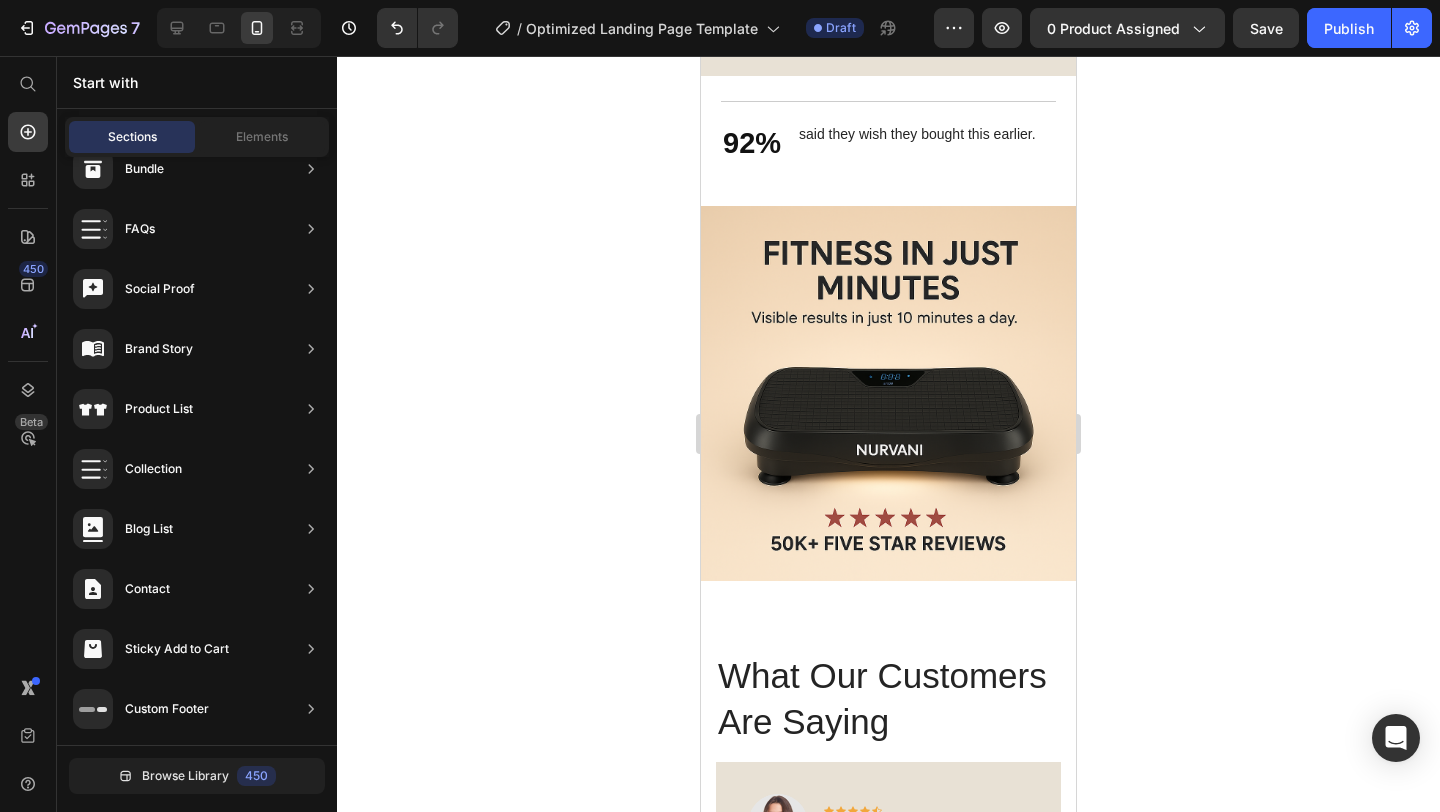 click on "said they wish they bought this earlier." at bounding box center [917, 134] 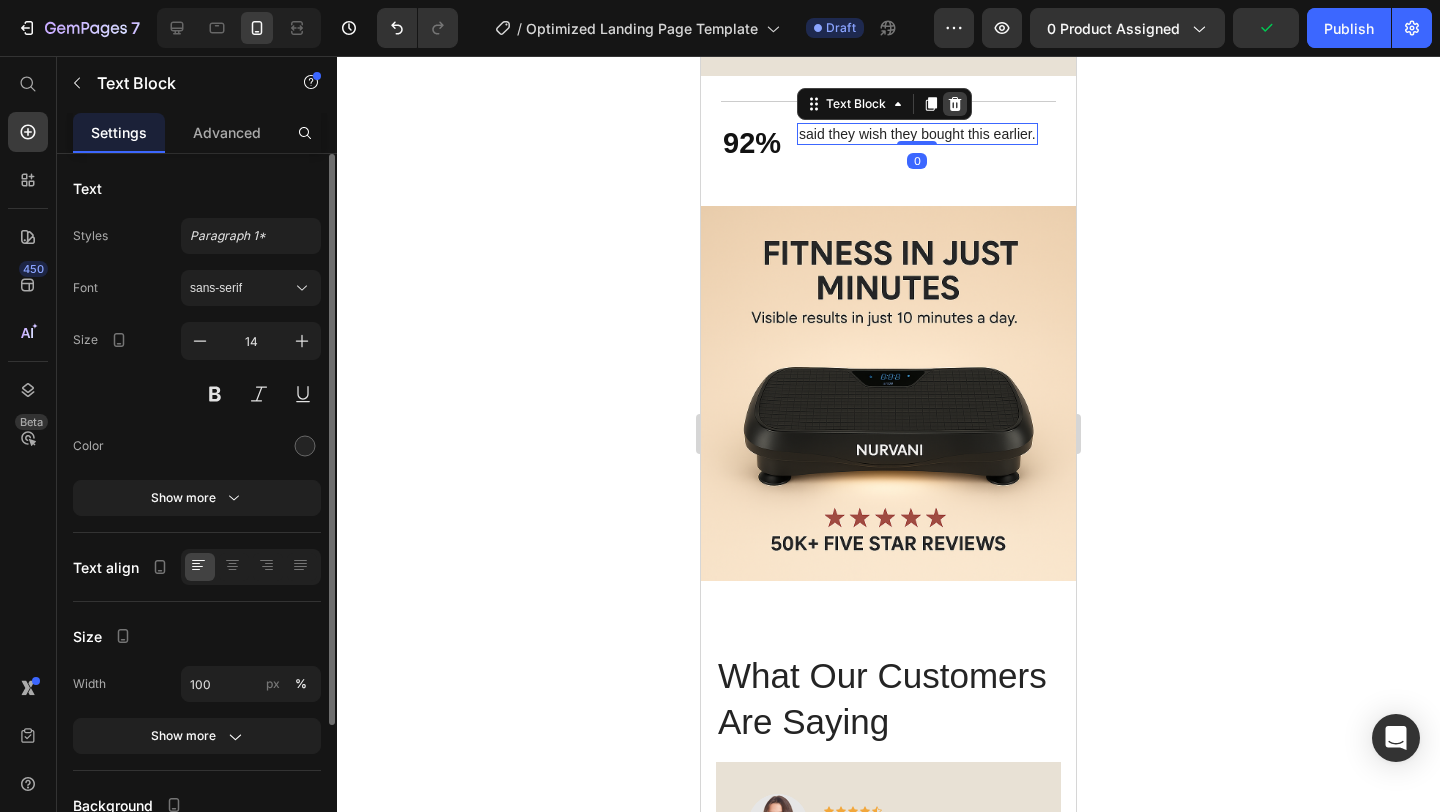 click 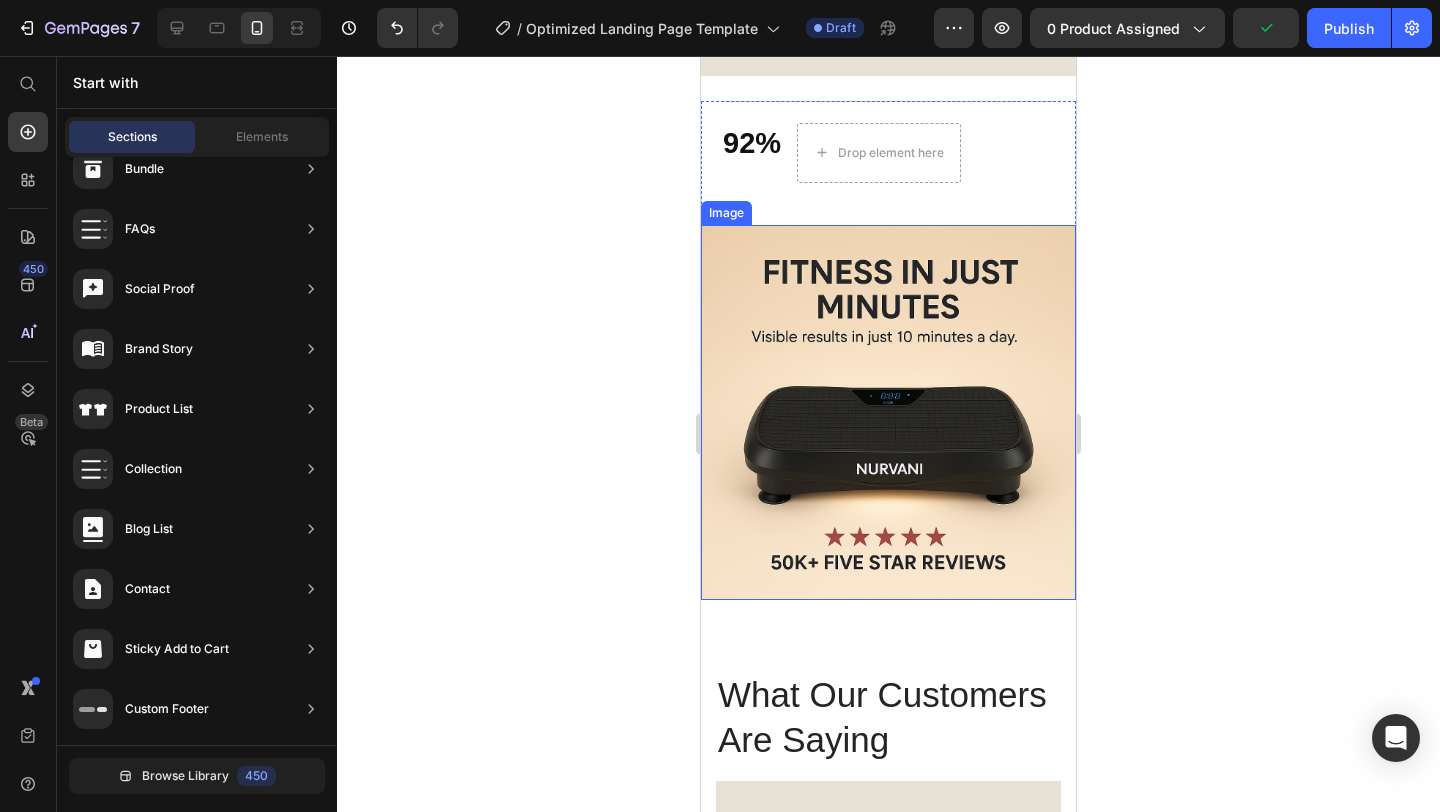 click at bounding box center [888, 412] 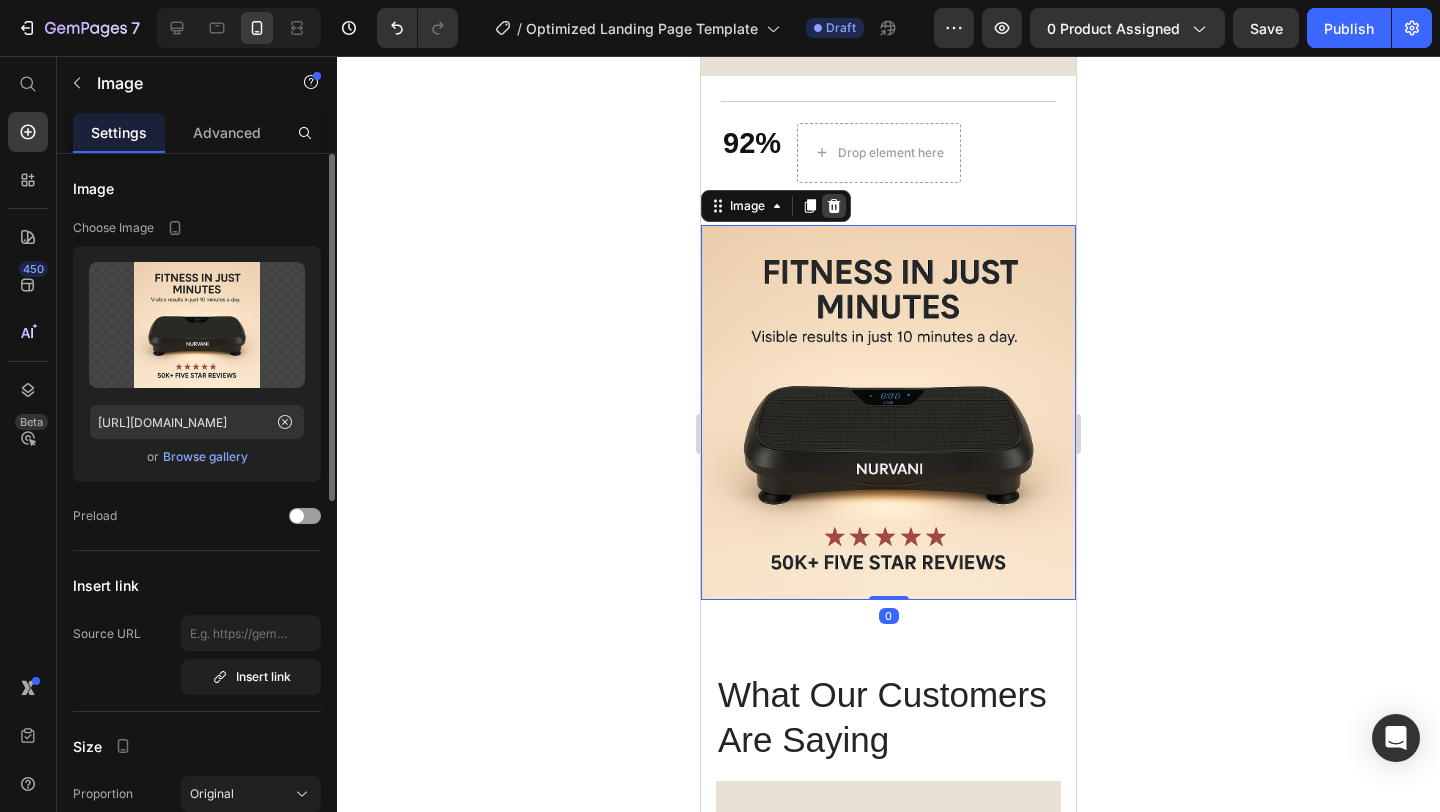 click 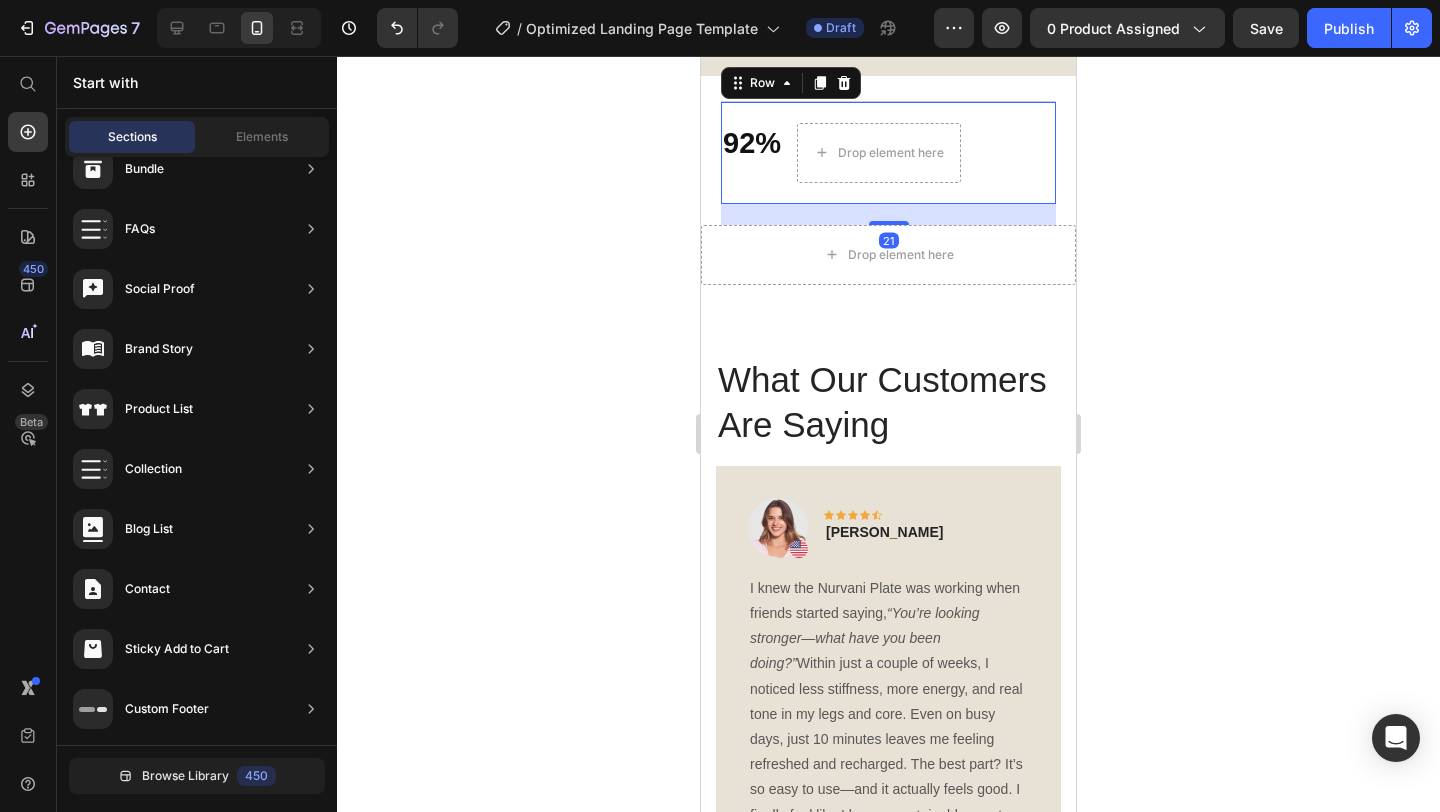 click on "92% Text Block
Drop element here Row   21" at bounding box center [888, 152] 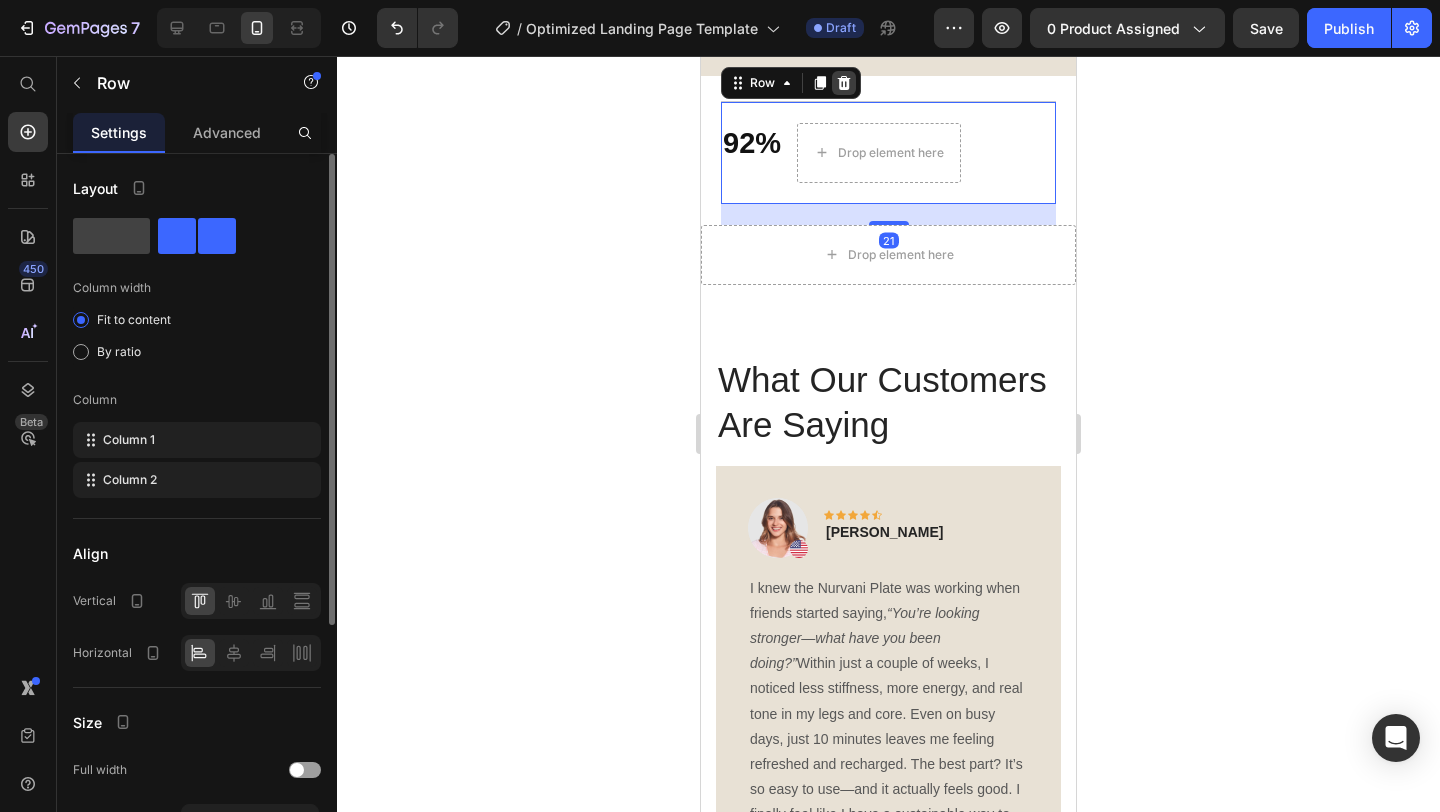 click 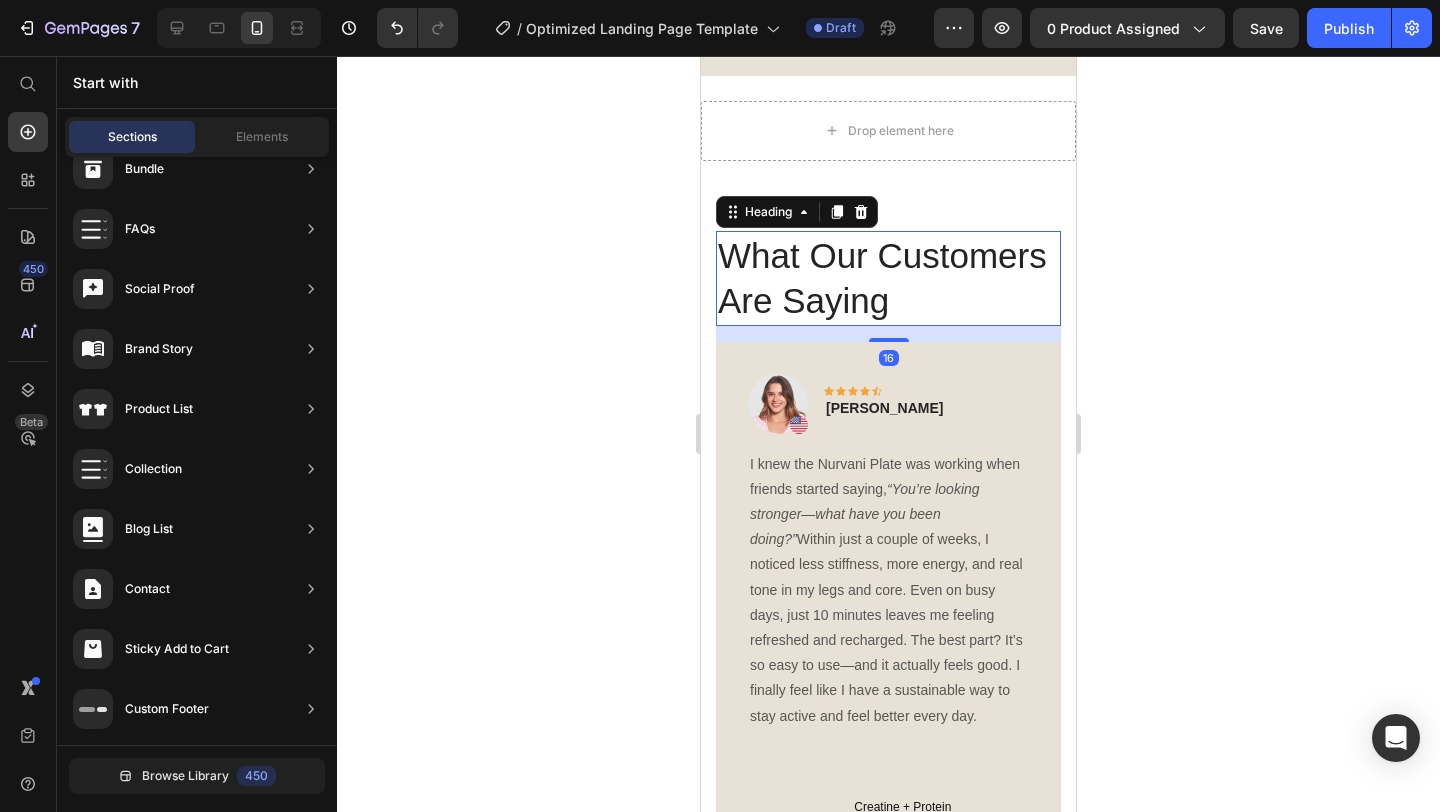 click on "What Our Customers Are Saying" at bounding box center (888, 278) 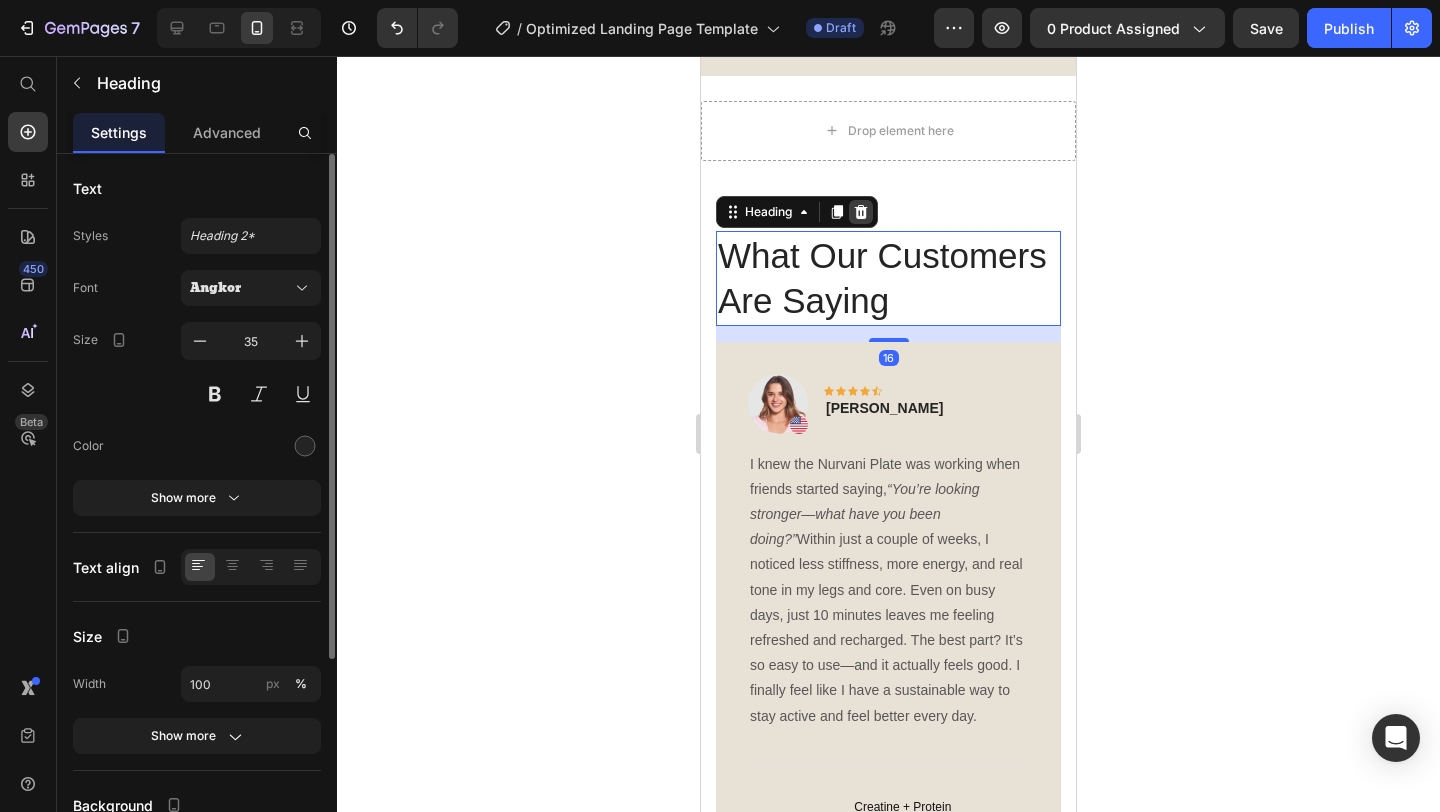 drag, startPoint x: 844, startPoint y: 298, endPoint x: 859, endPoint y: 297, distance: 15.033297 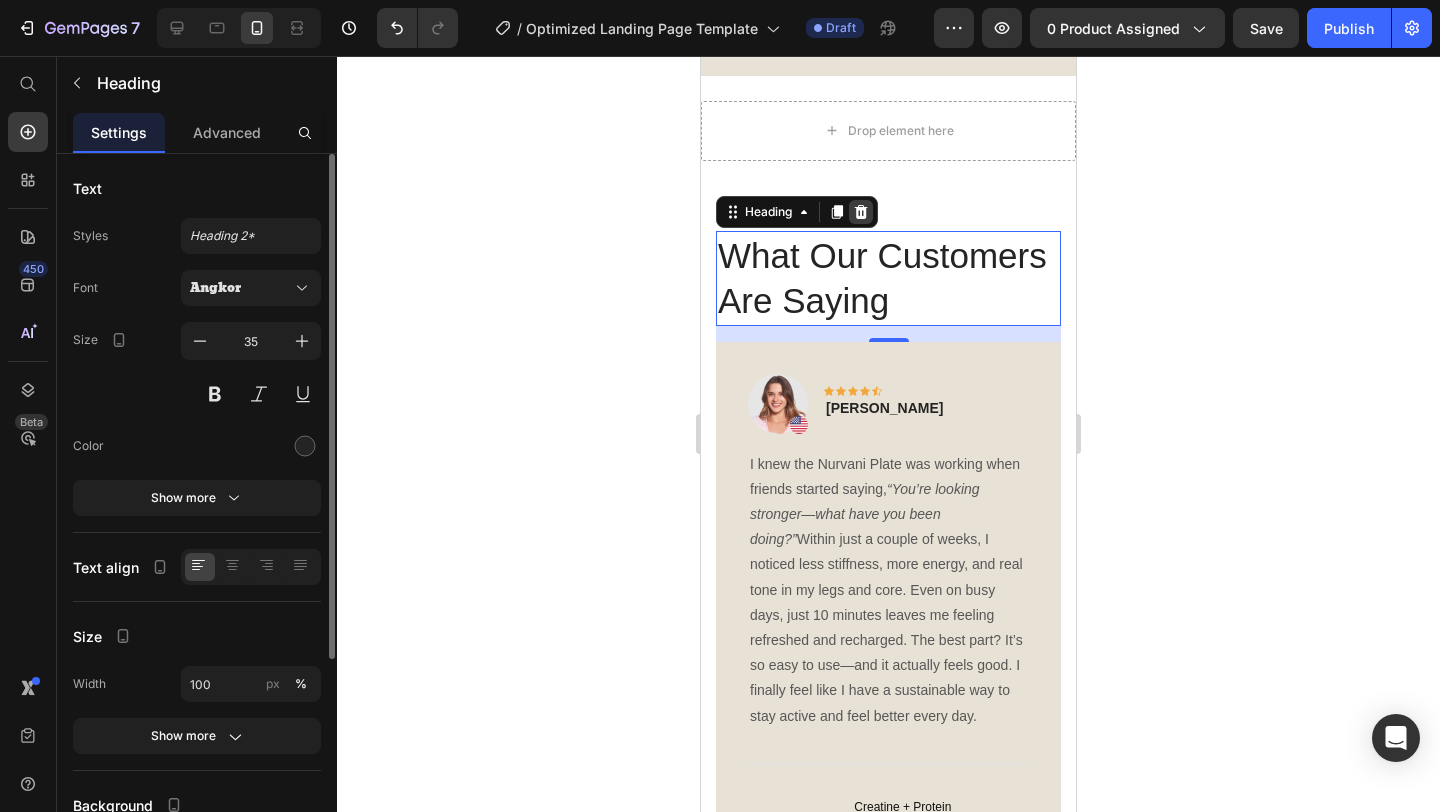 click 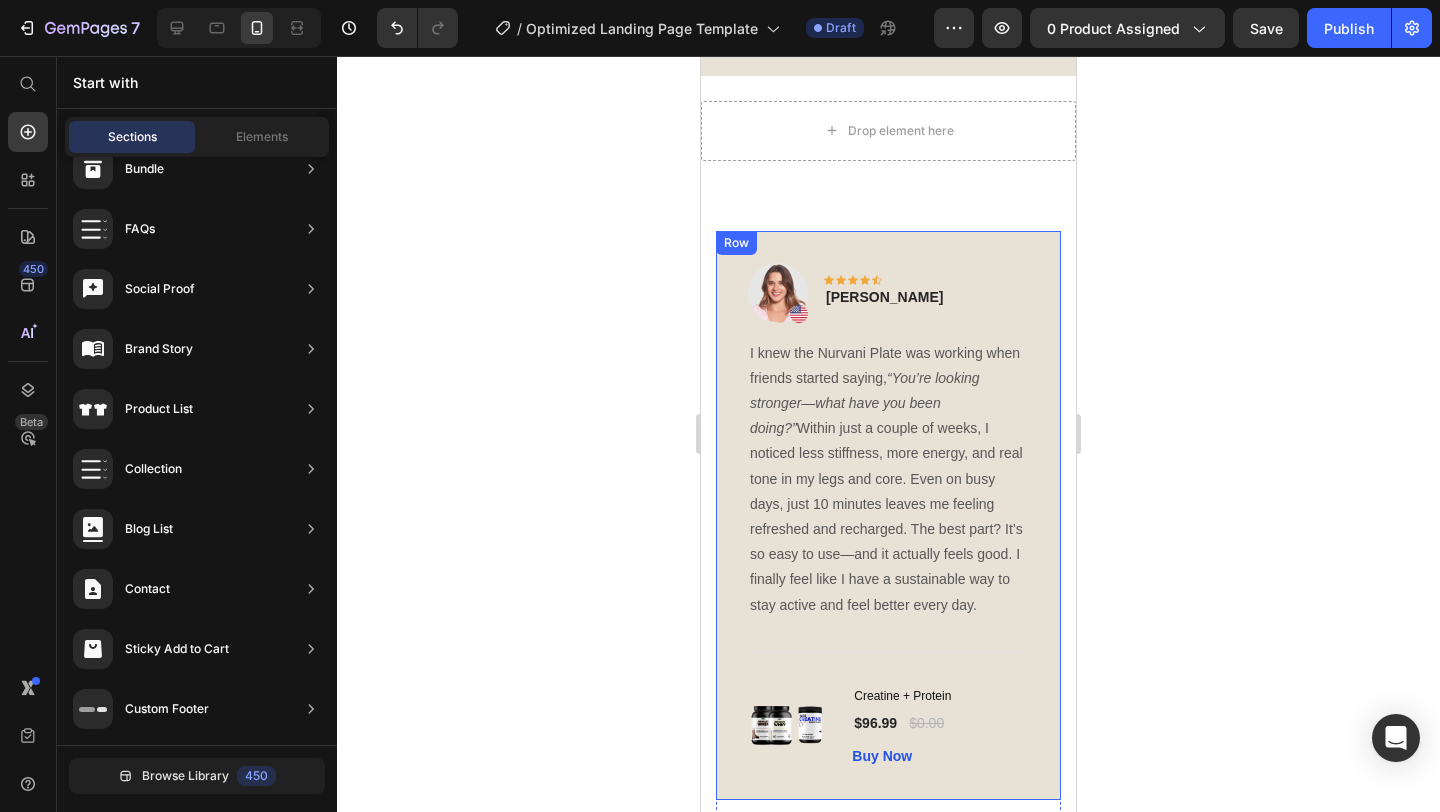 click on "Image
Icon
Icon
Icon
Icon
Icon Row [PERSON_NAME] Text block Row I knew the Nurvani Plate was working when friends started saying,  “You’re looking stronger—what have you been doing?”  Within just a couple of weeks, I noticed less stiffness, more energy, and real tone in my legs and core. Even on busy days, just 10 minutes leaves me feeling refreshed and recharged. The best part? It’s so easy to use—and it actually feels good. I finally feel like I have a sustainable way to stay active and feel better every day. Text block                Title Line (P) Images & Gallery Creatine + Protein (P) Title $96.99 (P) Price $0.00 (P) Price Row Buy Now (P) Cart Button Product Row" at bounding box center [888, 515] 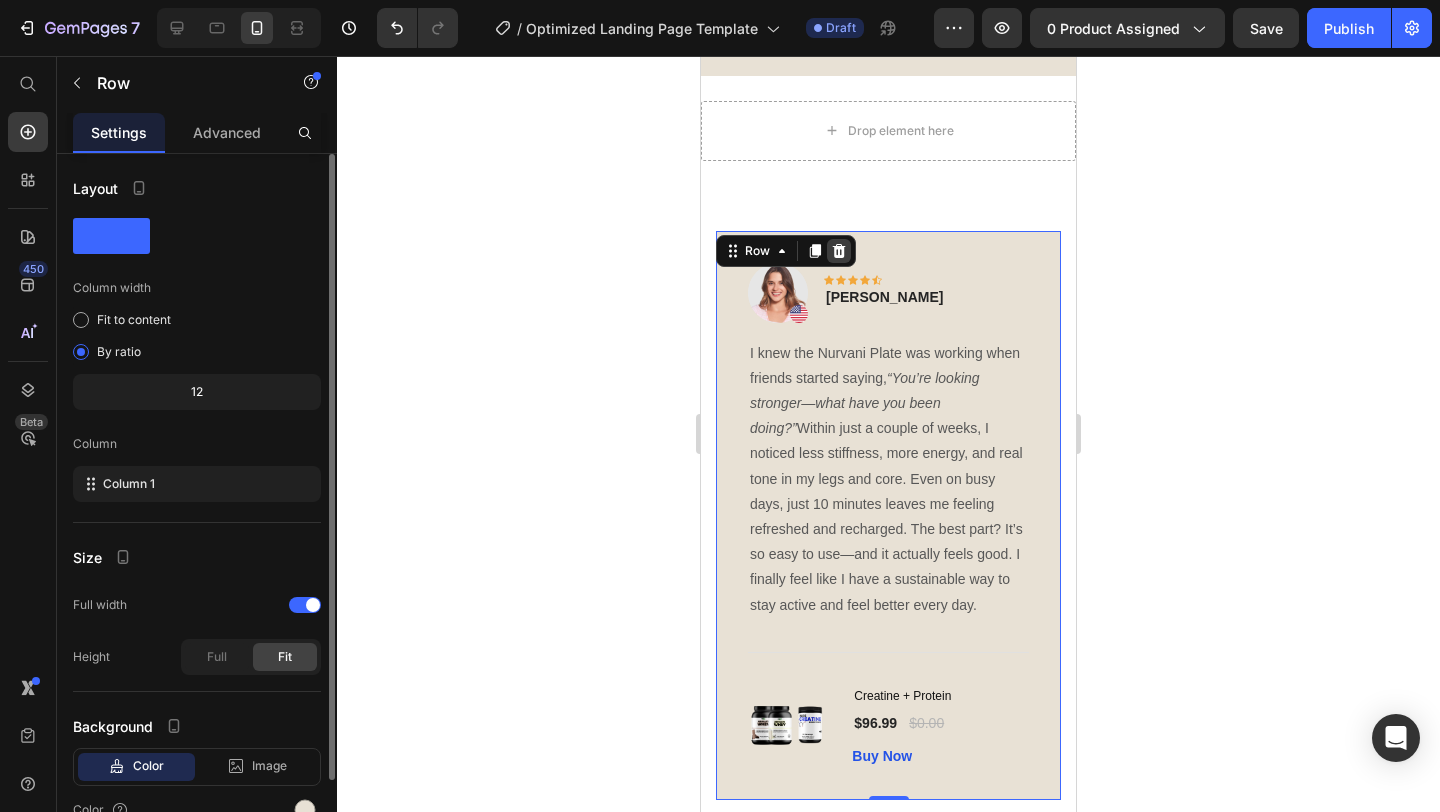 click 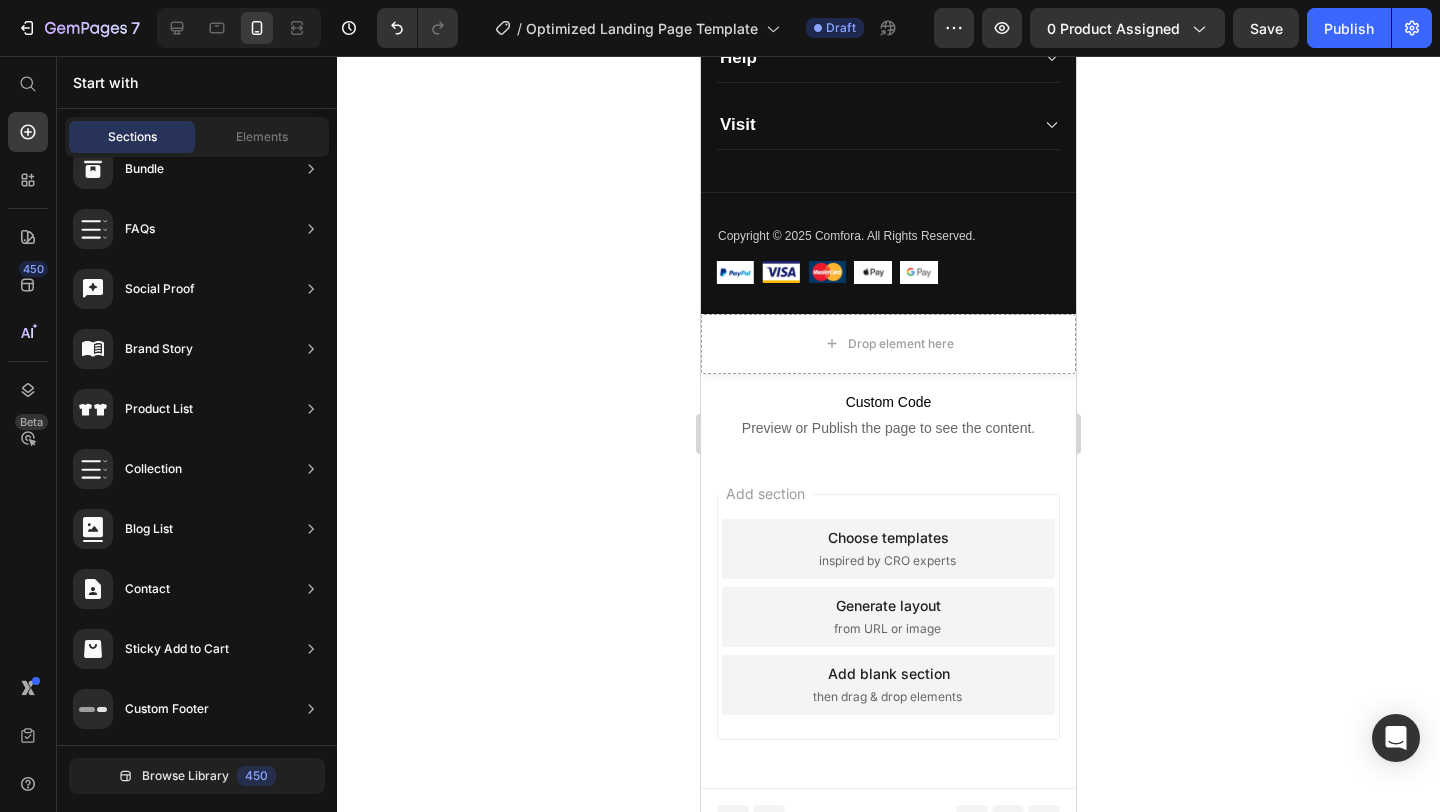 scroll, scrollTop: 5845, scrollLeft: 0, axis: vertical 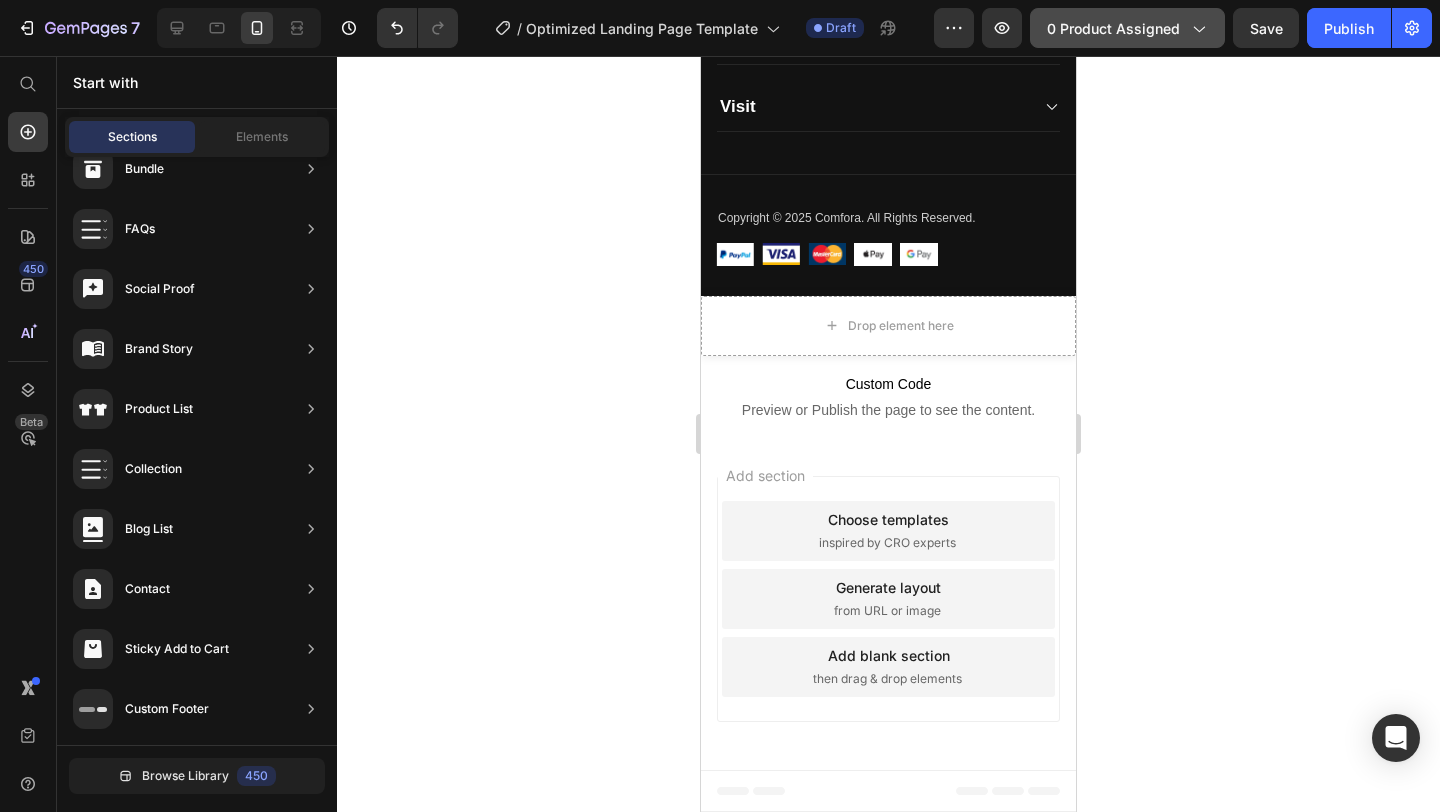 click on "0 product assigned" at bounding box center (1127, 28) 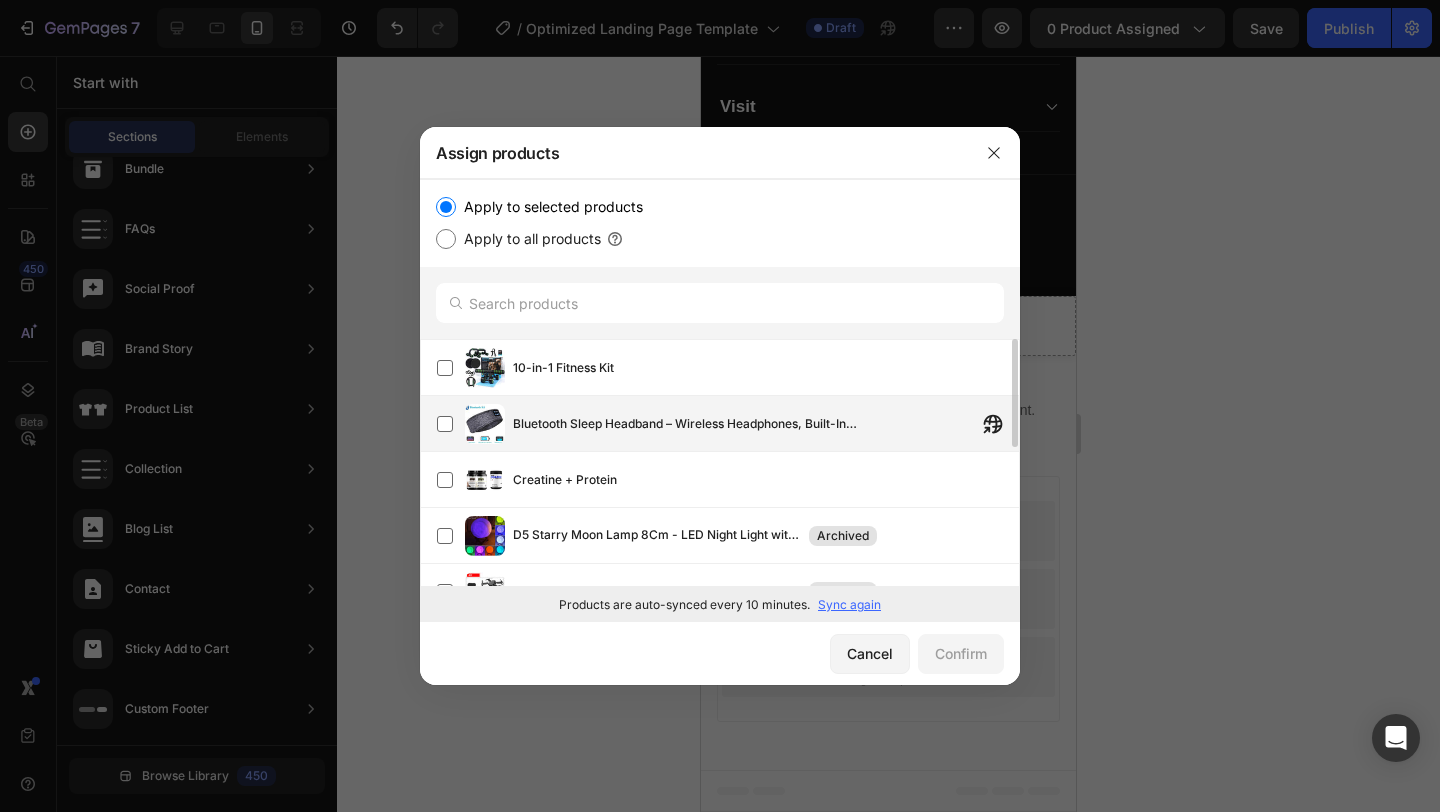 click on "Bluetooth Sleep Headband – Wireless Headphones, Built-In Speakers, Comfortable Fabric, 10-Hour Battery Life" at bounding box center [703, 424] 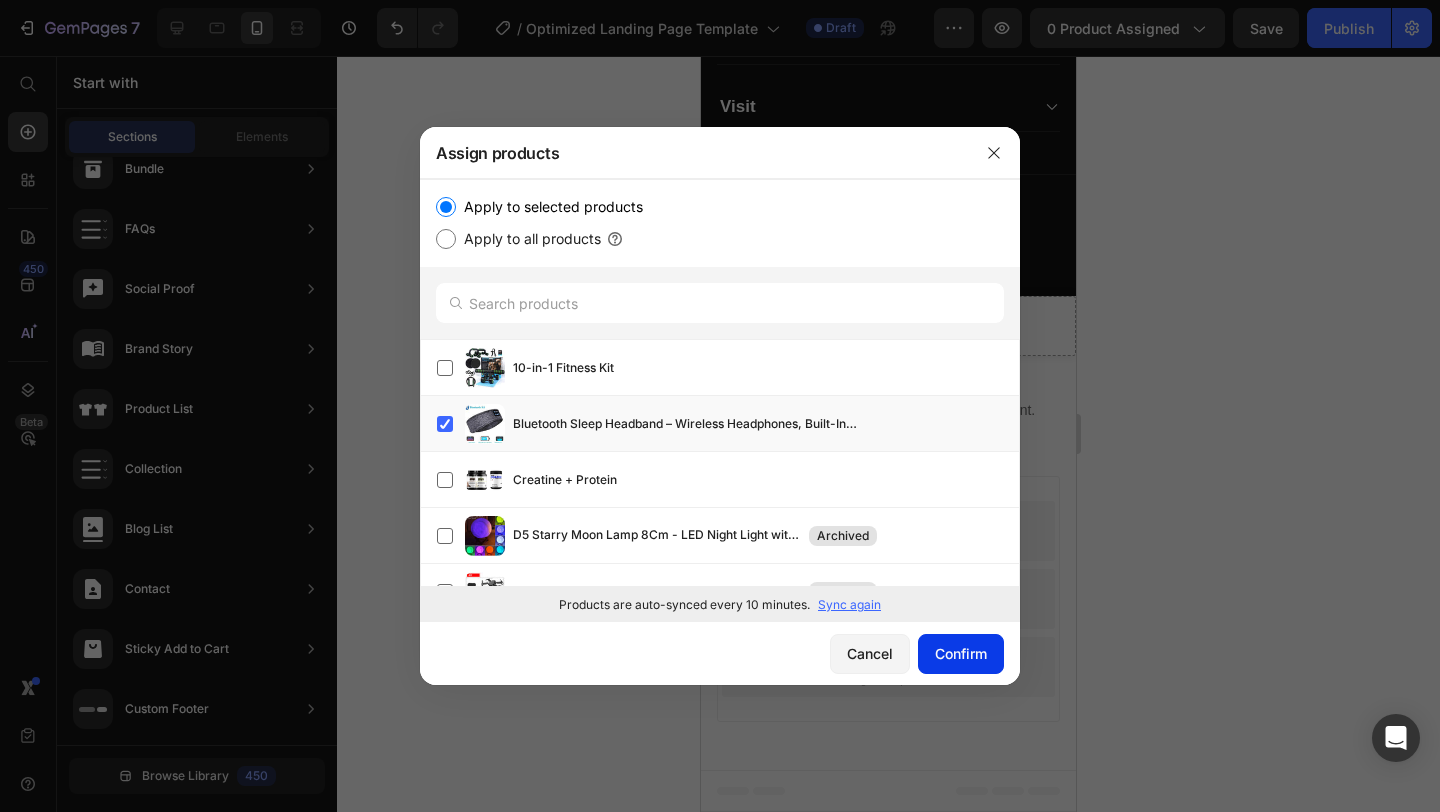click on "Confirm" 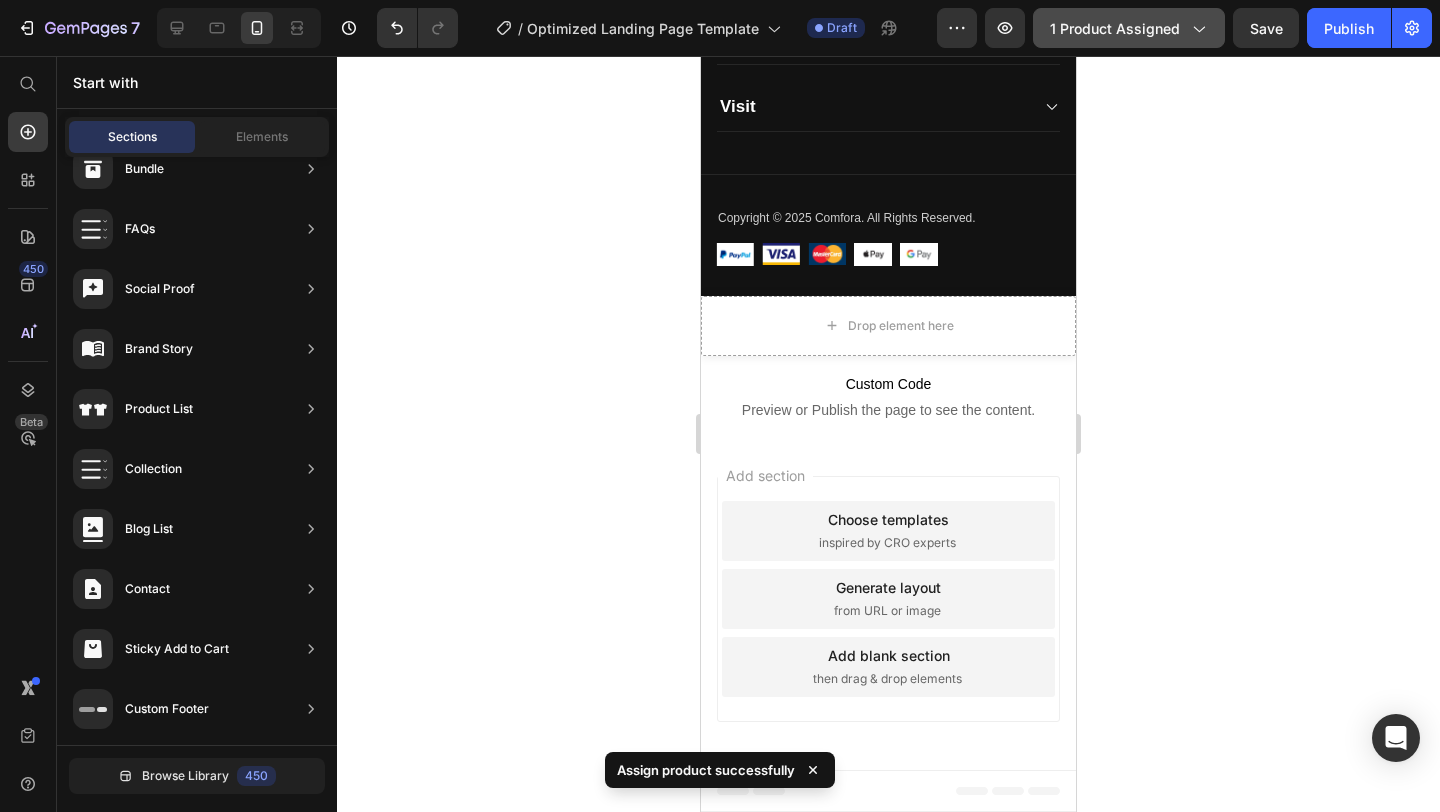 click on "1 product assigned" 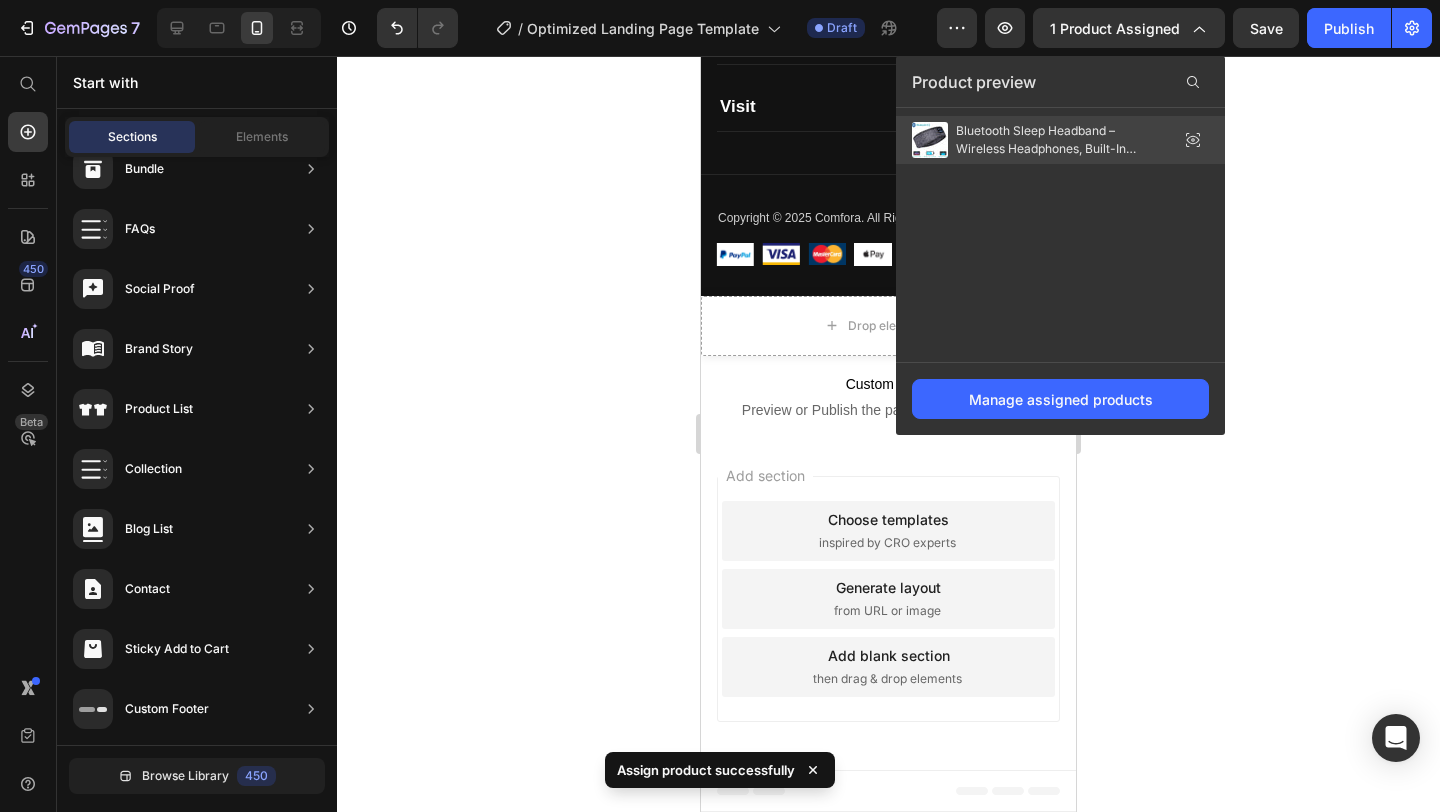 click 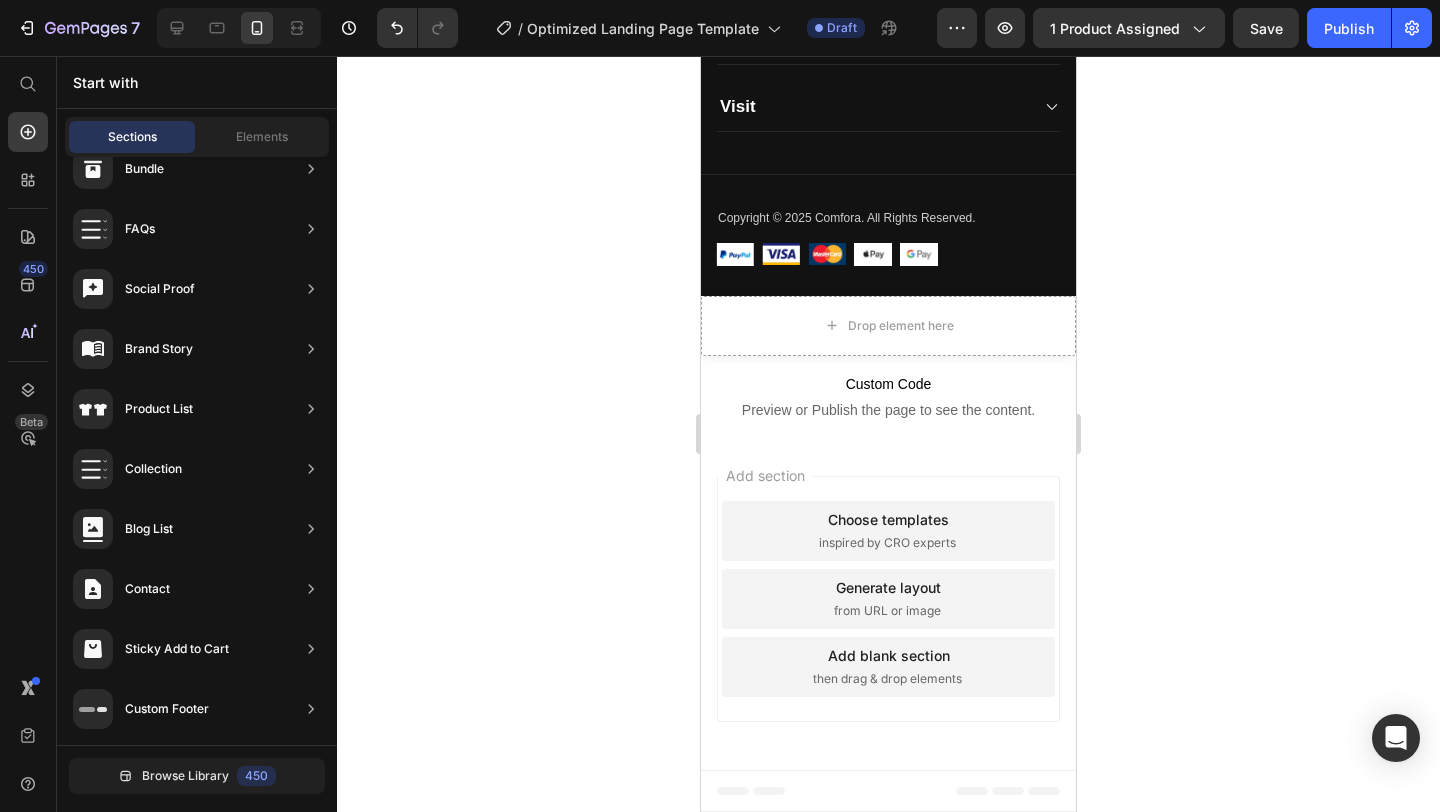 click 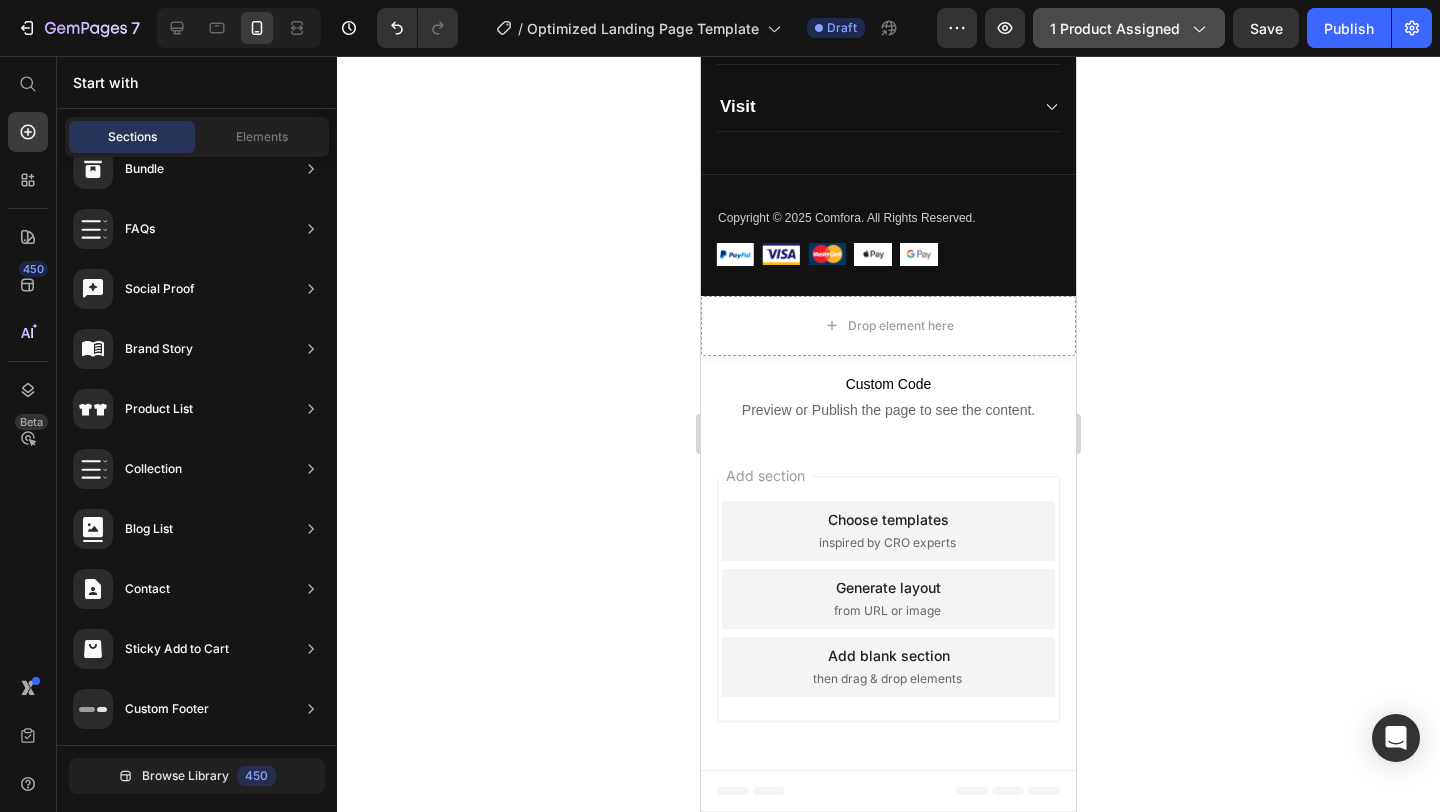 click on "1 product assigned" 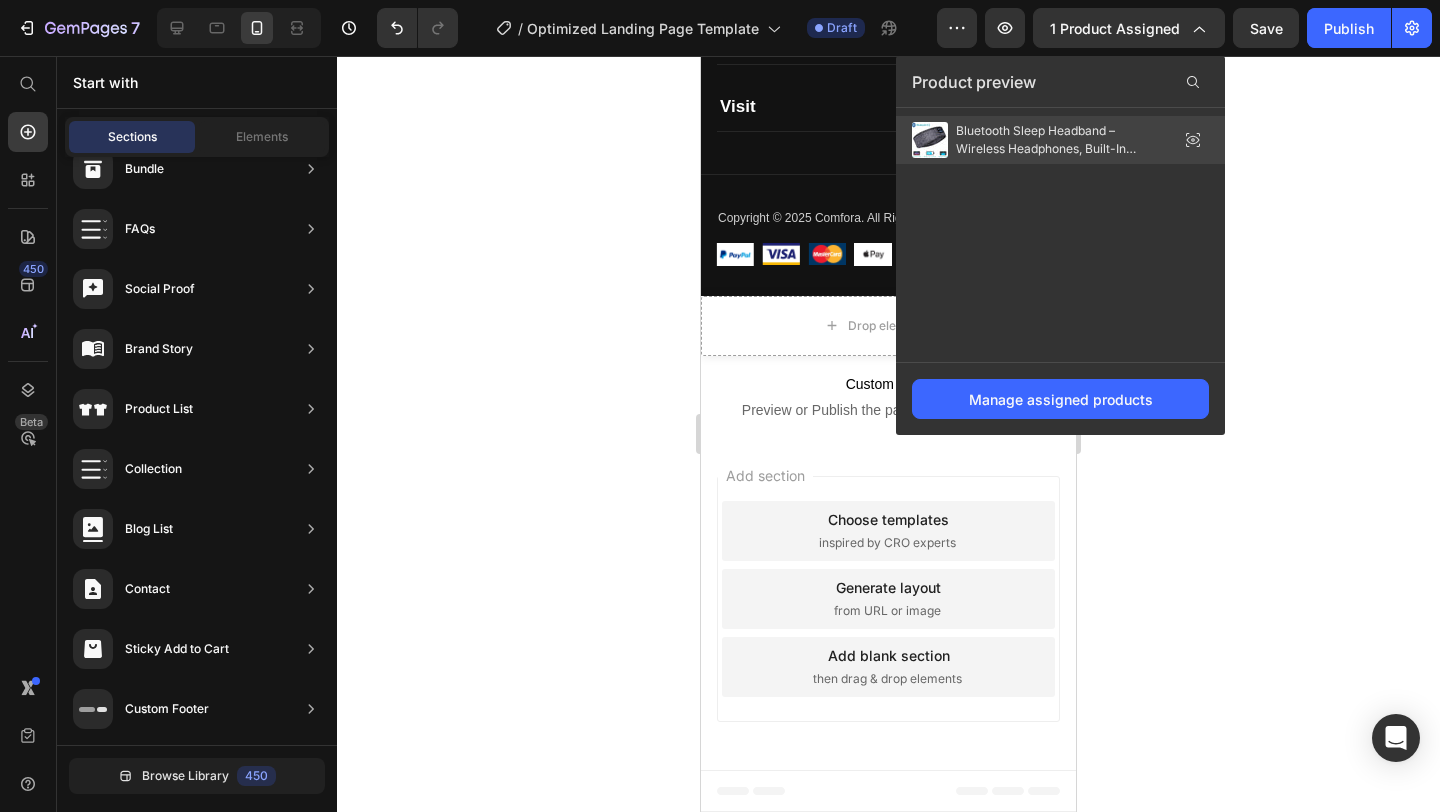 click 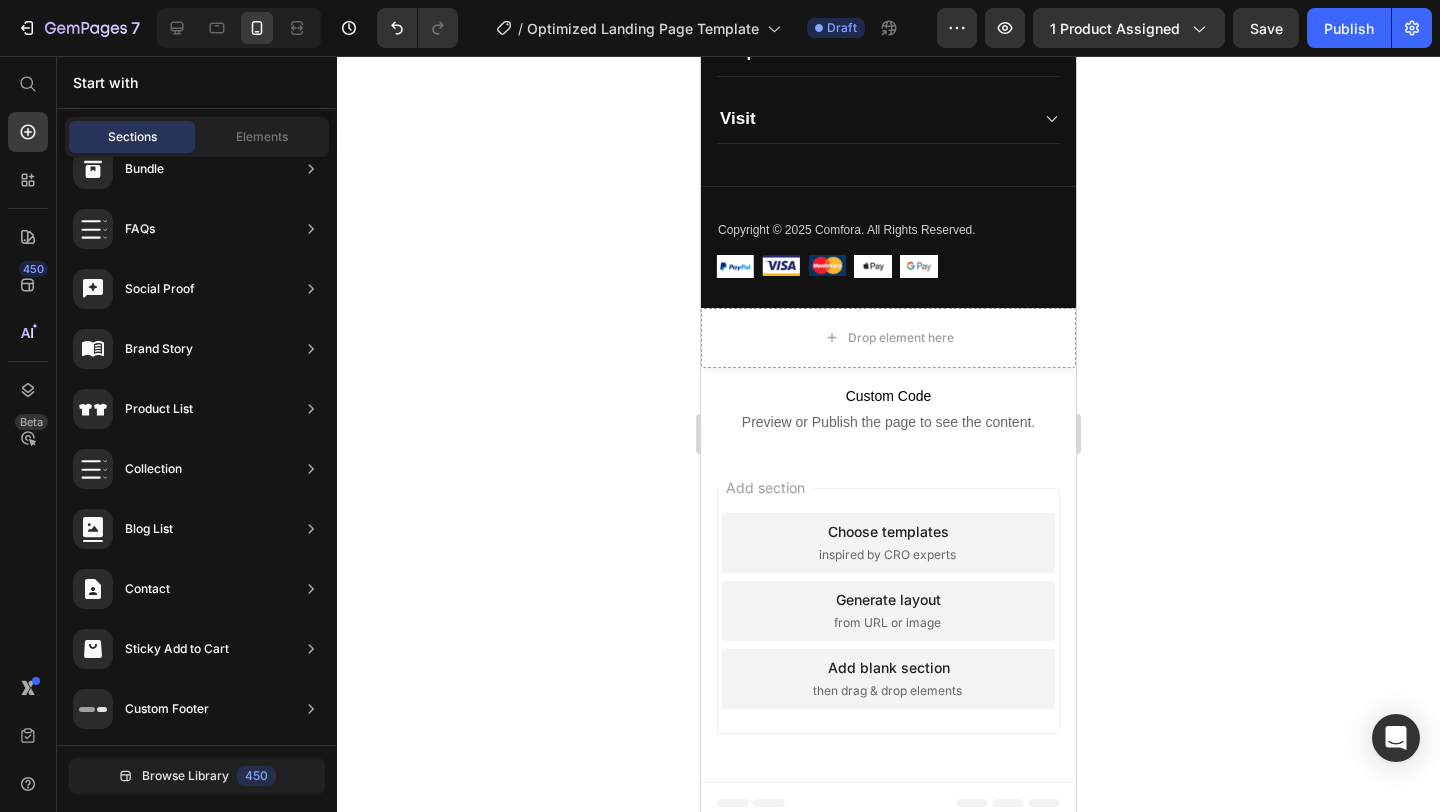 scroll, scrollTop: 5779, scrollLeft: 0, axis: vertical 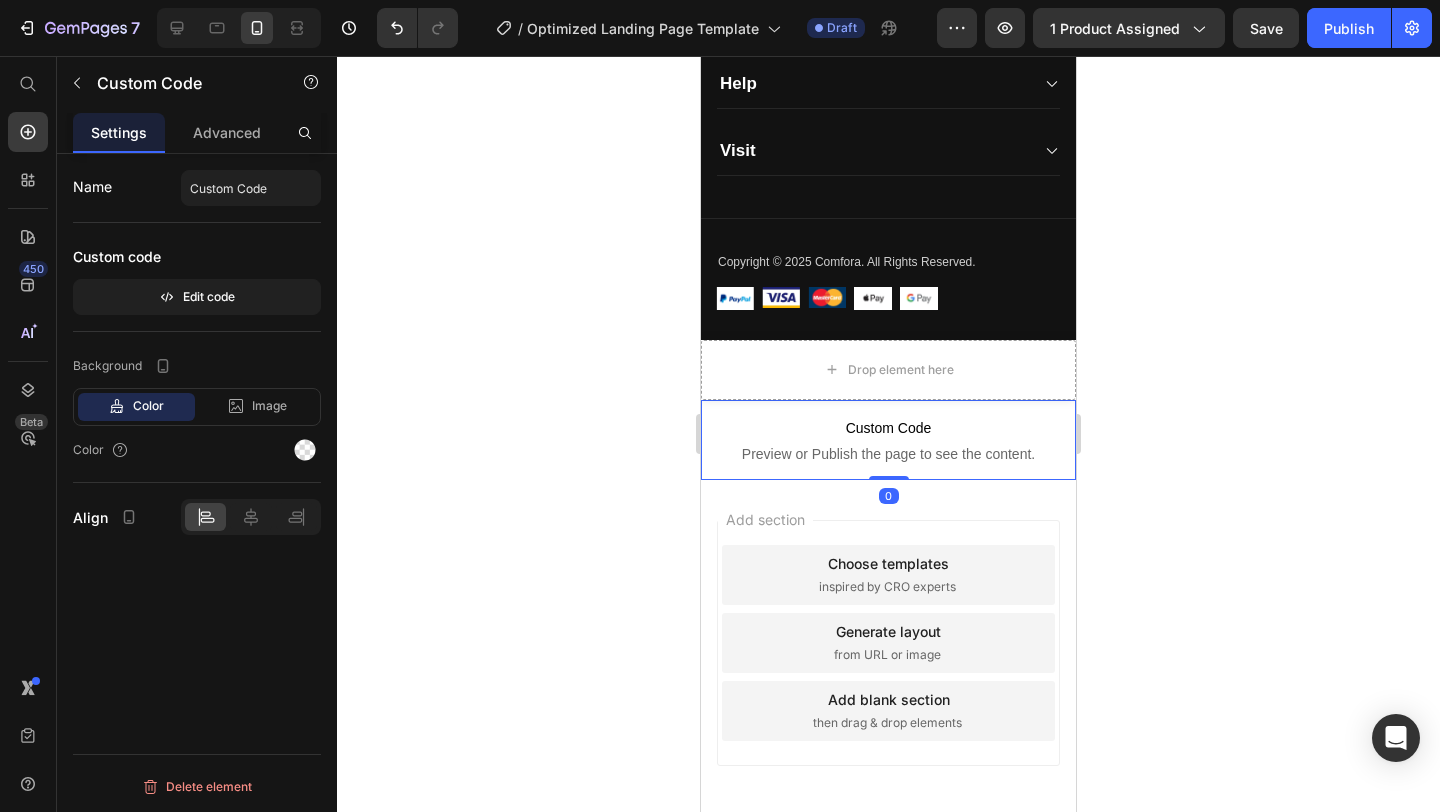 click on "Preview or Publish the page to see the content." at bounding box center (888, 454) 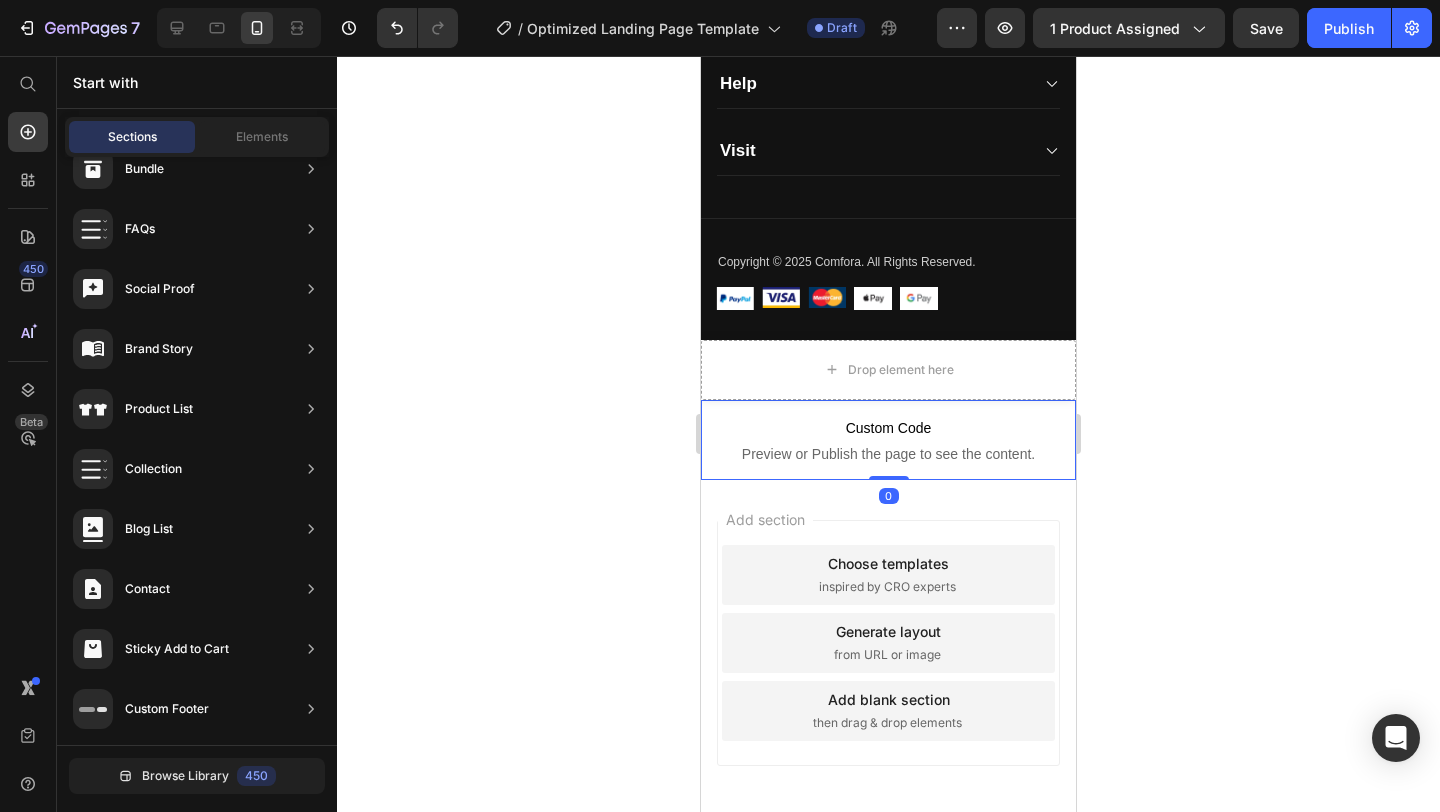 click on "Add section Choose templates inspired by CRO experts Generate layout from URL or image Add blank section then drag & drop elements" at bounding box center (888, 647) 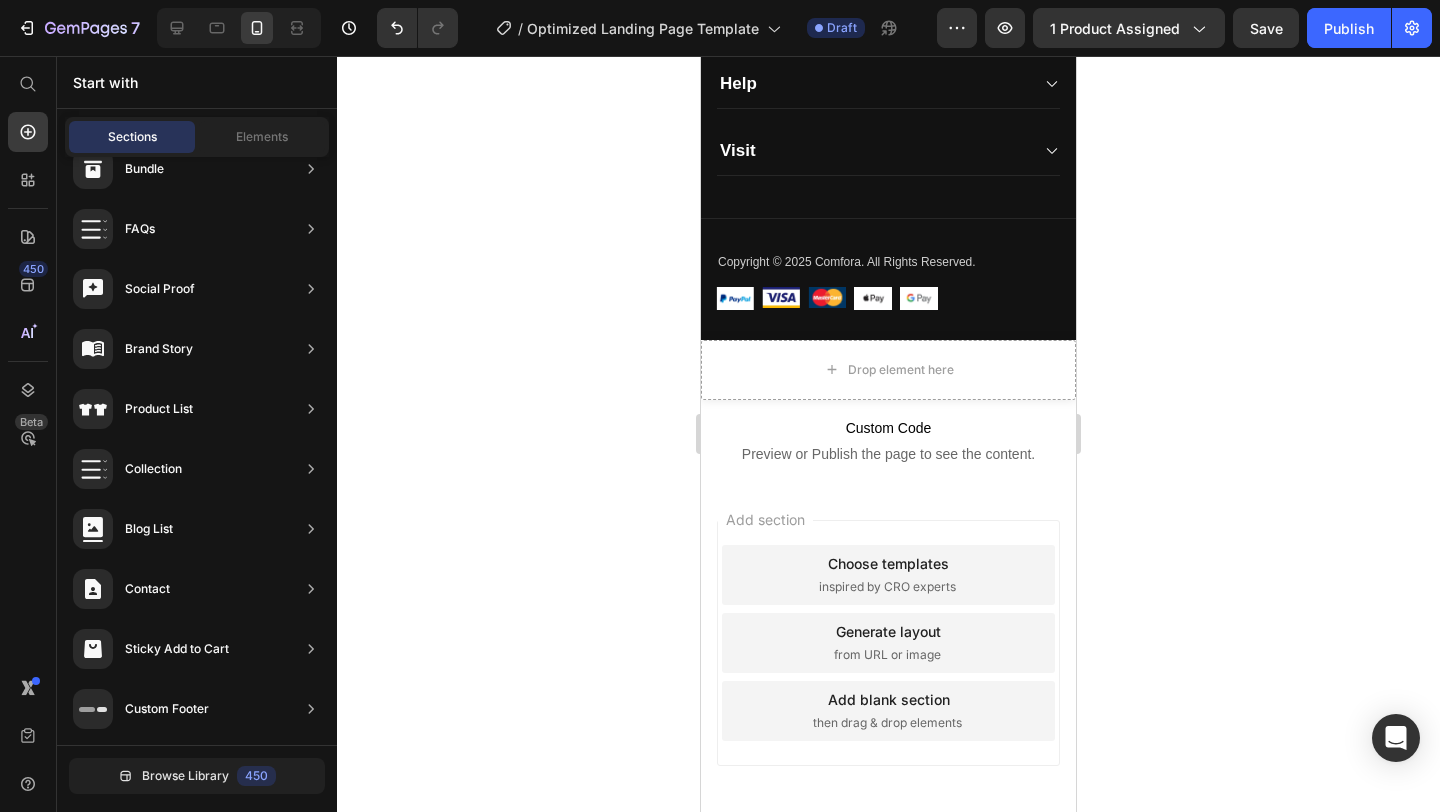 click on "Choose templates inspired by CRO experts" at bounding box center [888, 575] 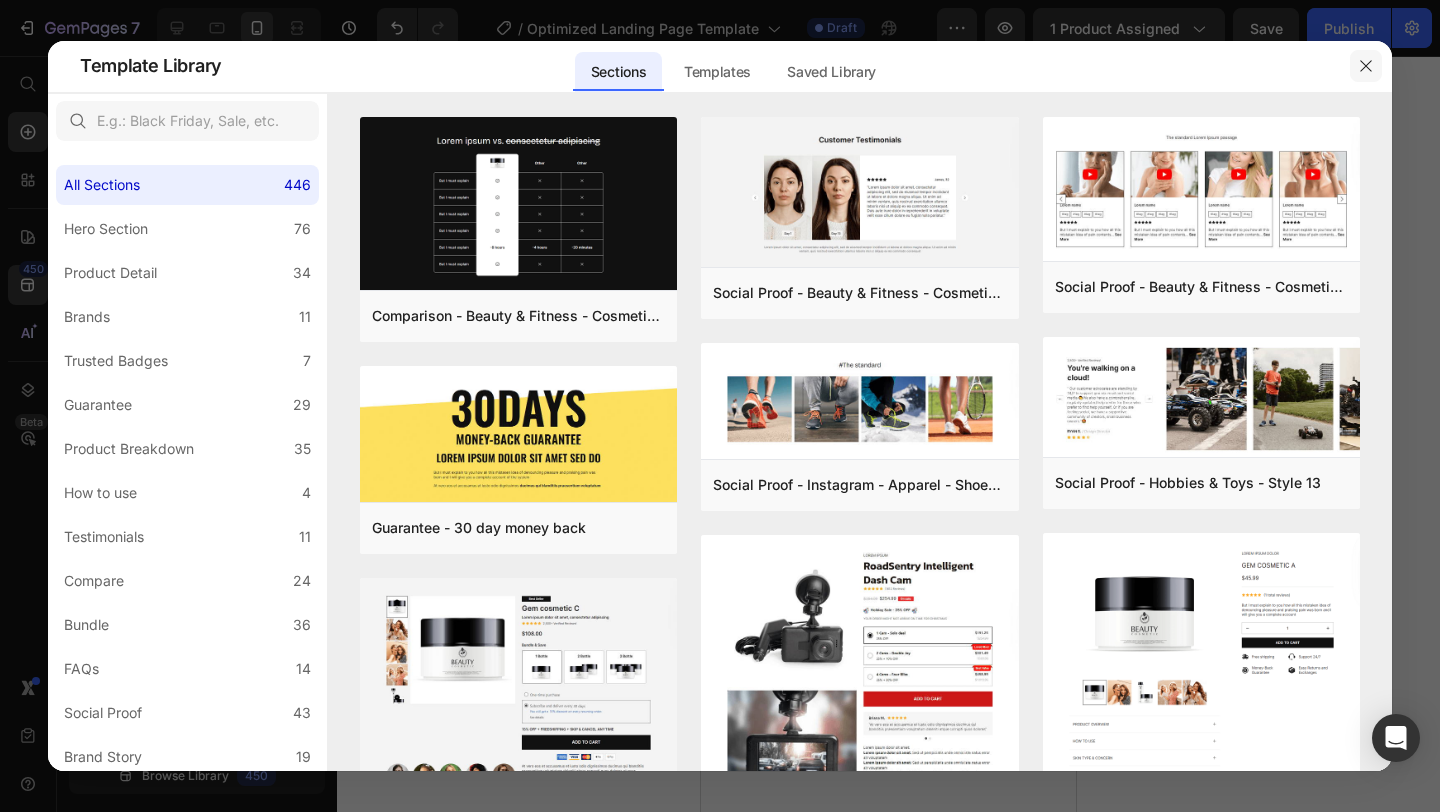click 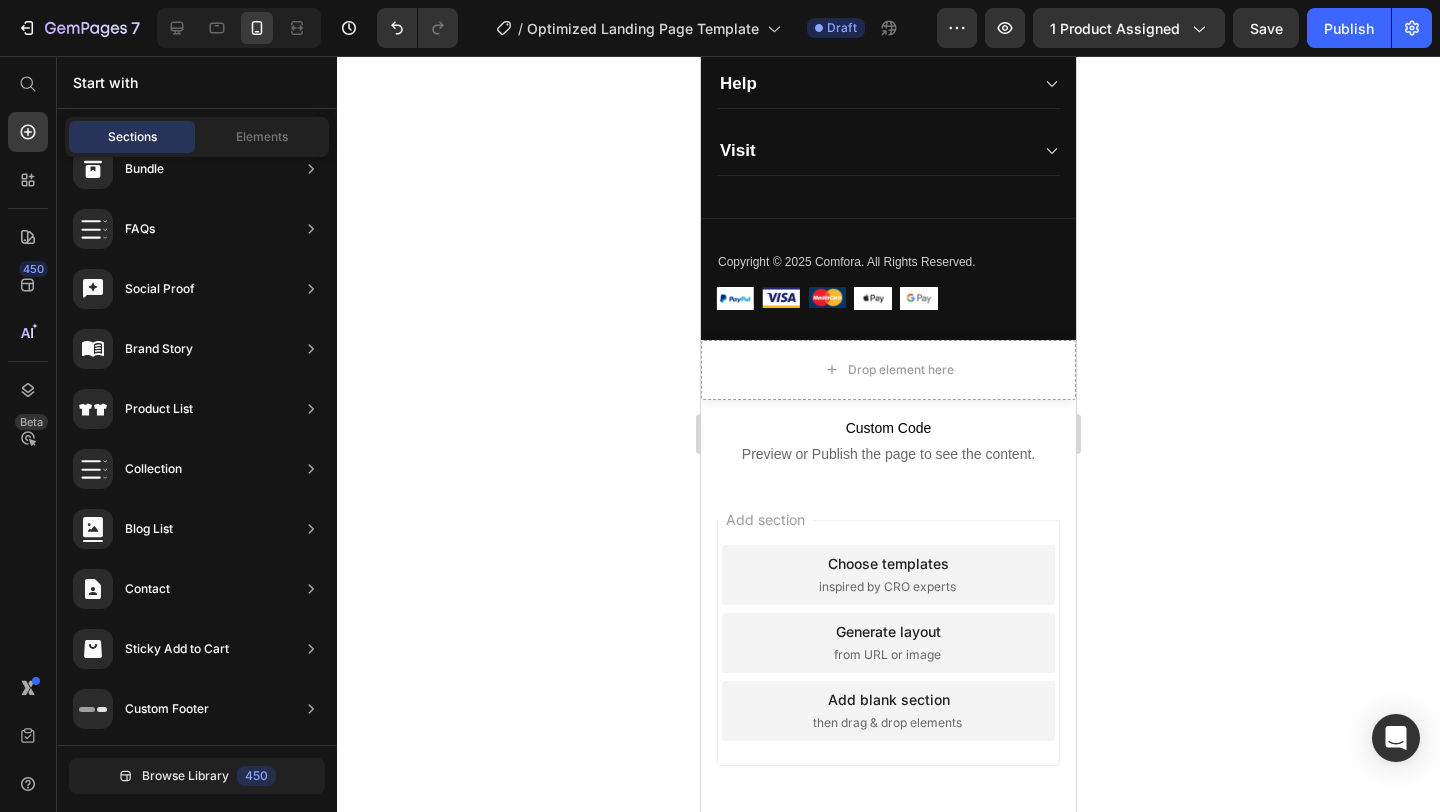 click on "from URL or image" at bounding box center [887, 655] 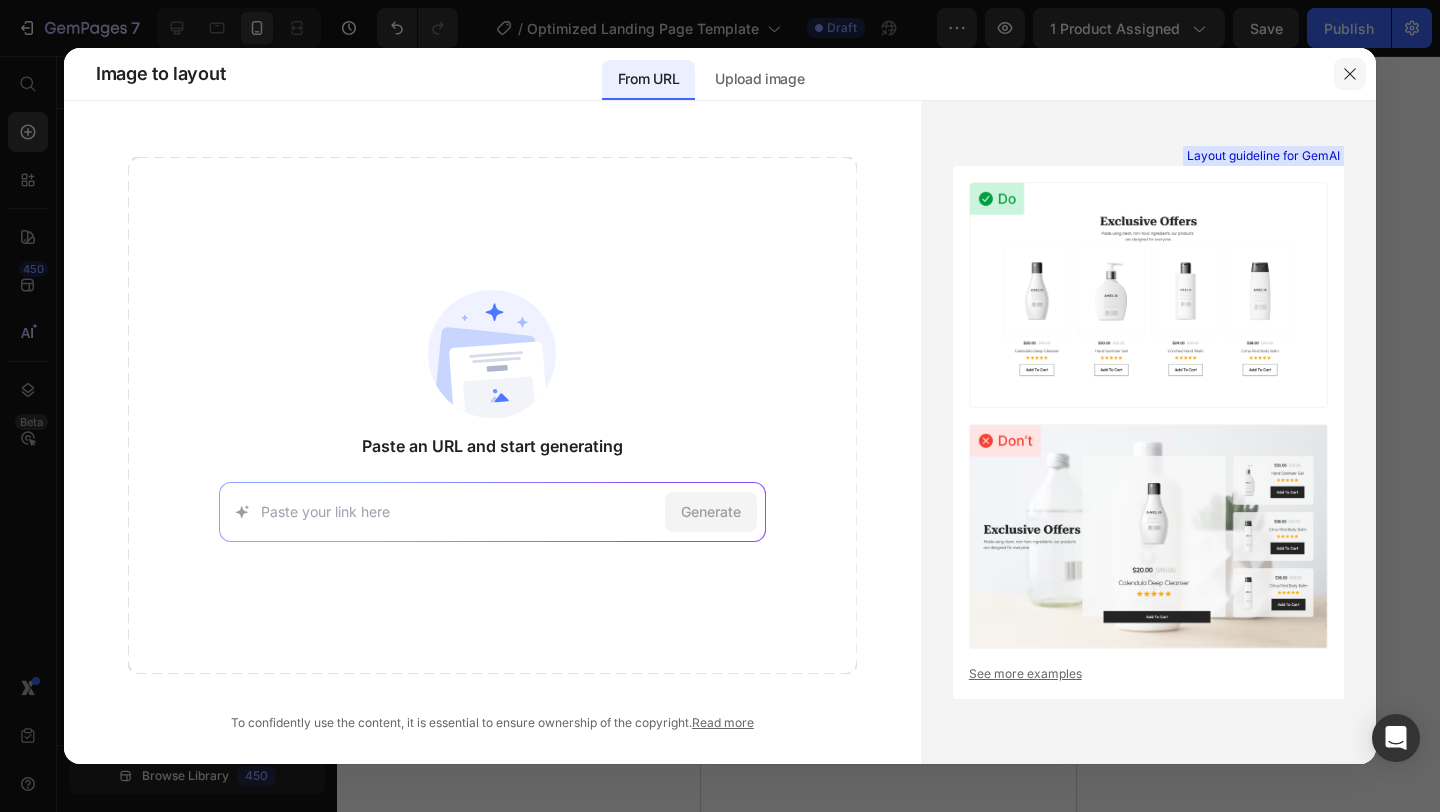 click 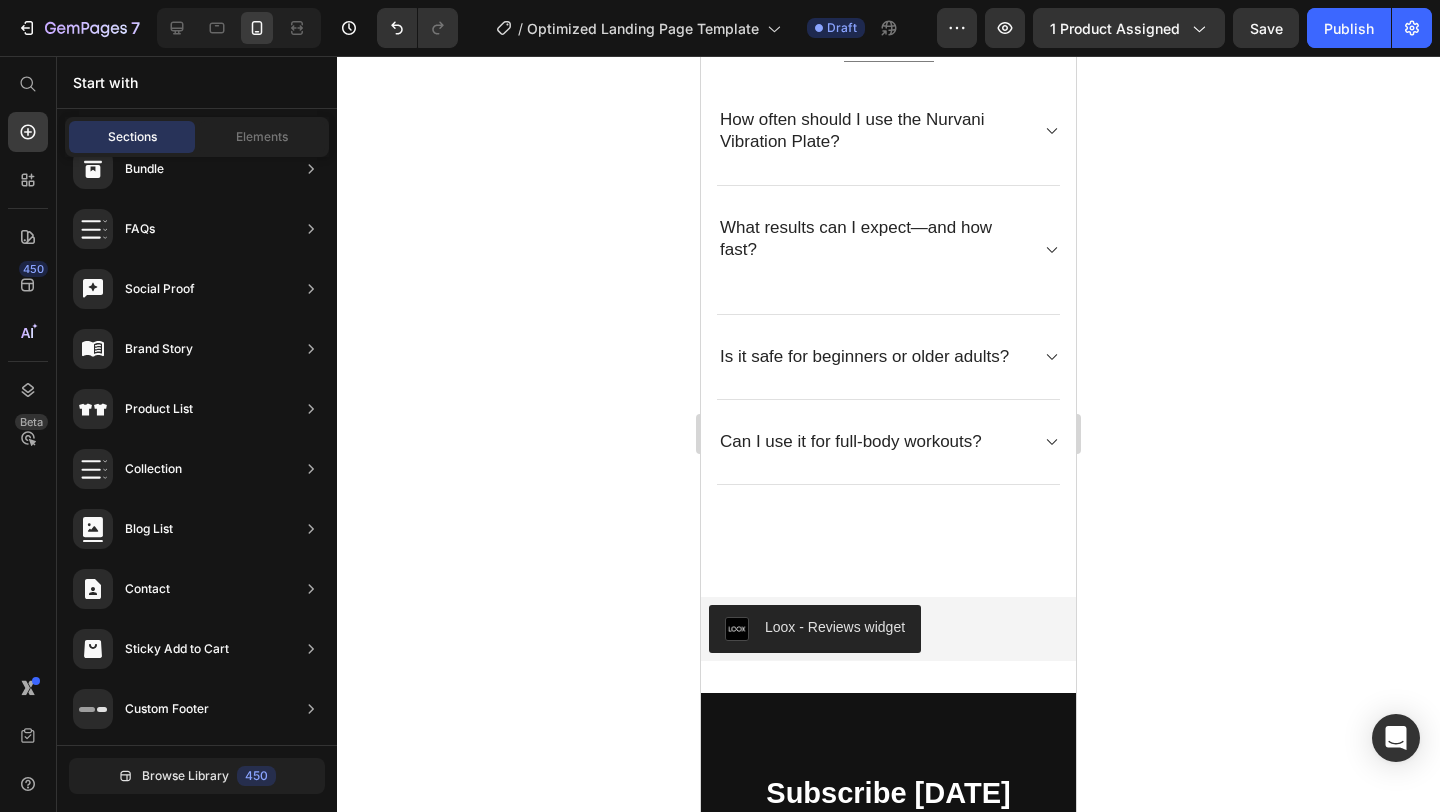 scroll, scrollTop: 4309, scrollLeft: 0, axis: vertical 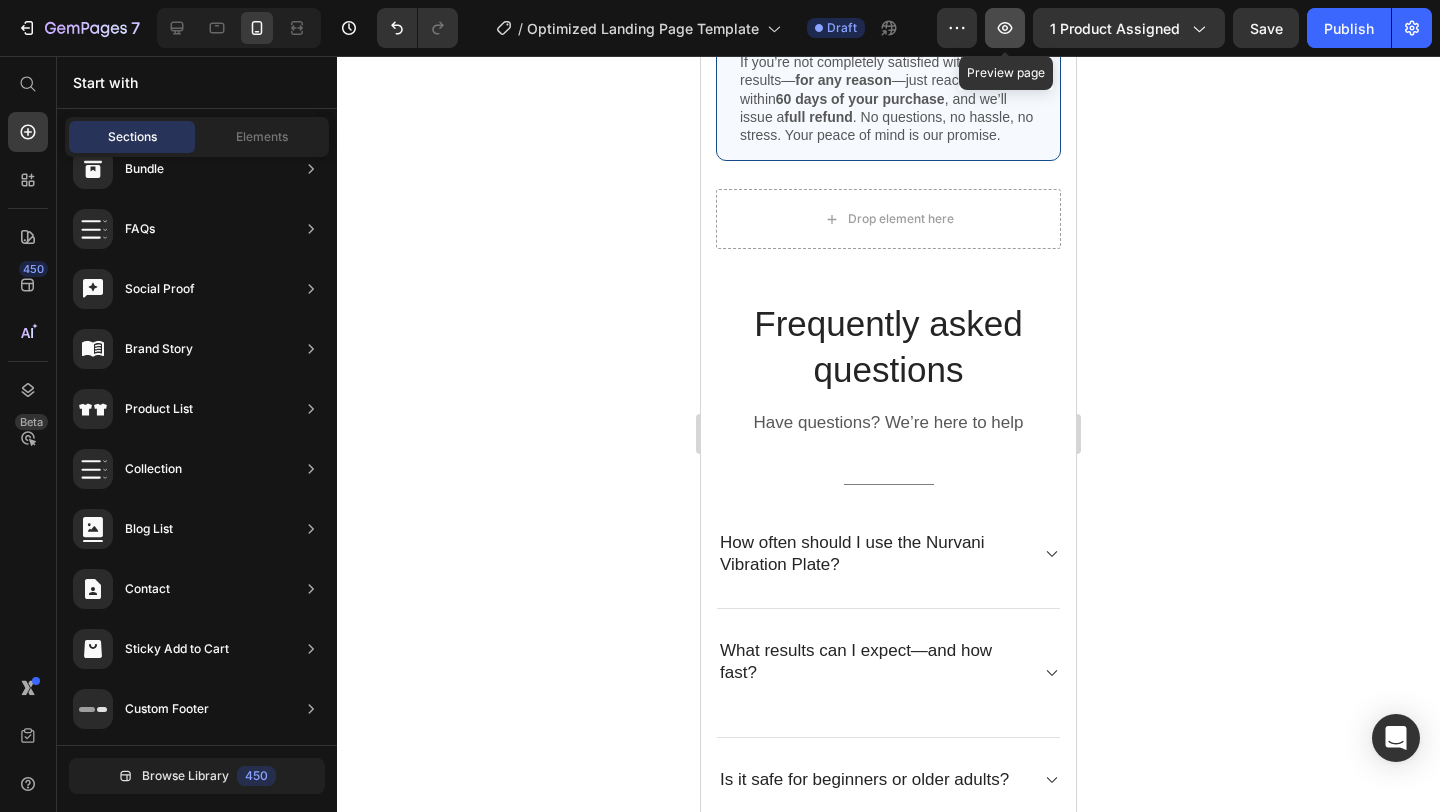 click 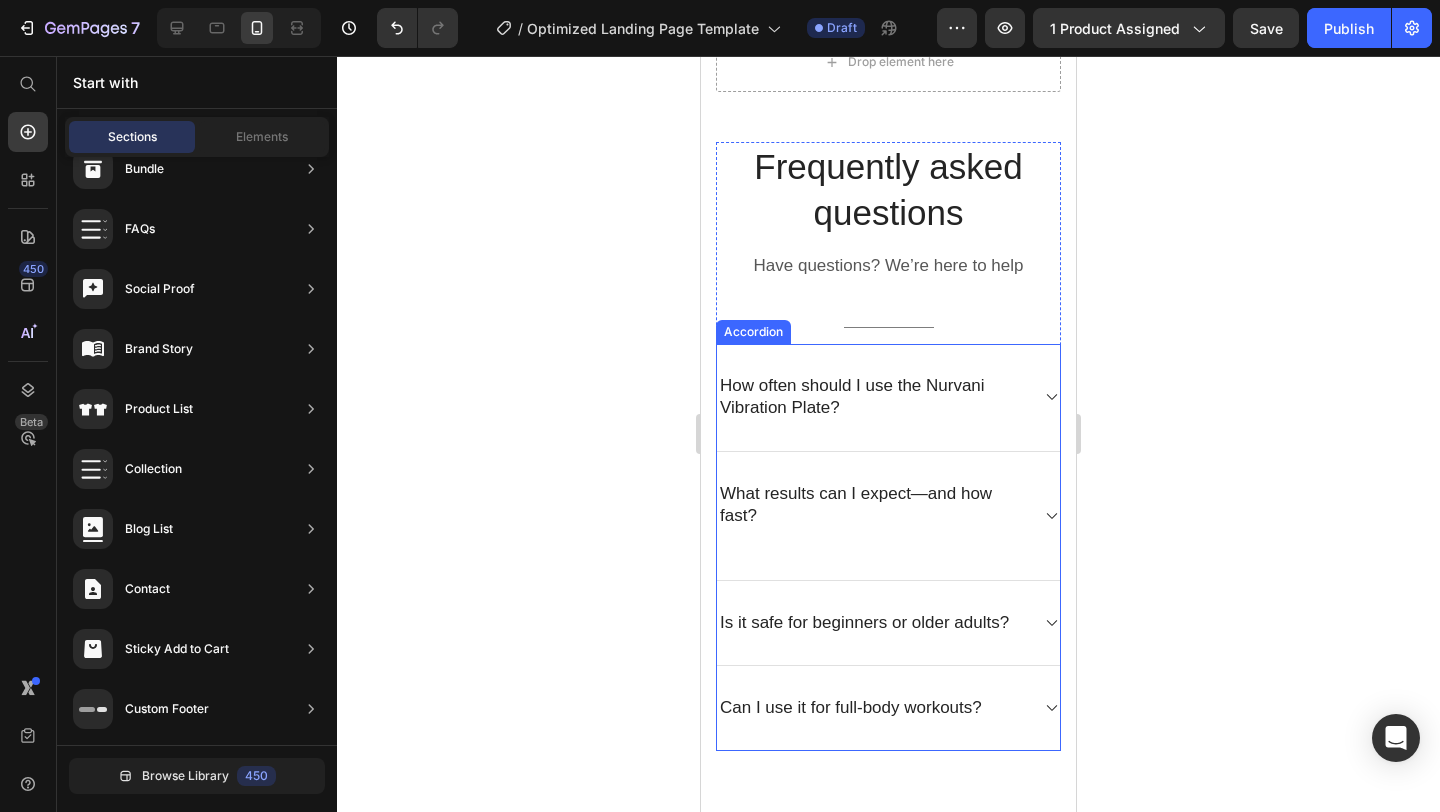 scroll, scrollTop: 4469, scrollLeft: 0, axis: vertical 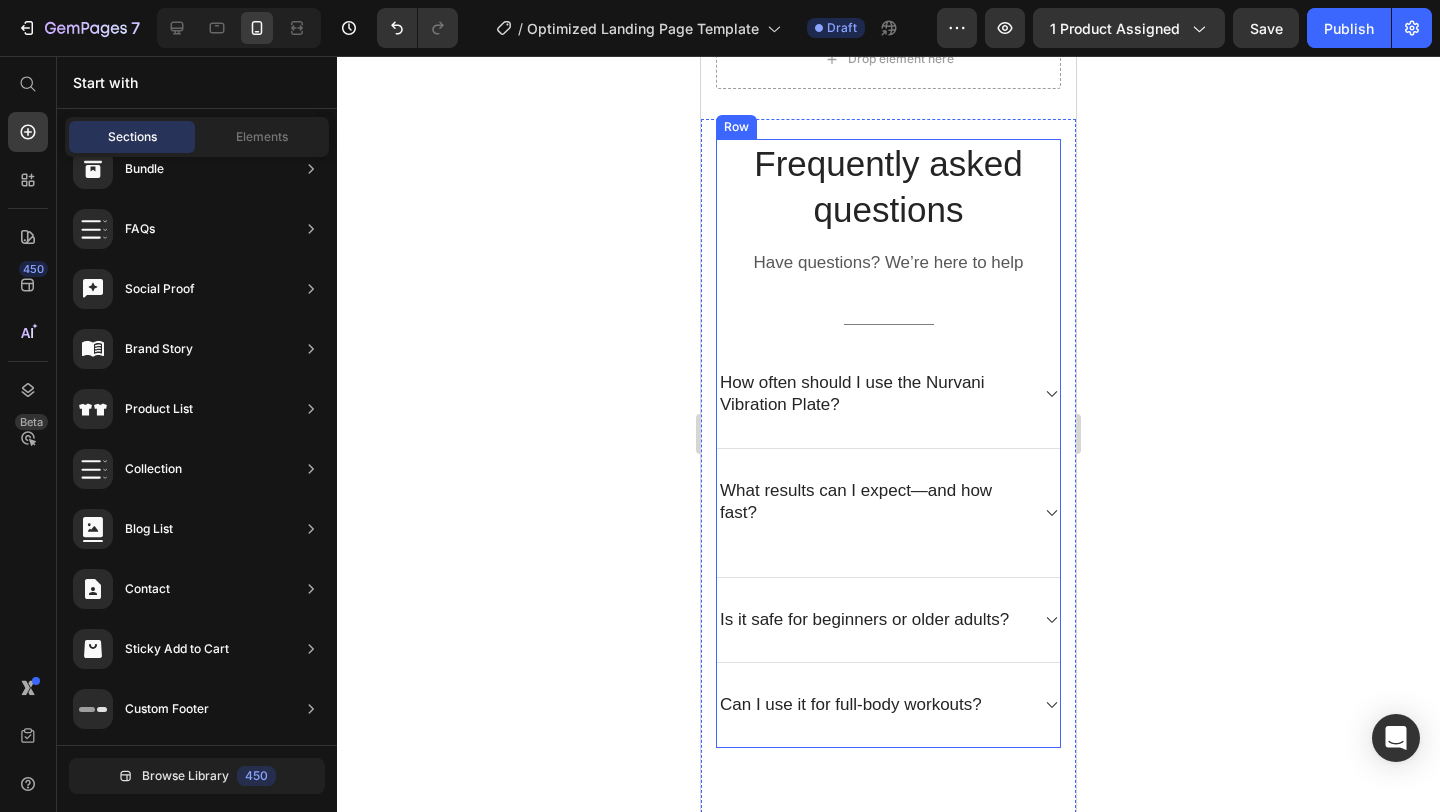 click on "Frequently asked questions Heading Have questions? We’re here to help Text block                Title Line
How often should I use the Nurvani Vibration Plate?
What results can I expect—and how fast?
Is it safe for beginners or older adults?
Can I use it for full-body workouts? Accordion" at bounding box center [888, 443] 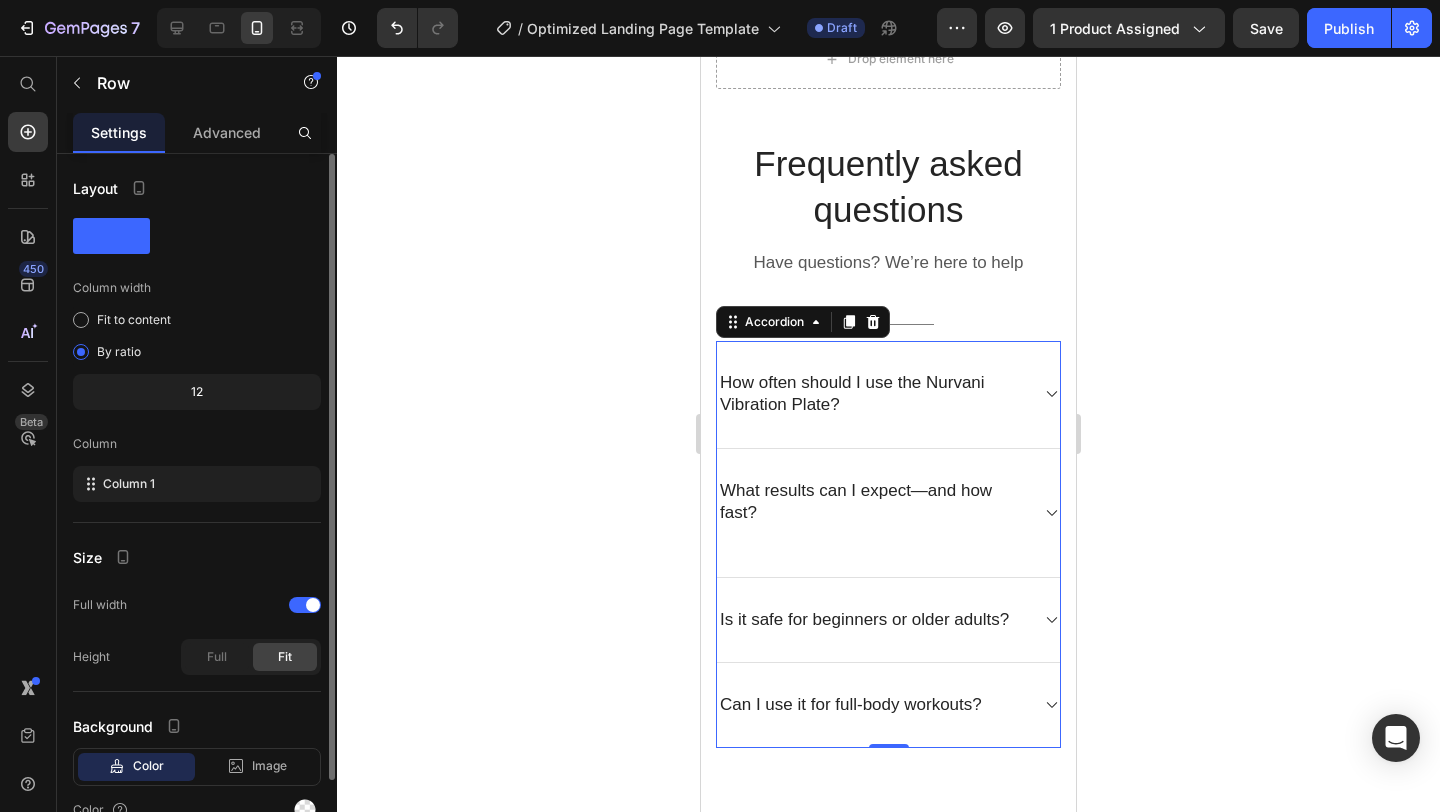 click on "How often should I use the Nurvani Vibration Plate?" at bounding box center [872, 394] 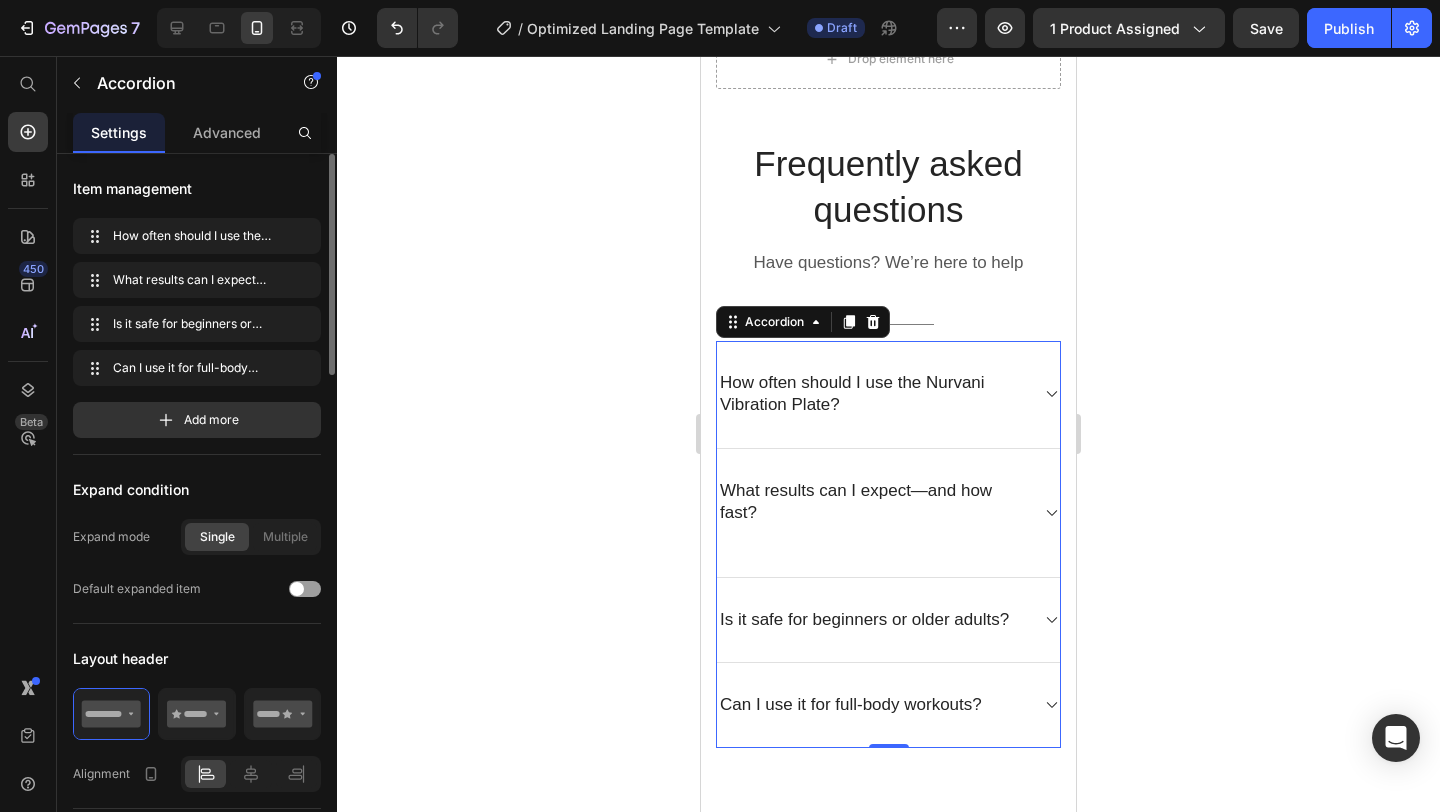 click 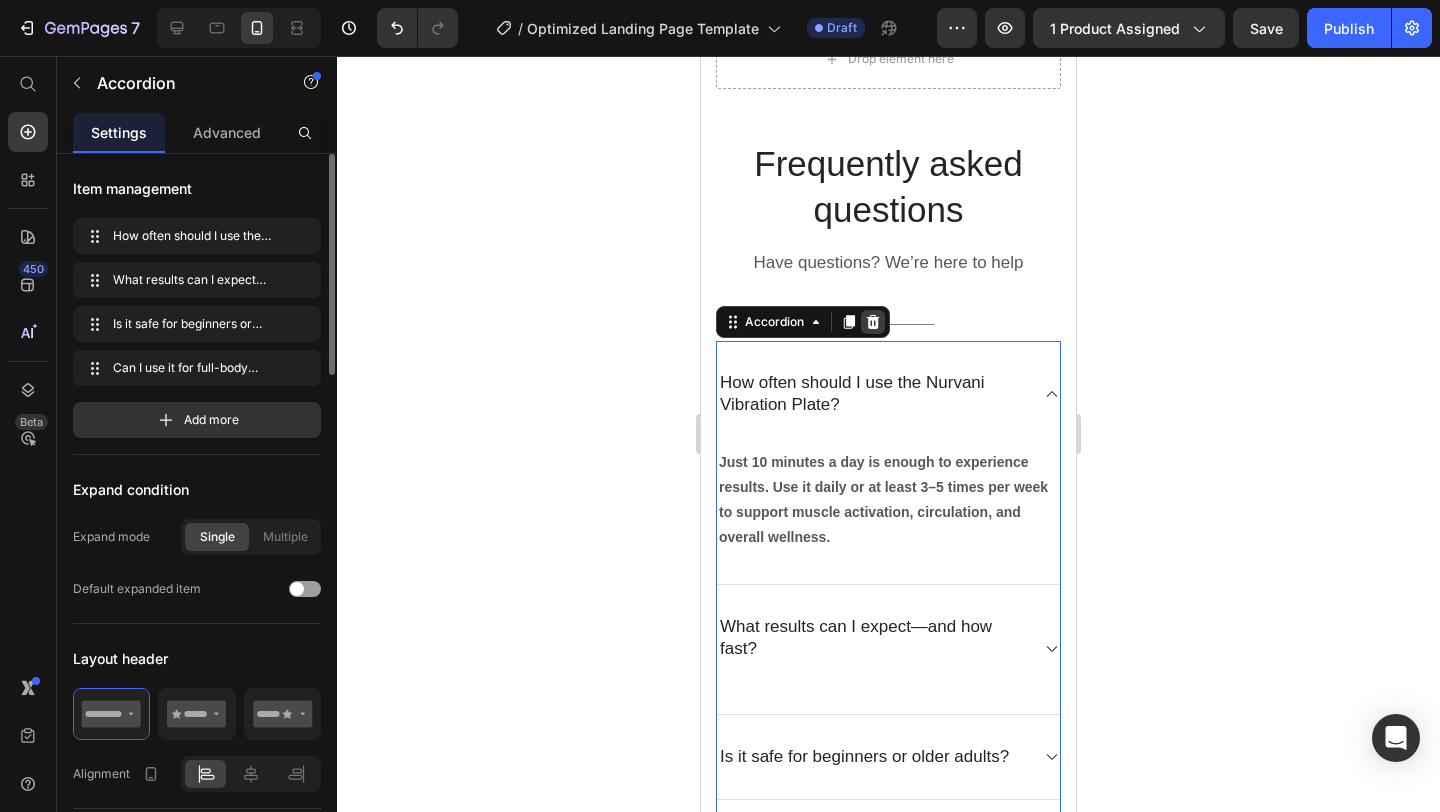 click at bounding box center [873, 322] 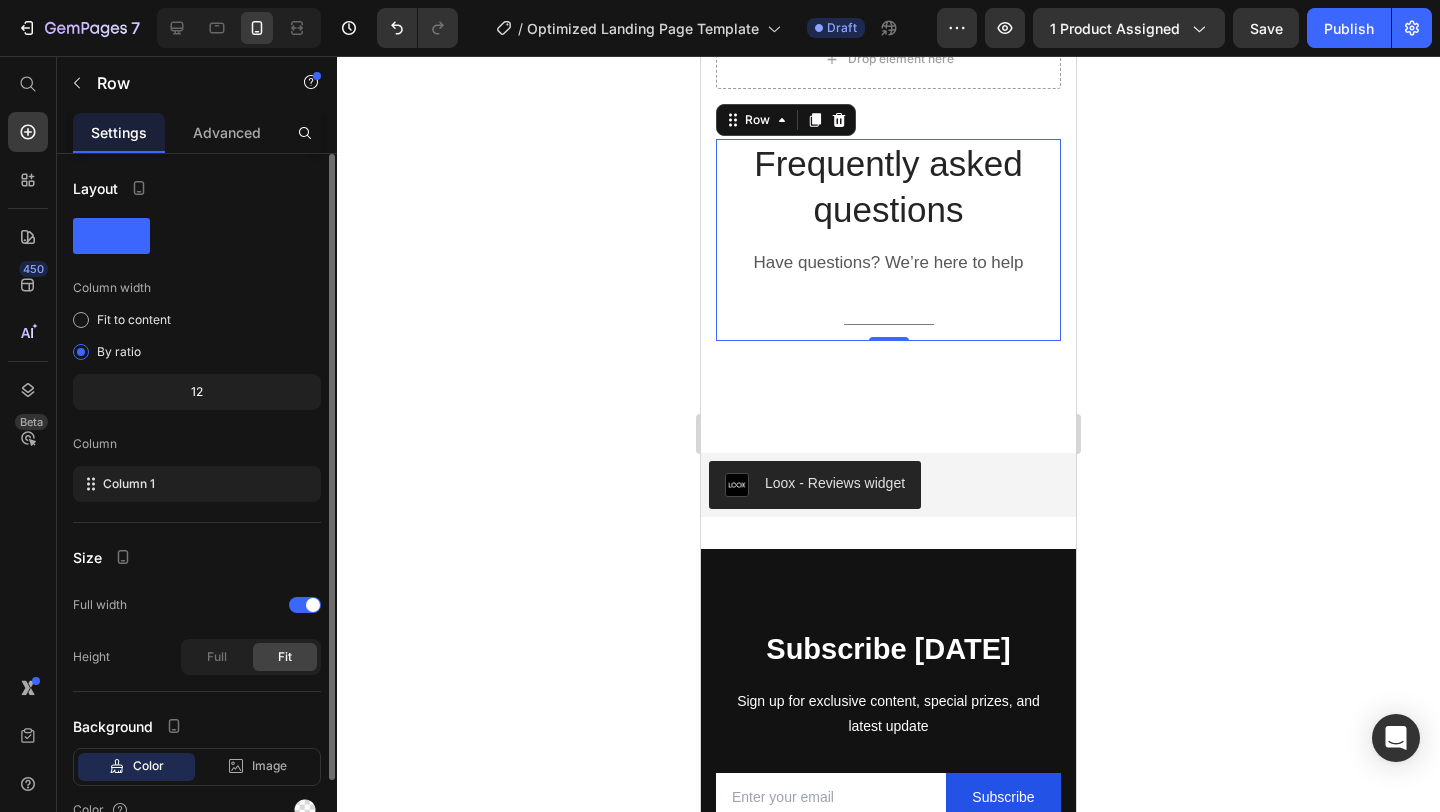 click on "Frequently asked questions Heading Have questions? We’re here to help Text block                Title Line" at bounding box center [888, 240] 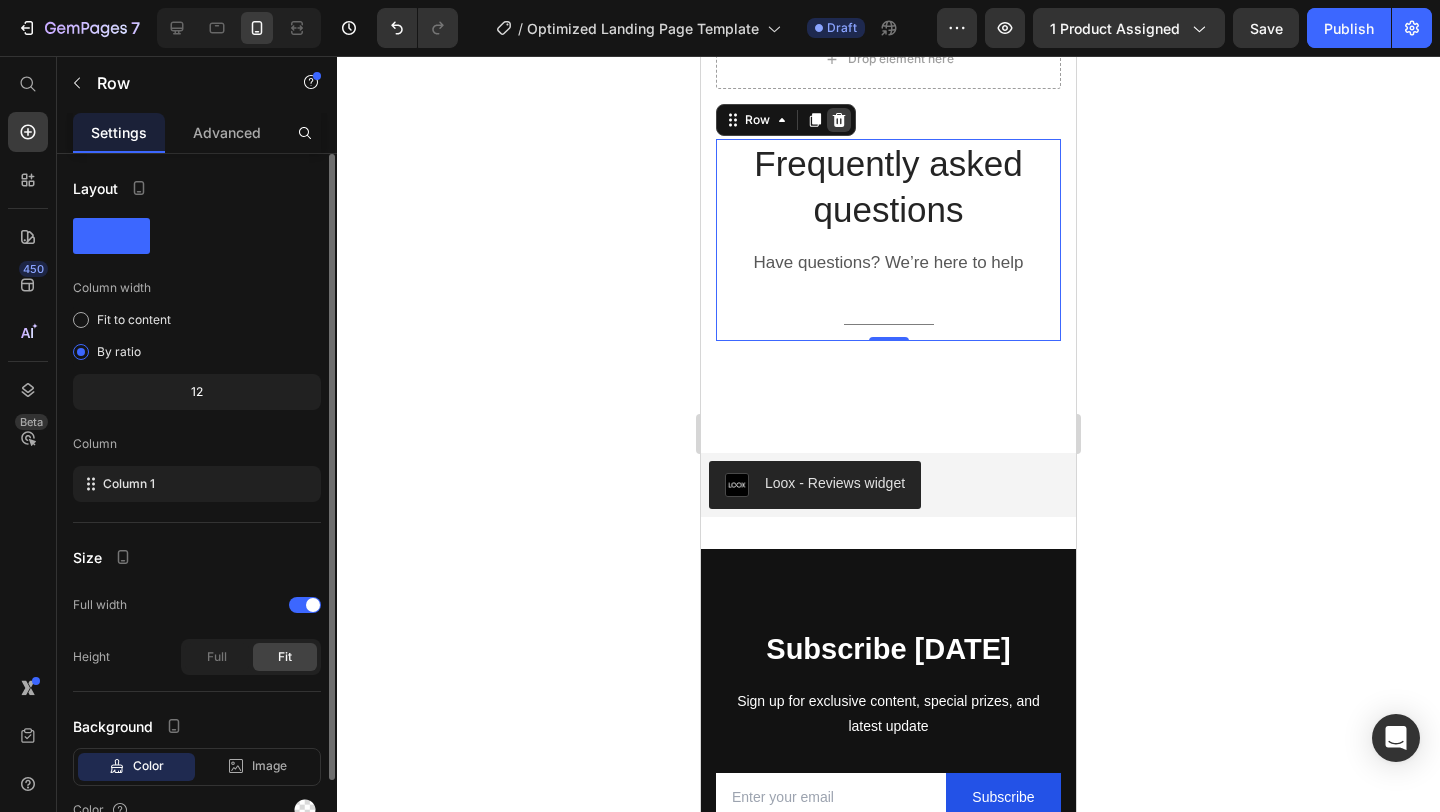 click 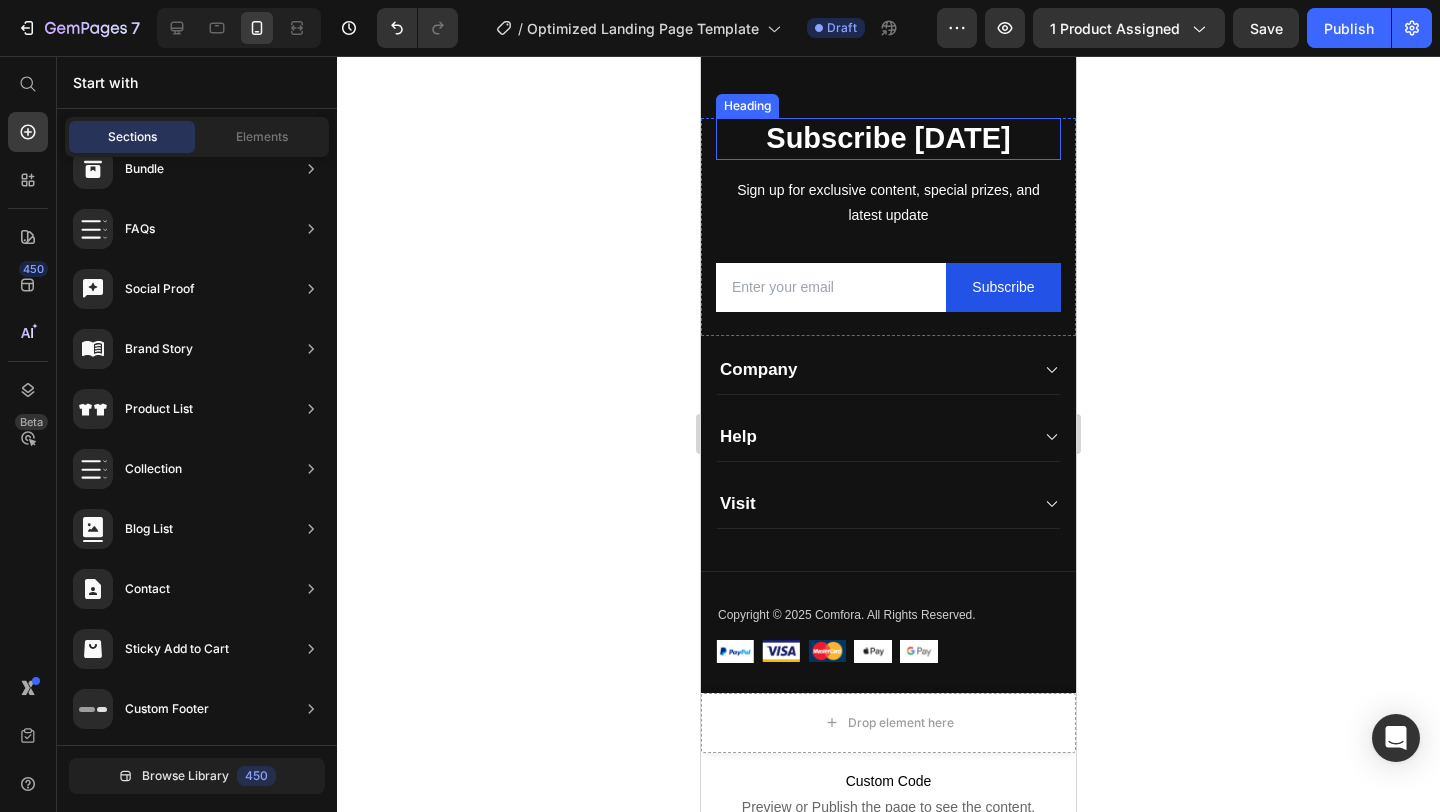scroll, scrollTop: 4875, scrollLeft: 0, axis: vertical 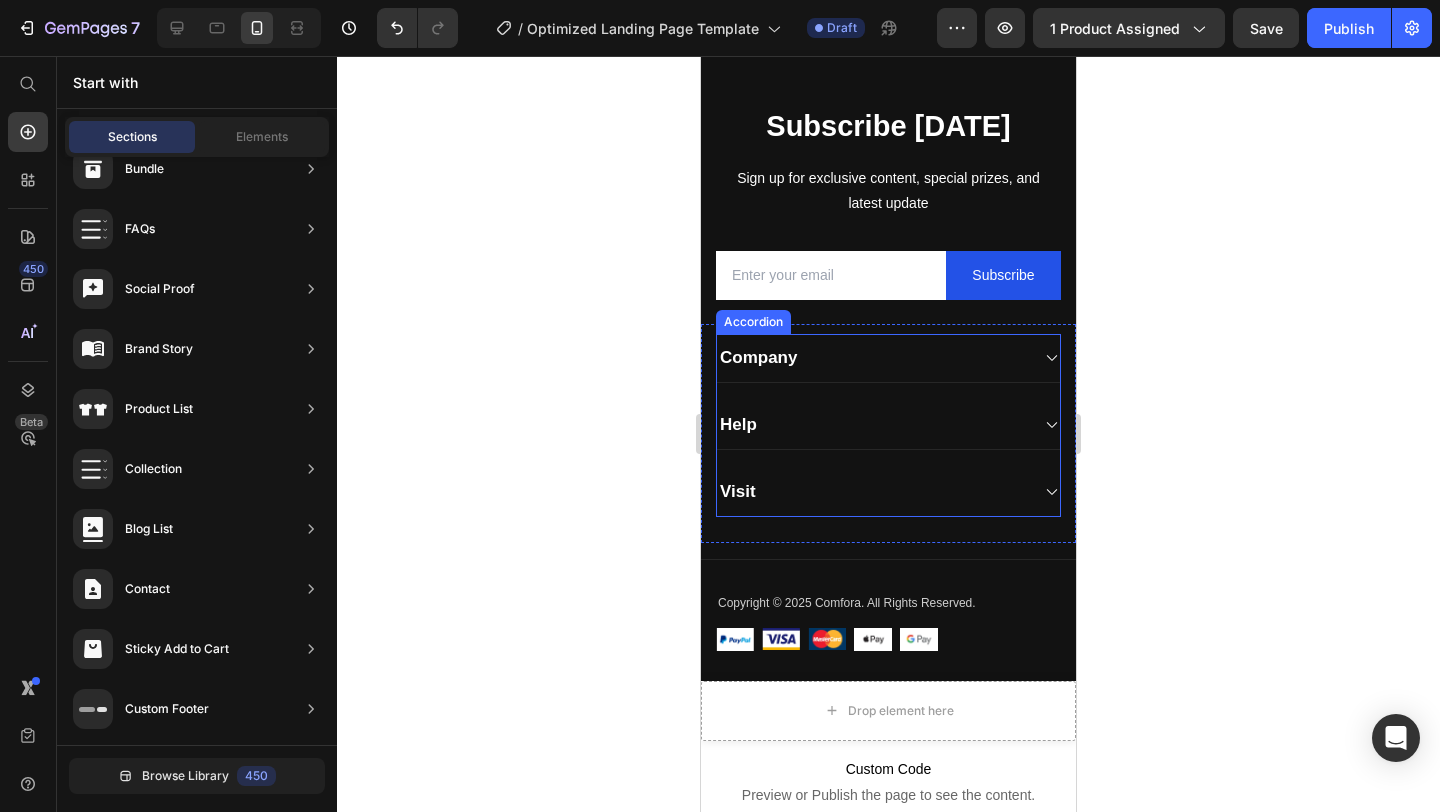 click on "Company" at bounding box center [872, 358] 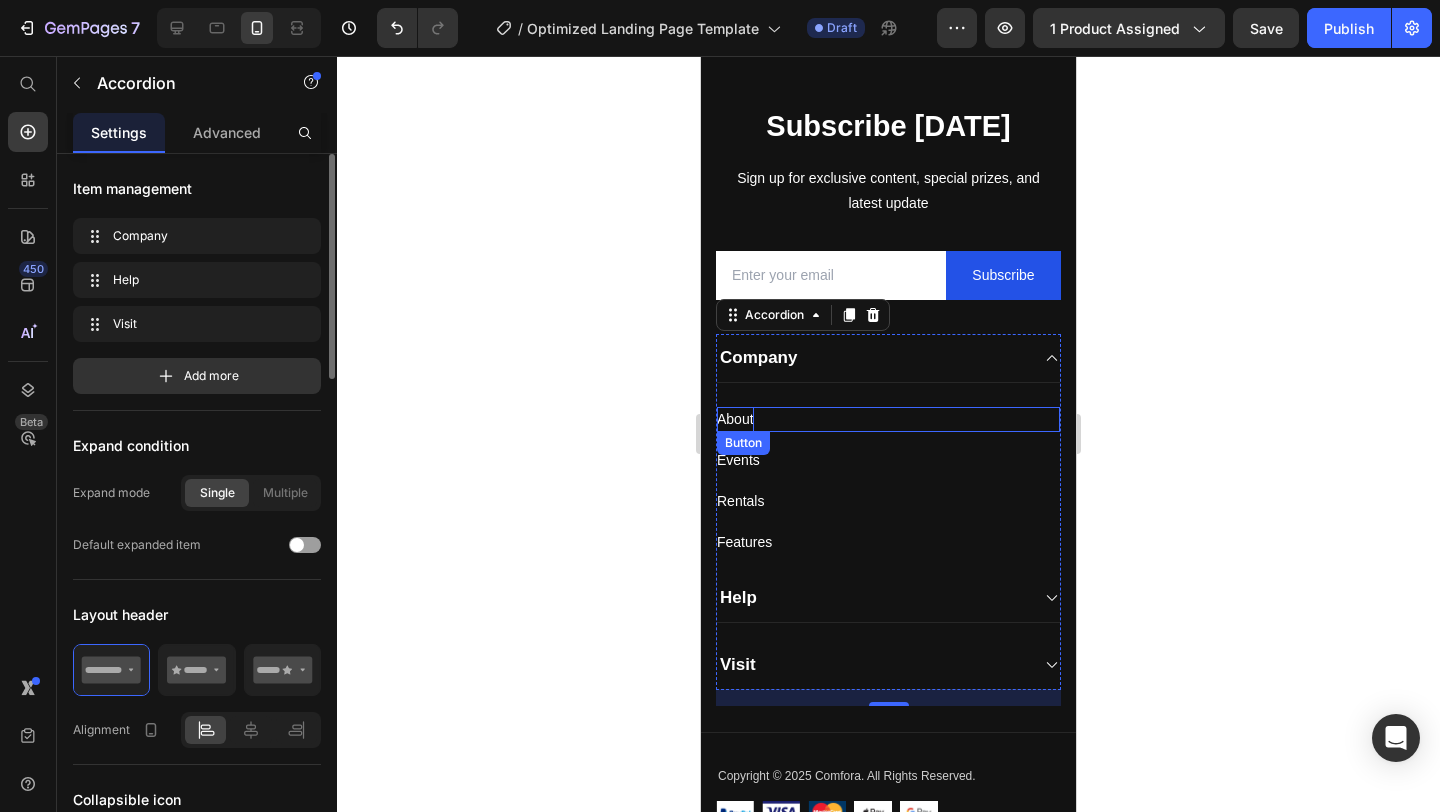 click on "About" at bounding box center (735, 419) 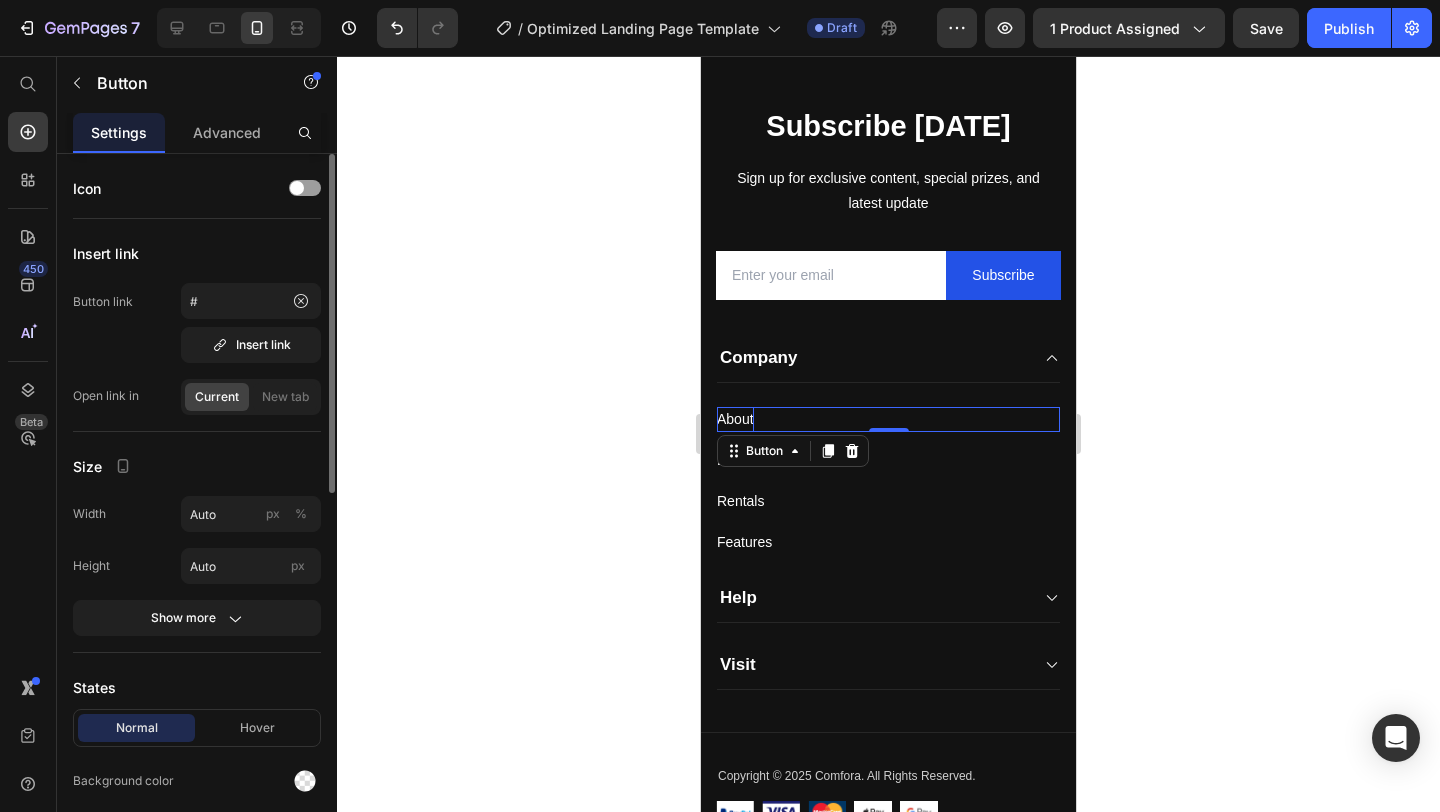 click on "About" at bounding box center (735, 419) 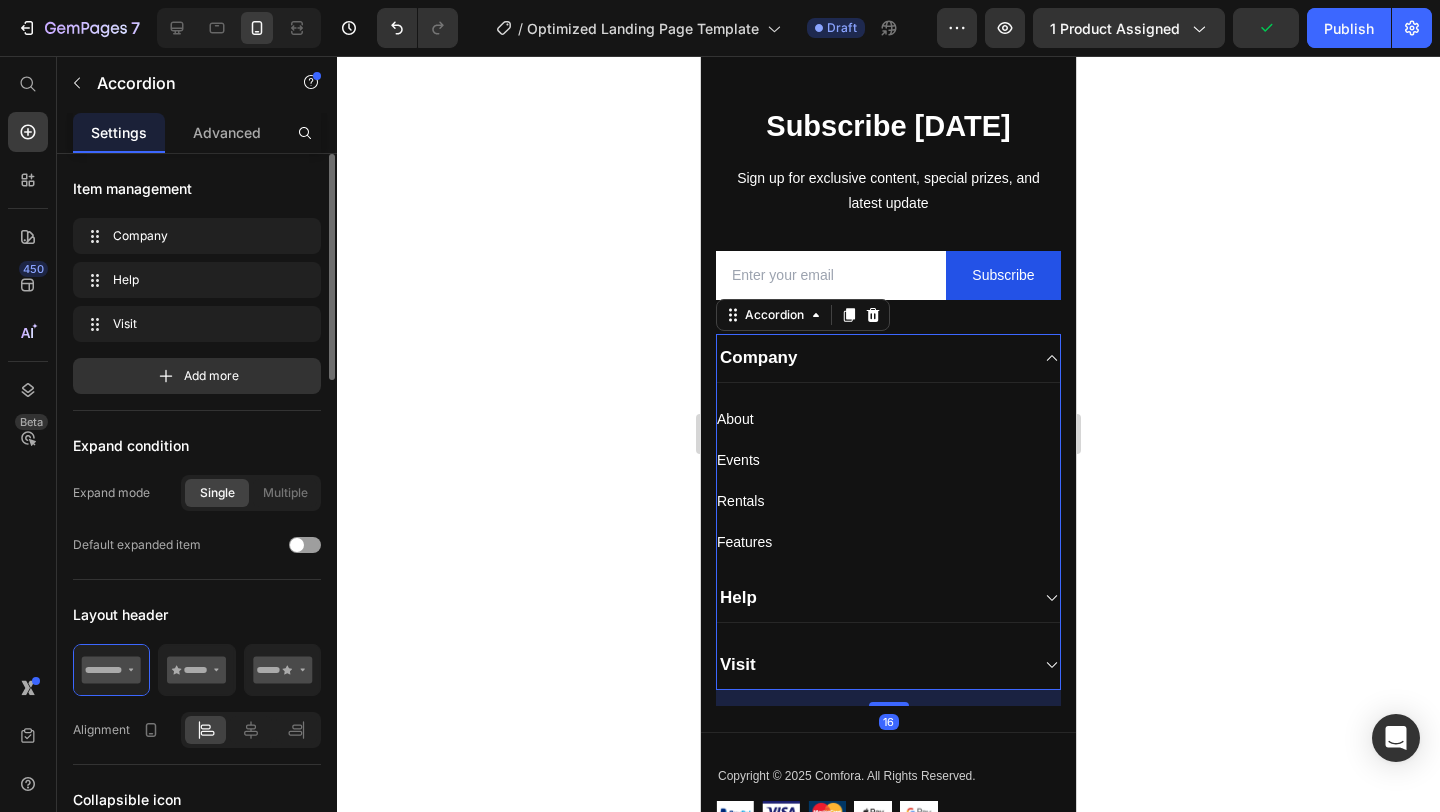 click on "Company" at bounding box center (872, 358) 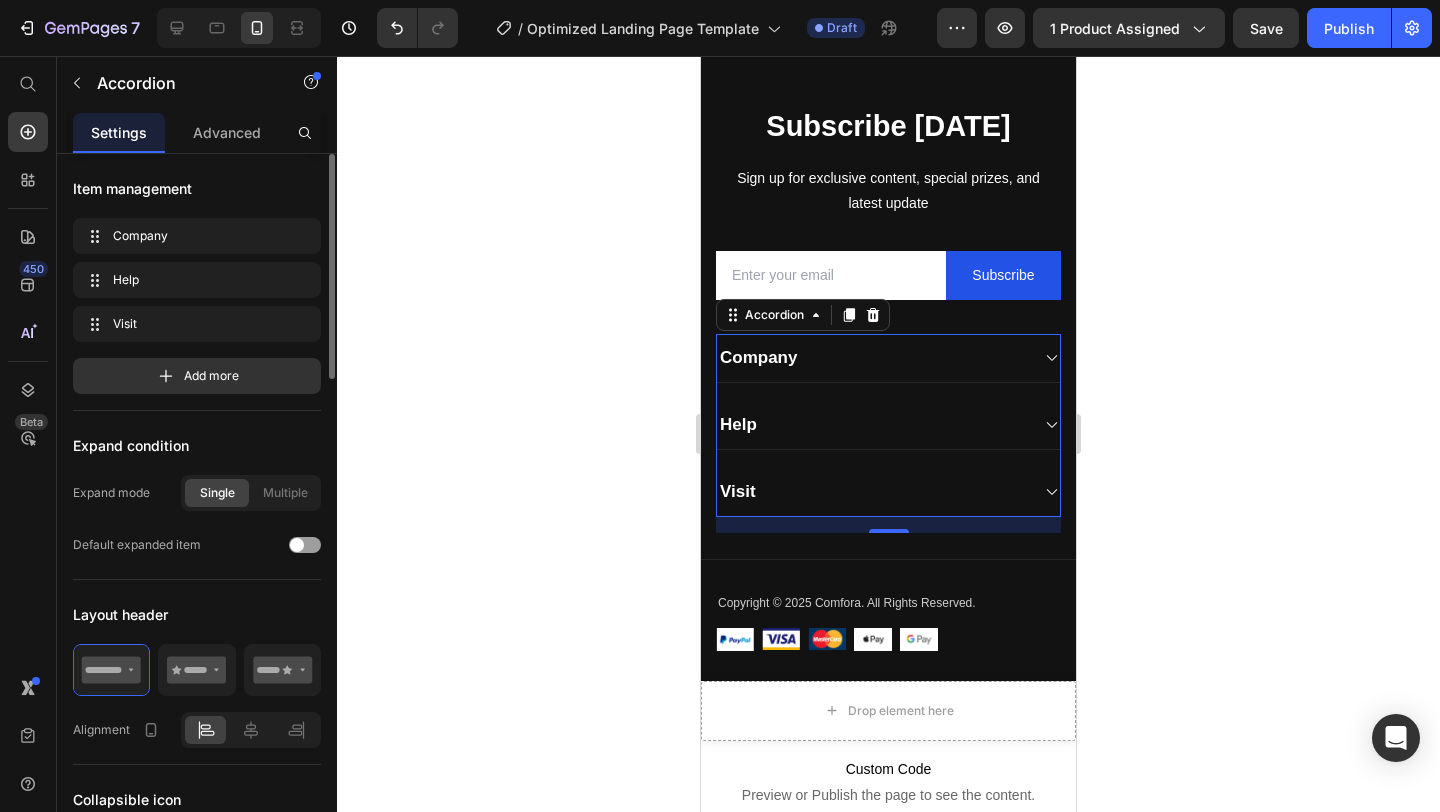 click on "Company
Help
Visit" at bounding box center [888, 425] 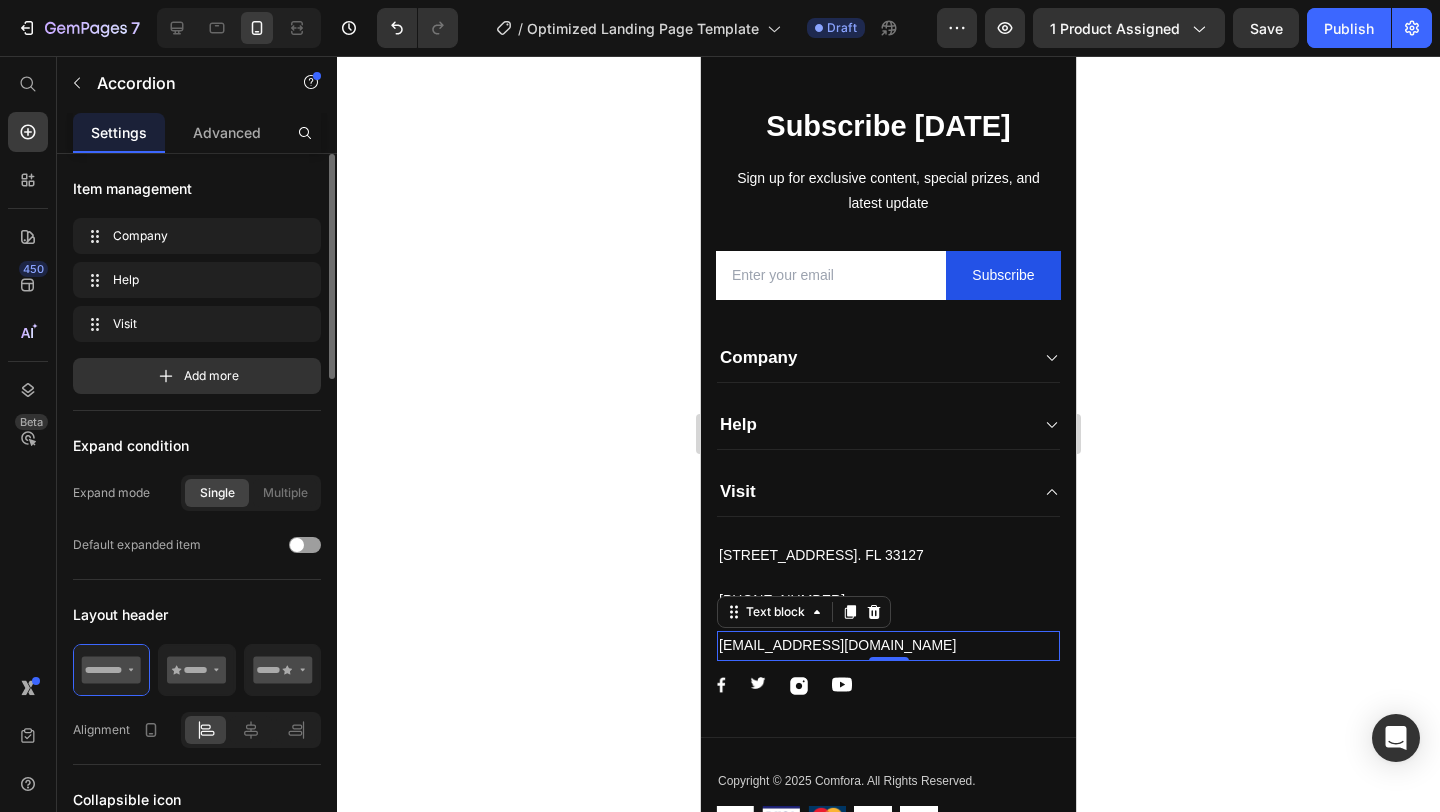 click on "[EMAIL_ADDRESS][DOMAIN_NAME]" at bounding box center (888, 645) 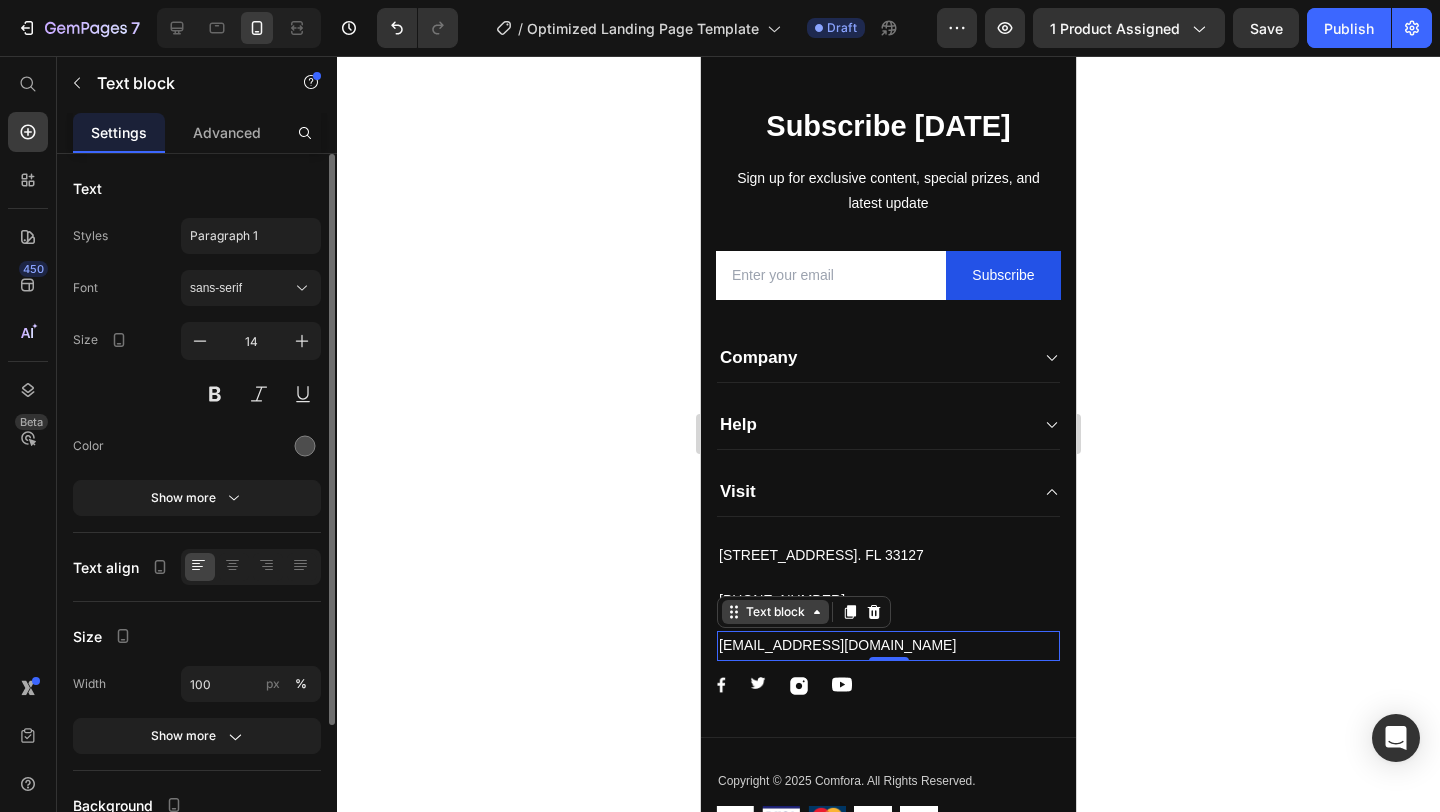 click on "Text block" at bounding box center [775, 612] 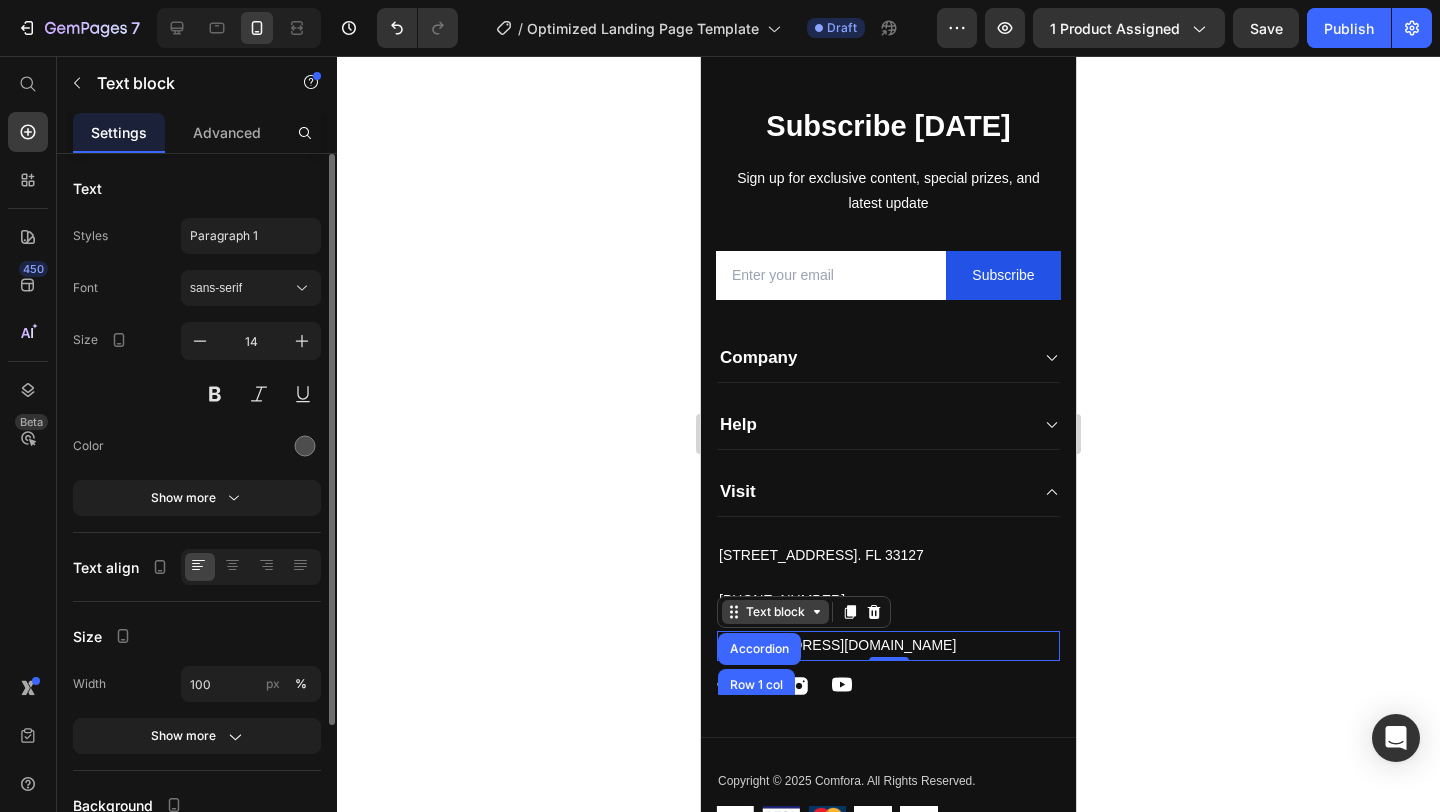 click on "Text block" at bounding box center [775, 612] 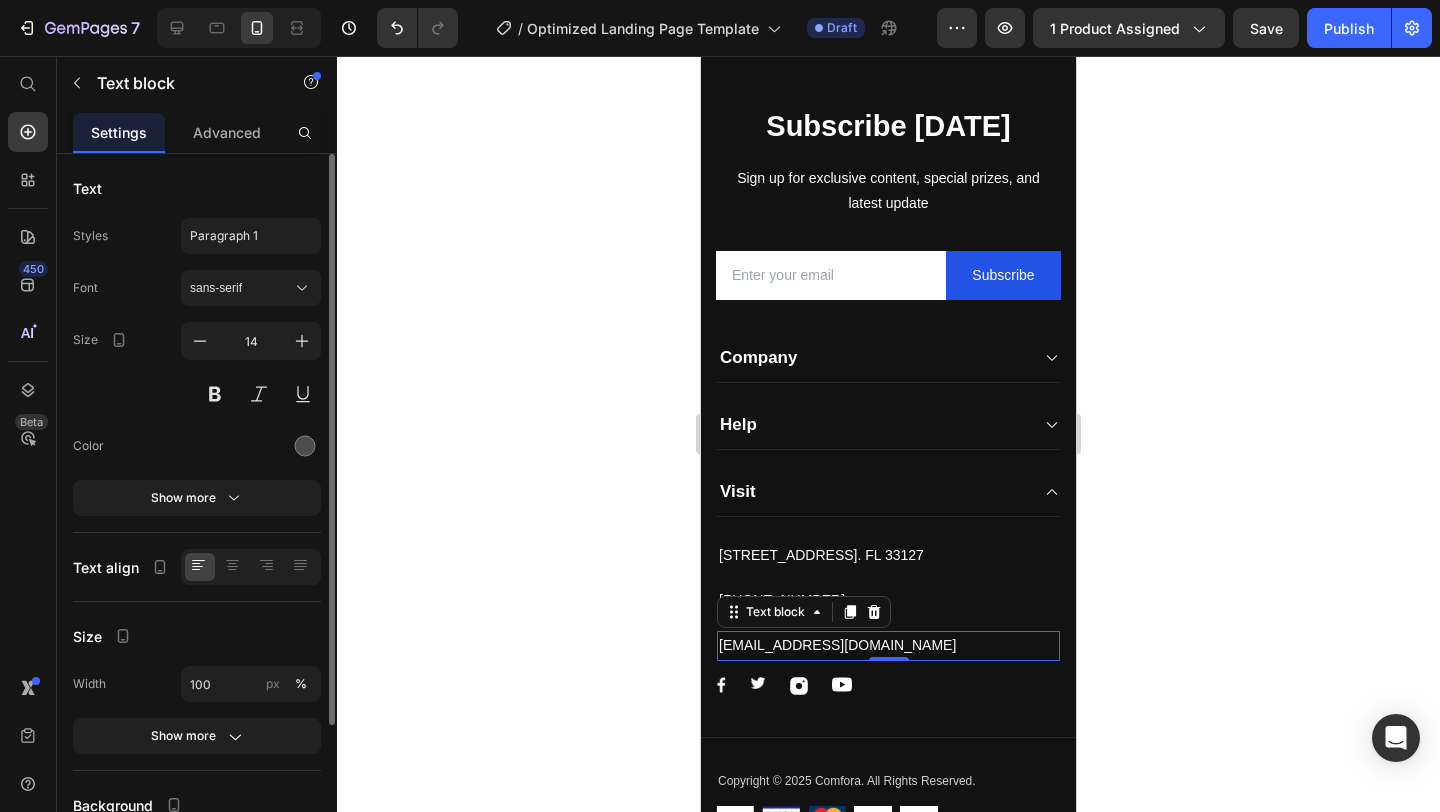 click on "[EMAIL_ADDRESS][DOMAIN_NAME]" at bounding box center [888, 645] 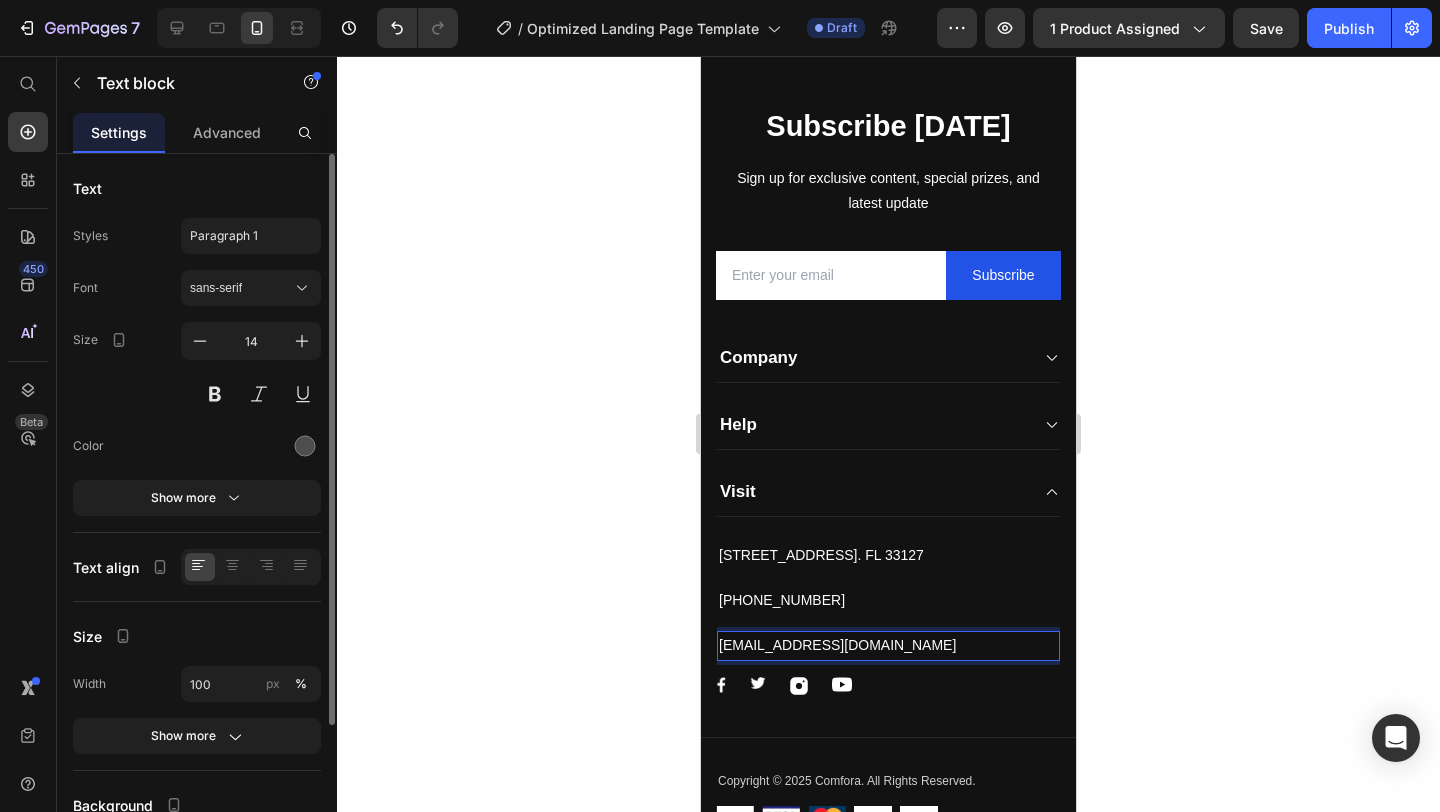 click on "[EMAIL_ADDRESS][DOMAIN_NAME]" at bounding box center [888, 645] 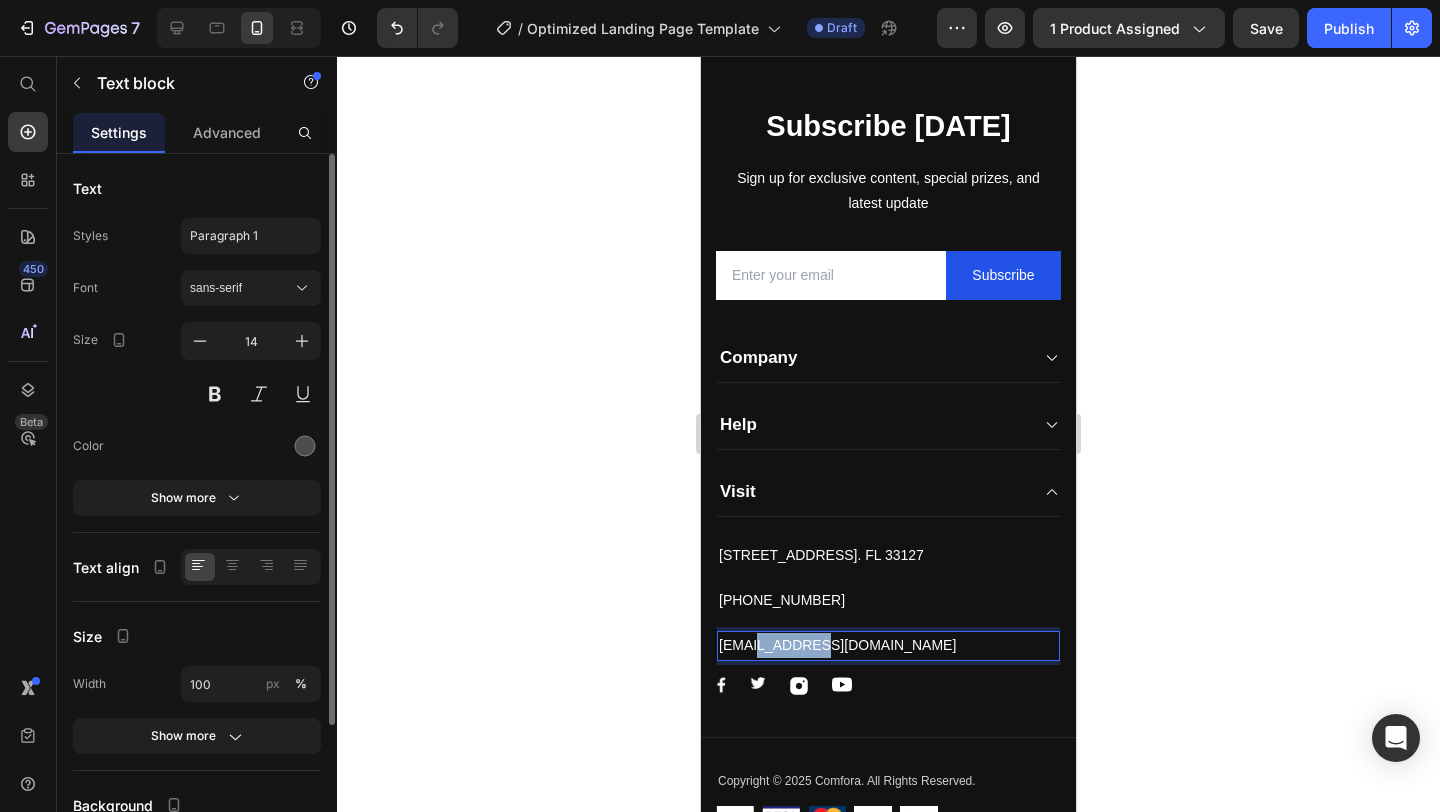 click on "[EMAIL_ADDRESS][DOMAIN_NAME]" at bounding box center [888, 645] 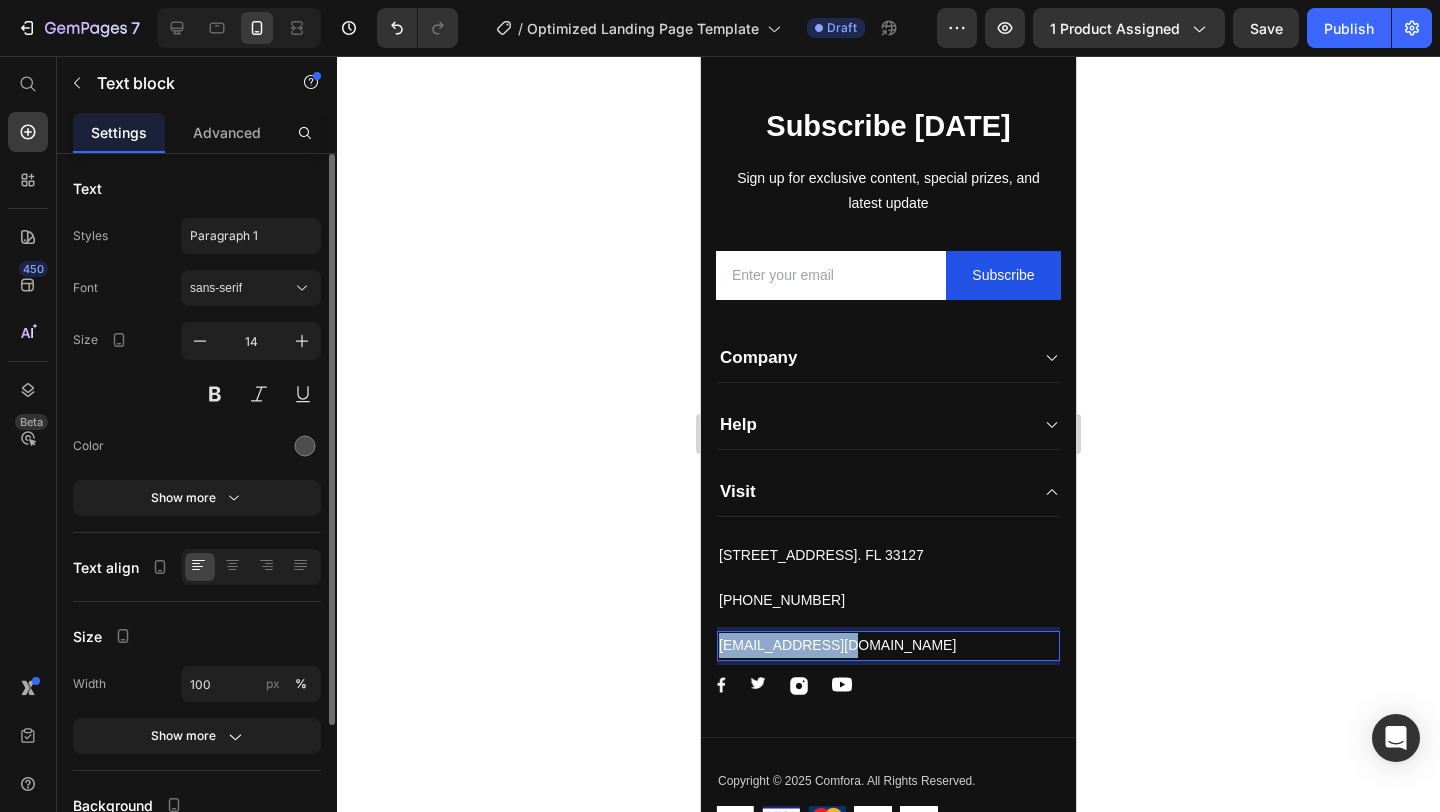 click on "[EMAIL_ADDRESS][DOMAIN_NAME]" at bounding box center (888, 645) 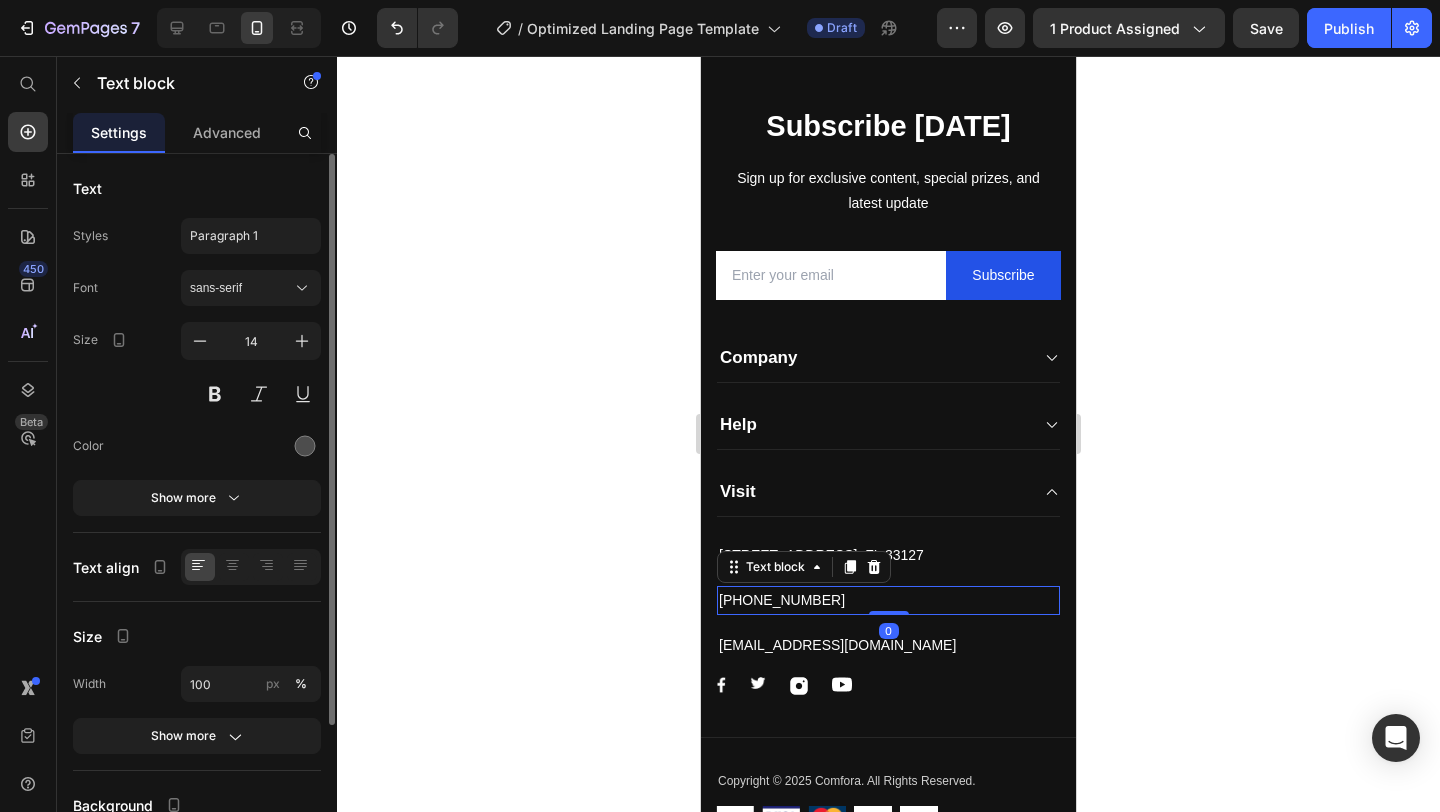 click on "[PHONE_NUMBER]" at bounding box center [888, 600] 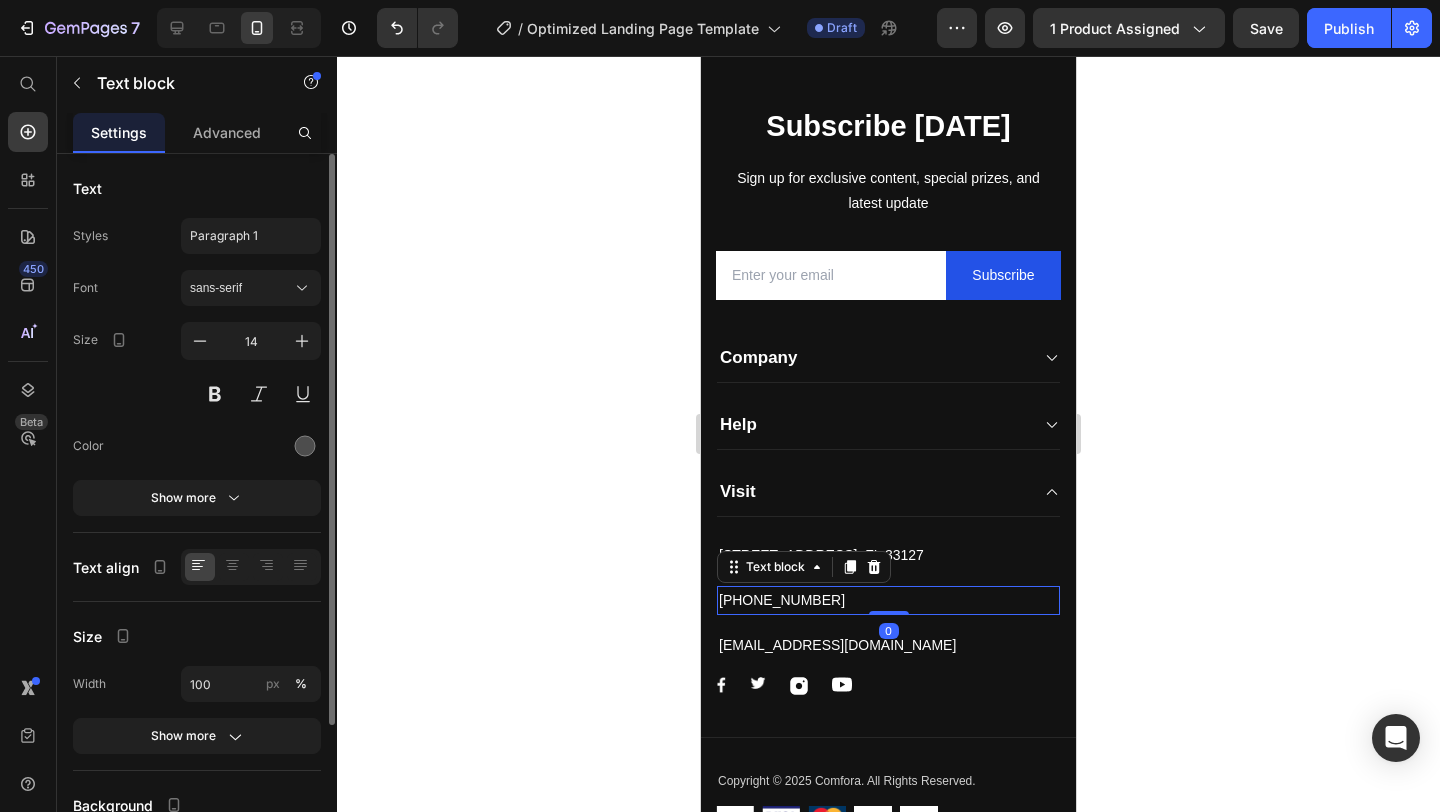 click on "[PHONE_NUMBER]" at bounding box center [888, 600] 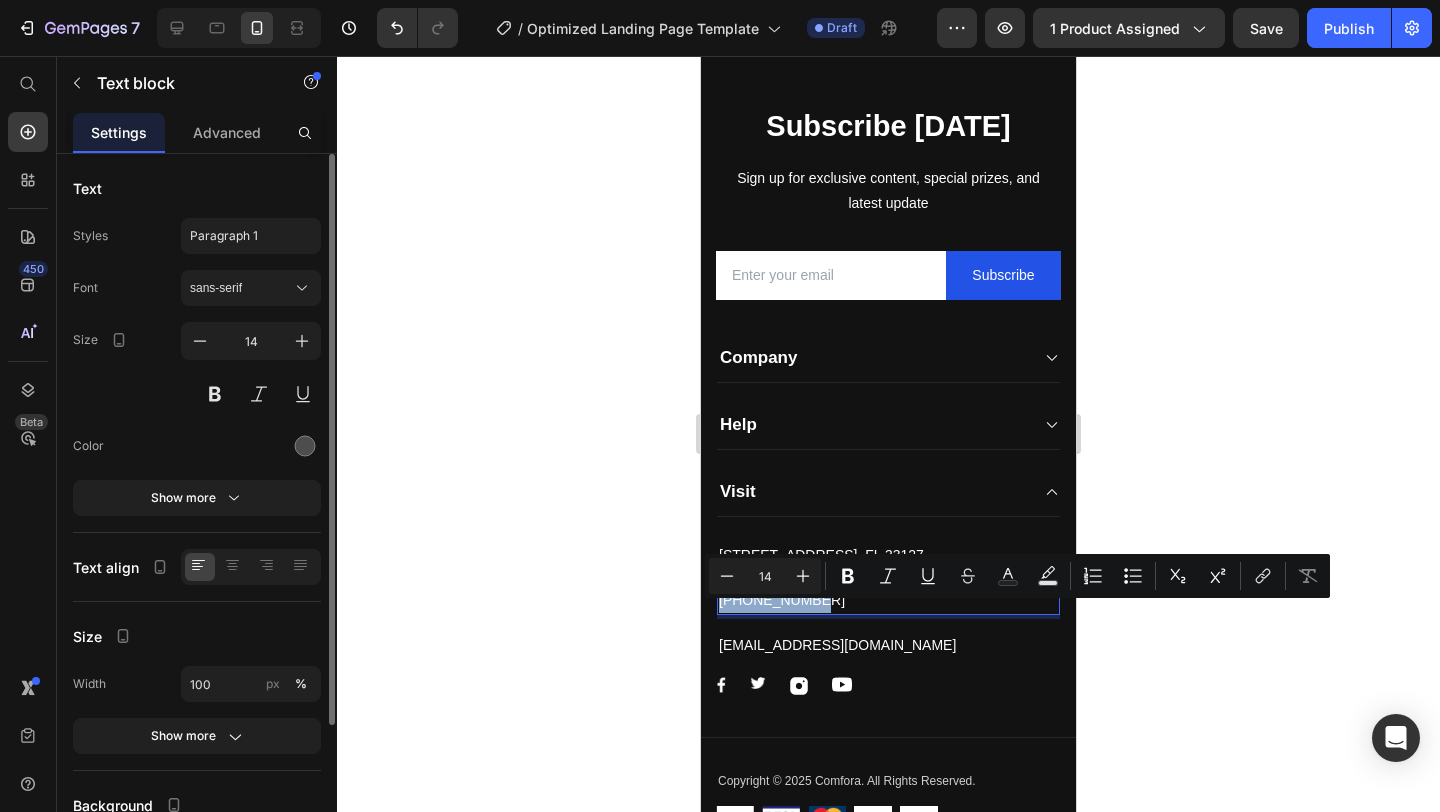 click on "[PHONE_NUMBER]" at bounding box center [888, 600] 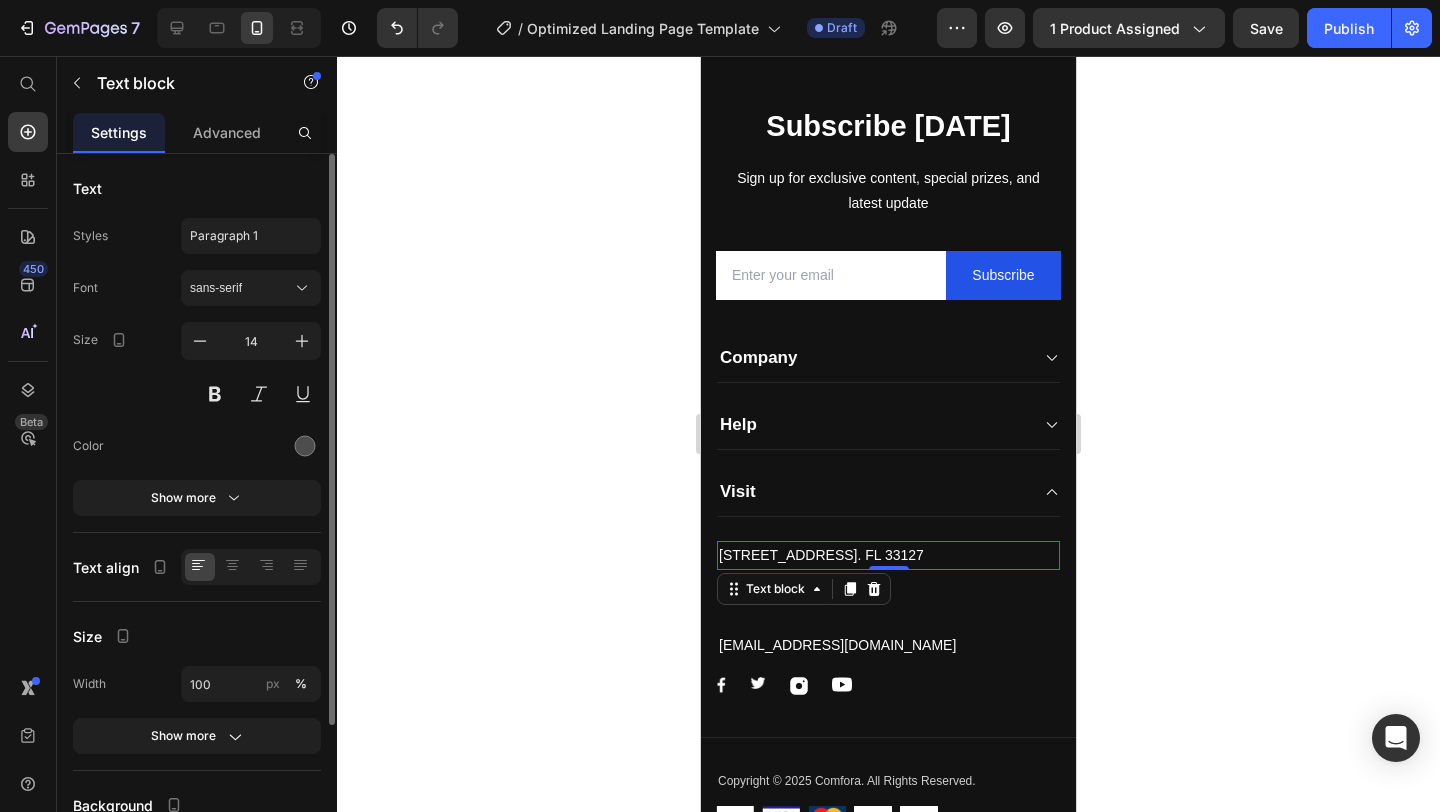 click on "[STREET_ADDRESS]. FL 33127" at bounding box center [888, 555] 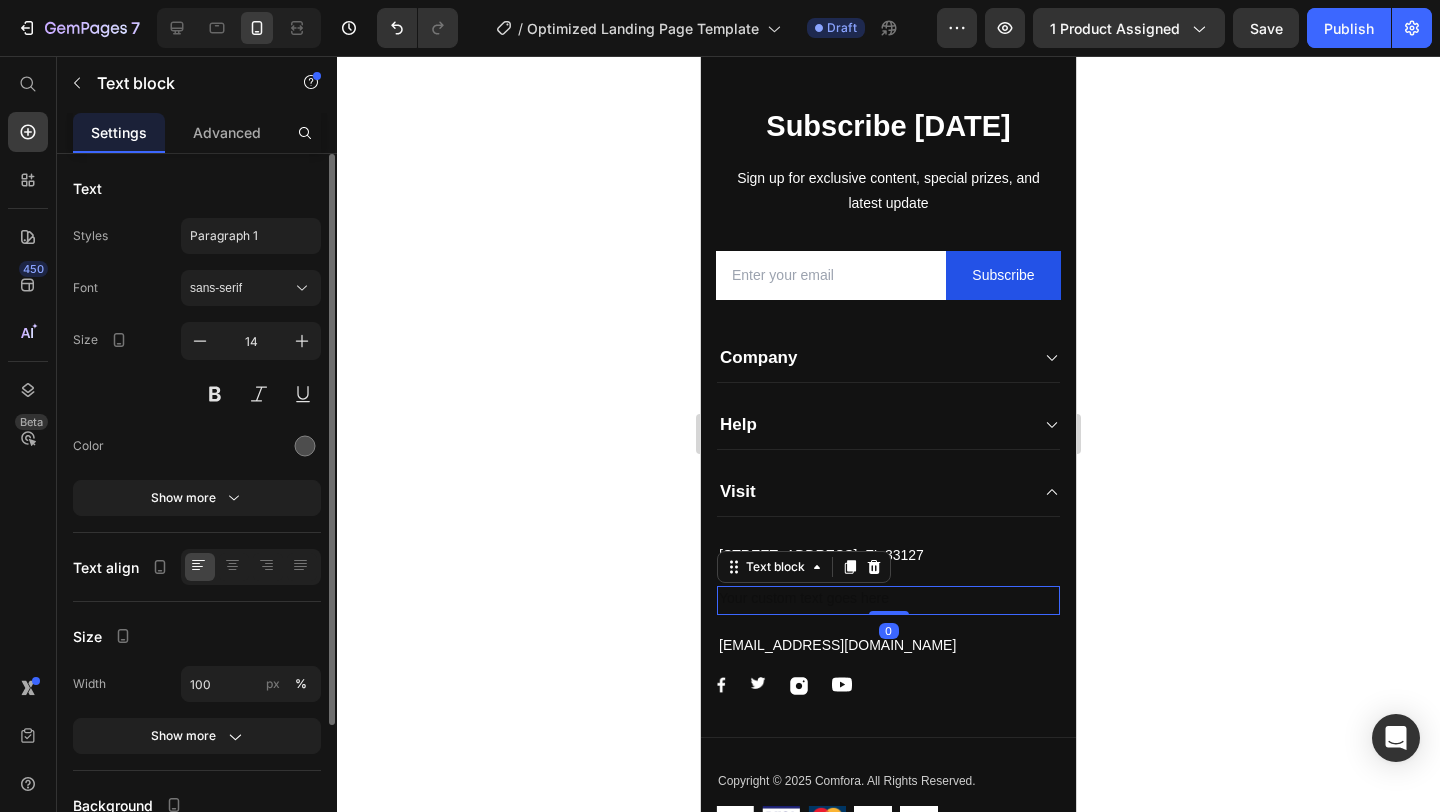 click at bounding box center (888, 600) 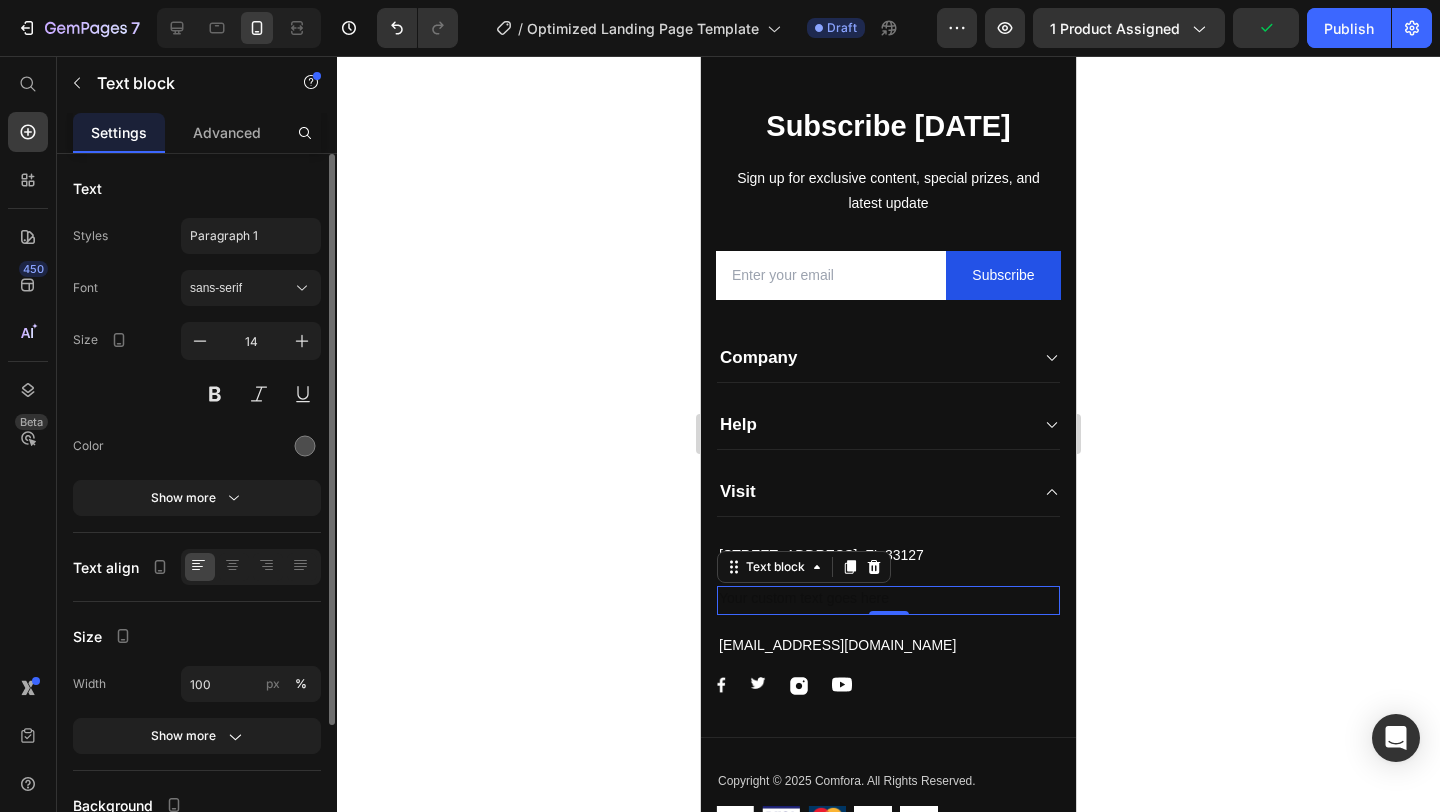 click 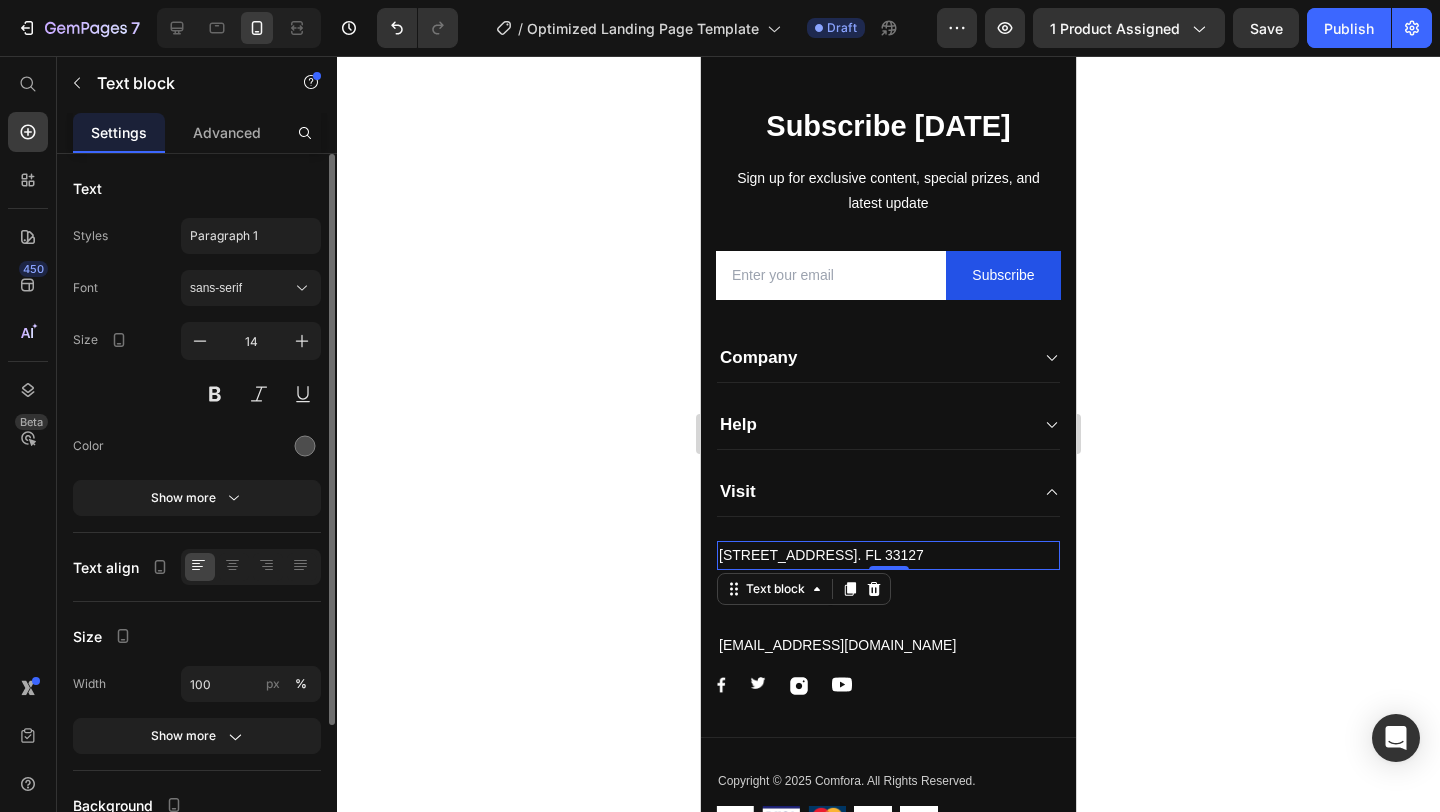 click on "[STREET_ADDRESS]. FL 33127" at bounding box center (888, 555) 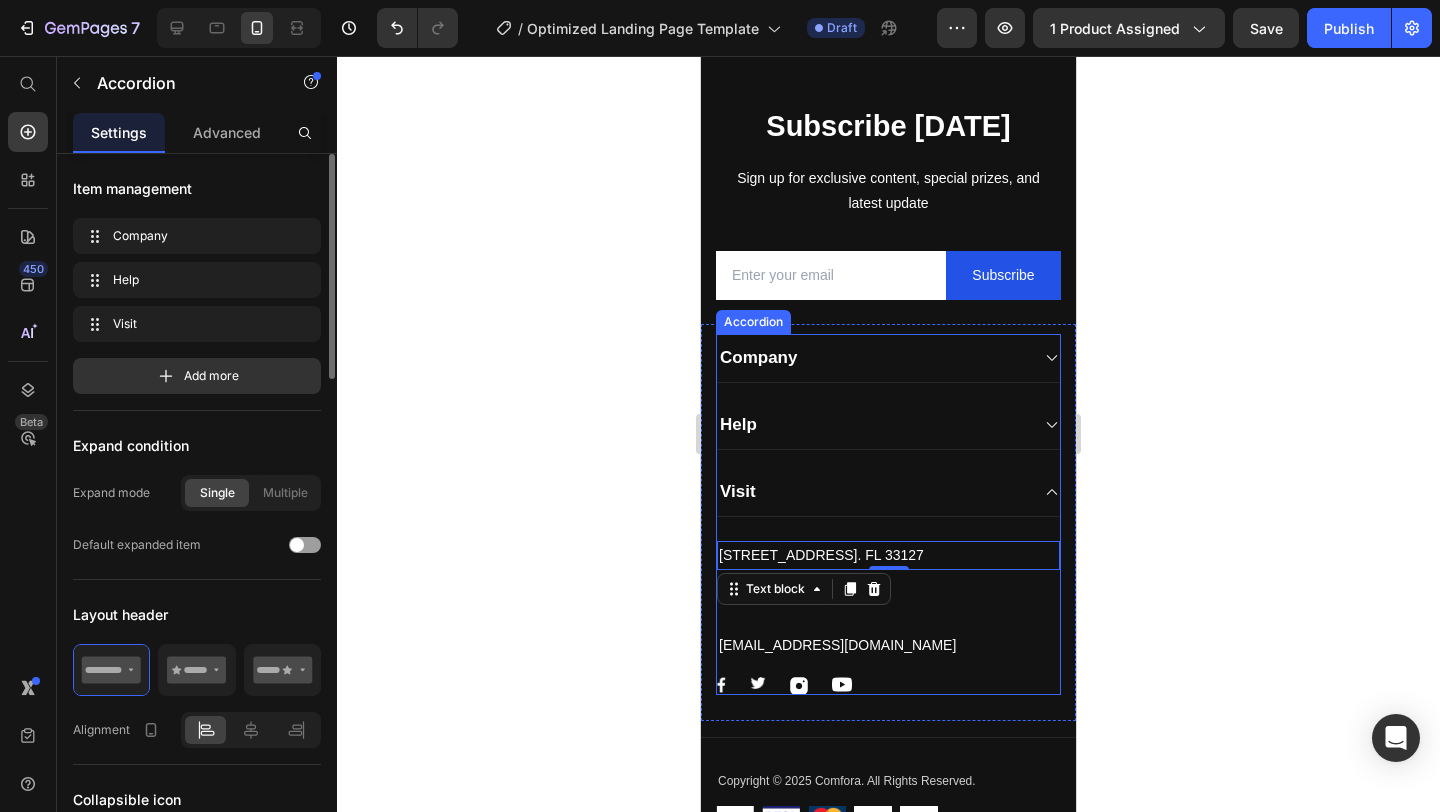 click 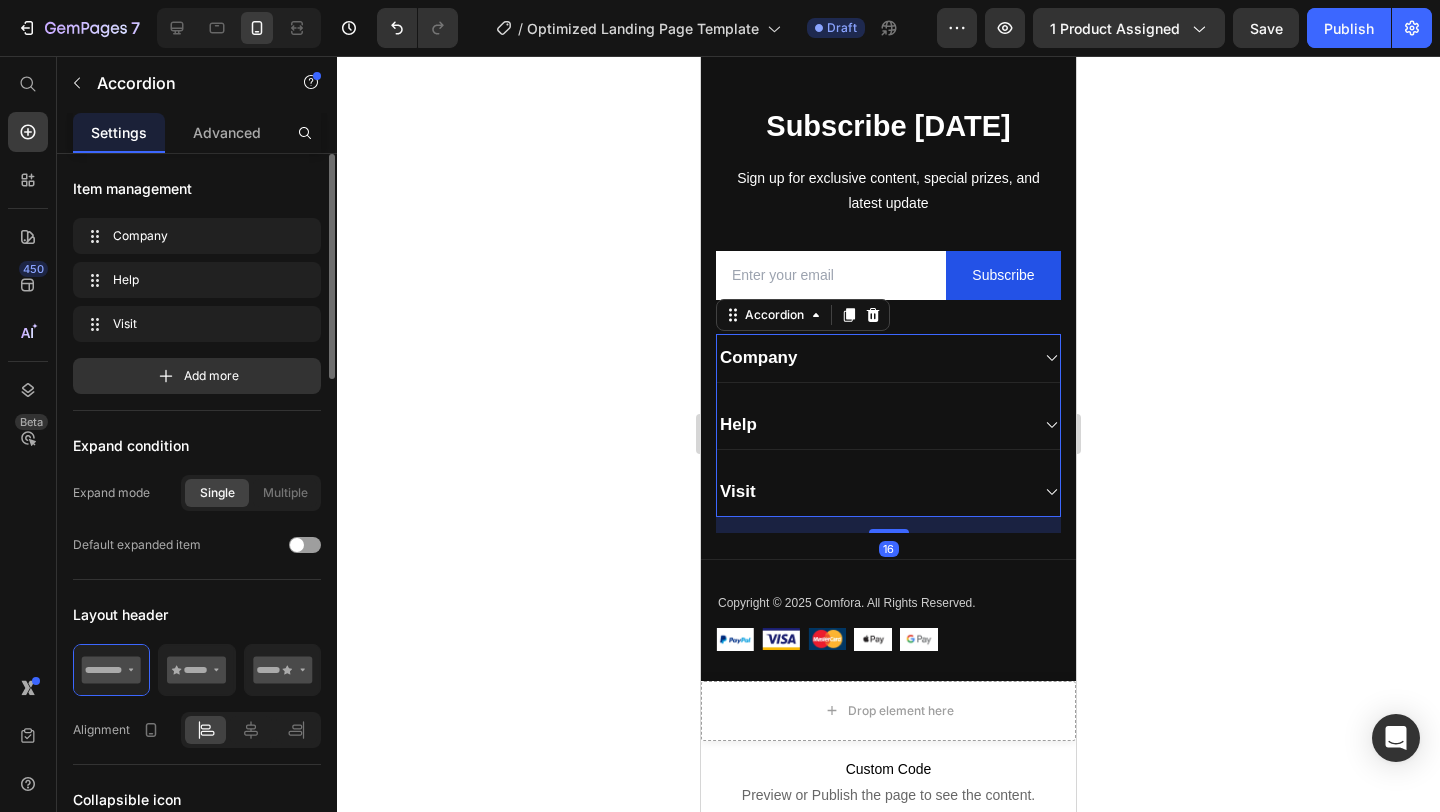 click 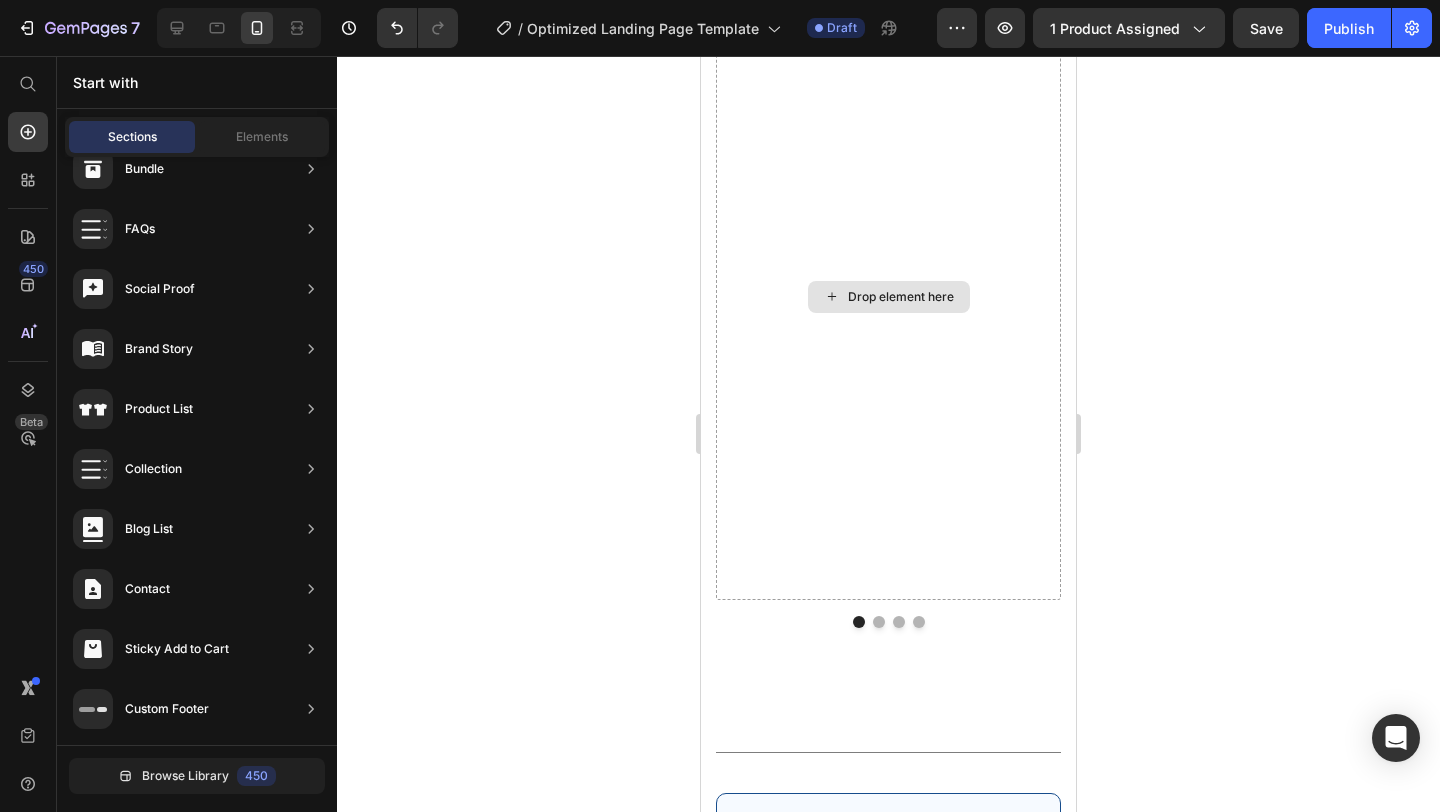 scroll, scrollTop: 3429, scrollLeft: 0, axis: vertical 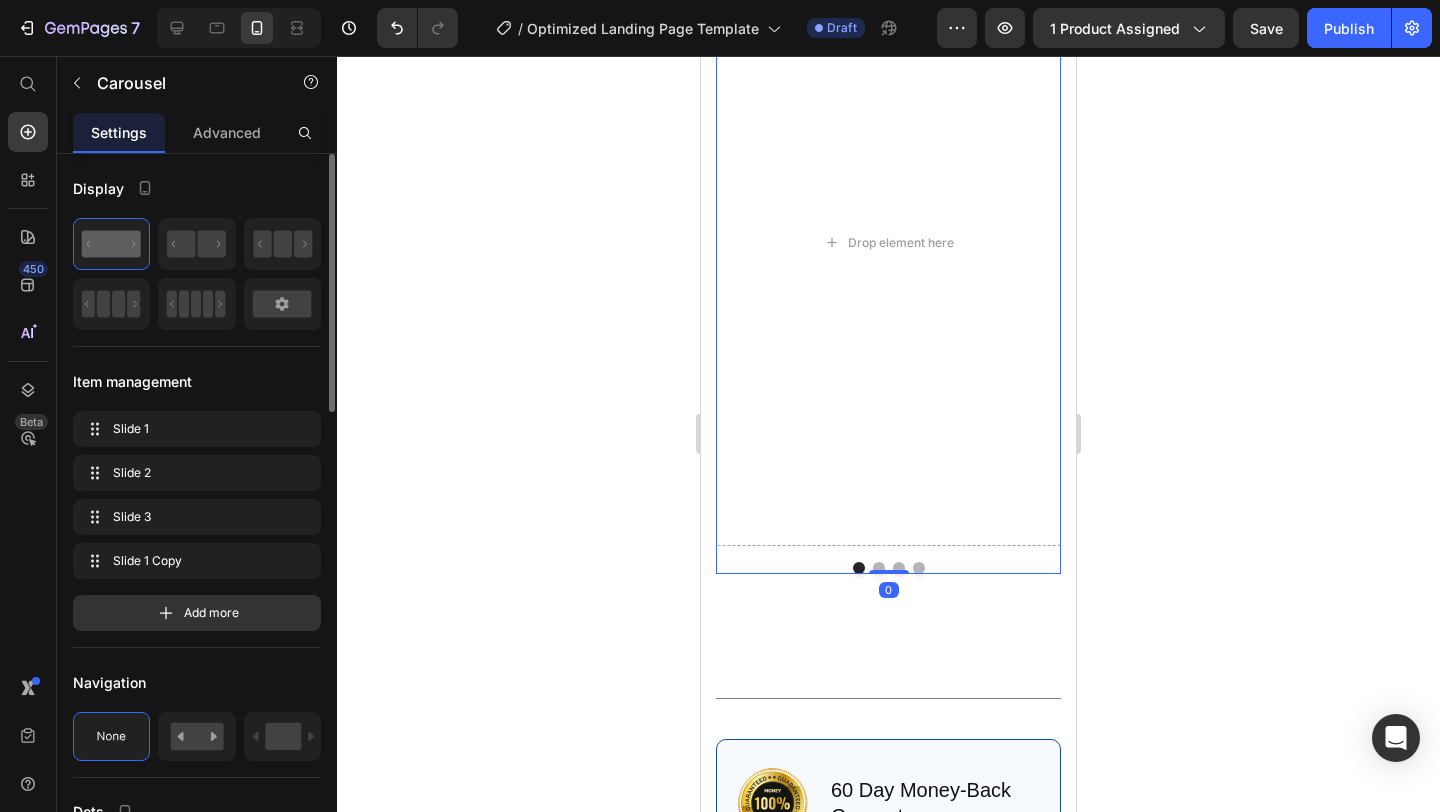 click at bounding box center [879, 568] 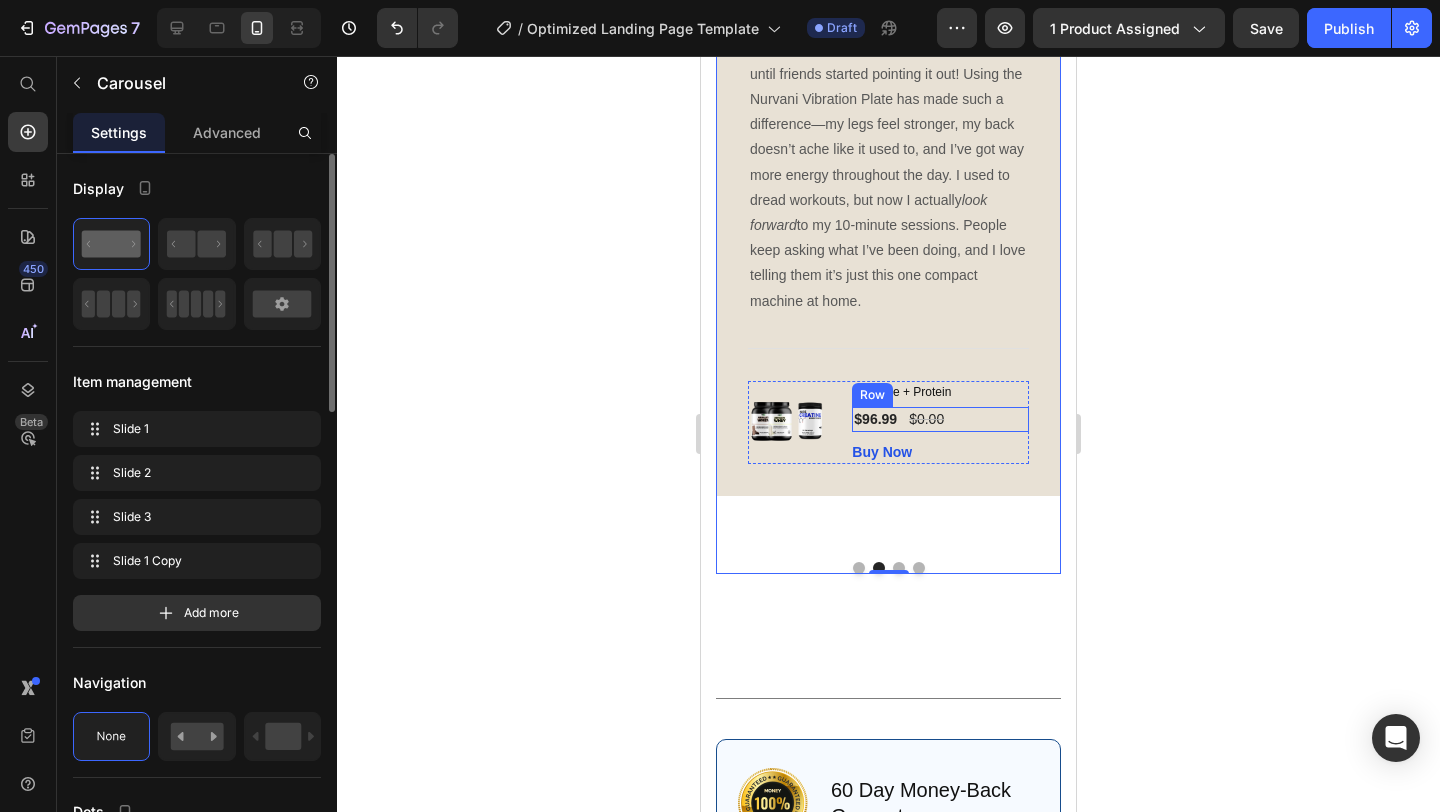 scroll, scrollTop: 3437, scrollLeft: 0, axis: vertical 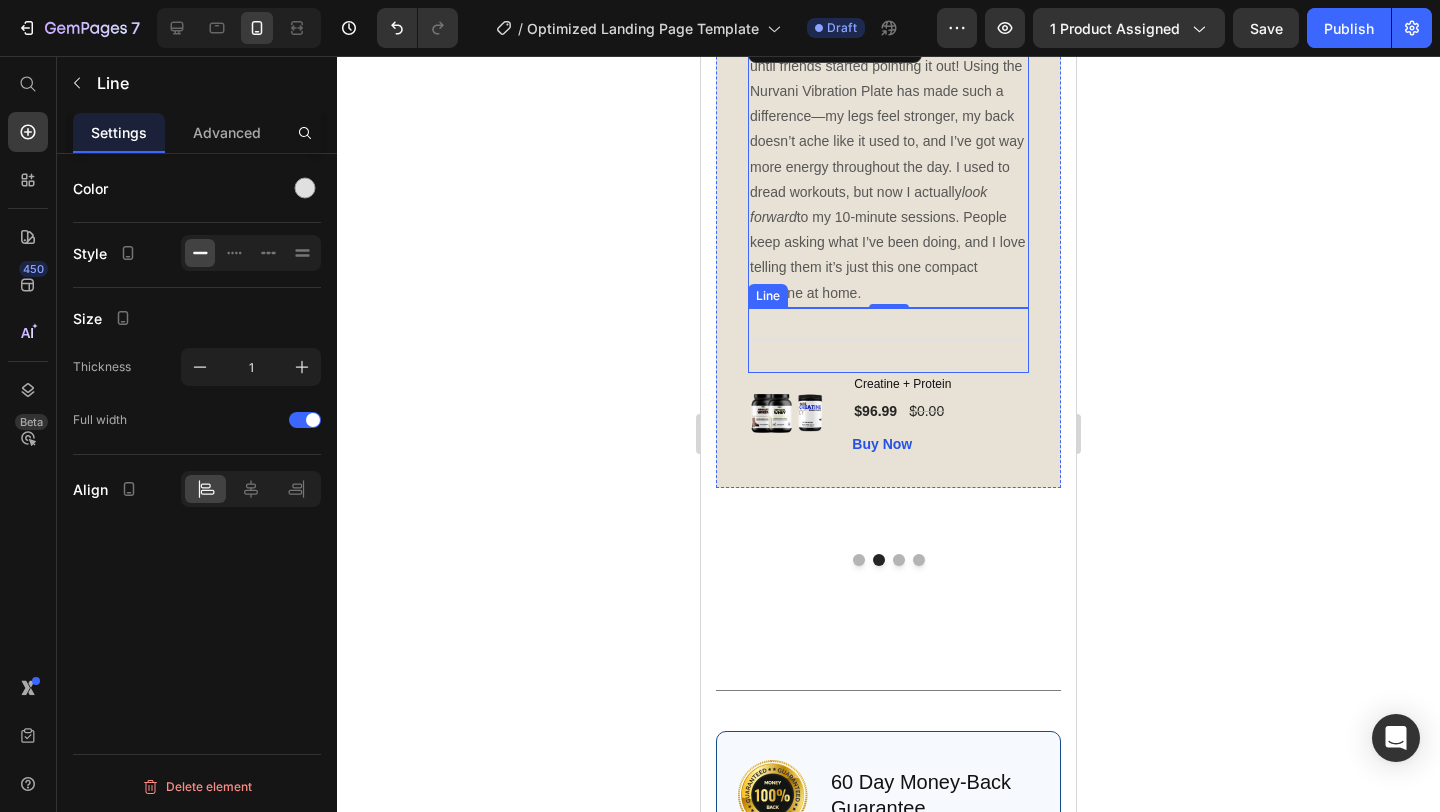 click on "Title Line" at bounding box center [888, 340] 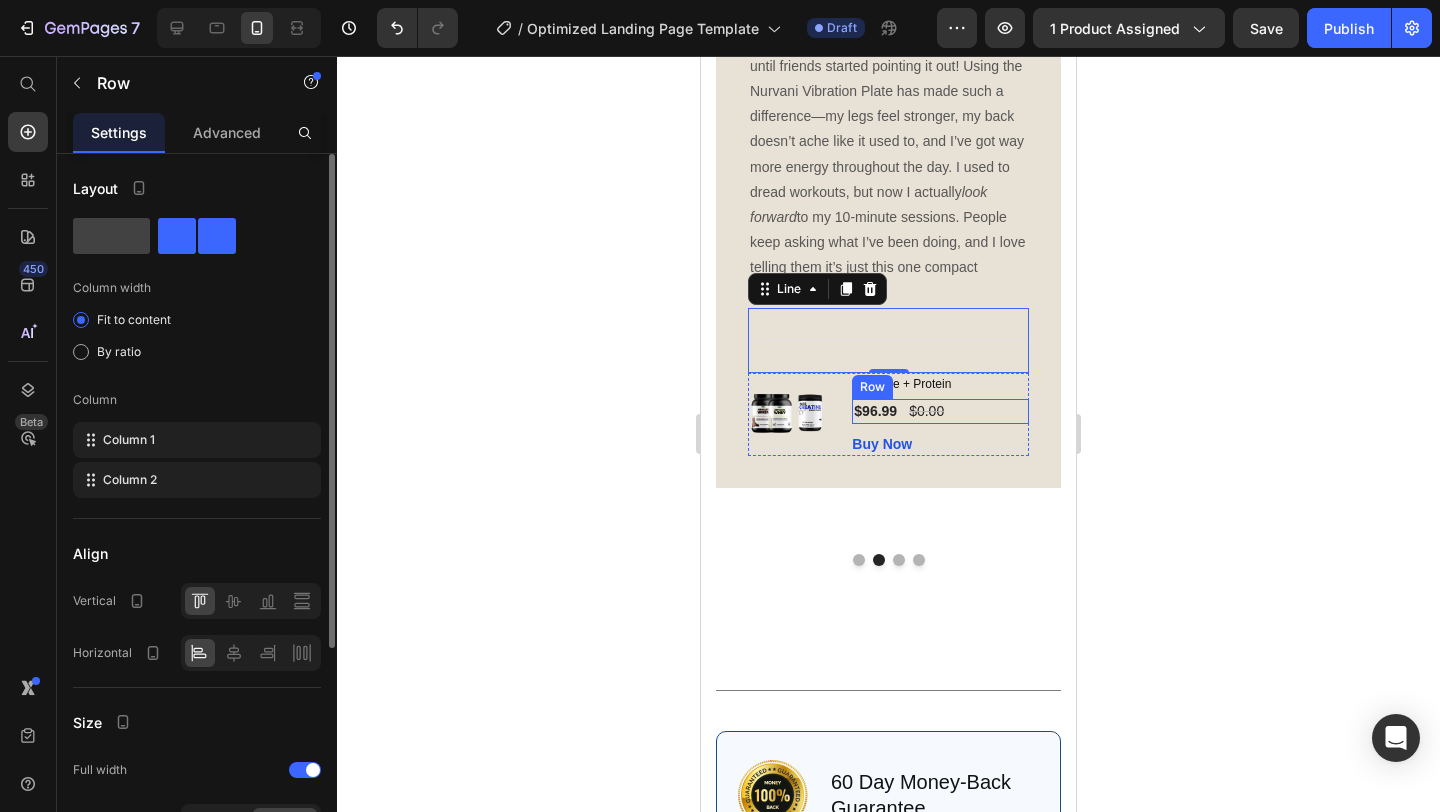 click on "$96.99 (P) Price $0.00 (P) Price Row" at bounding box center (940, 411) 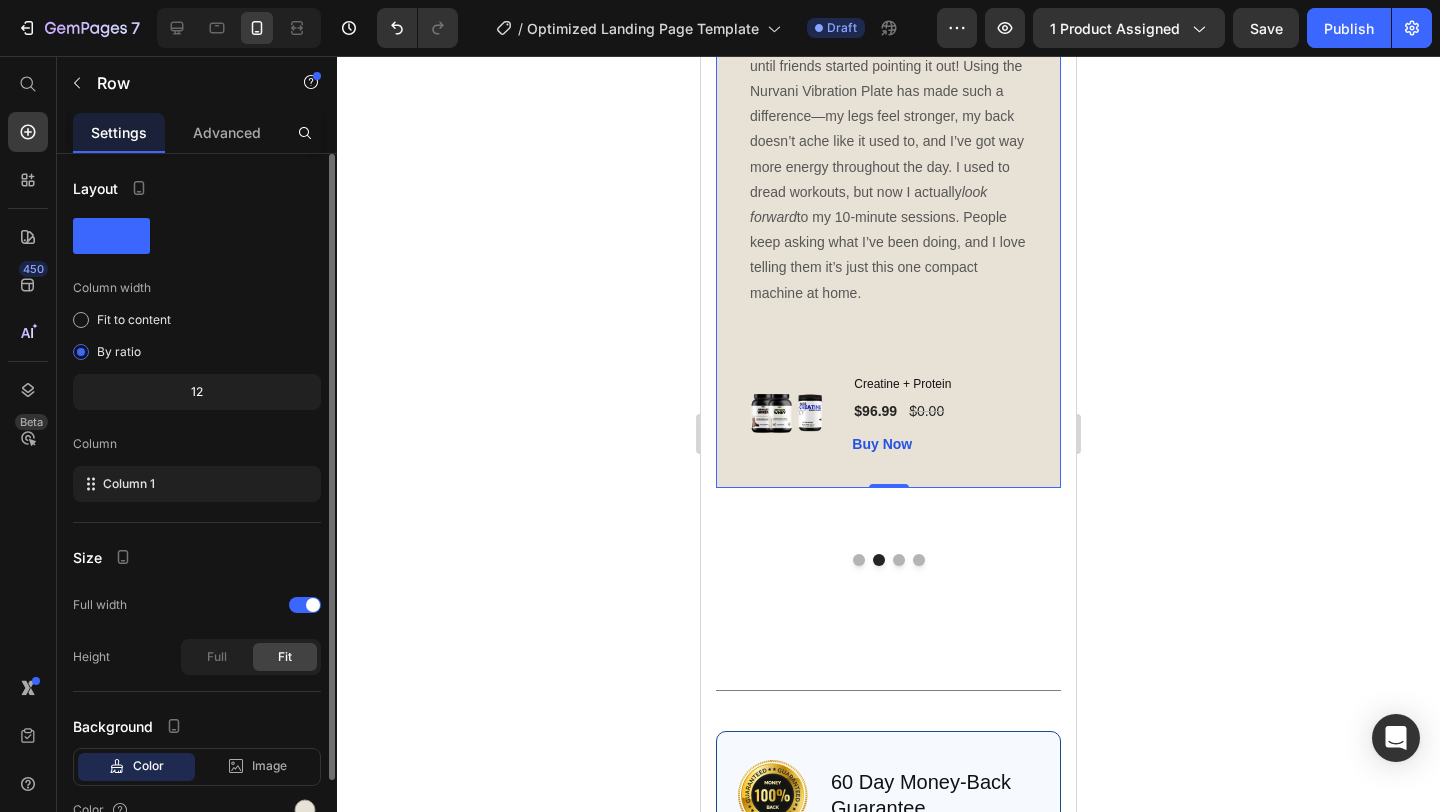 click on "Image
Icon
Icon
Icon
Icon
Icon Row [PERSON_NAME] Text block Row I didn’t even realize how much I’d improved until friends started pointing it out! Using the Nurvani Vibration Plate has made such a difference—my legs feel stronger, my back doesn’t ache like it used to, and I’ve got way more energy throughout the day. I used to dread workouts, but now I actually  look forward  to my 10-minute sessions. People keep asking what I’ve been doing, and I love telling them it’s just this one compact machine at home. Text block                Title Line (P) Images & Gallery Creatine + Protein (P) Title $96.99 (P) Price $0.00 (P) Price Row Buy Now (P) Cart Button Product Row   0" at bounding box center [888, 210] 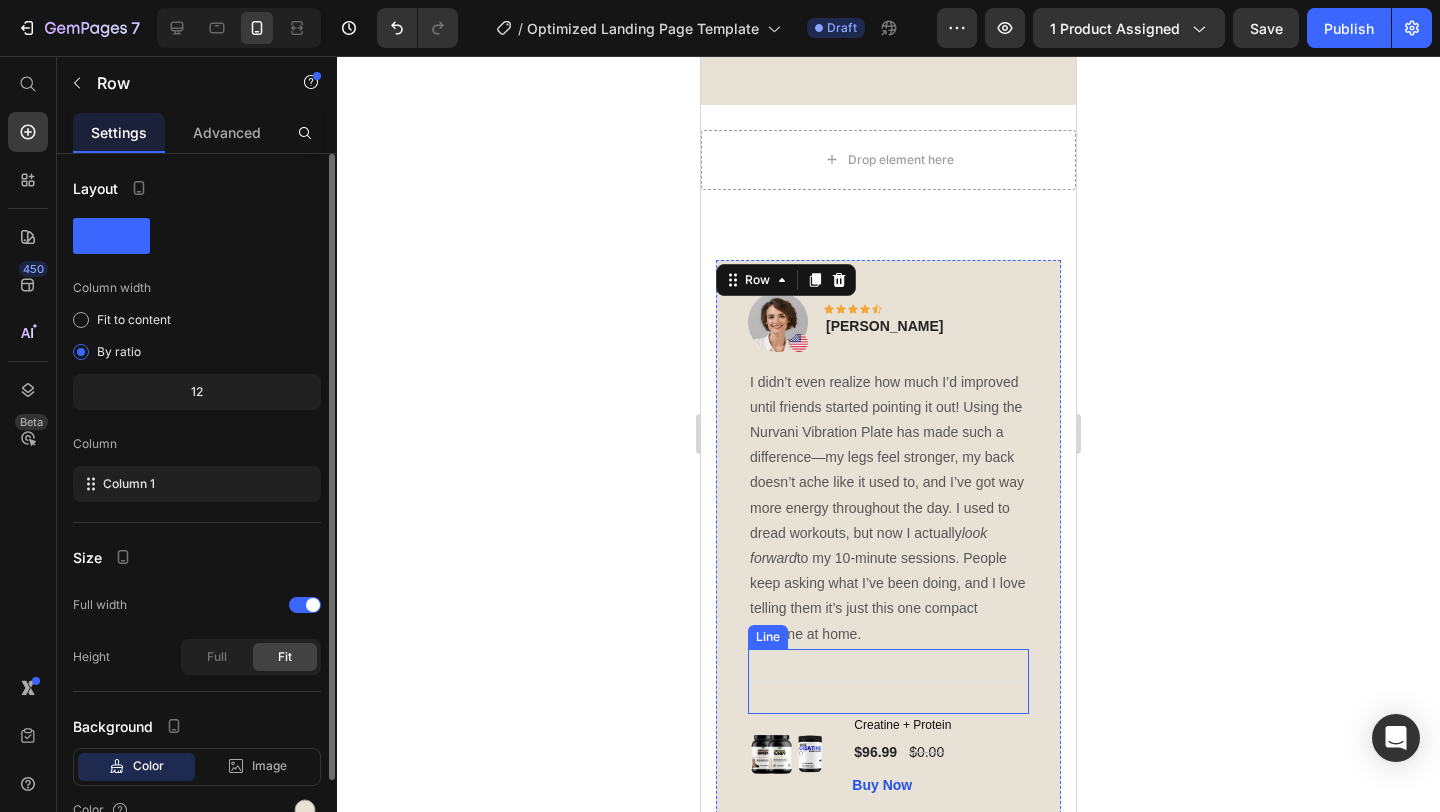 scroll, scrollTop: 3052, scrollLeft: 0, axis: vertical 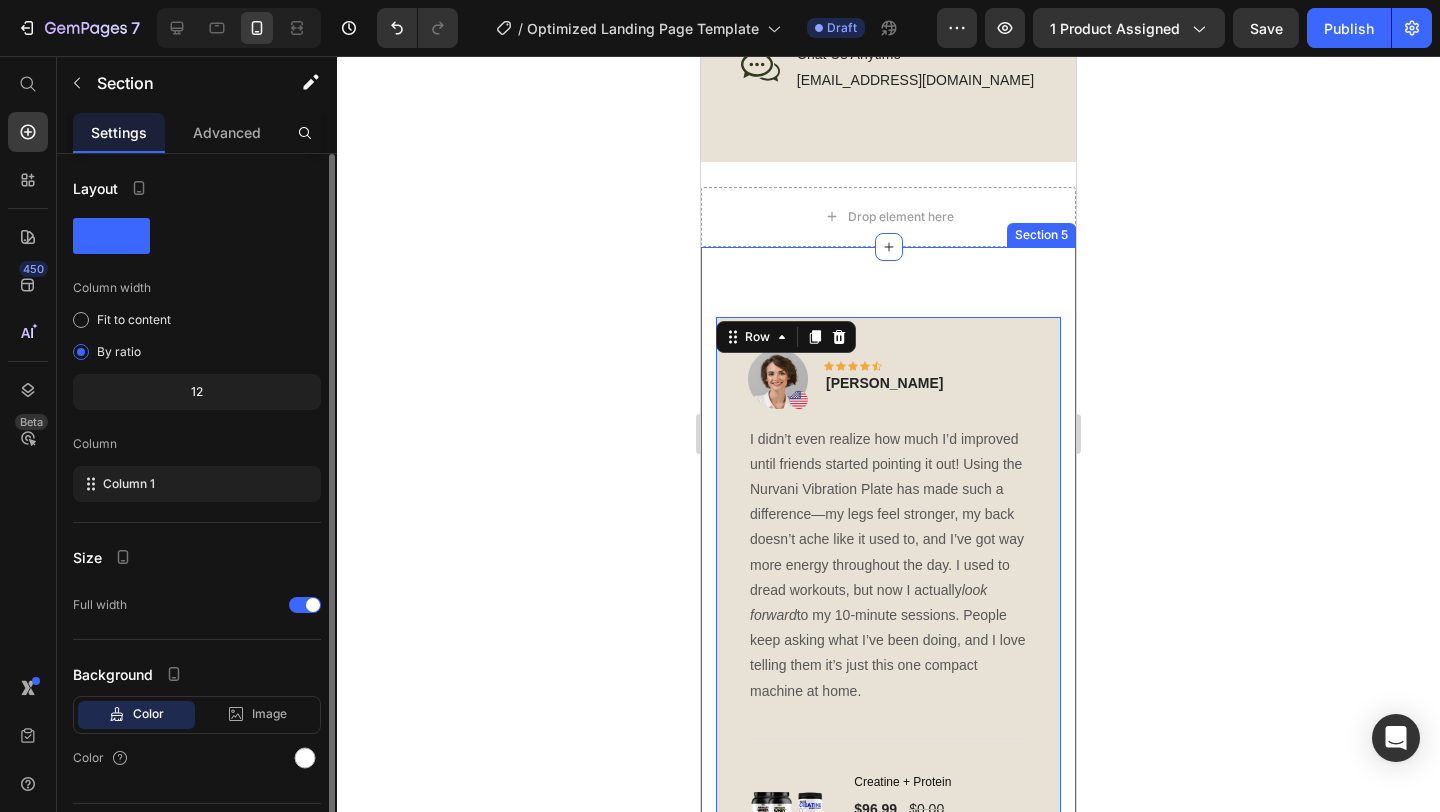 click on "Drop element here Image
Icon
Icon
Icon
Icon
Icon Row [PERSON_NAME] Text block Row I didn’t even realize how much I’d improved until friends started pointing it out! Using the Nurvani Vibration Plate has made such a difference—my legs feel stronger, my back doesn’t ache like it used to, and I’ve got way more energy throughout the day. I used to dread workouts, but now I actually  look forward  to my 10-minute sessions. People keep asking what I’ve been doing, and I love telling them it’s just this one compact machine at home. Text block                Title Line (P) Images & Gallery Creatine + Protein (P) Title $96.99 (P) Price $0.00 (P) Price Row Buy Now (P) Cart Button Product Row   0 Image
Icon
Icon
Icon
Icon
Icon Row [PERSON_NAME] Text block Row “You look more energized—what are you doing?” Text block Title Line" at bounding box center [888, 634] 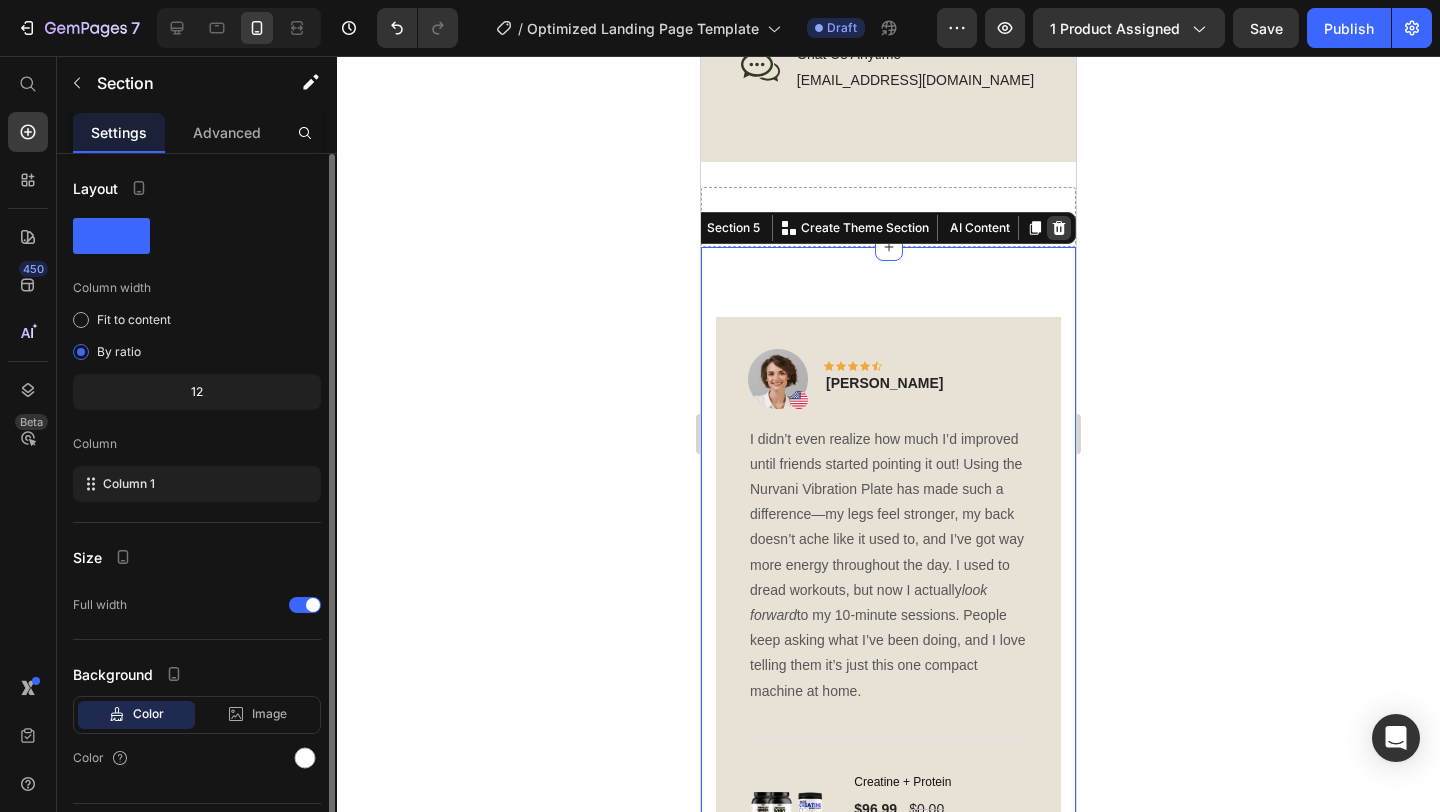 click 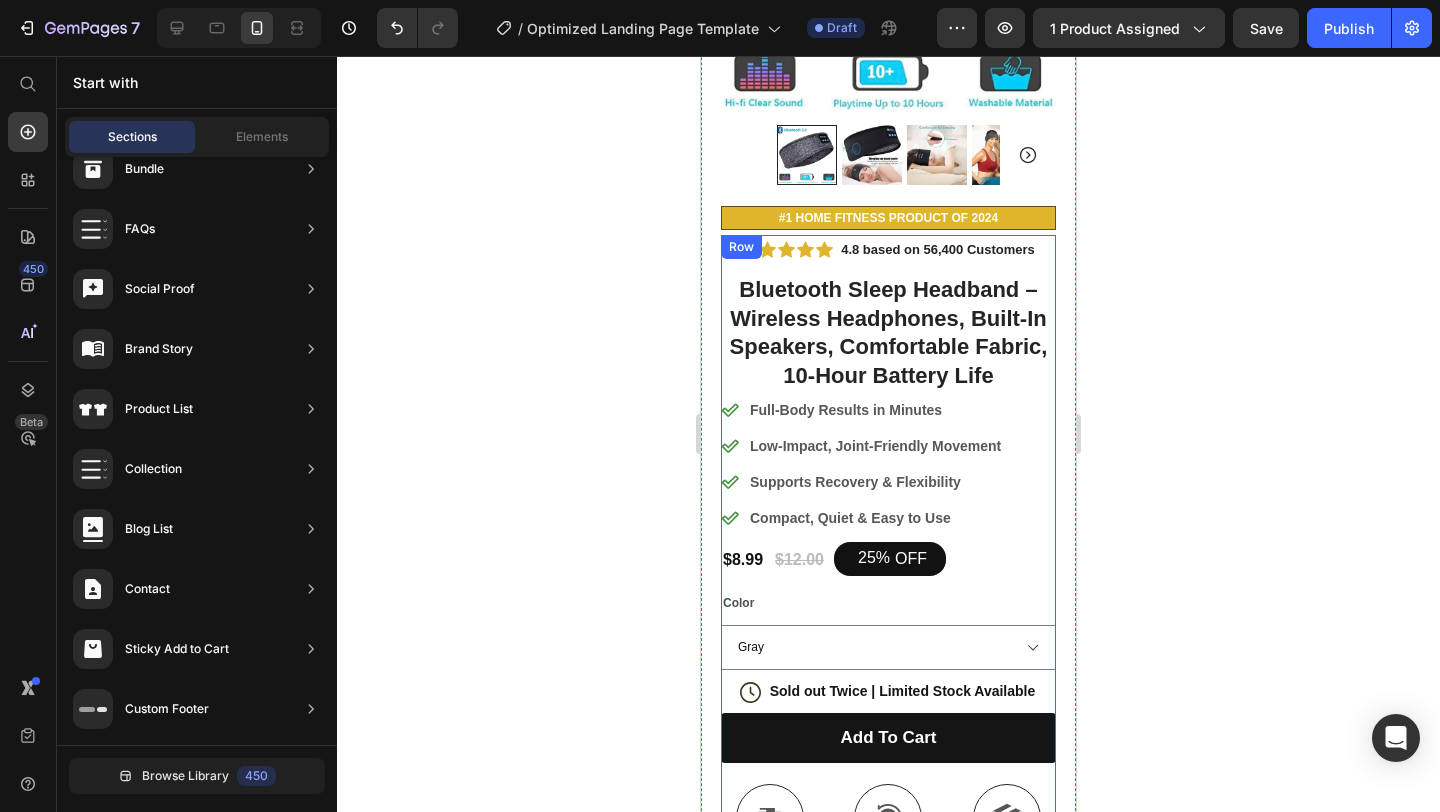 scroll, scrollTop: 0, scrollLeft: 0, axis: both 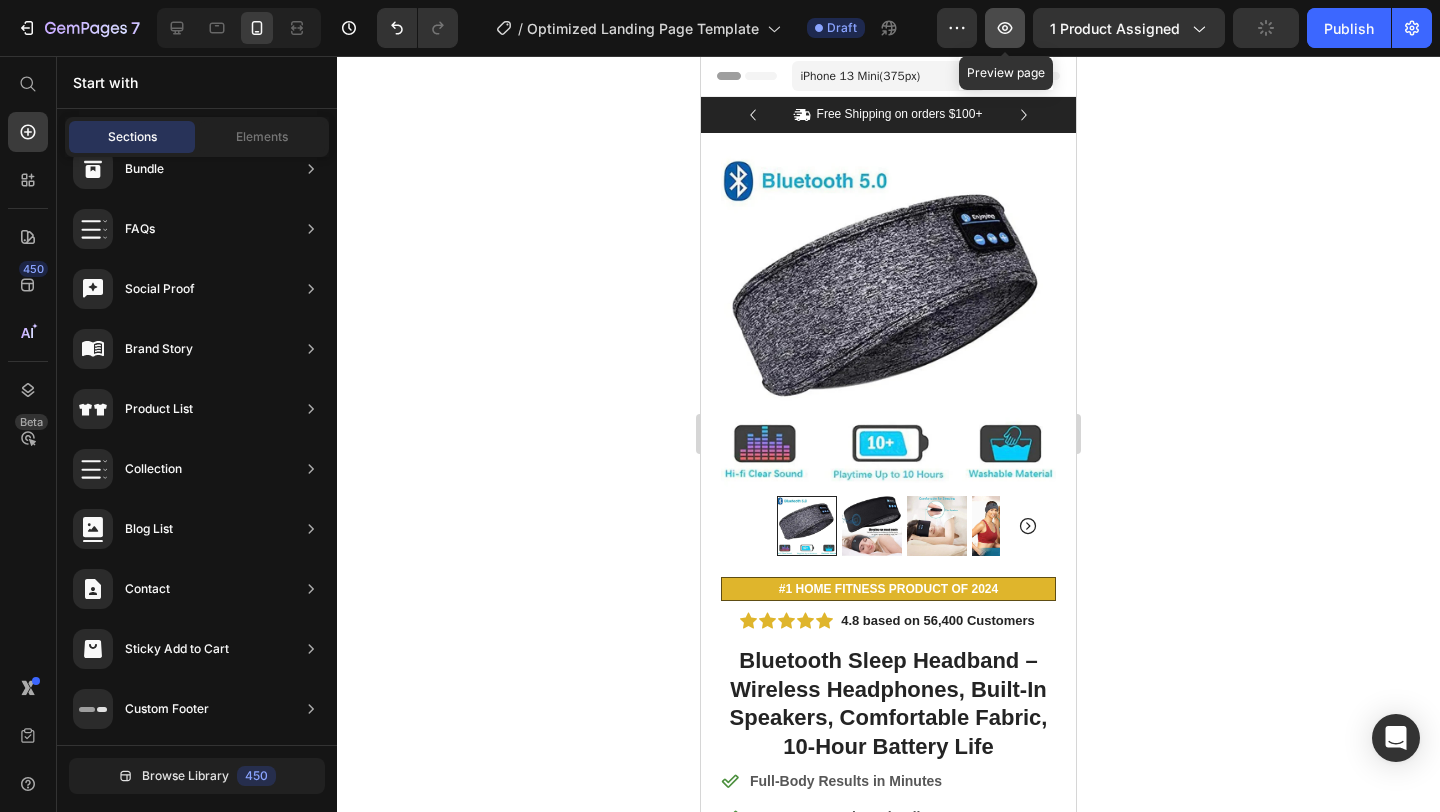 click 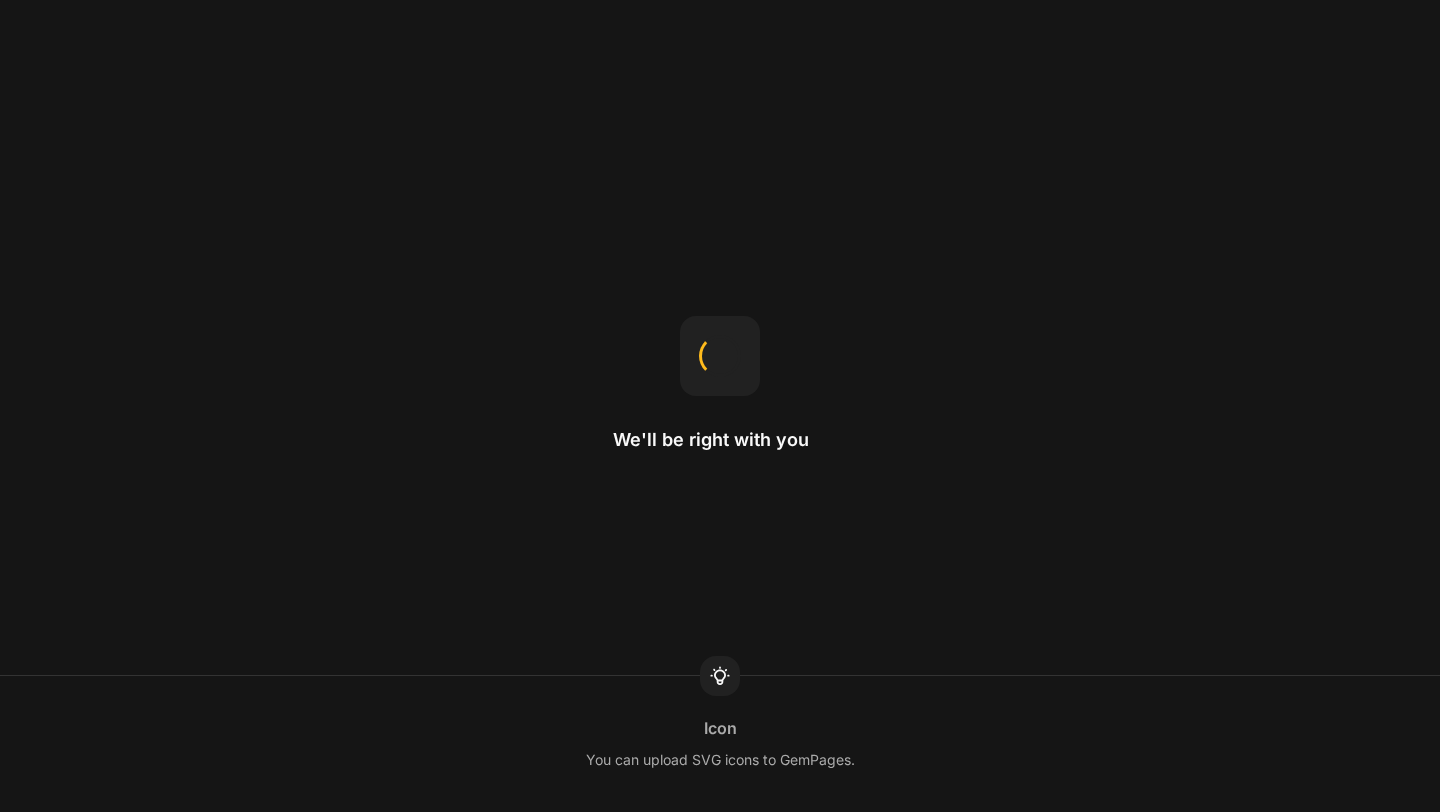 scroll, scrollTop: 0, scrollLeft: 0, axis: both 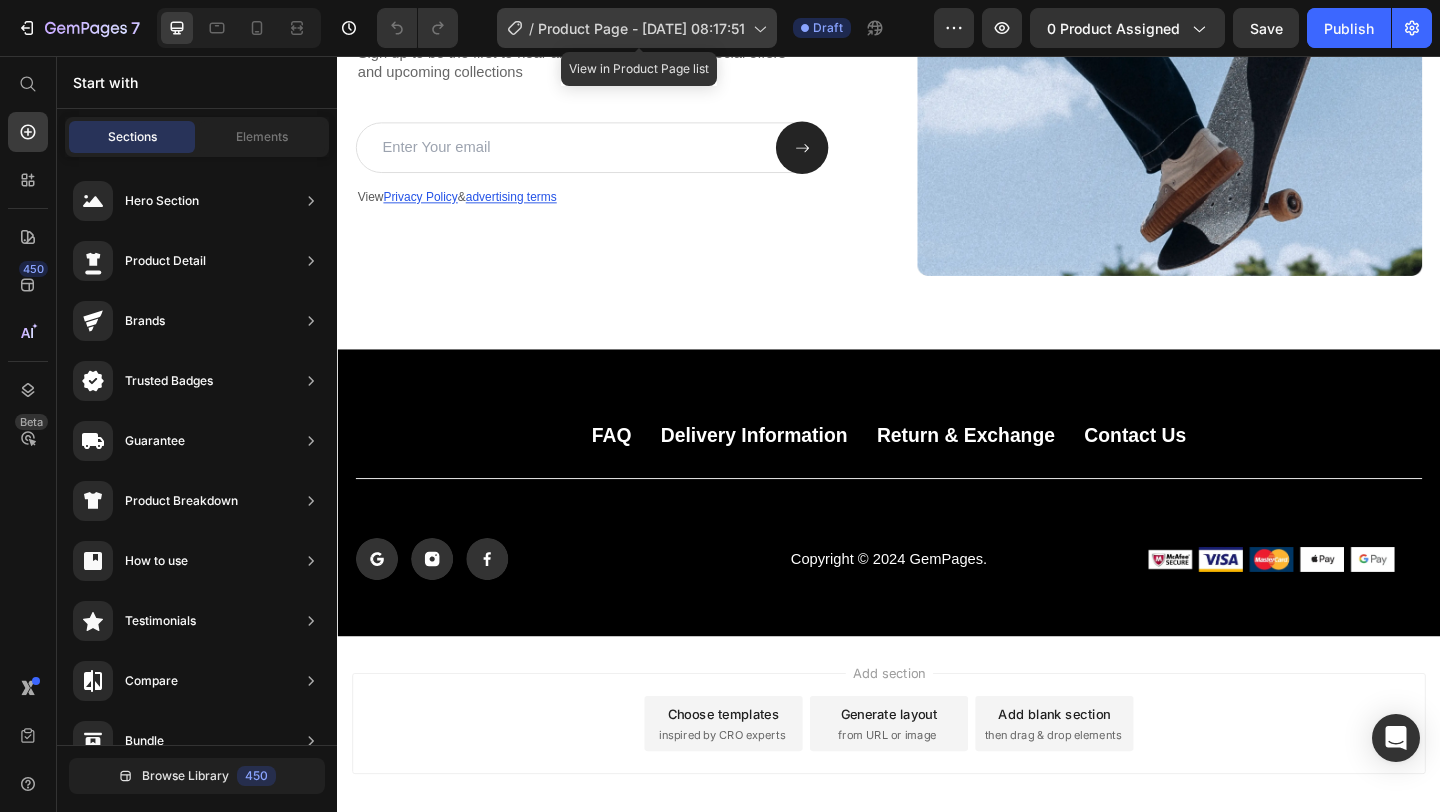 click 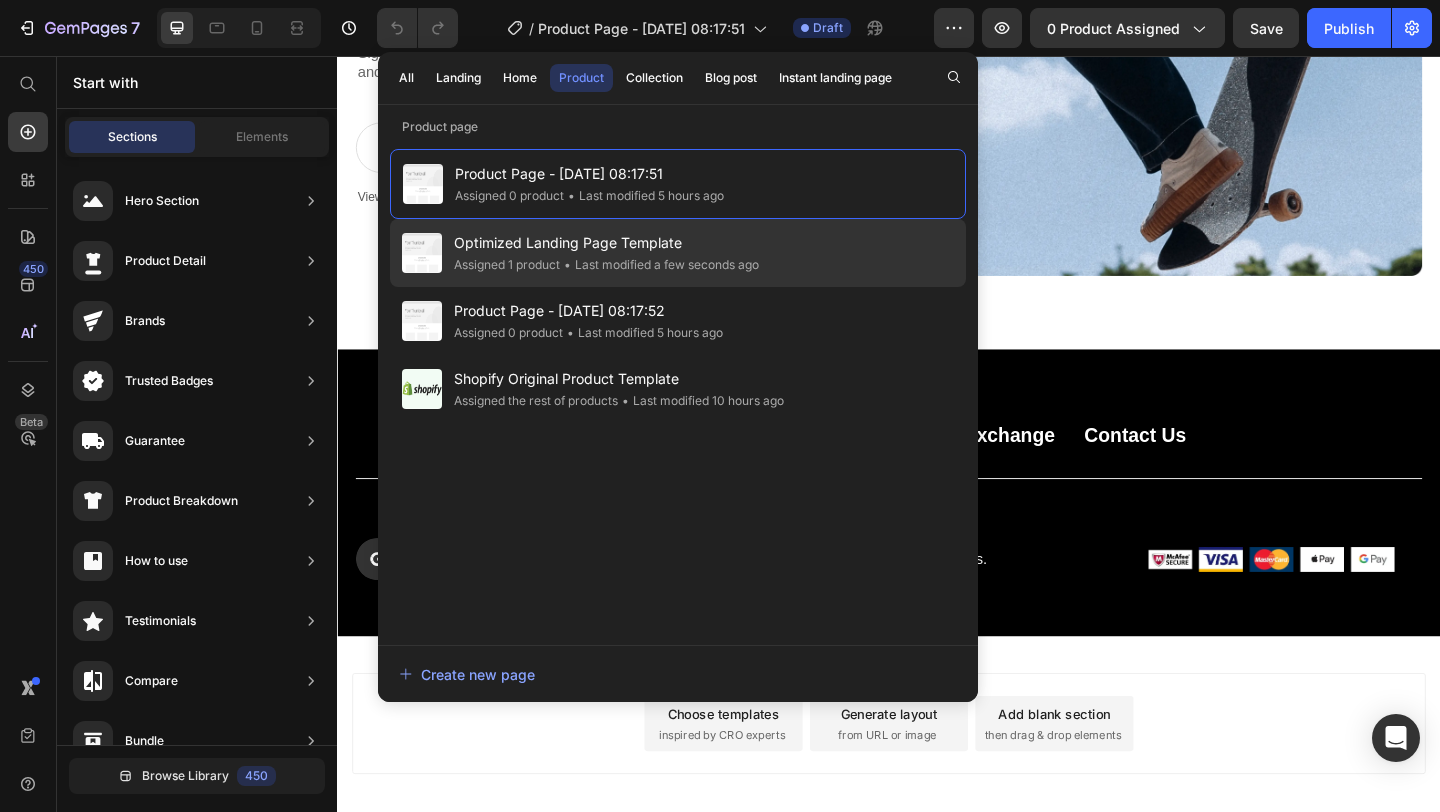 click on "• Last modified a few seconds ago" 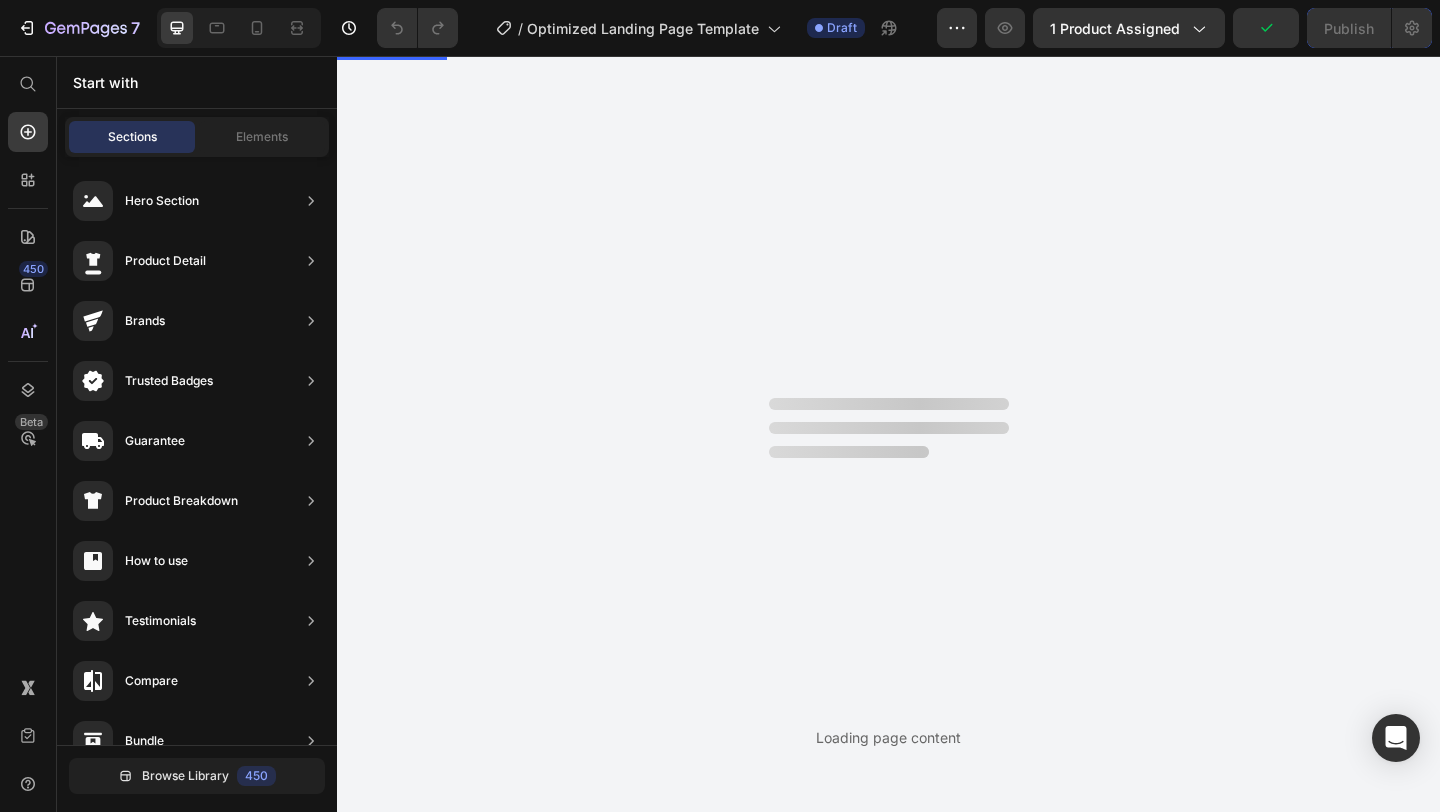 scroll, scrollTop: 0, scrollLeft: 0, axis: both 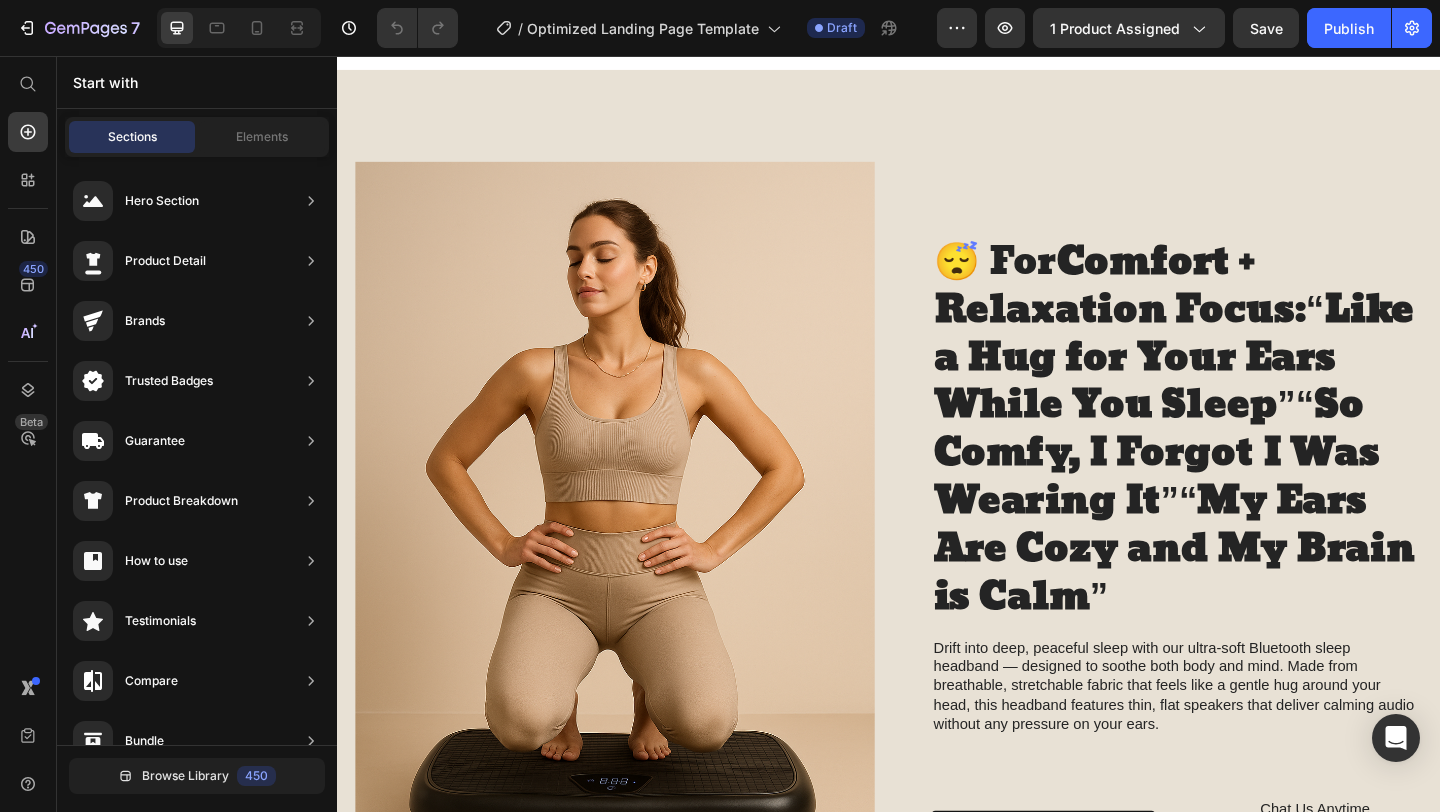 click at bounding box center [639, 595] 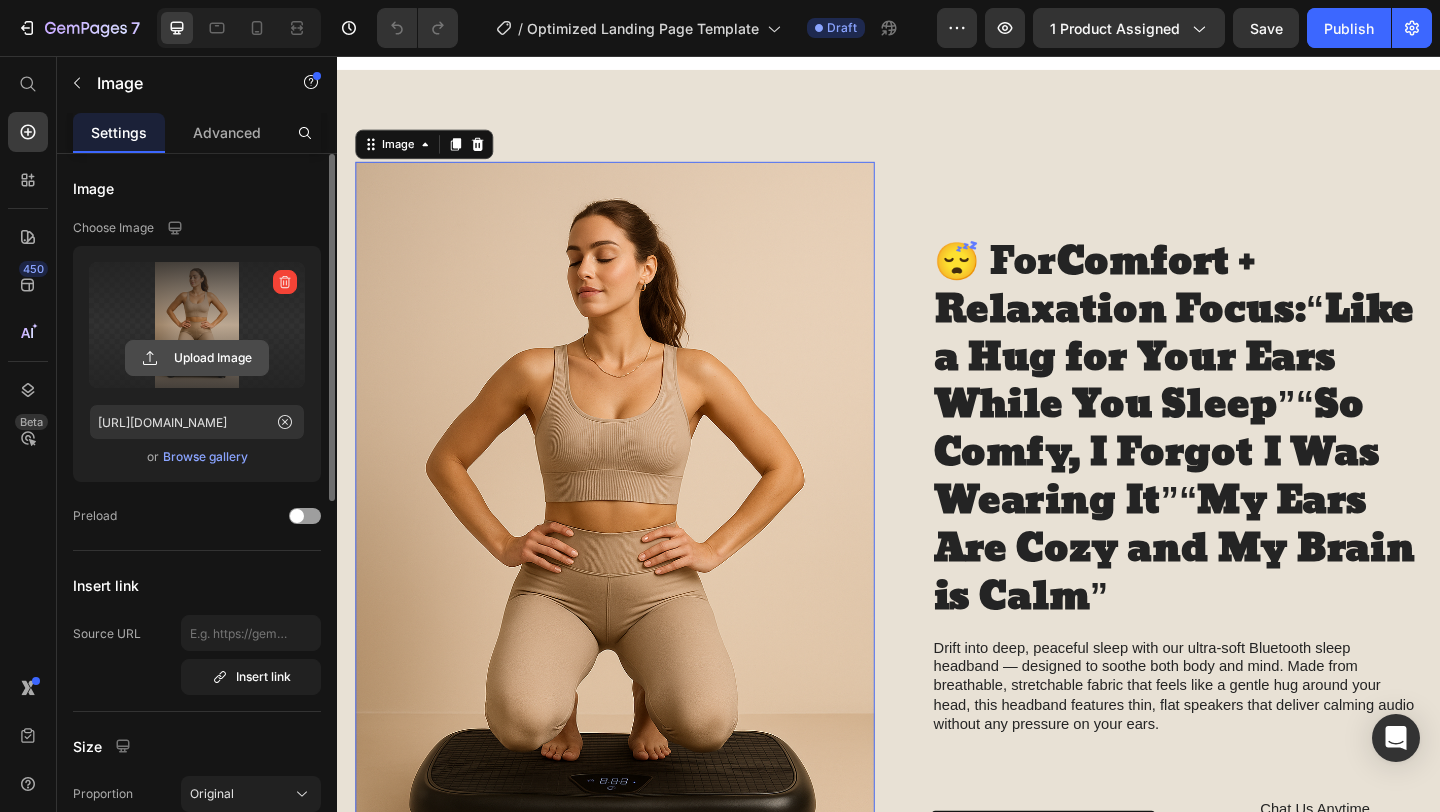 click 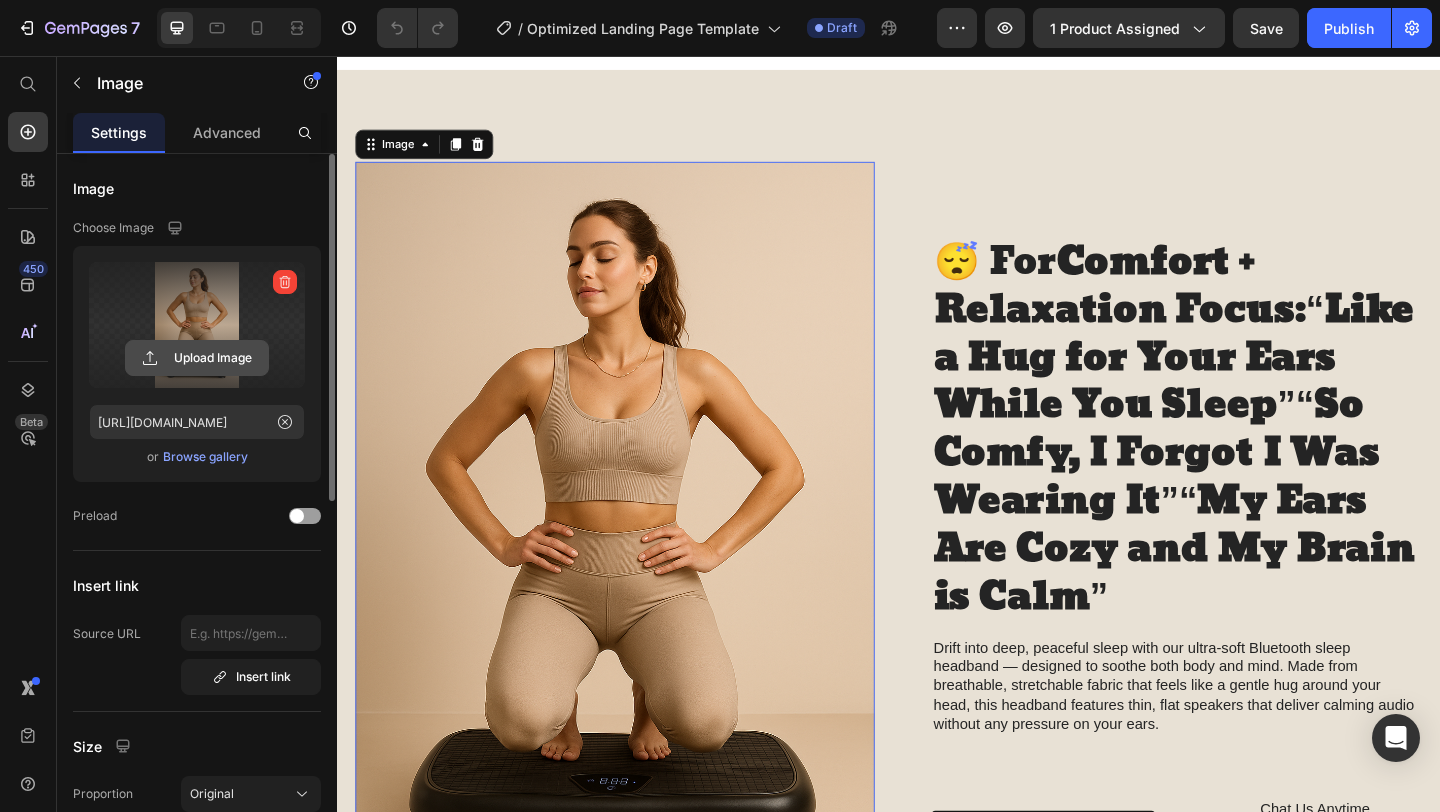 click 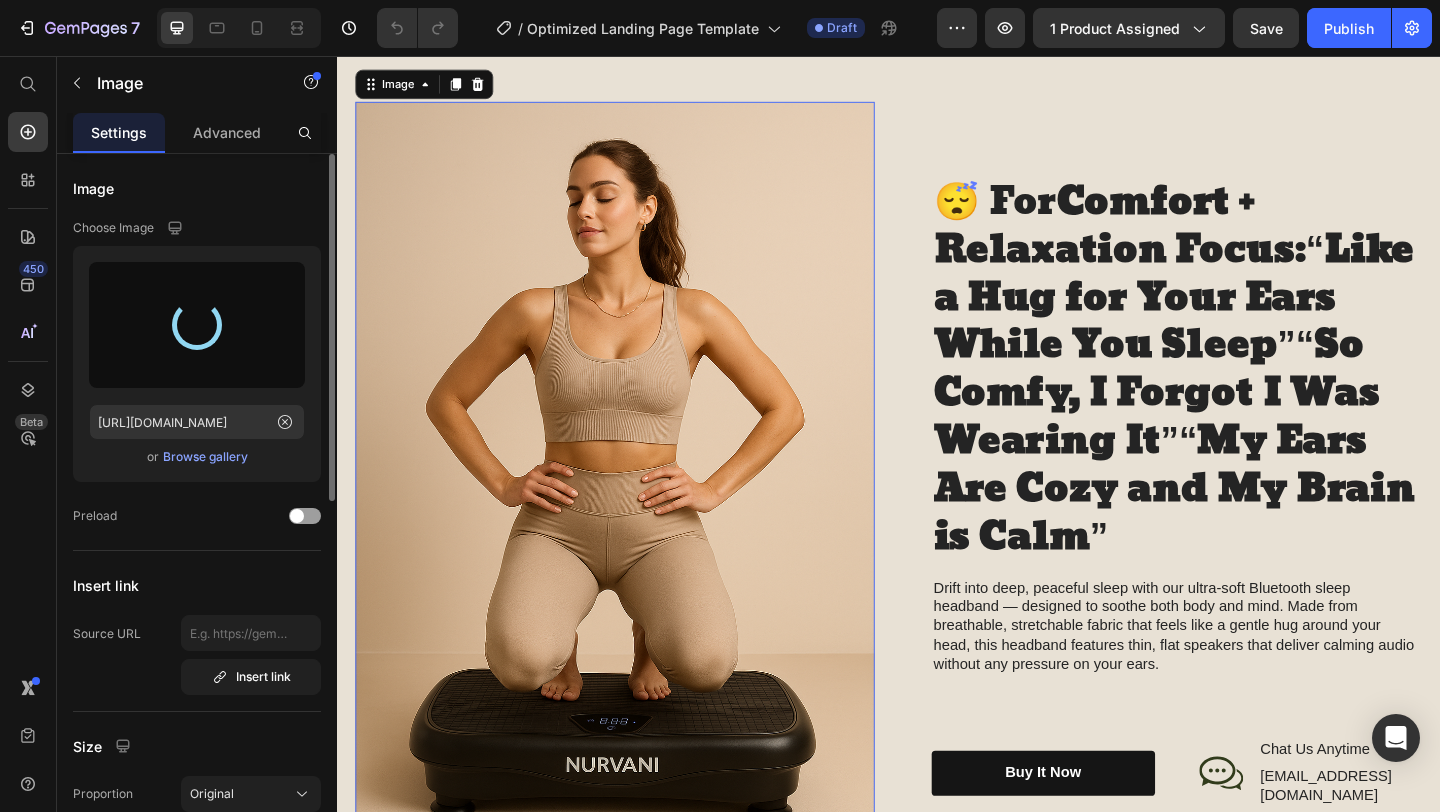 scroll, scrollTop: 1528, scrollLeft: 0, axis: vertical 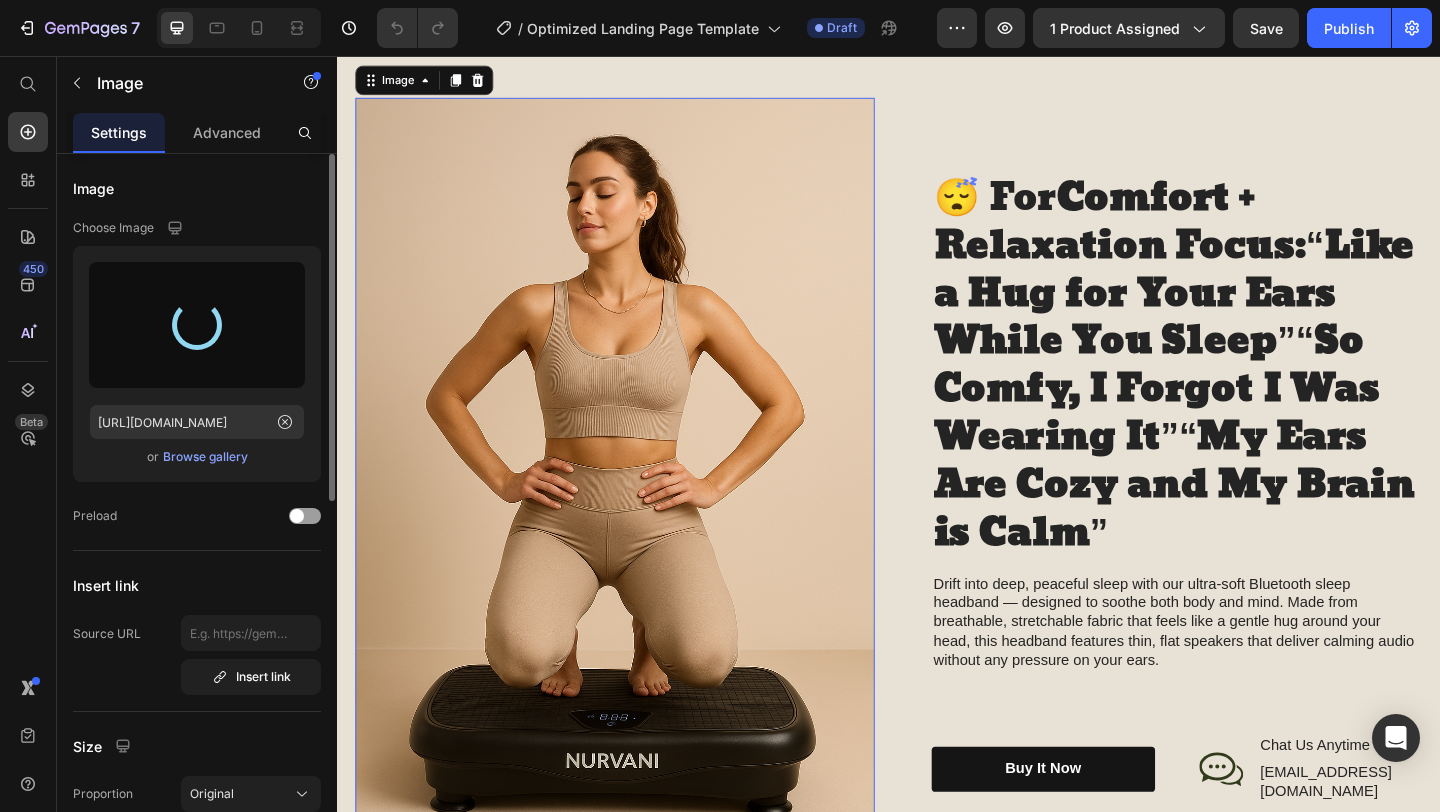 type on "https://cdn.shopify.com/s/files/1/0767/9934/4865/files/gempages_574790153218818847-34616c73-9bca-45f8-a5ef-c268d8d66bd7.webp" 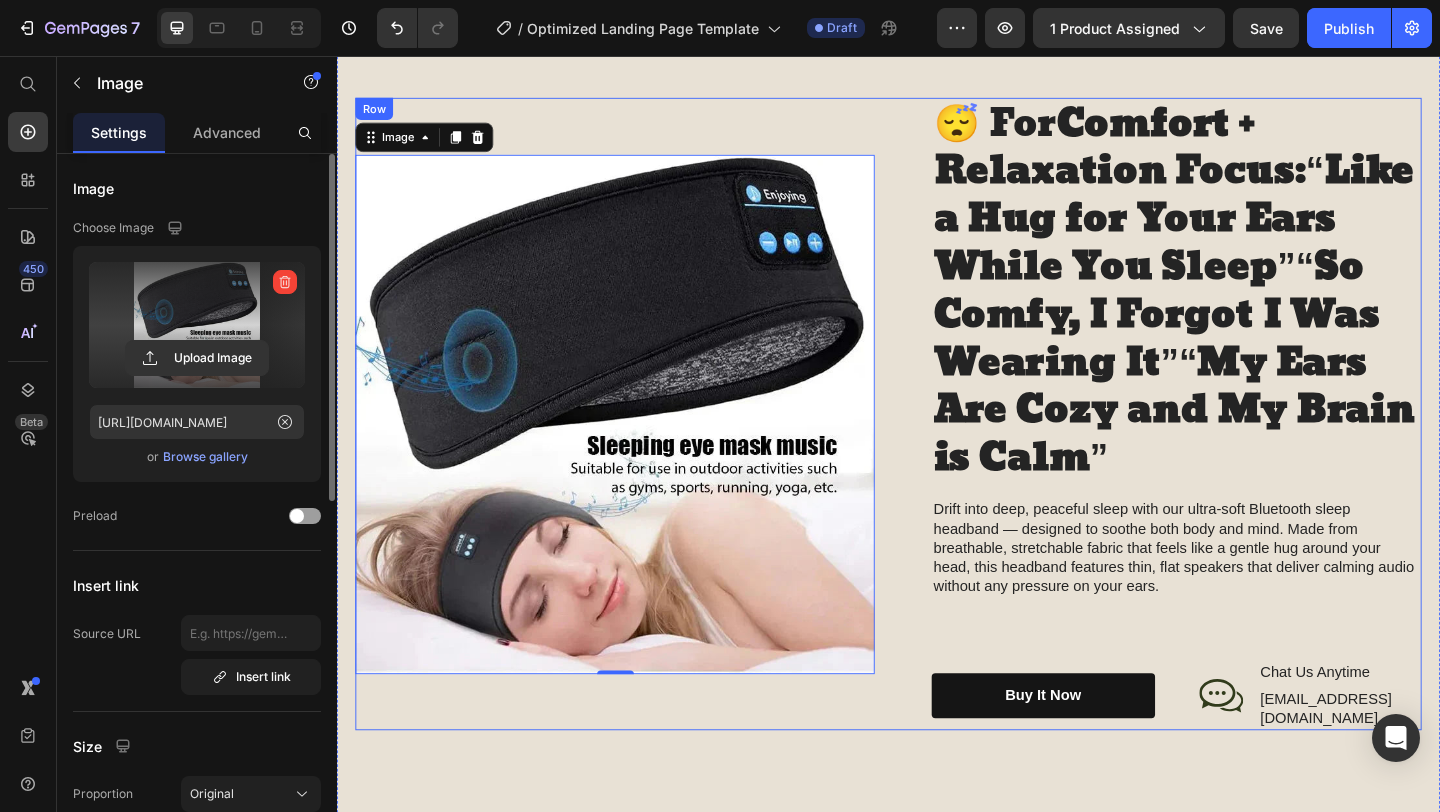 scroll, scrollTop: 1579, scrollLeft: 0, axis: vertical 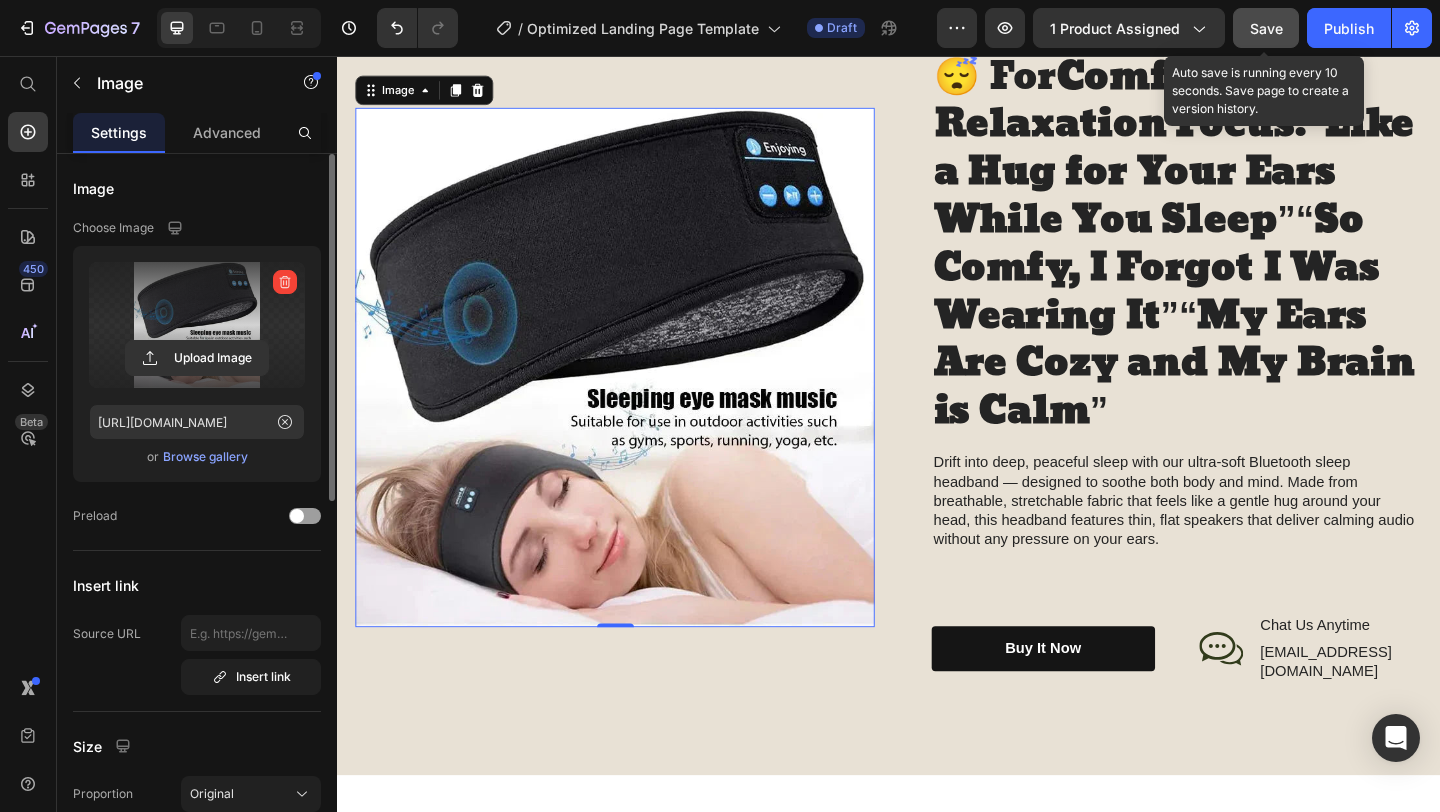 click on "Save" 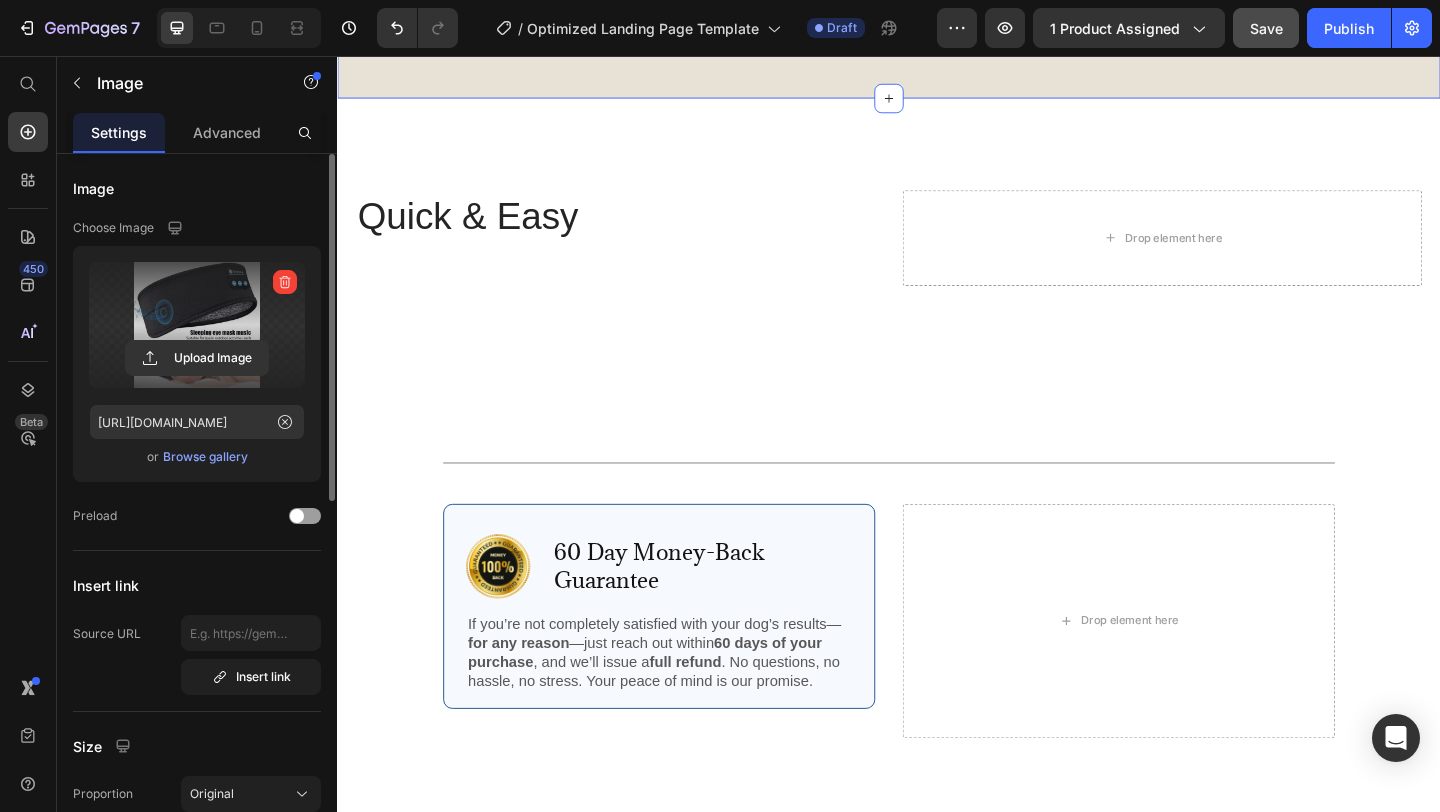 scroll, scrollTop: 2297, scrollLeft: 0, axis: vertical 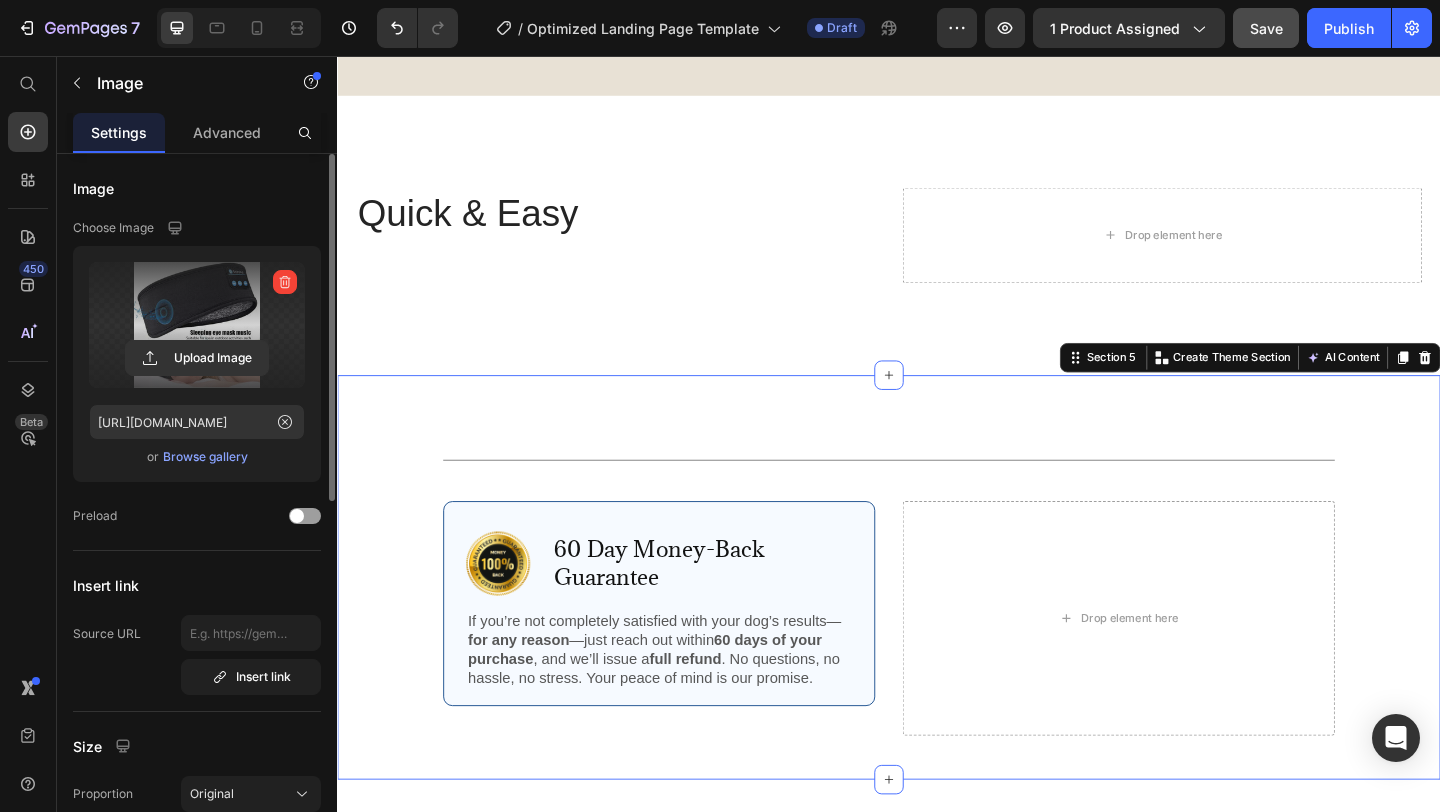 click on "Title Line Row Image  60 Day Money-Back Guarantee Text Block Row If you’re not completely satisfied with your dog’s results— for any reason —just reach out within  60 days of your purchase , and we’ll issue a  full refund . No questions, no hassle, no stress. Your peace of mind is our promise. Text Block Row
Drop element here Row Section 5   You can create reusable sections Create Theme Section AI Content Write with GemAI What would you like to describe here? Tone and Voice Persuasive Product Getting products... Show more Generate" at bounding box center [937, 623] 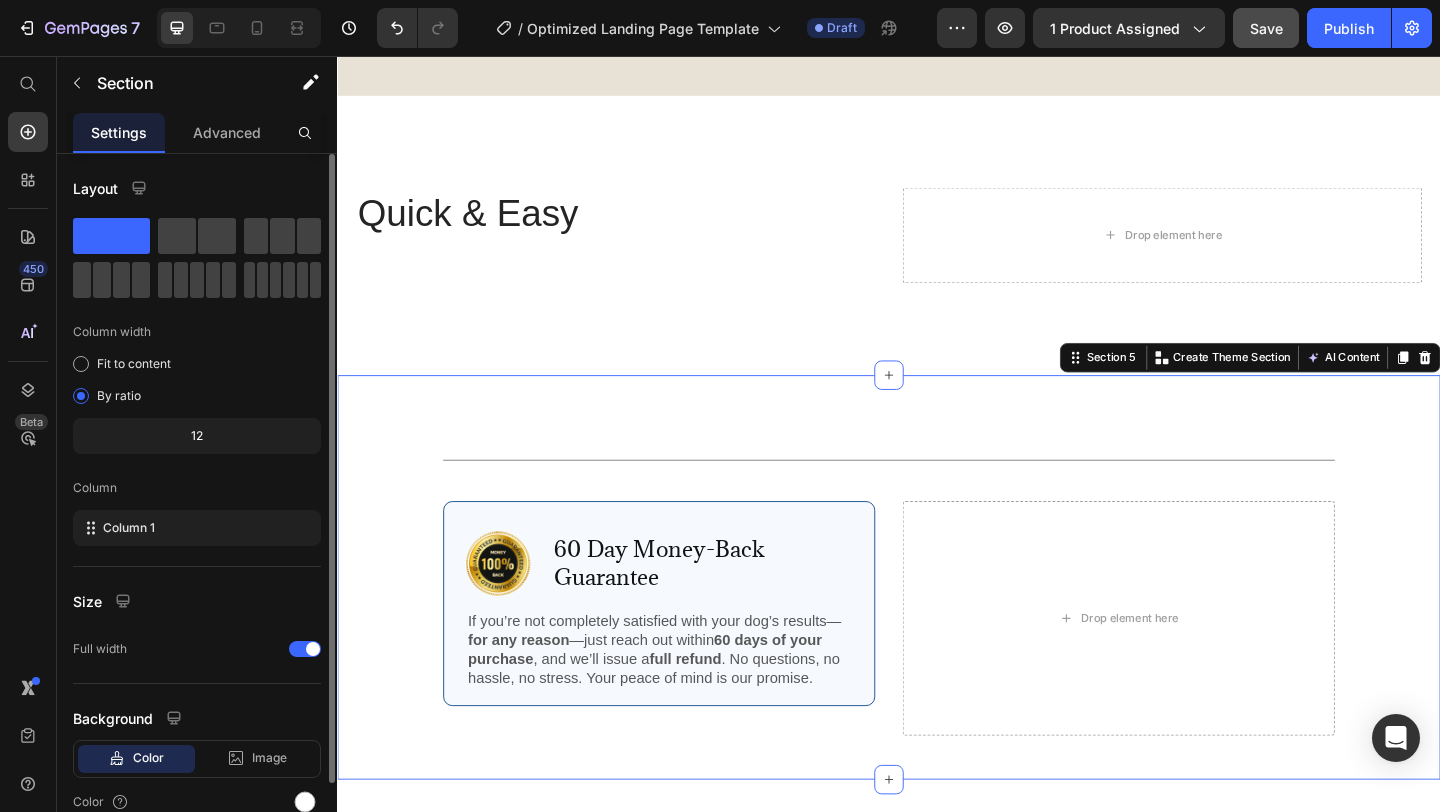 click on "Title Line Row Image  60 Day Money-Back Guarantee Text Block Row If you’re not completely satisfied with your dog’s results— for any reason —just reach out within  60 days of your purchase , and we’ll issue a  full refund . No questions, no hassle, no stress. Your peace of mind is our promise. Text Block Row
Drop element here Row Section 5   You can create reusable sections Create Theme Section AI Content Write with GemAI What would you like to describe here? Tone and Voice Persuasive Product Creatine + Protein Show more Generate" at bounding box center [937, 623] 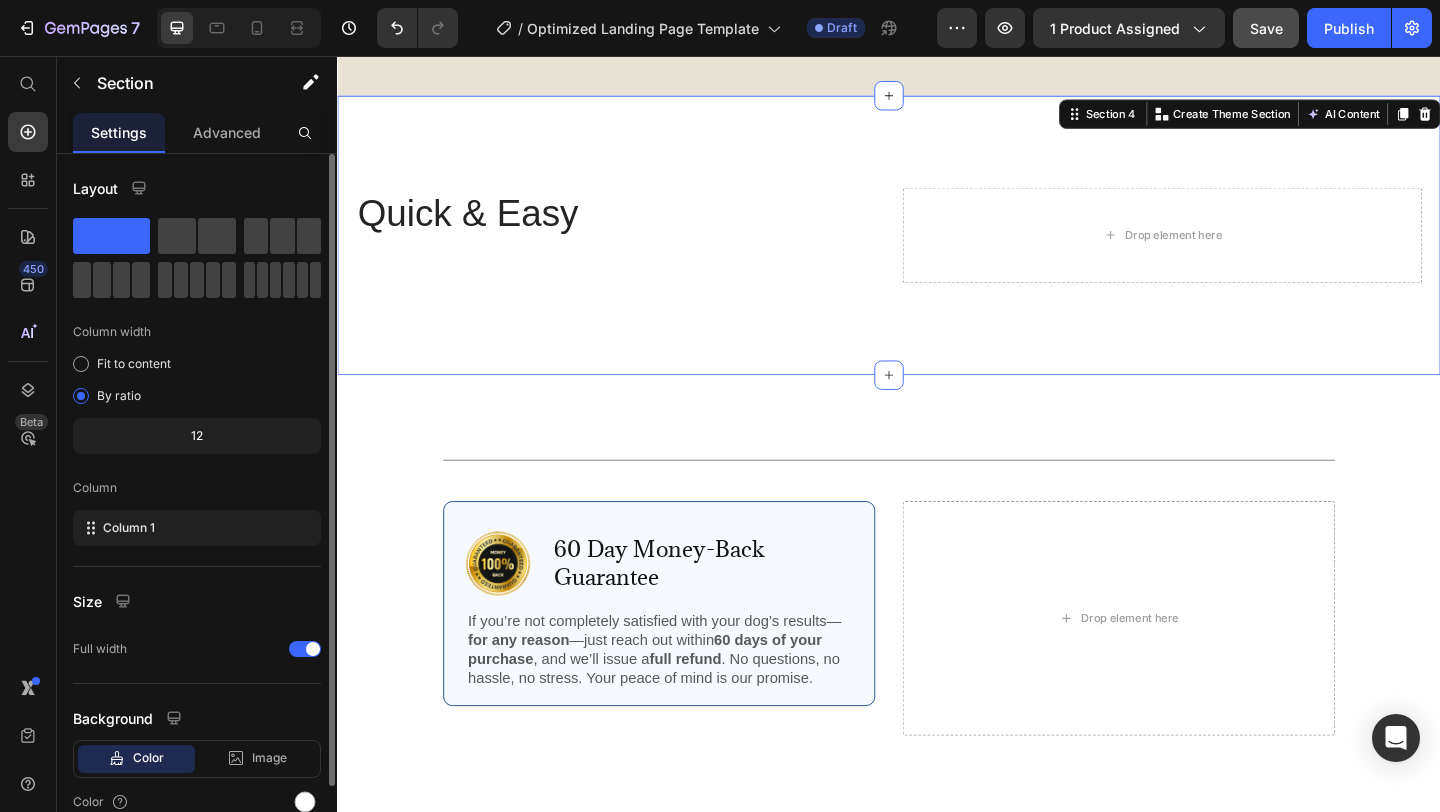click on "Quick & Easy Heading Row
Drop element here Row Section 4   You can create reusable sections Create Theme Section AI Content Write with GemAI What would you like to describe here? Tone and Voice Persuasive Product Creatine + Protein Show more Generate" at bounding box center (937, 251) 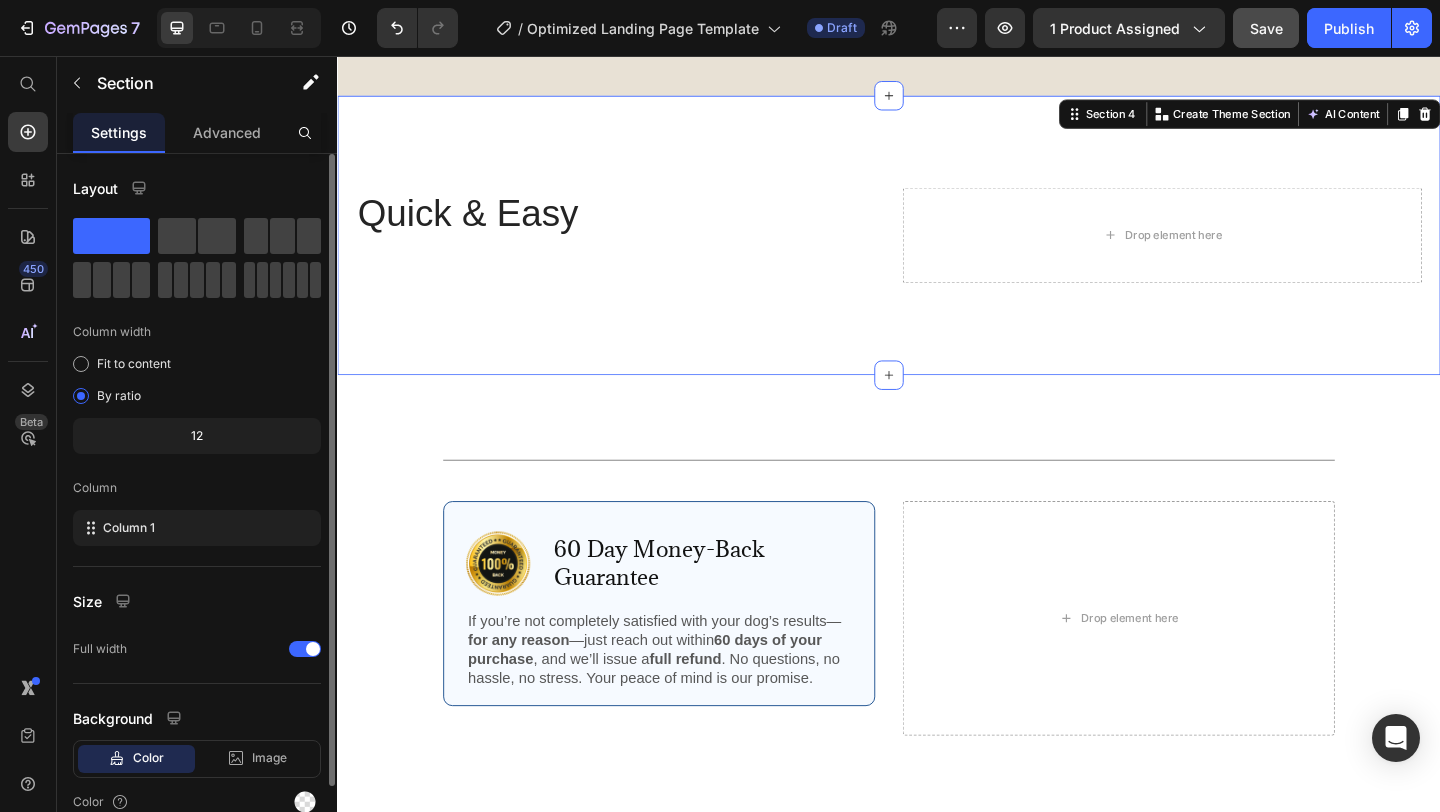 click on "Quick & Easy Heading Row
Drop element here Row Section 4   You can create reusable sections Create Theme Section AI Content Write with GemAI What would you like to describe here? Tone and Voice Persuasive Product Creatine + Protein Show more Generate" at bounding box center [937, 251] 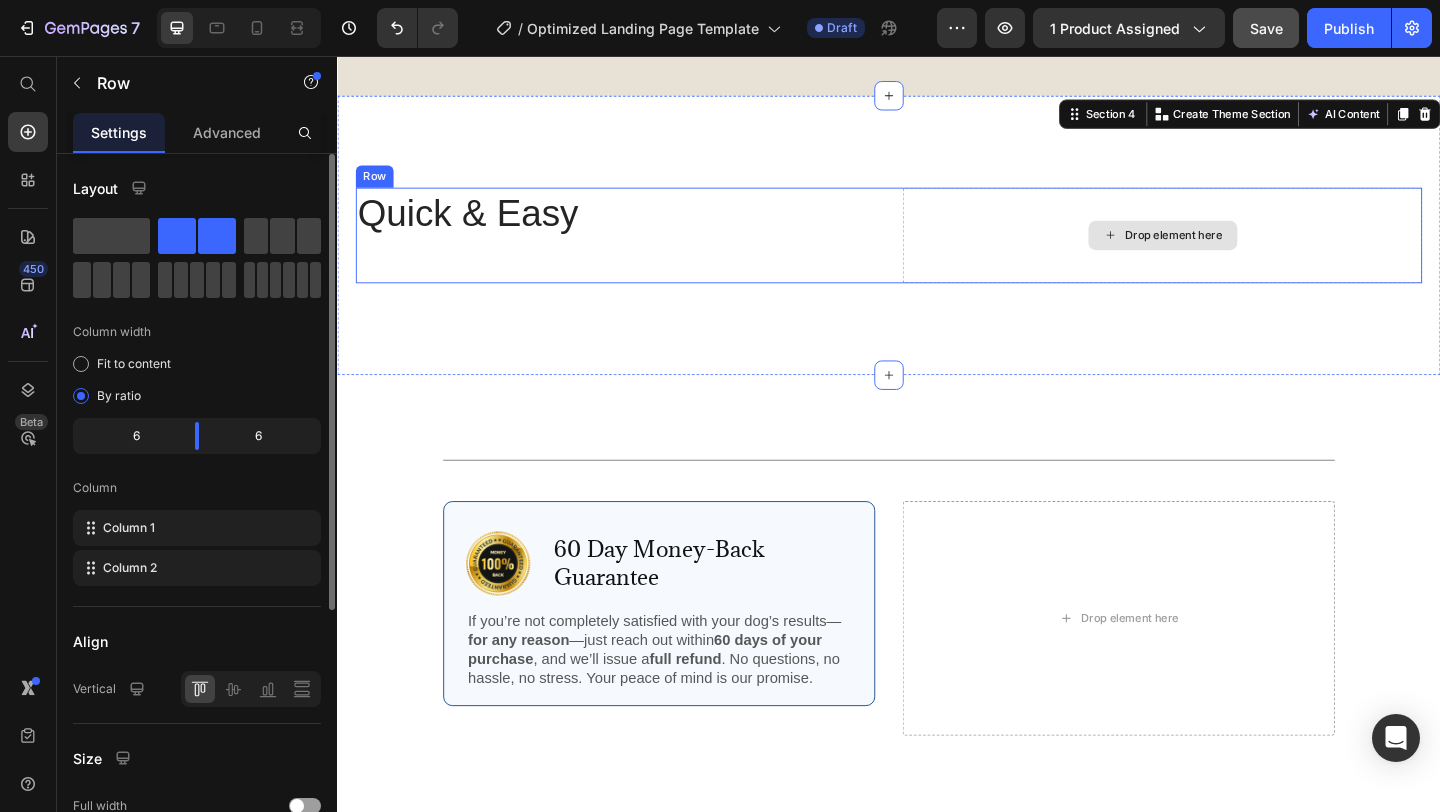 click on "Drop element here" at bounding box center (1234, 251) 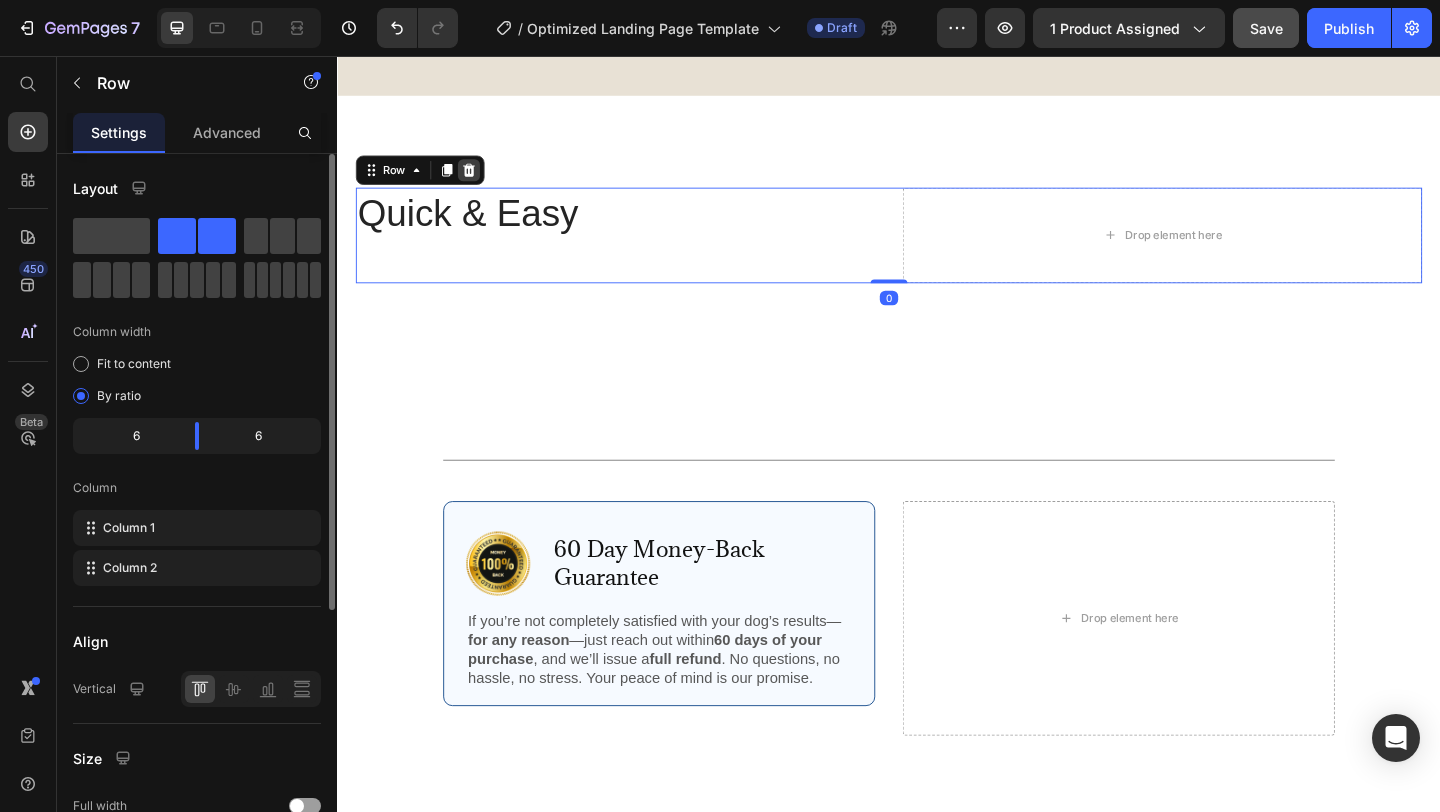click at bounding box center (480, 180) 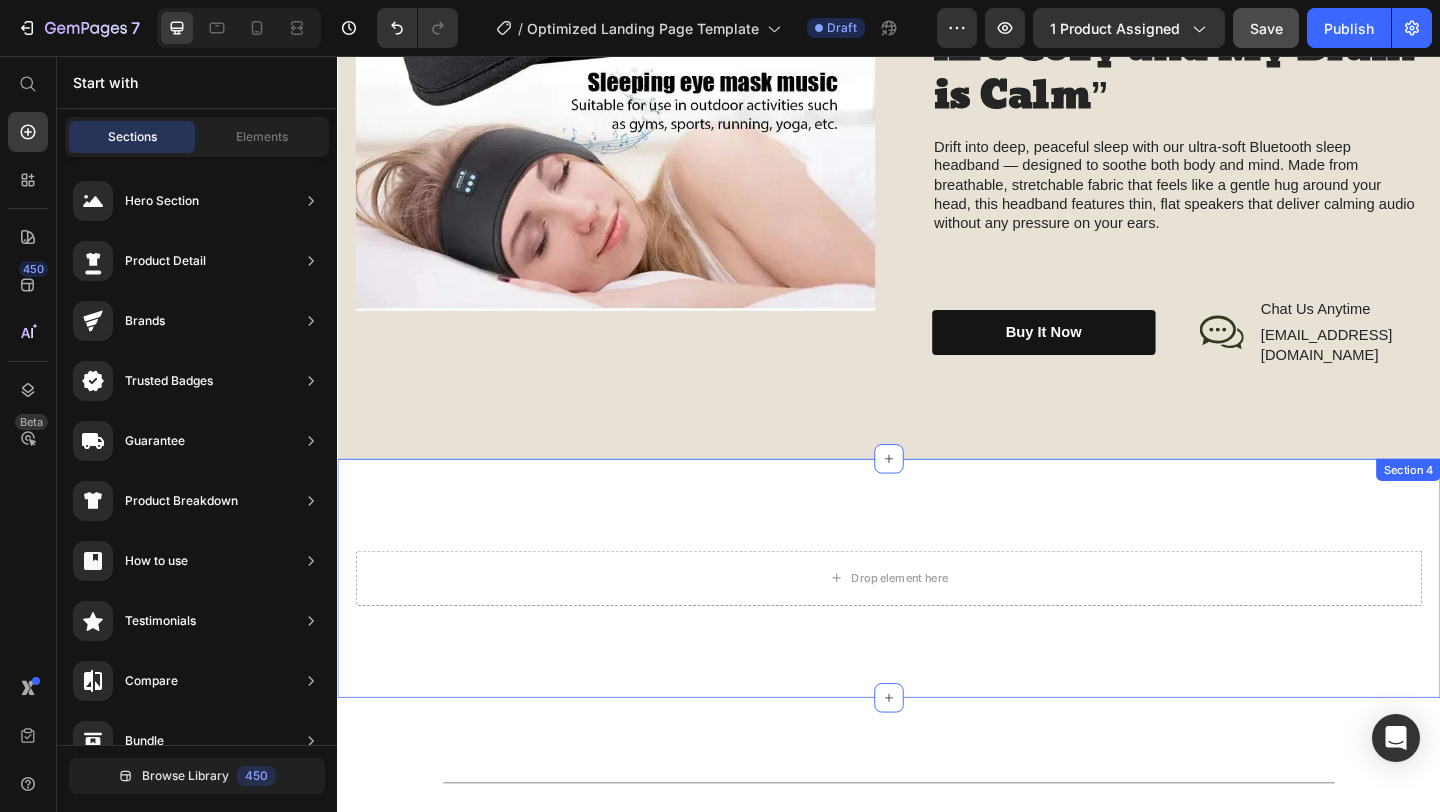 scroll, scrollTop: 1903, scrollLeft: 0, axis: vertical 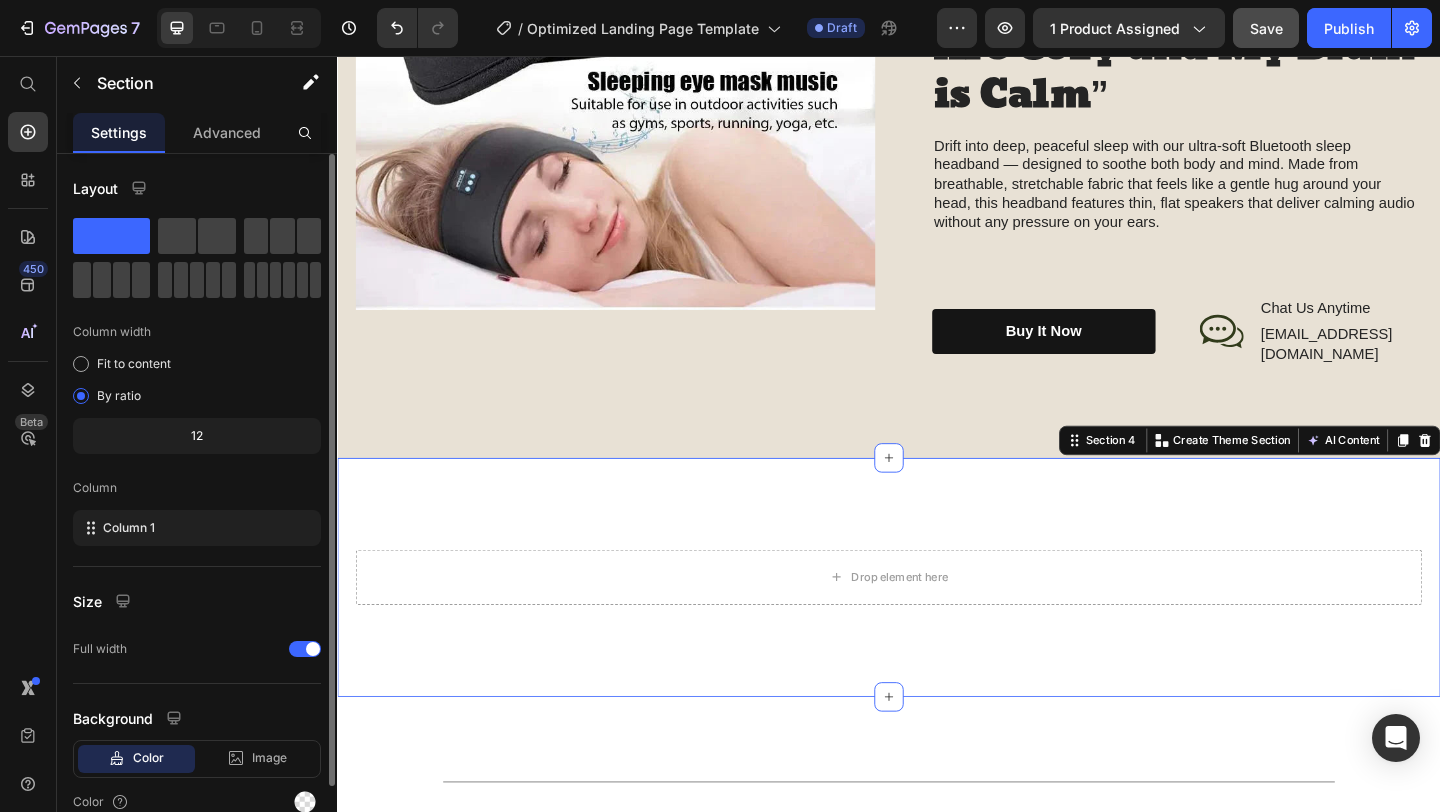 click on "Drop element here Section 4   You can create reusable sections Create Theme Section AI Content Write with GemAI What would you like to describe here? Tone and Voice Persuasive Product Creatine + Protein Show more Generate" at bounding box center [937, 623] 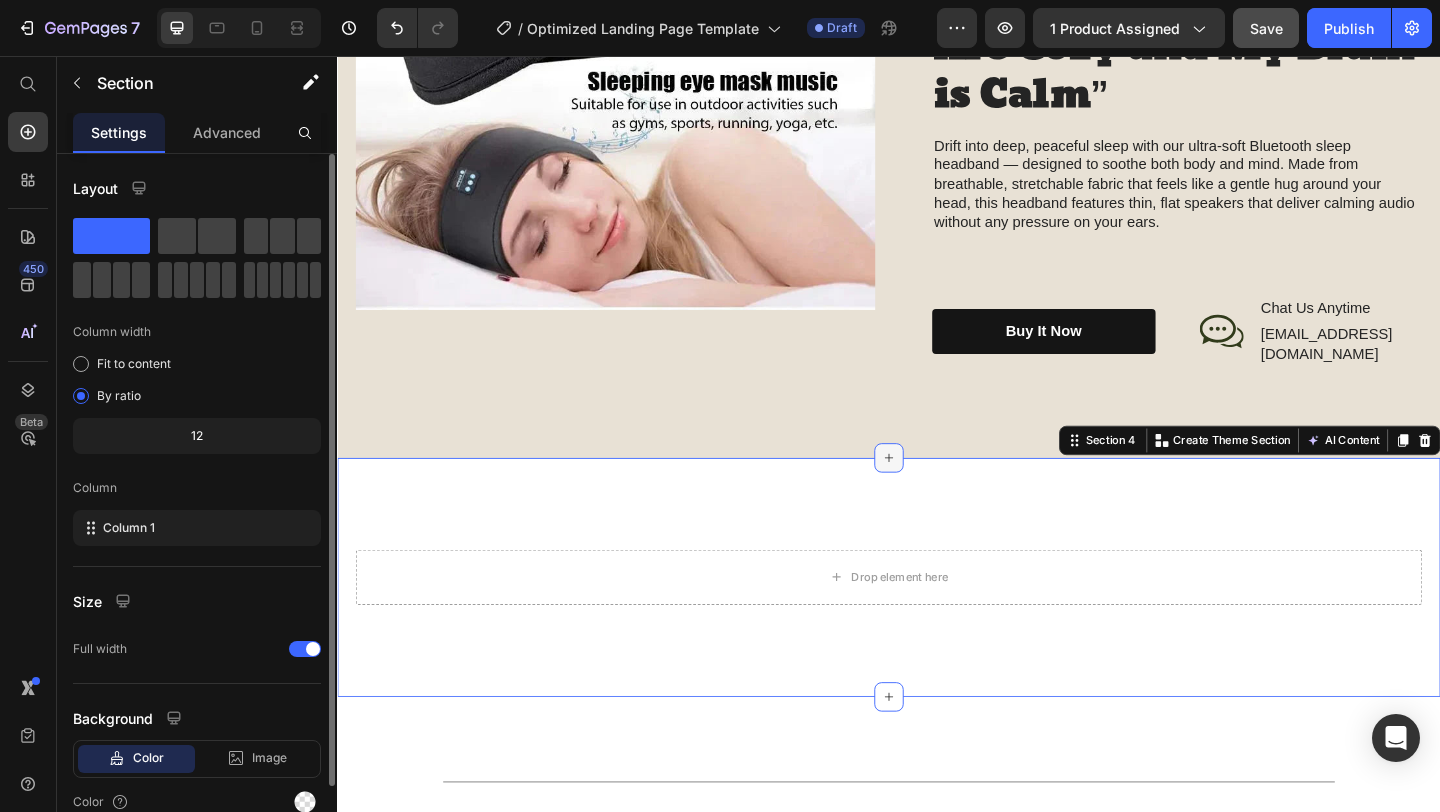click 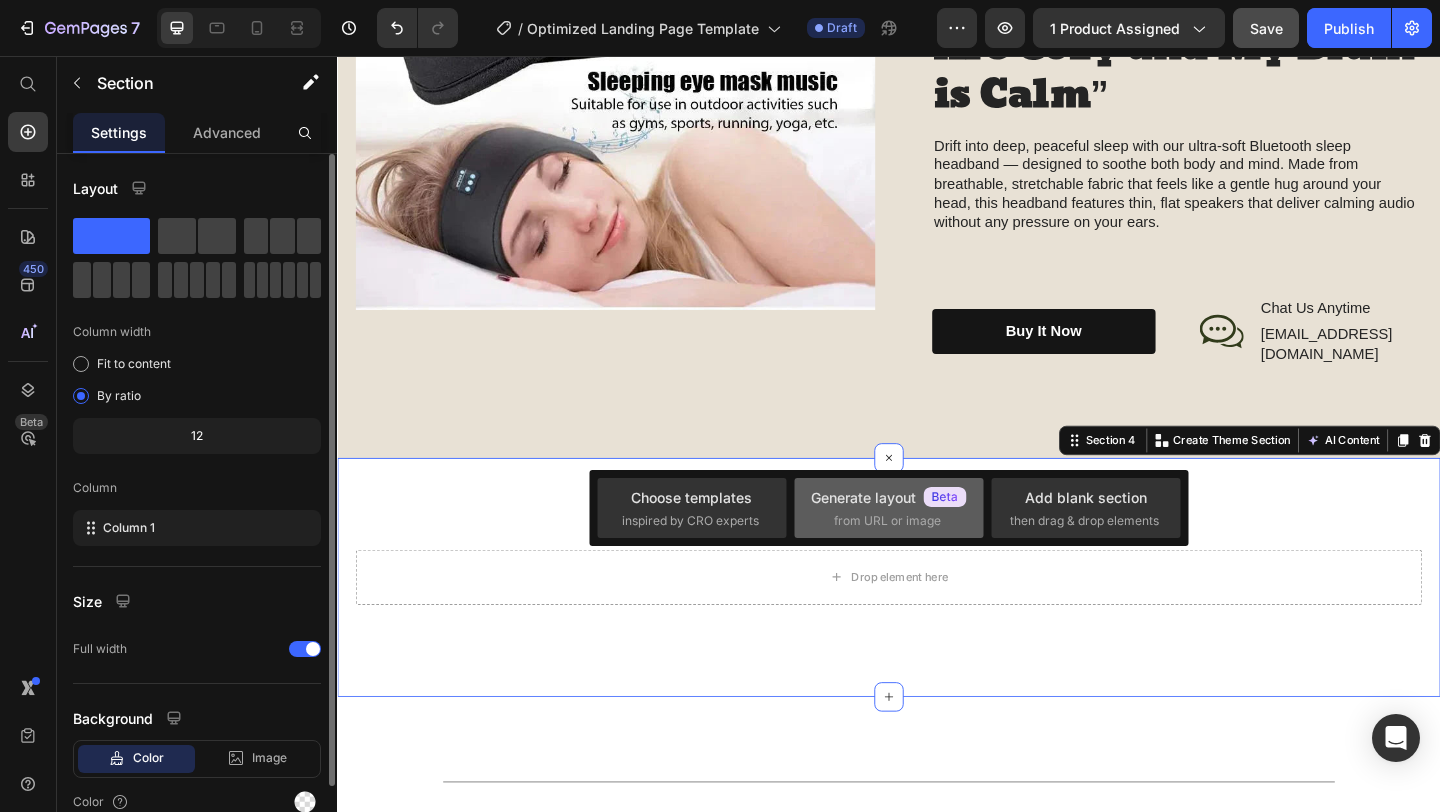 click on "Generate layout  from URL or image" 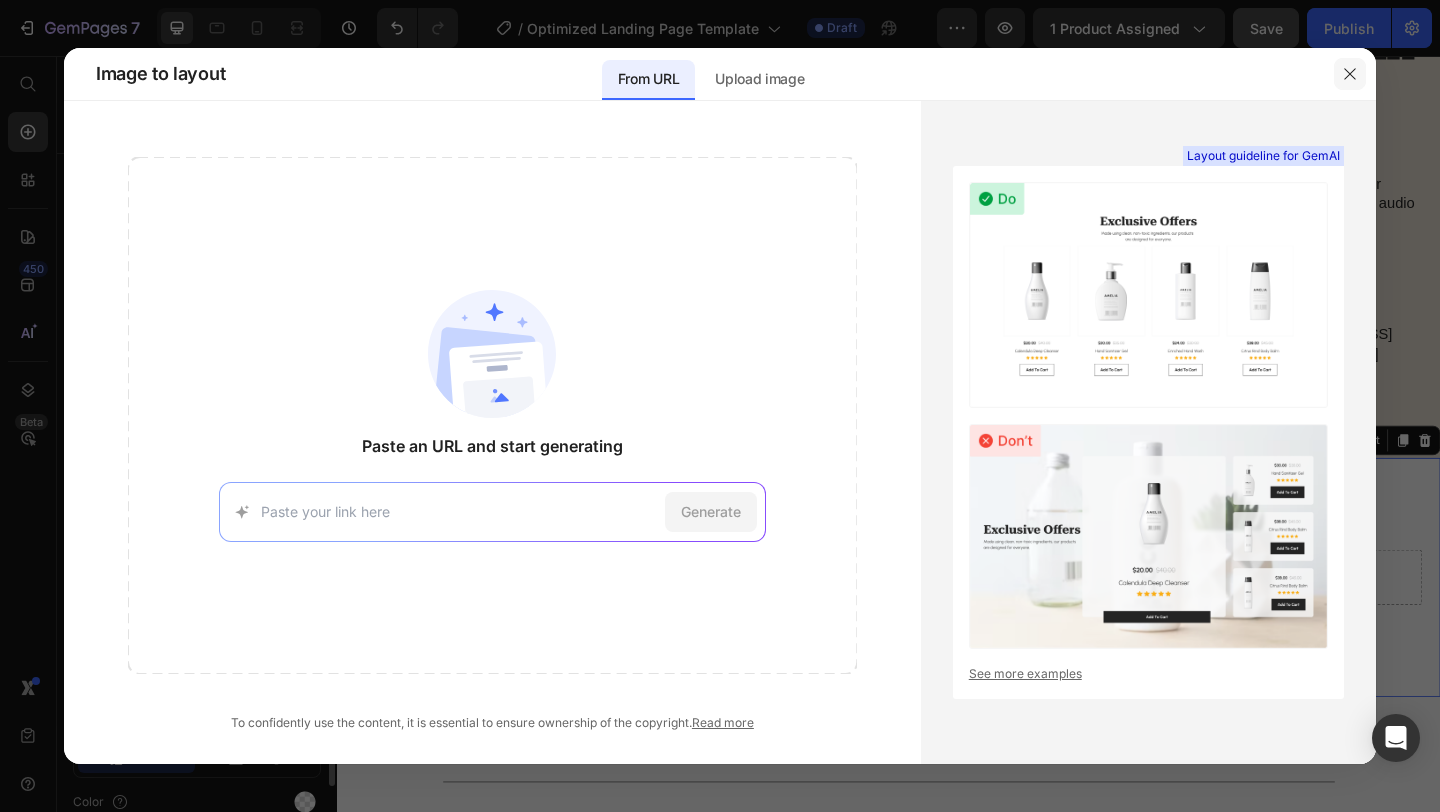 click at bounding box center (1350, 74) 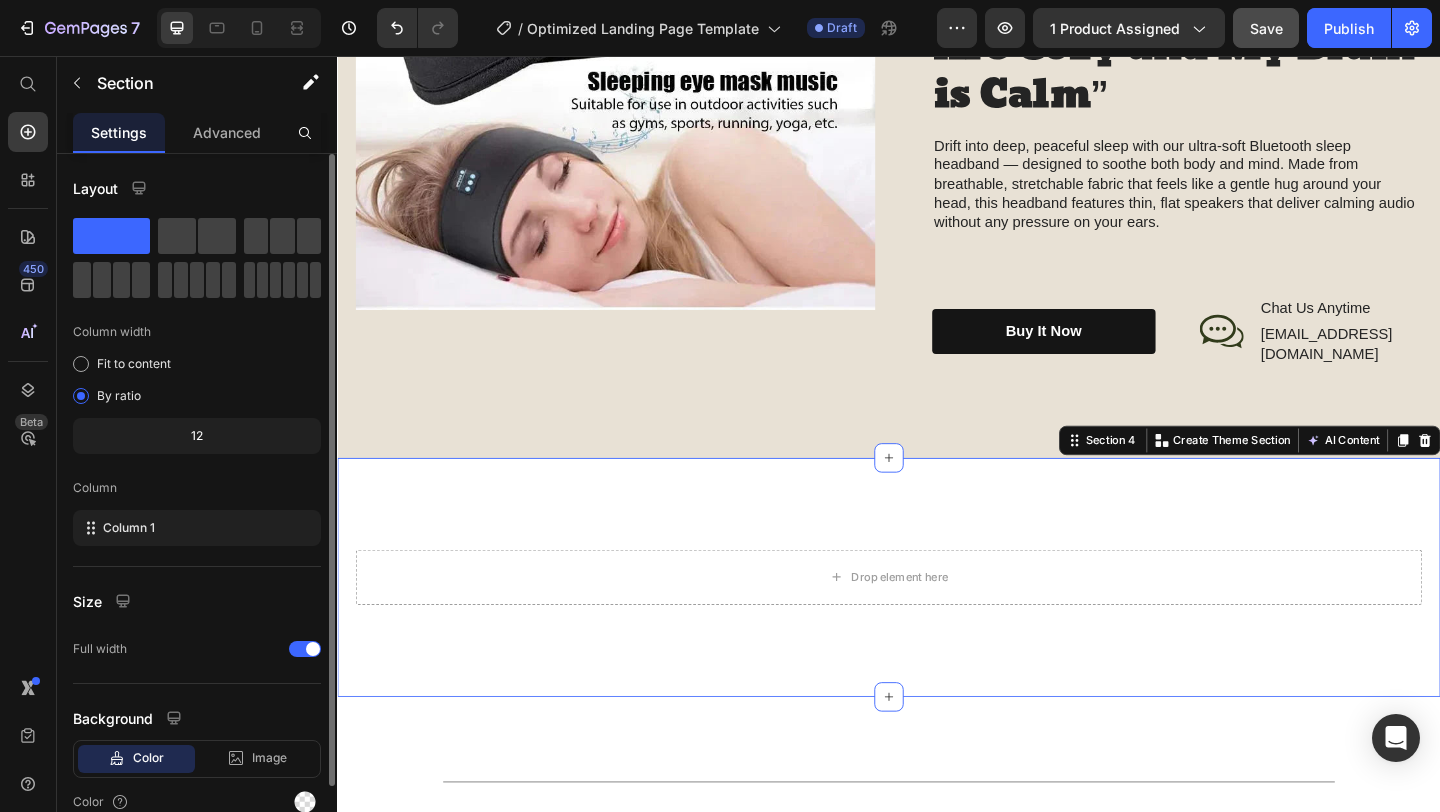 click on "Drop element here Section 4   You can create reusable sections Create Theme Section AI Content Write with GemAI What would you like to describe here? Tone and Voice Persuasive Product Creatine + Protein Show more Generate" at bounding box center [937, 623] 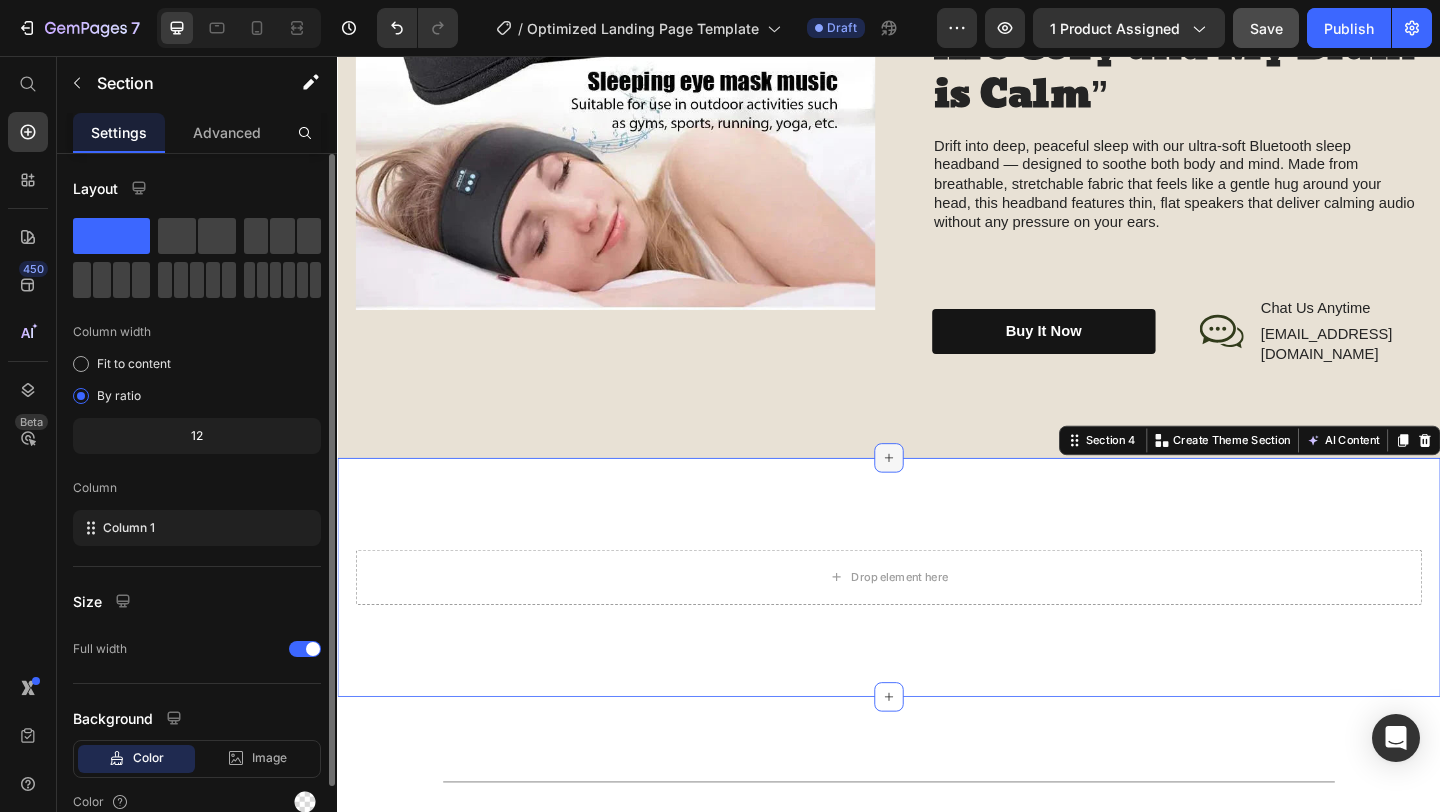 click at bounding box center (937, 493) 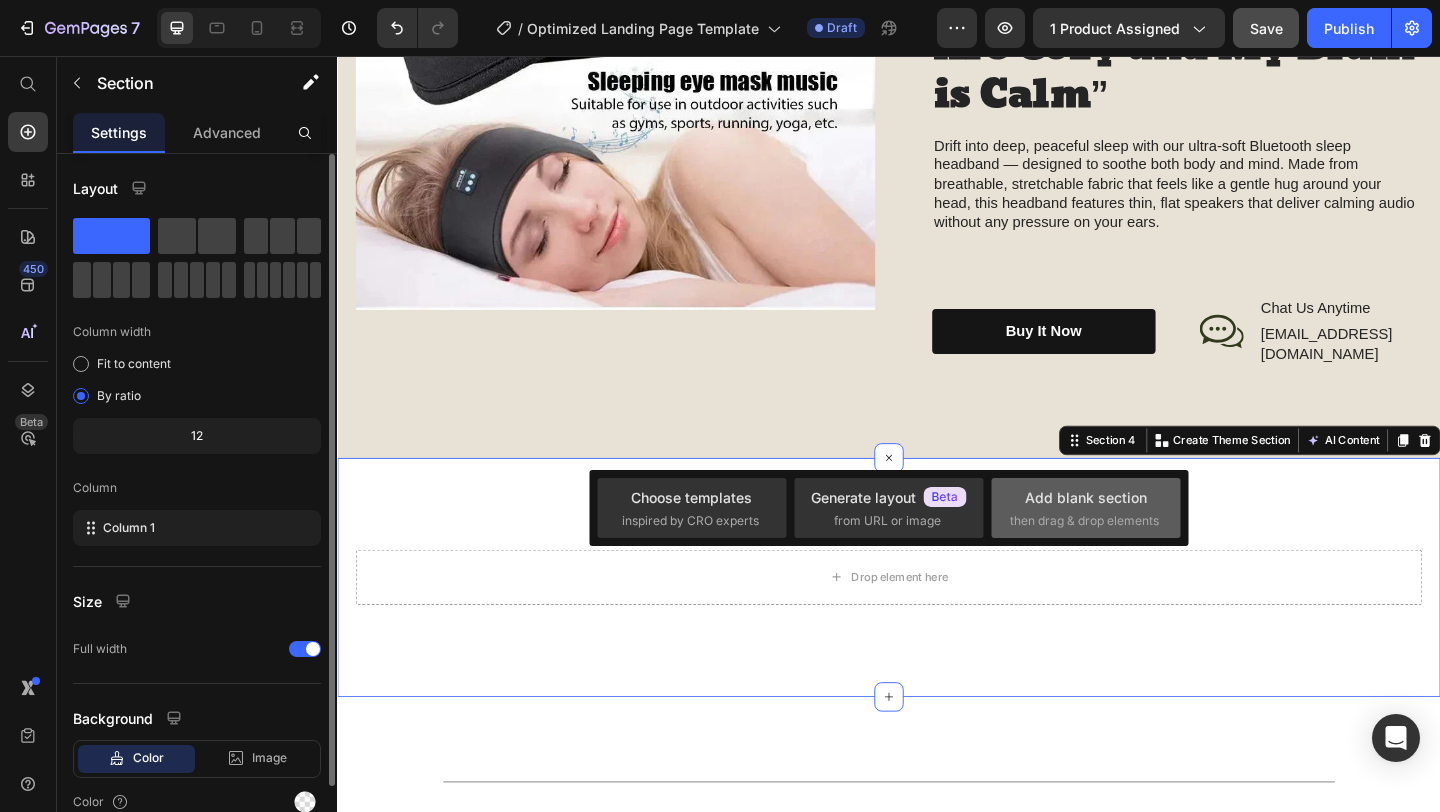 click on "Add blank section" at bounding box center (1086, 497) 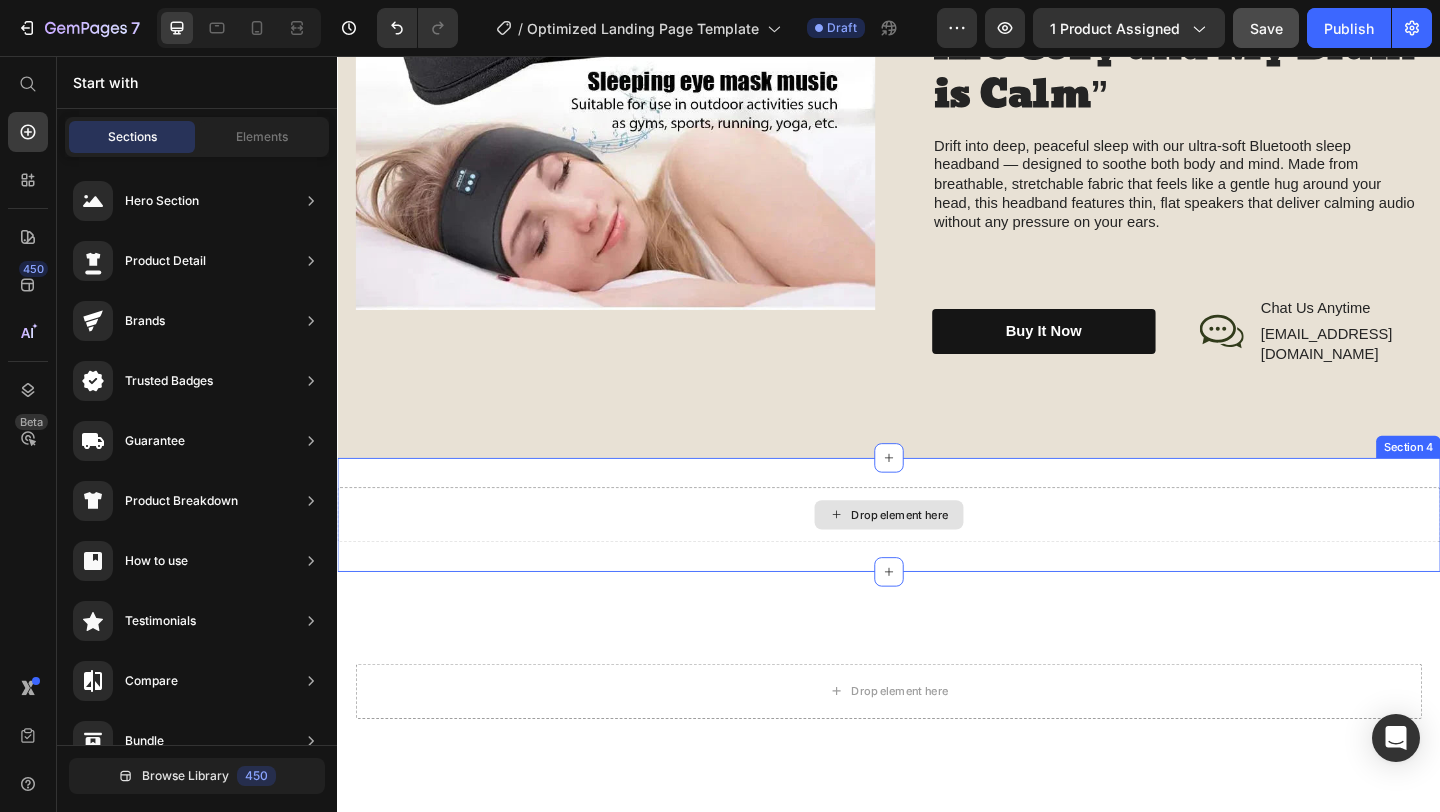 click on "Drop element here" at bounding box center [937, 555] 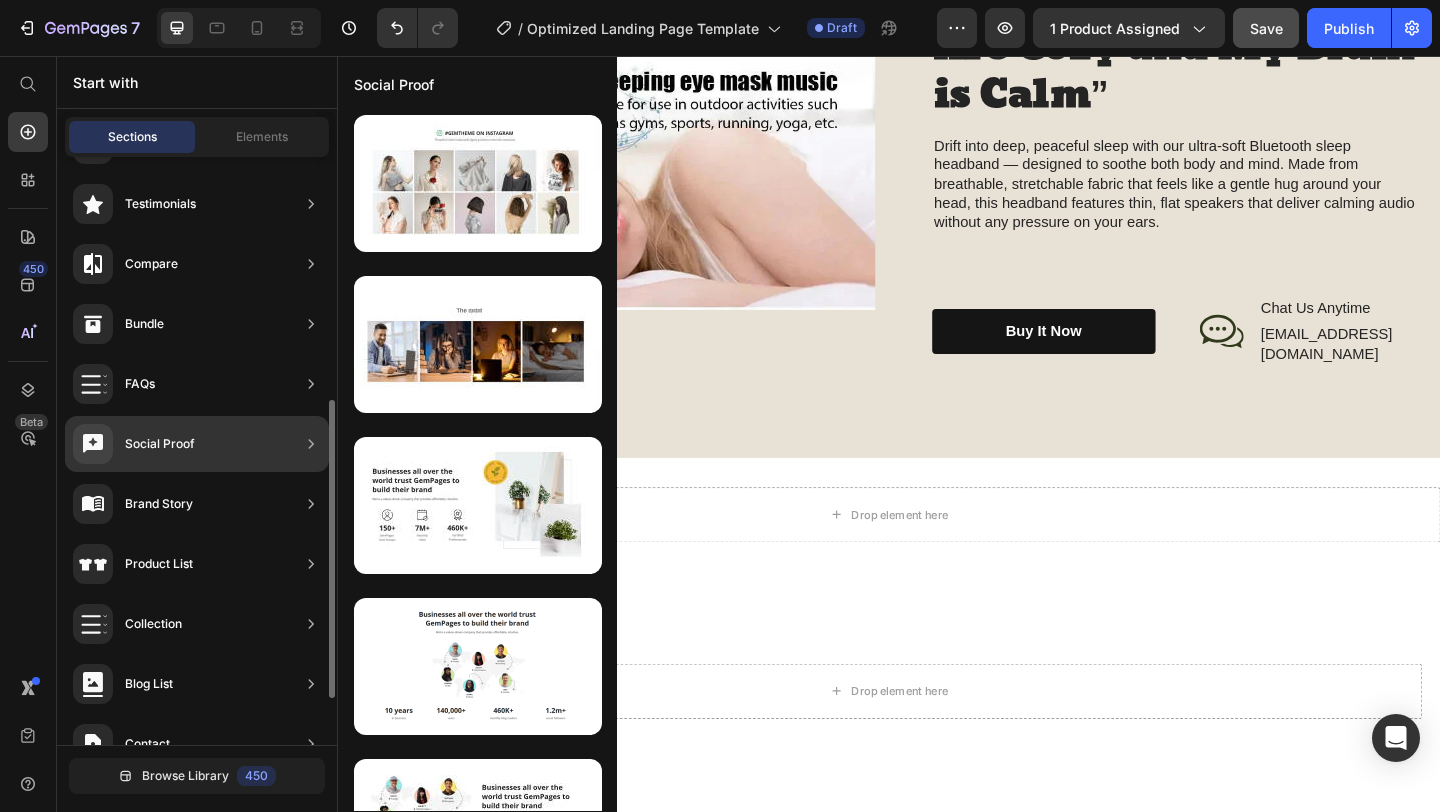 scroll, scrollTop: 462, scrollLeft: 0, axis: vertical 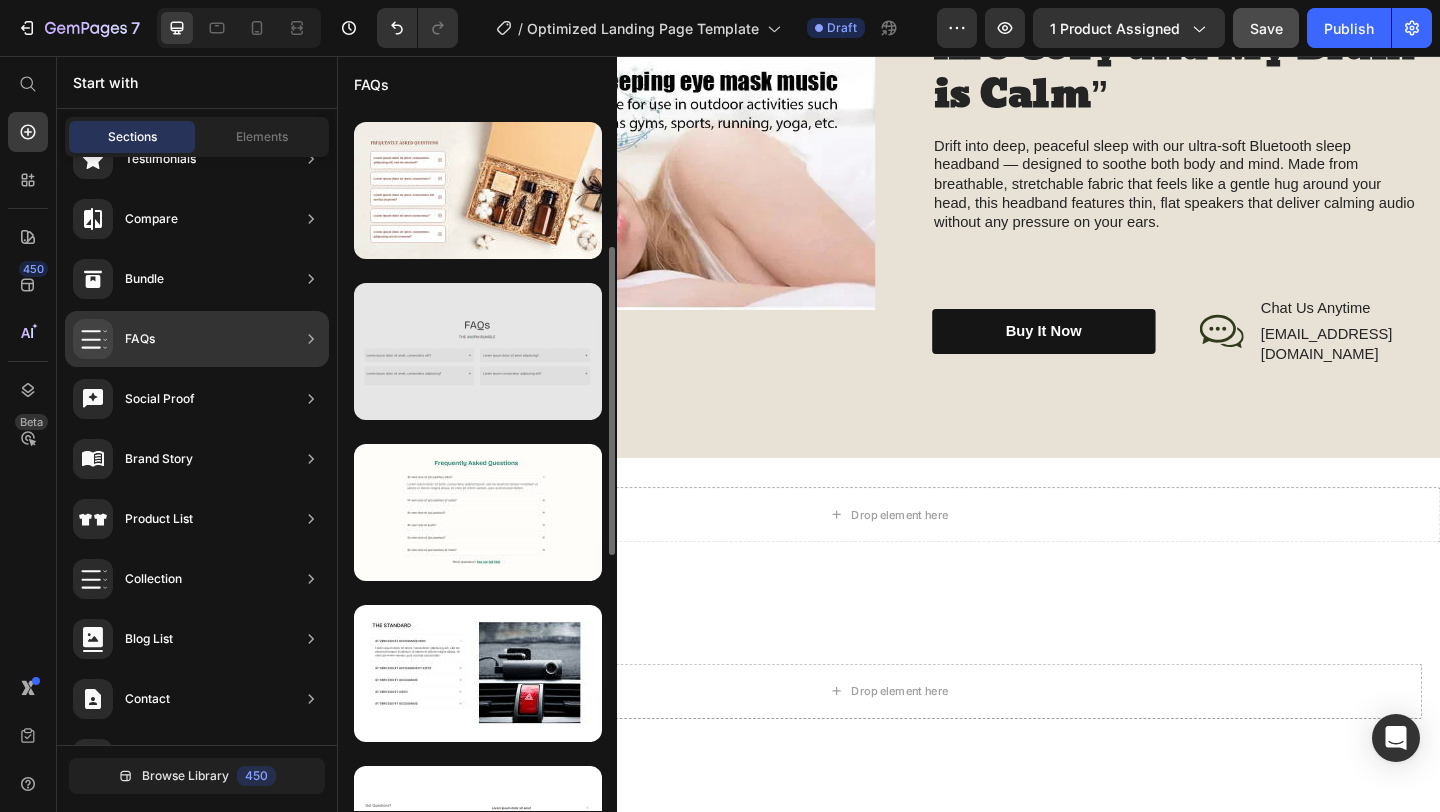 click at bounding box center (478, 351) 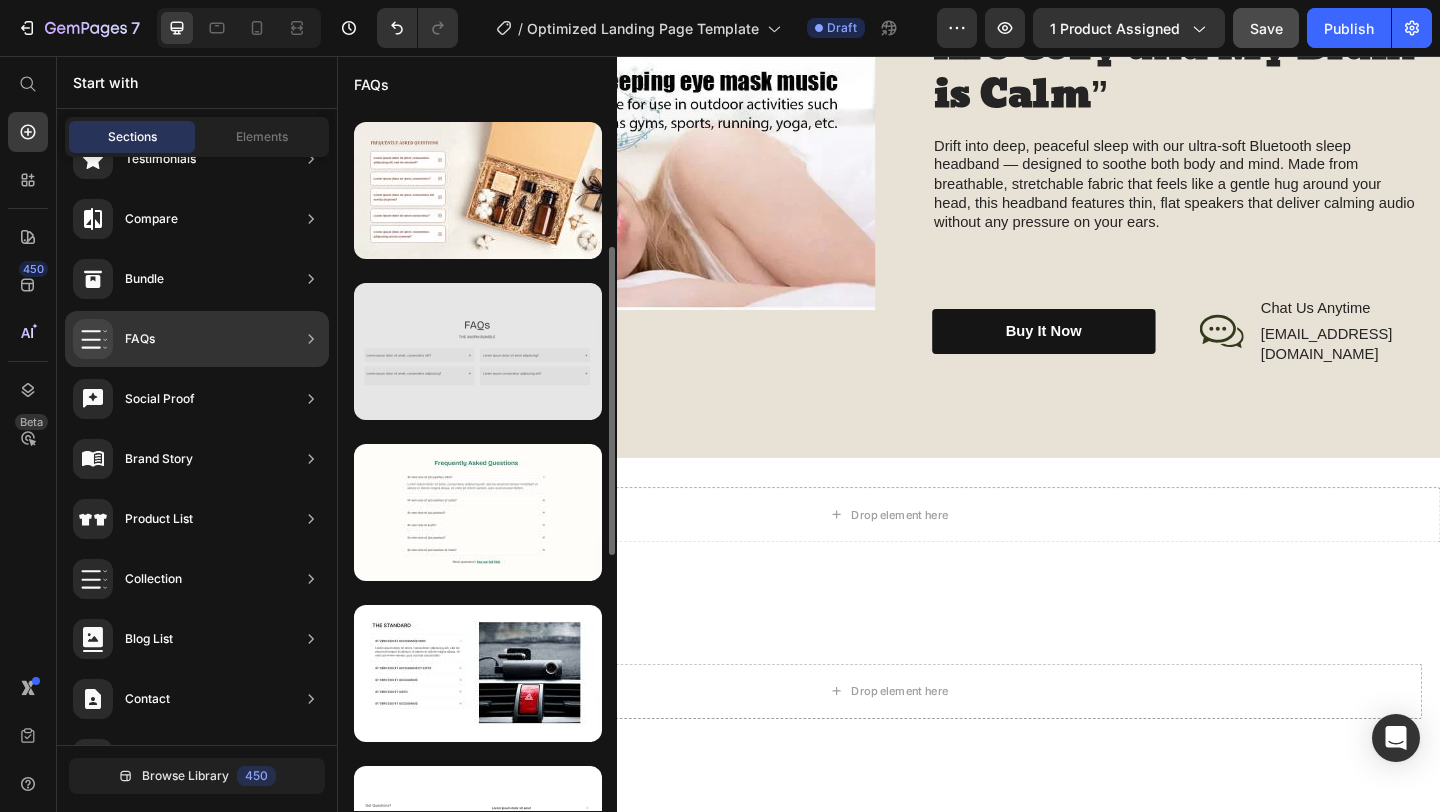 click at bounding box center [478, 351] 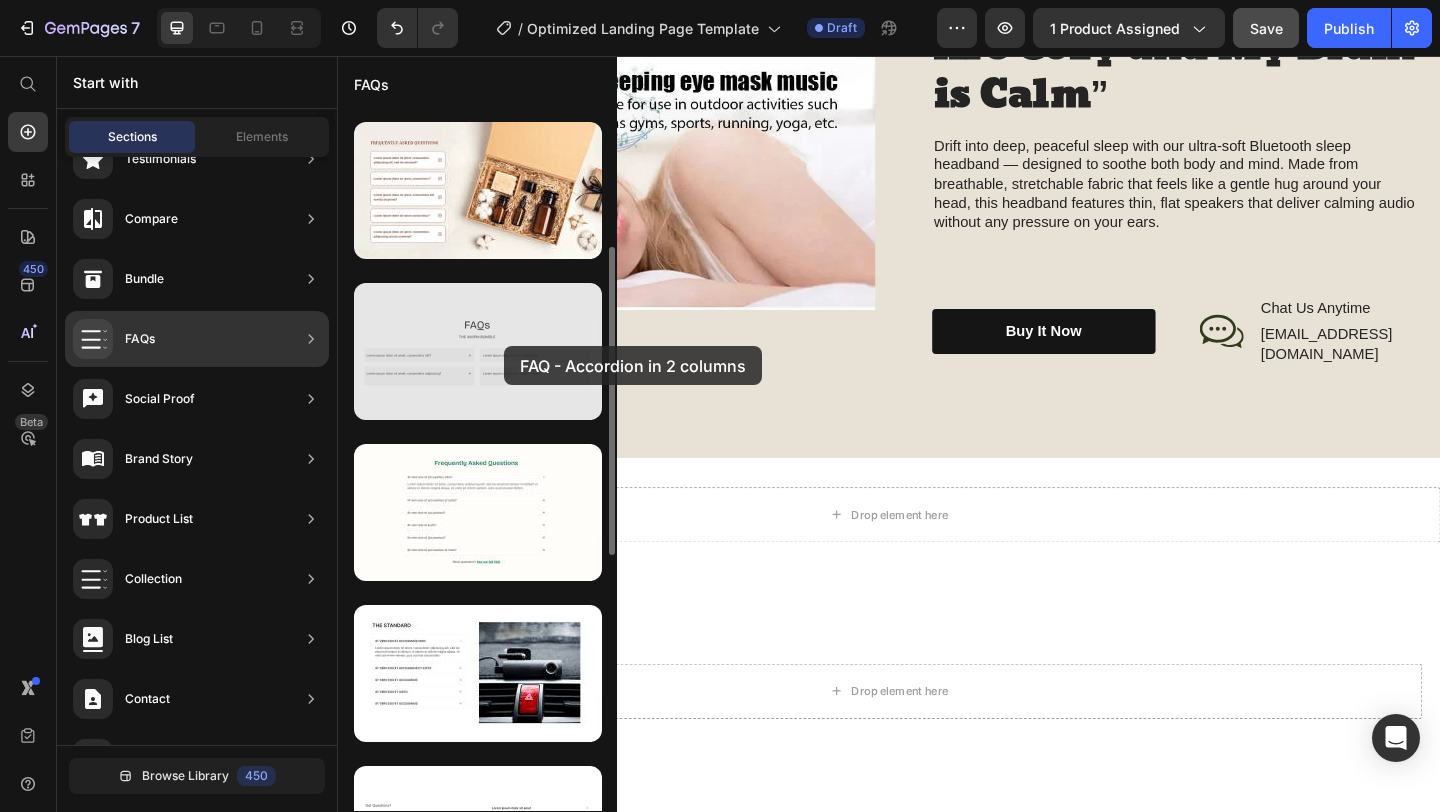 drag, startPoint x: 504, startPoint y: 346, endPoint x: 556, endPoint y: 347, distance: 52.009613 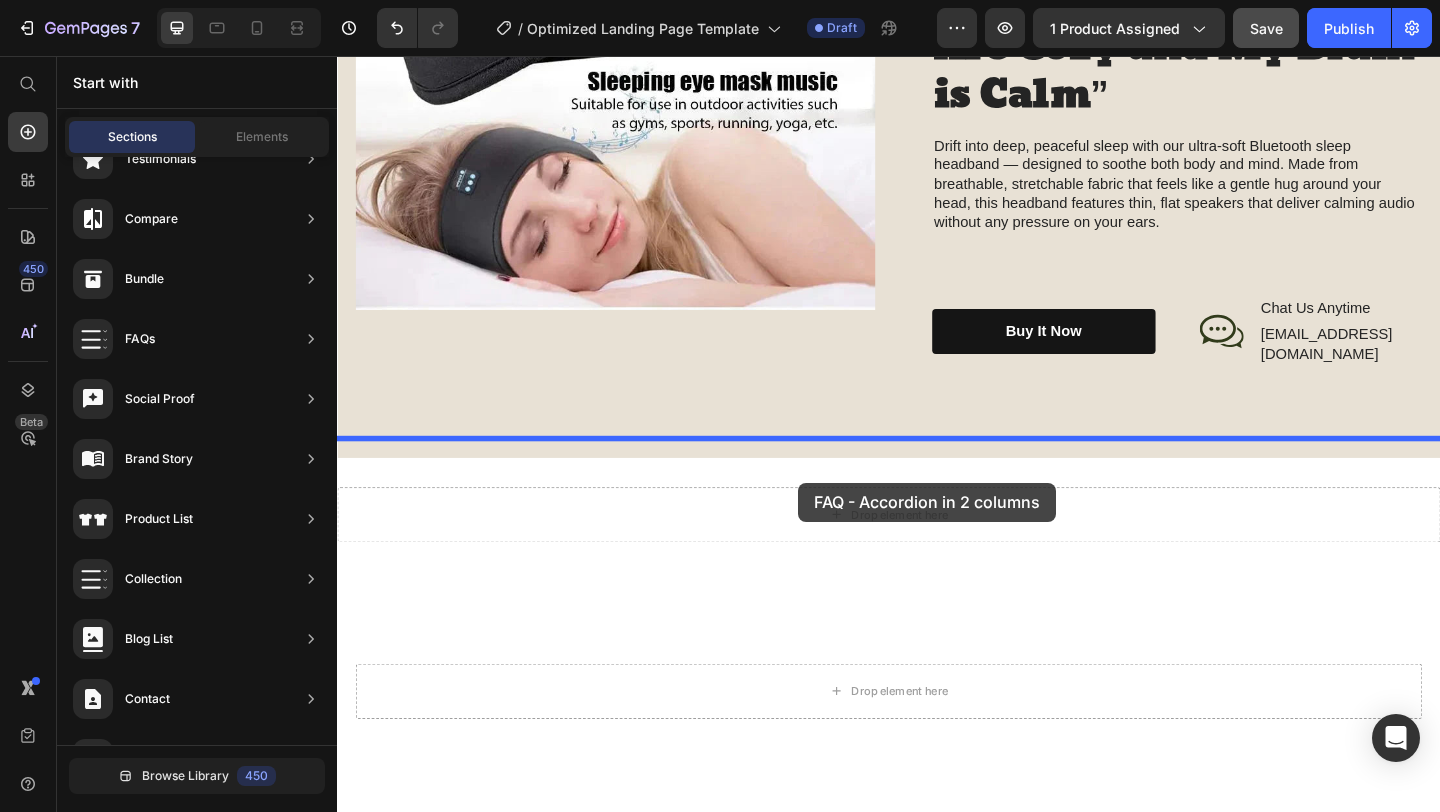 drag, startPoint x: 847, startPoint y: 407, endPoint x: 839, endPoint y: 520, distance: 113.28283 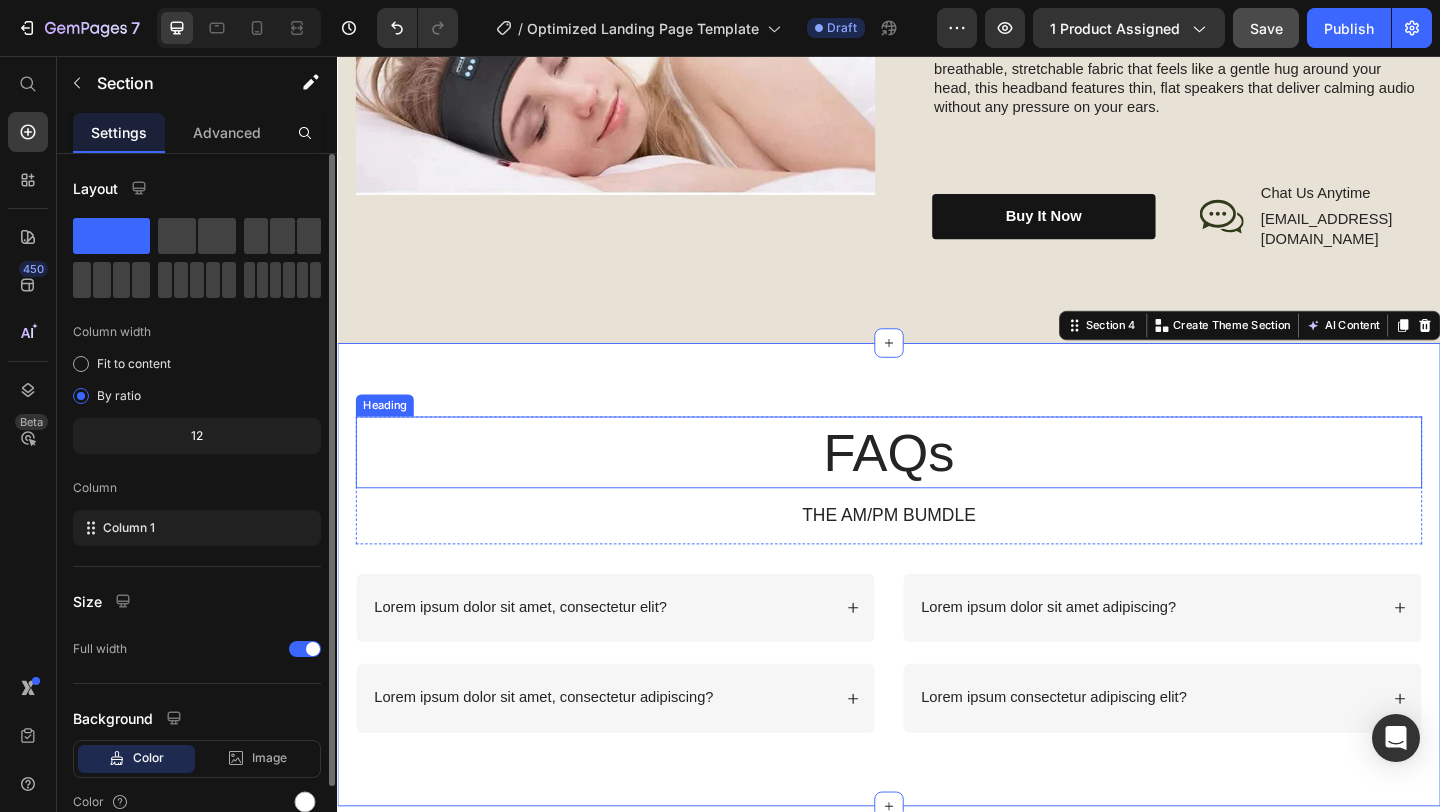 scroll, scrollTop: 2062, scrollLeft: 0, axis: vertical 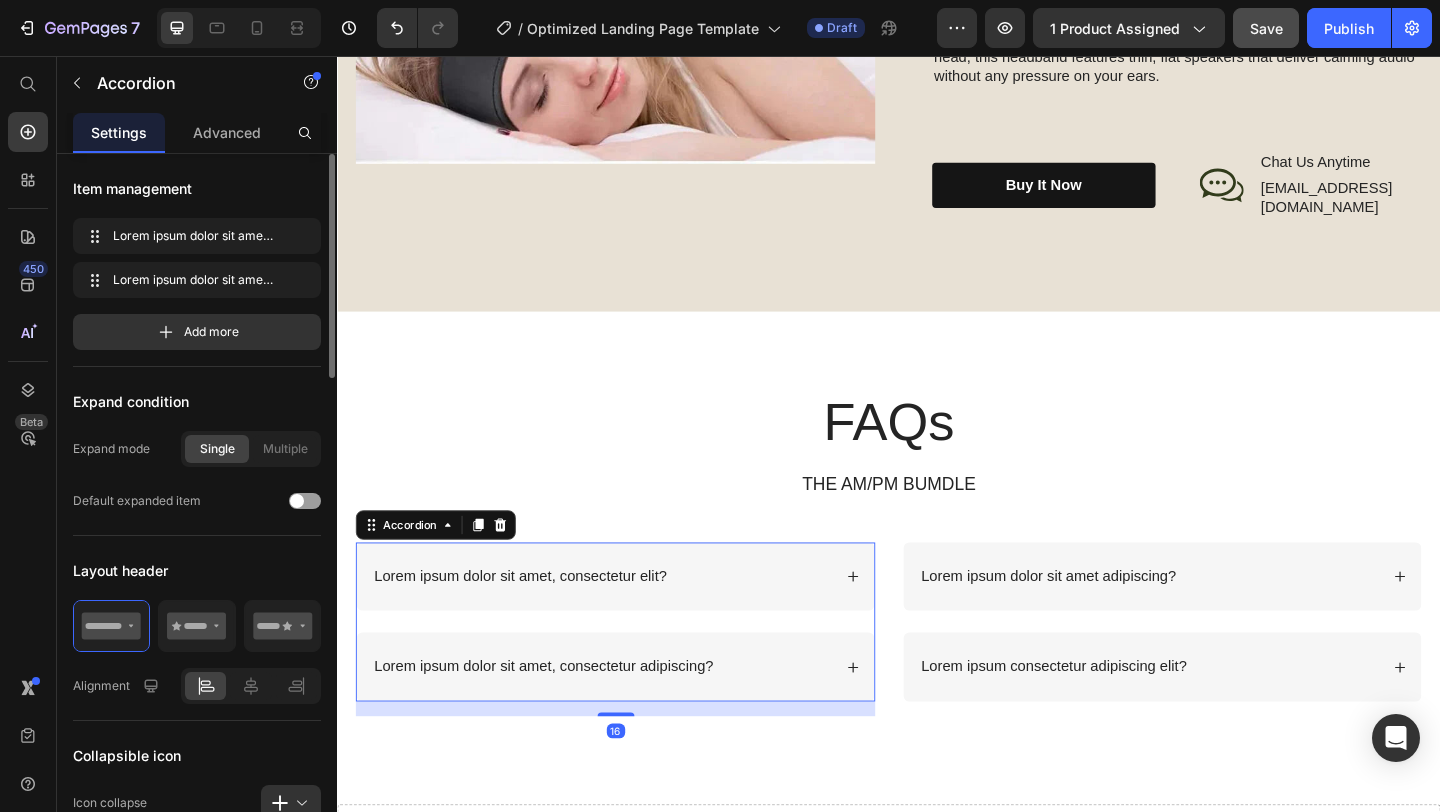 click on "Lorem ipsum dolor sit amet, consectetur elit?" at bounding box center (624, 622) 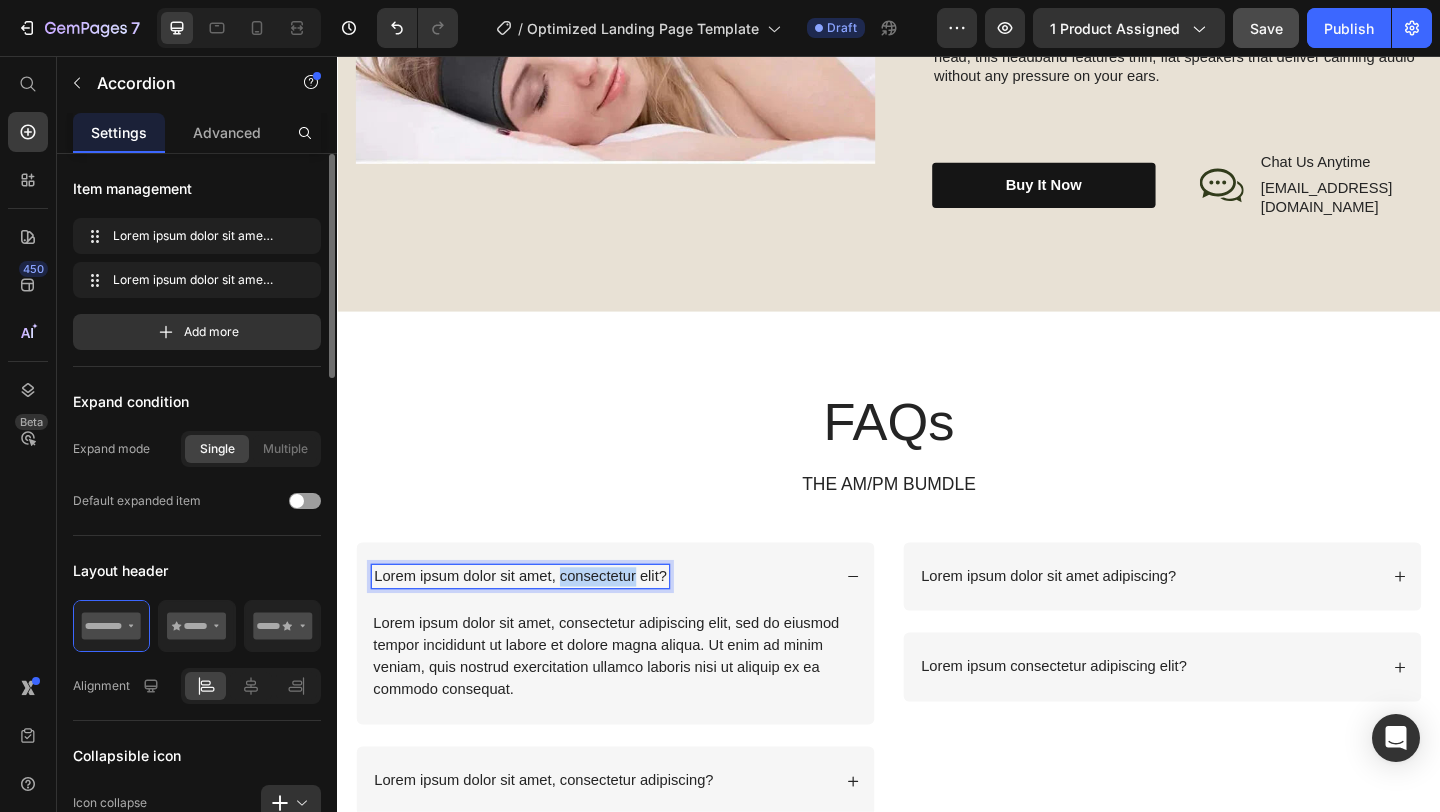 click on "Lorem ipsum dolor sit amet, consectetur elit?" at bounding box center (536, 622) 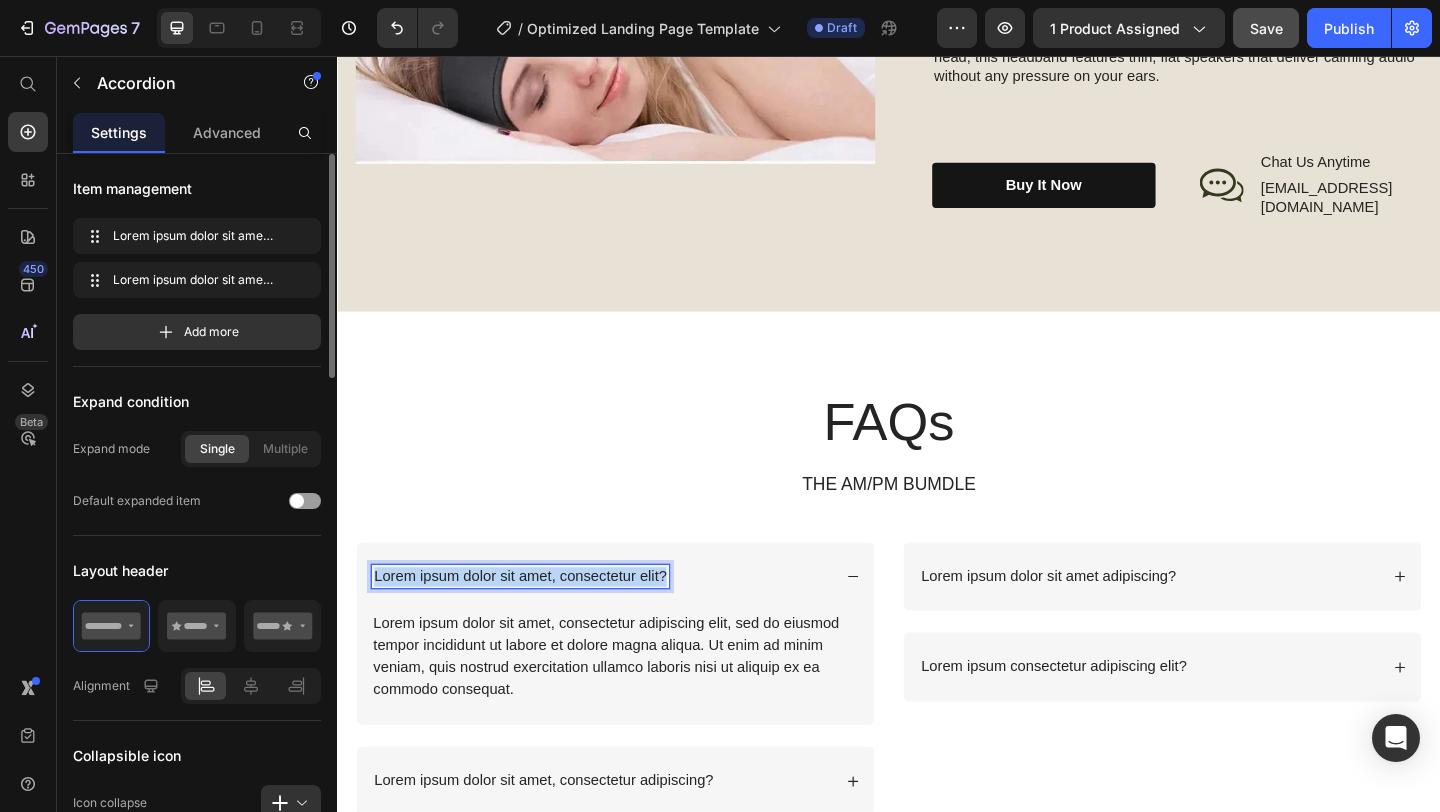 click on "Lorem ipsum dolor sit amet, consectetur elit?" at bounding box center (536, 622) 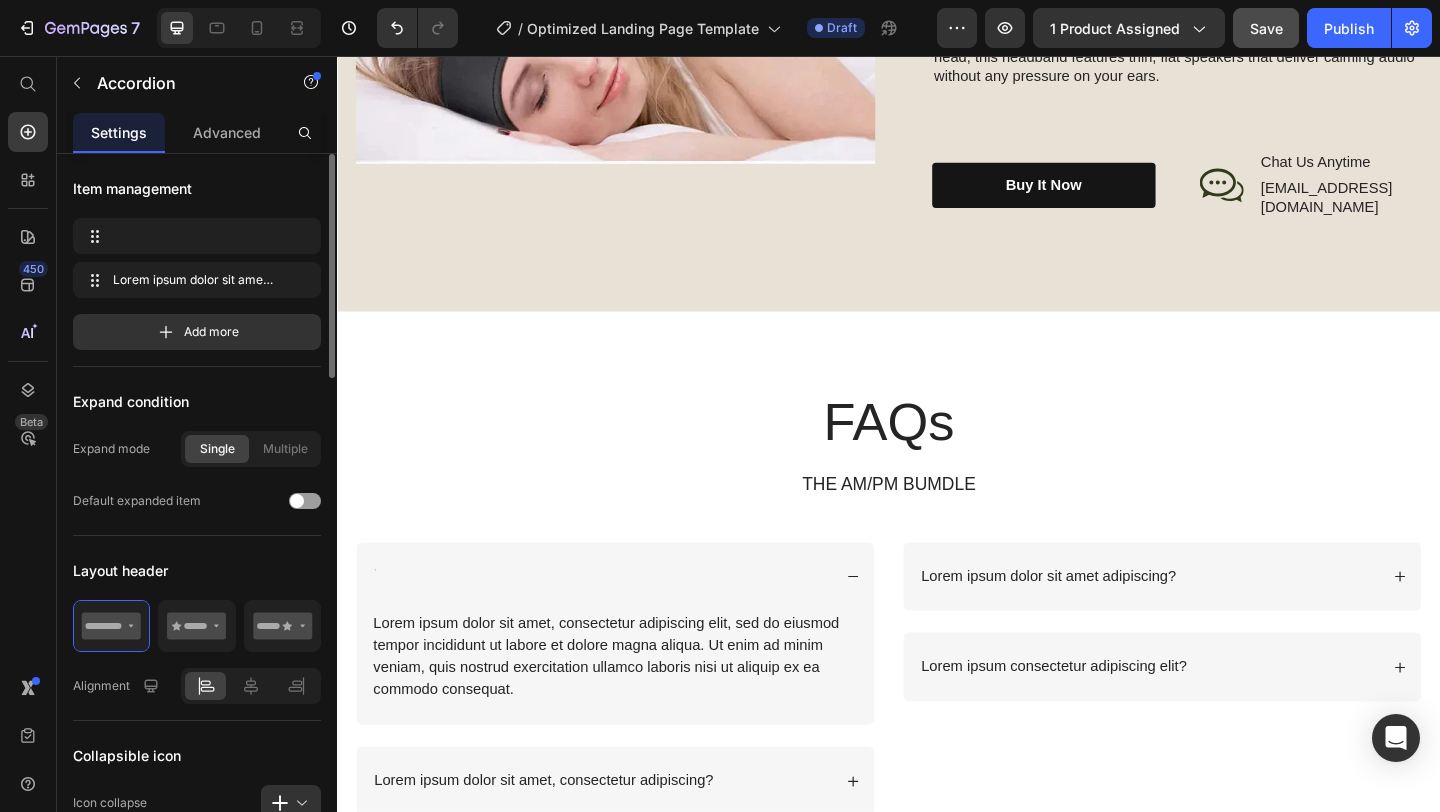 scroll, scrollTop: 2058, scrollLeft: 0, axis: vertical 